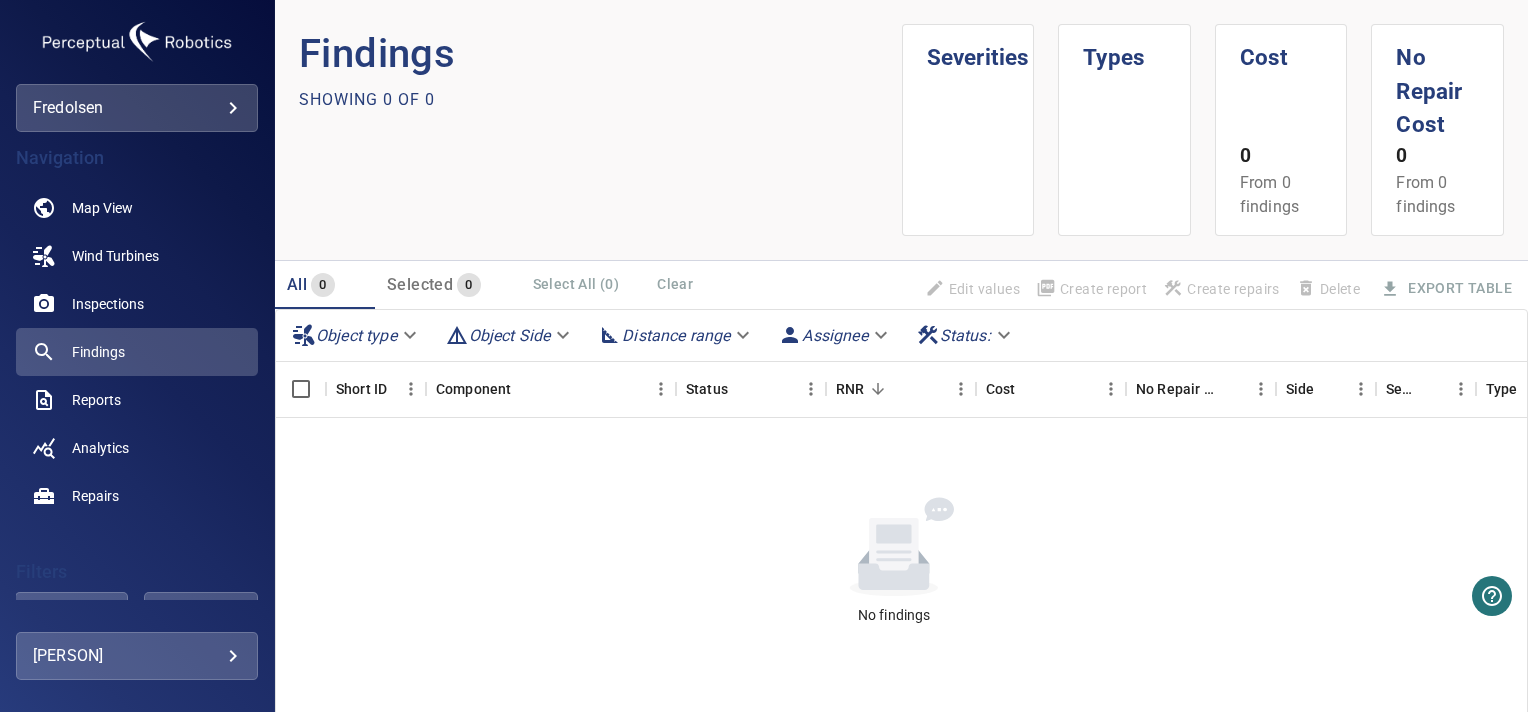 scroll, scrollTop: 0, scrollLeft: 0, axis: both 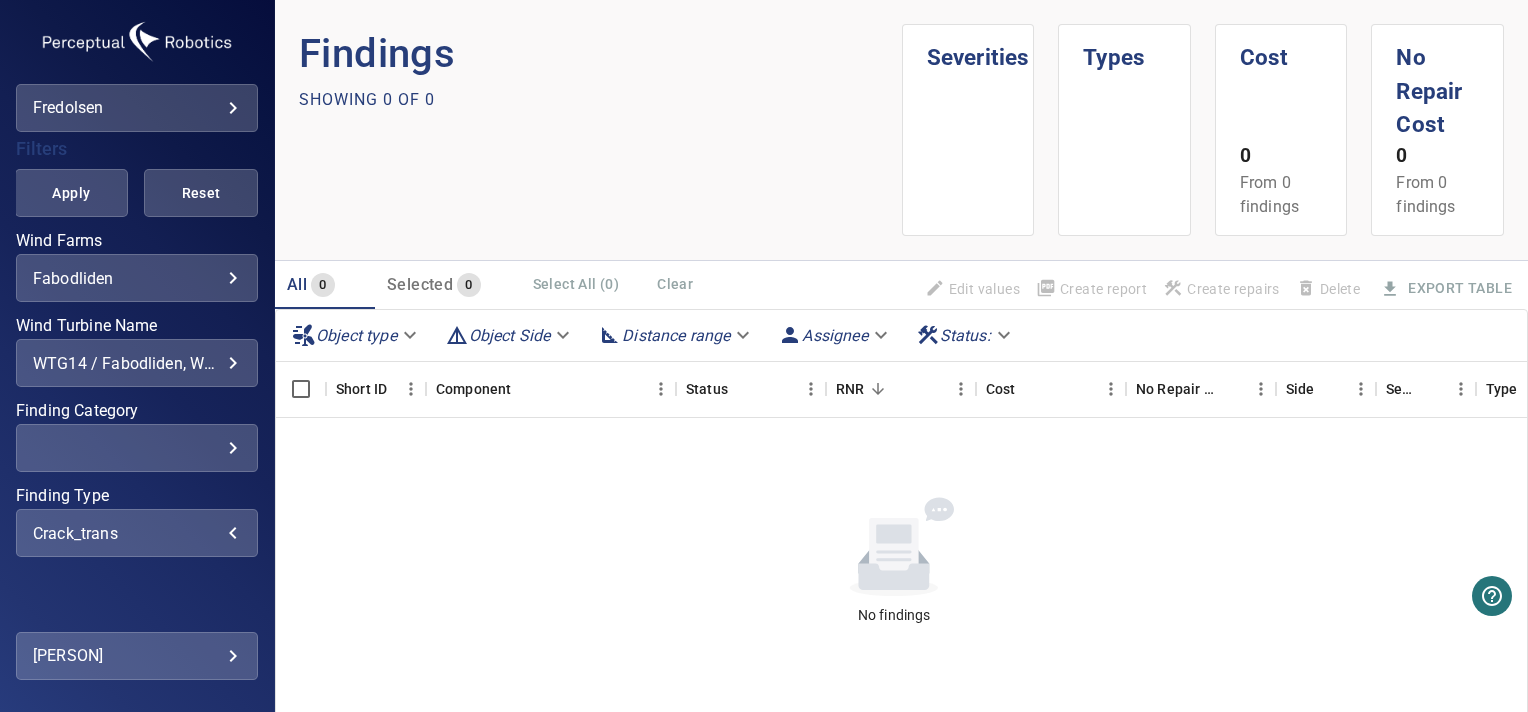 click on "crack_trans" at bounding box center [137, 533] 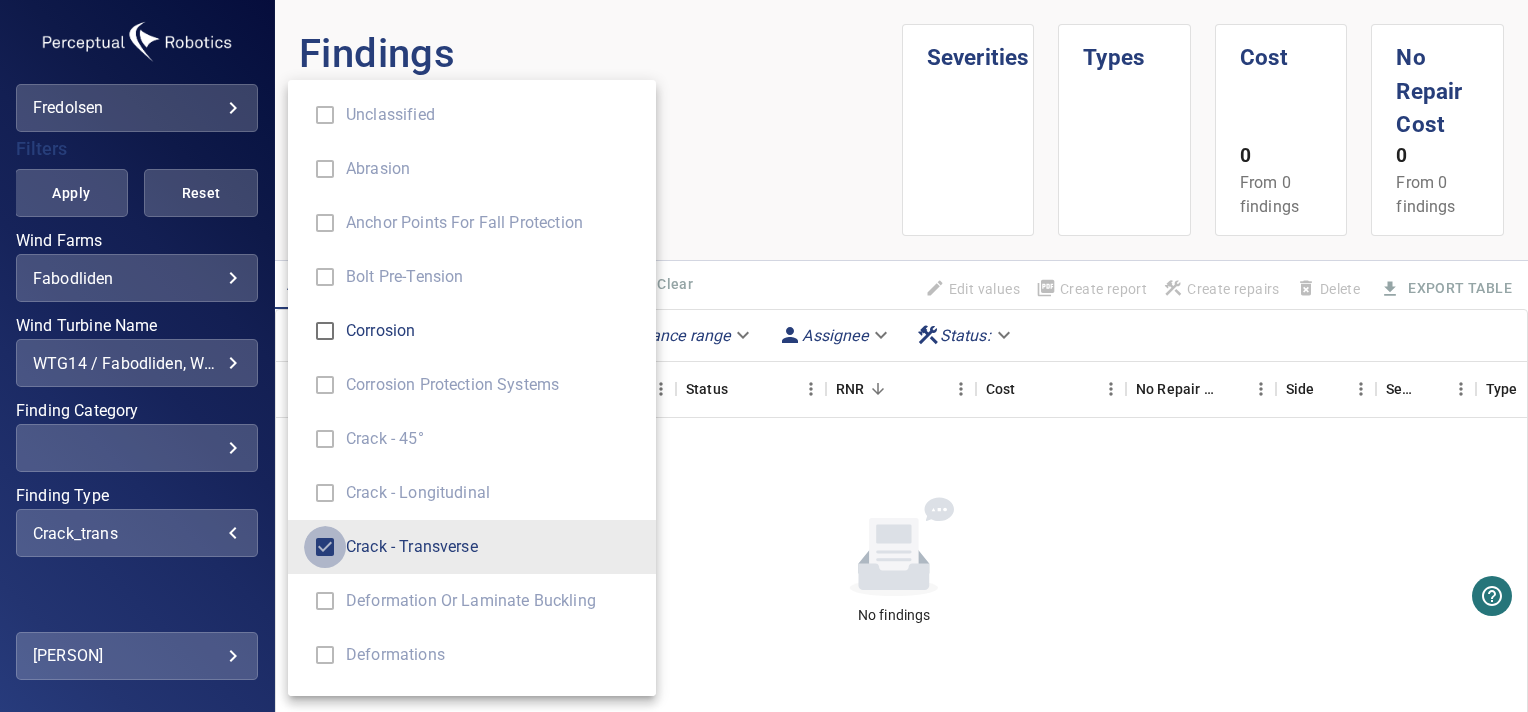 type 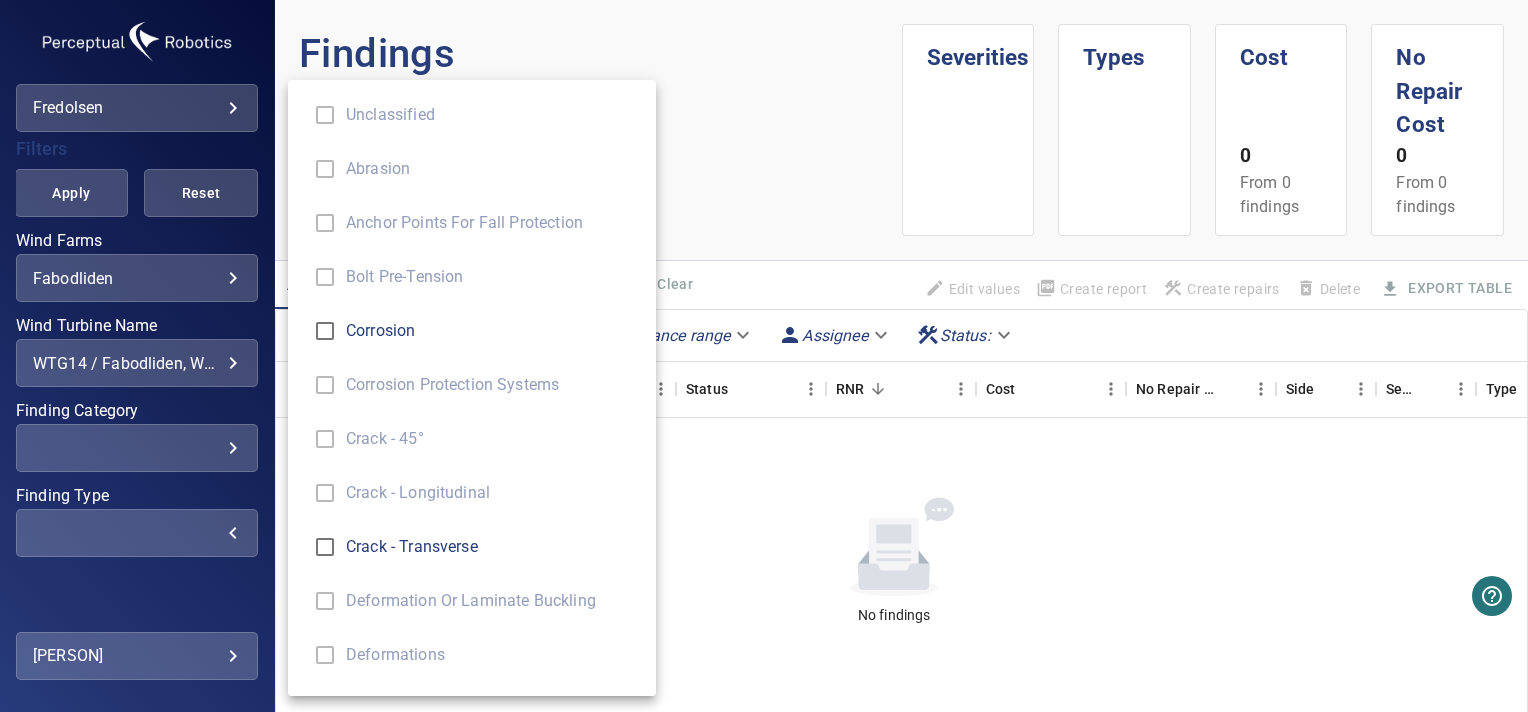 click at bounding box center [764, 356] 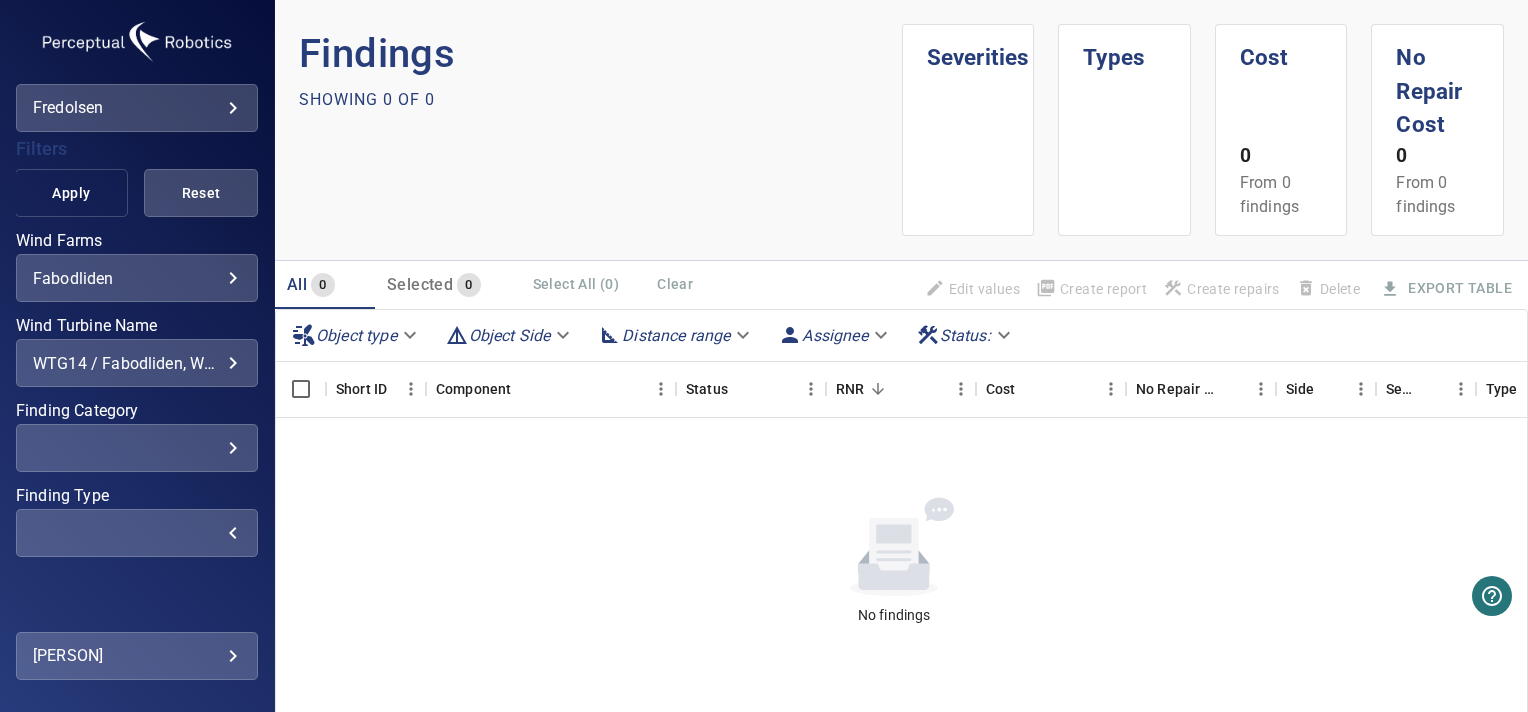 click on "Apply" at bounding box center (72, 193) 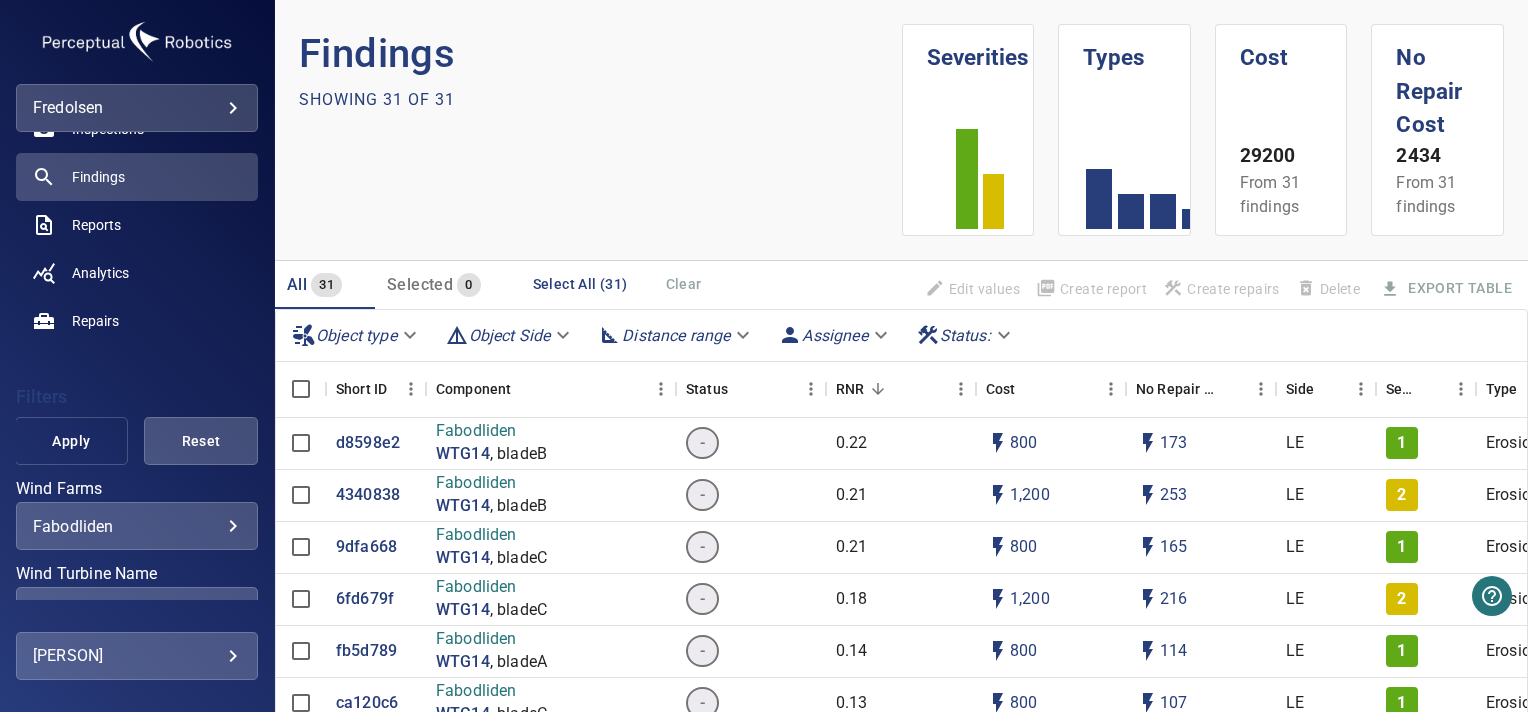 scroll, scrollTop: 103, scrollLeft: 0, axis: vertical 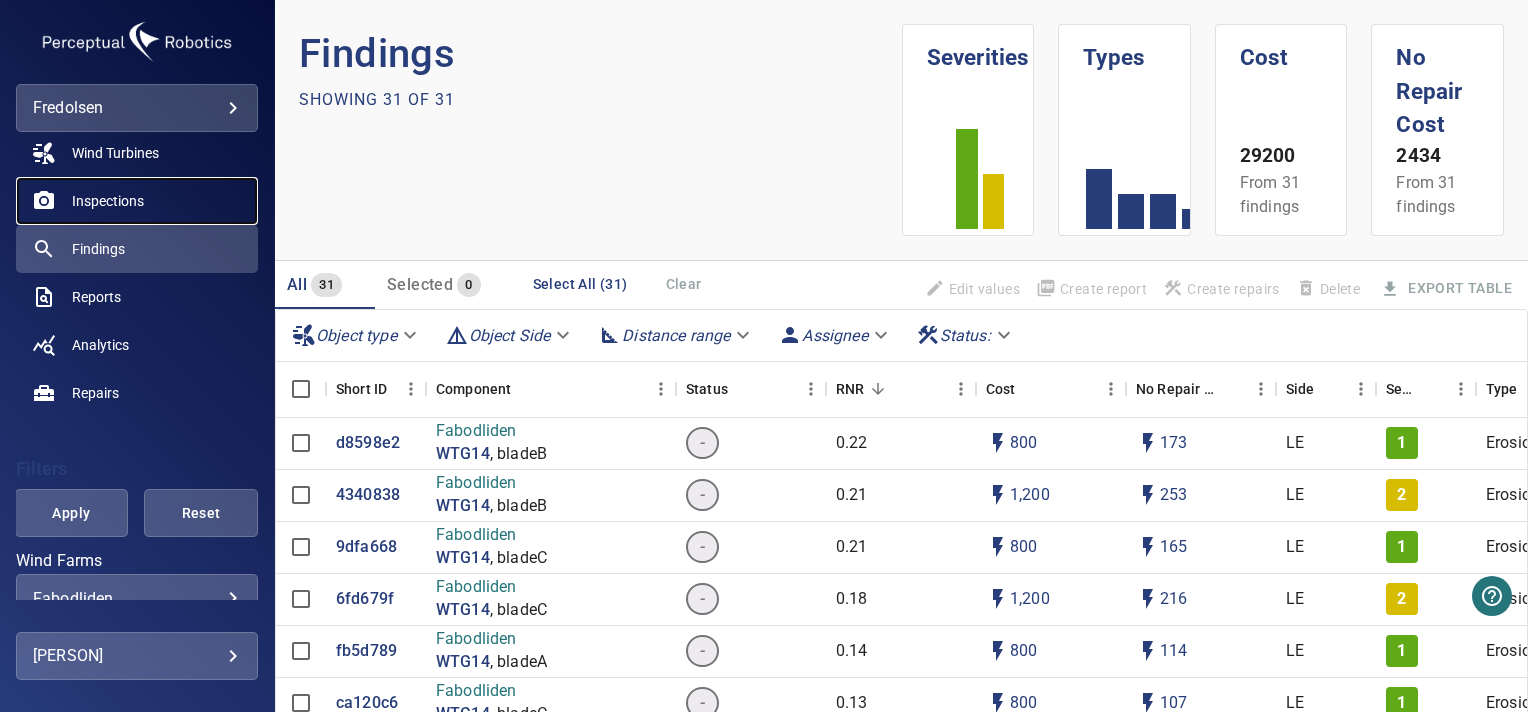 click on "Inspections" at bounding box center (108, 201) 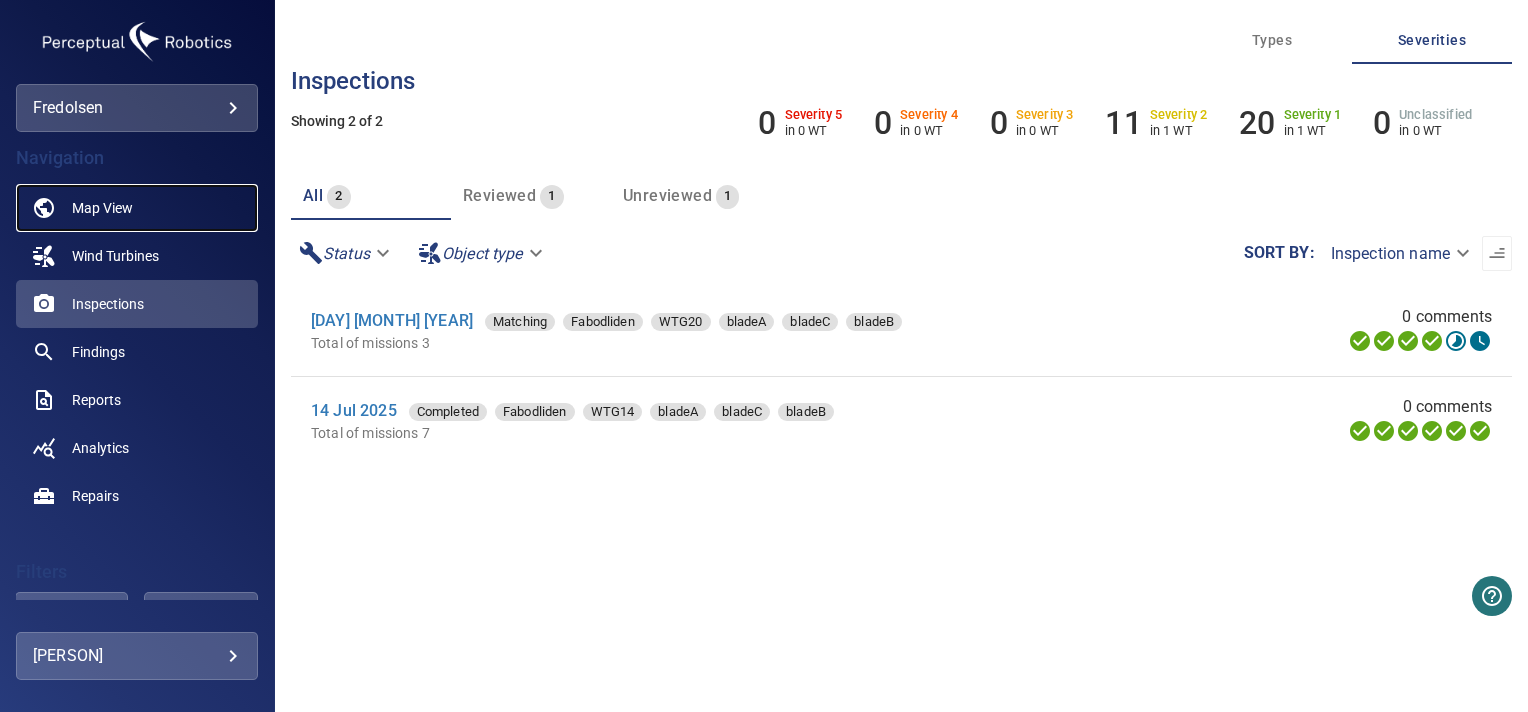 click on "Map View" at bounding box center [137, 208] 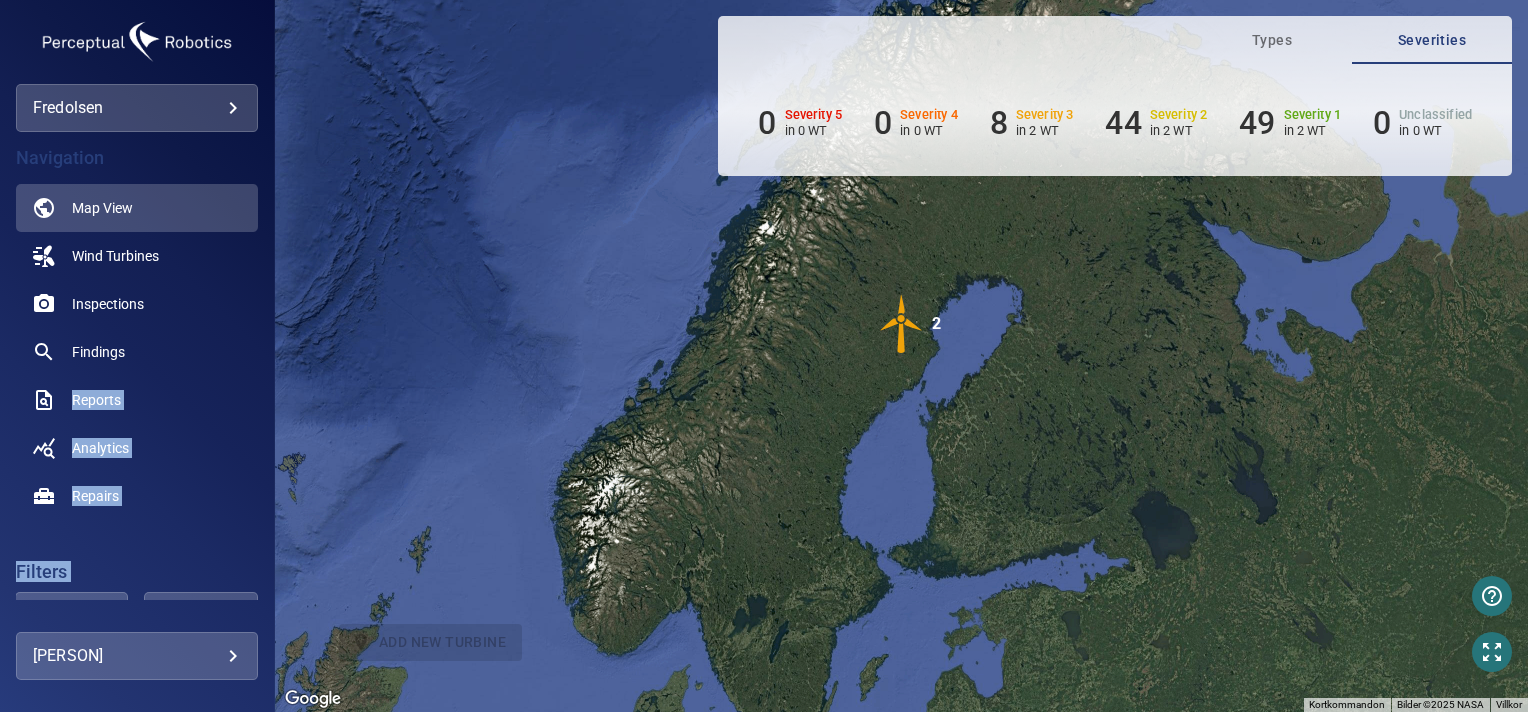 drag, startPoint x: 332, startPoint y: 240, endPoint x: 136, endPoint y: 373, distance: 236.86494 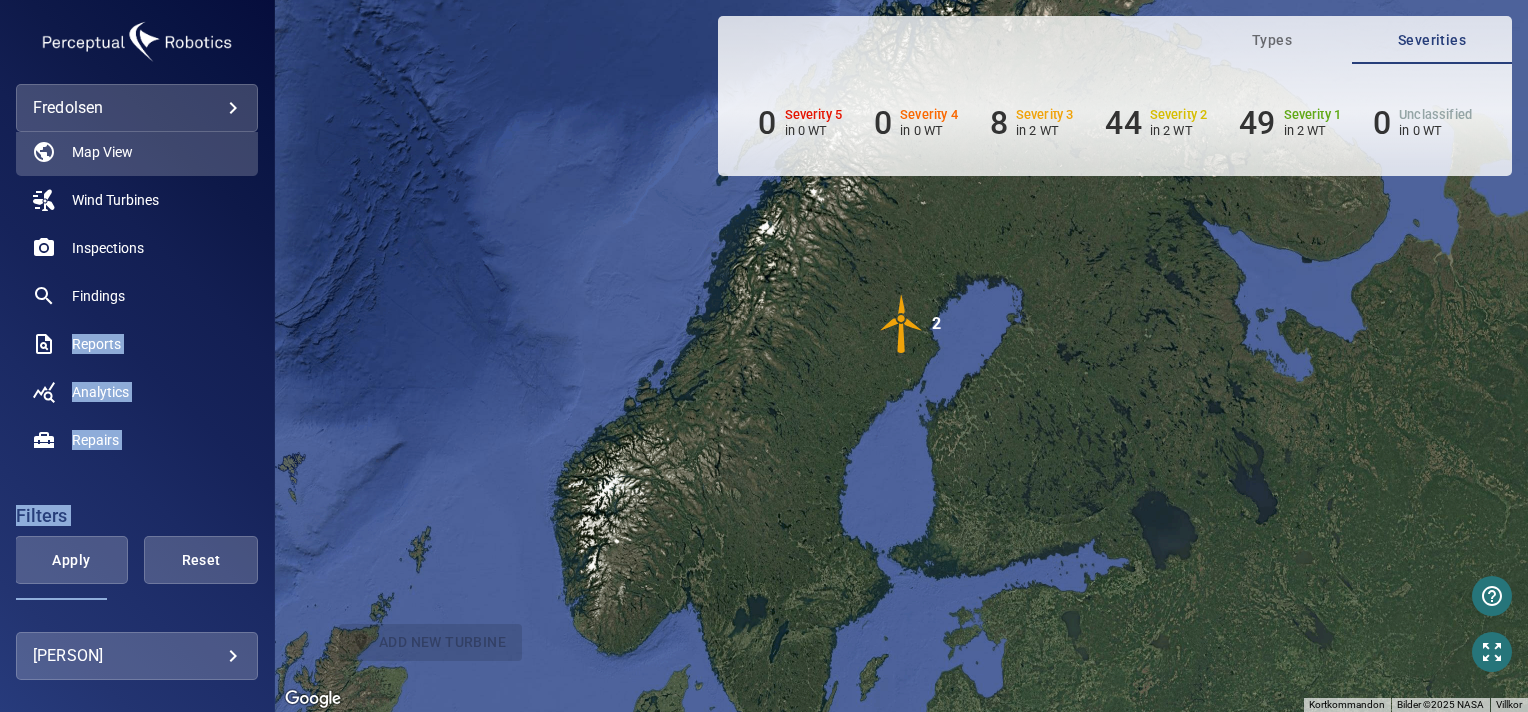scroll, scrollTop: 54, scrollLeft: 0, axis: vertical 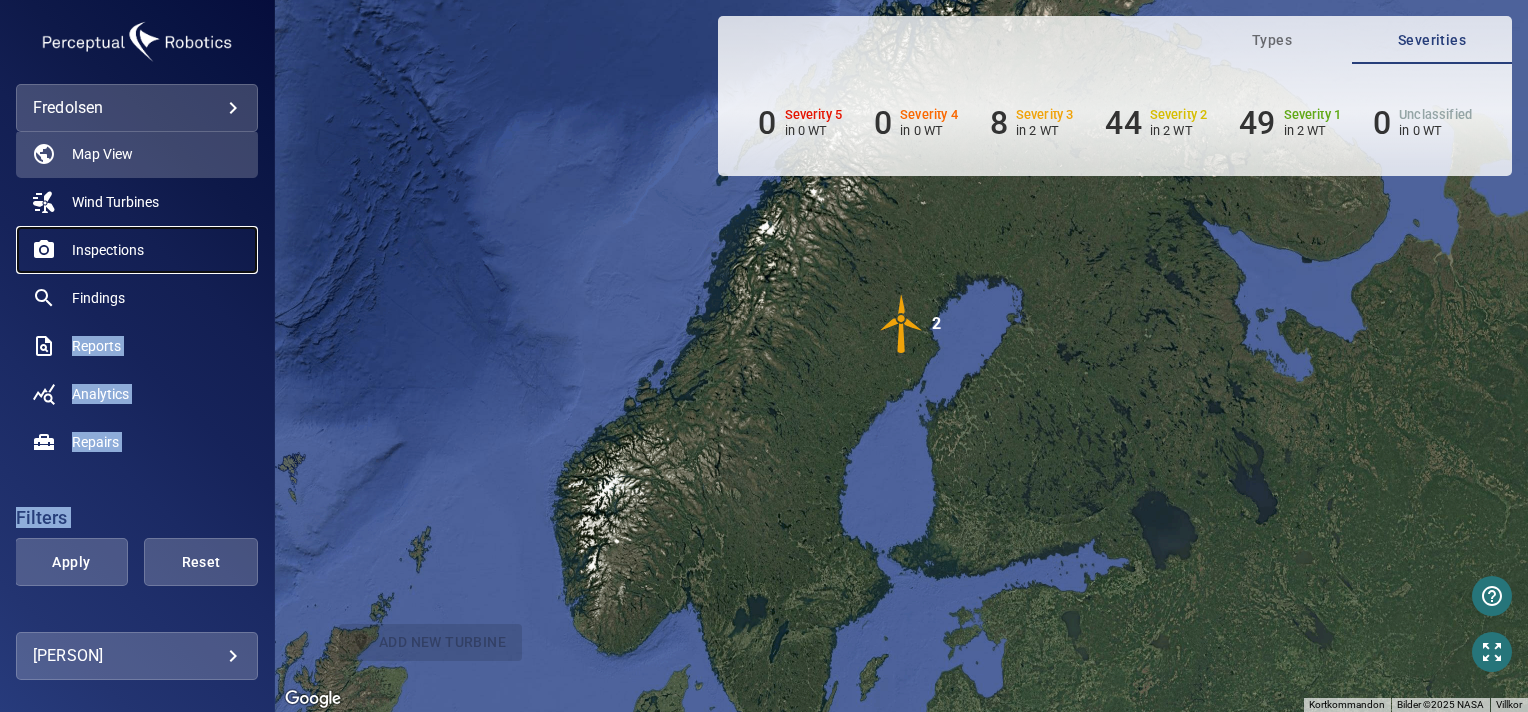 click on "Inspections" at bounding box center [108, 250] 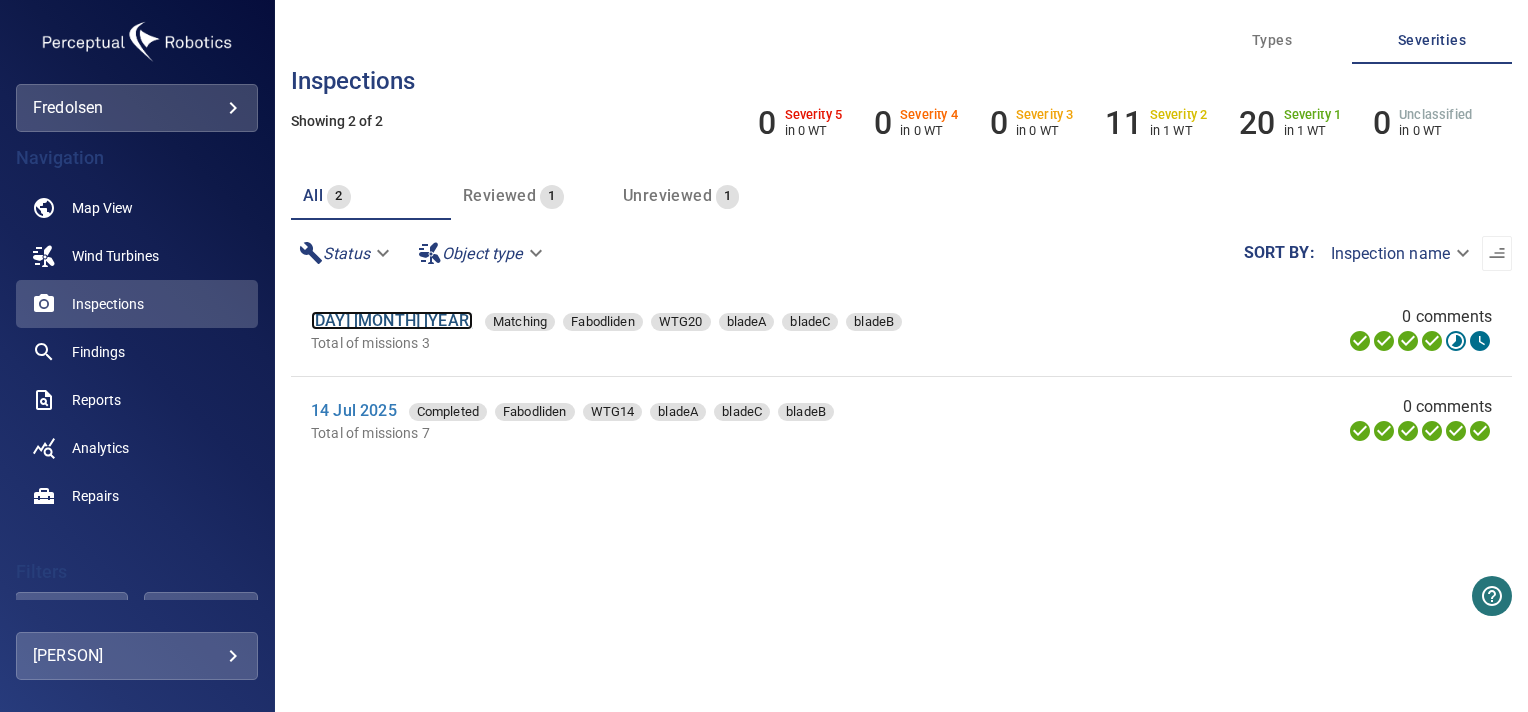 click on "[DAY] [MONTH] [YEAR]" at bounding box center [392, 320] 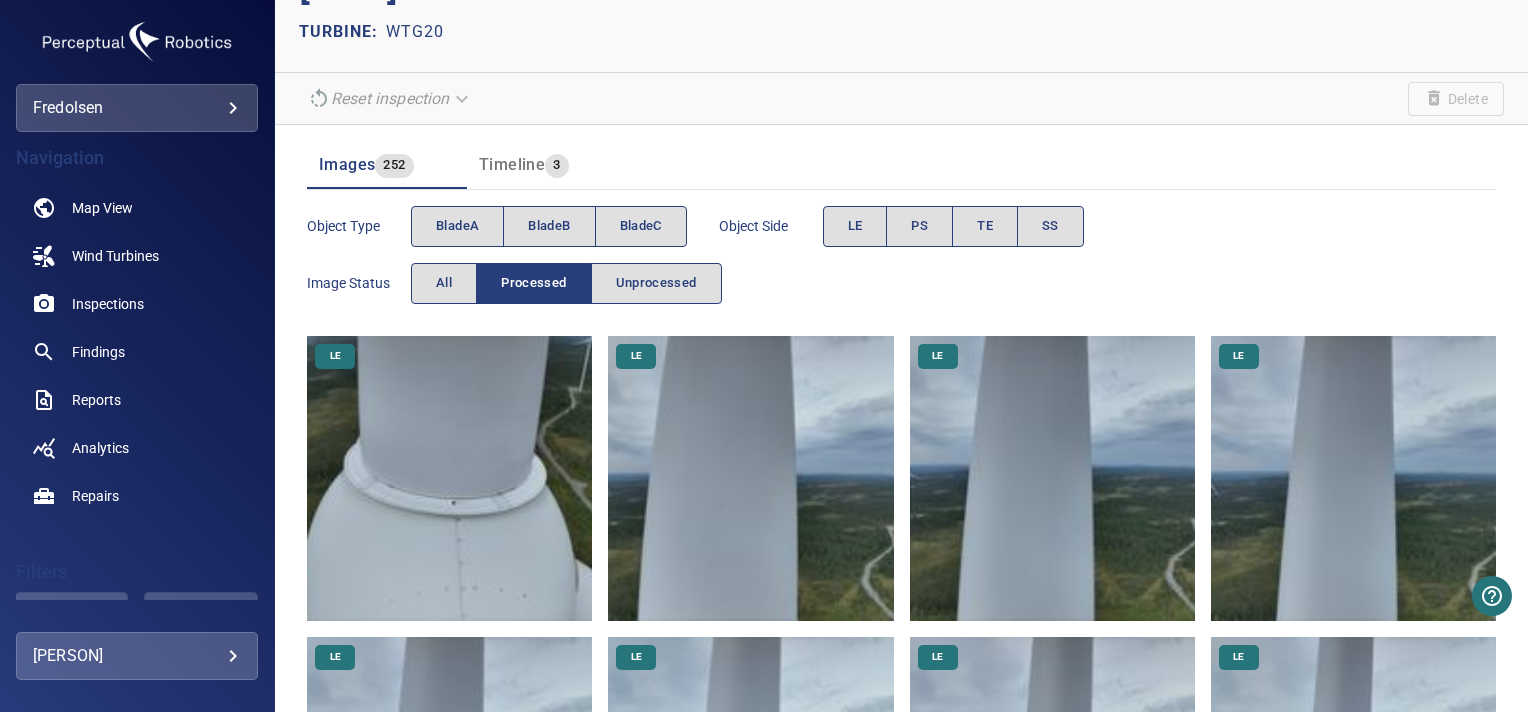 scroll, scrollTop: 156, scrollLeft: 0, axis: vertical 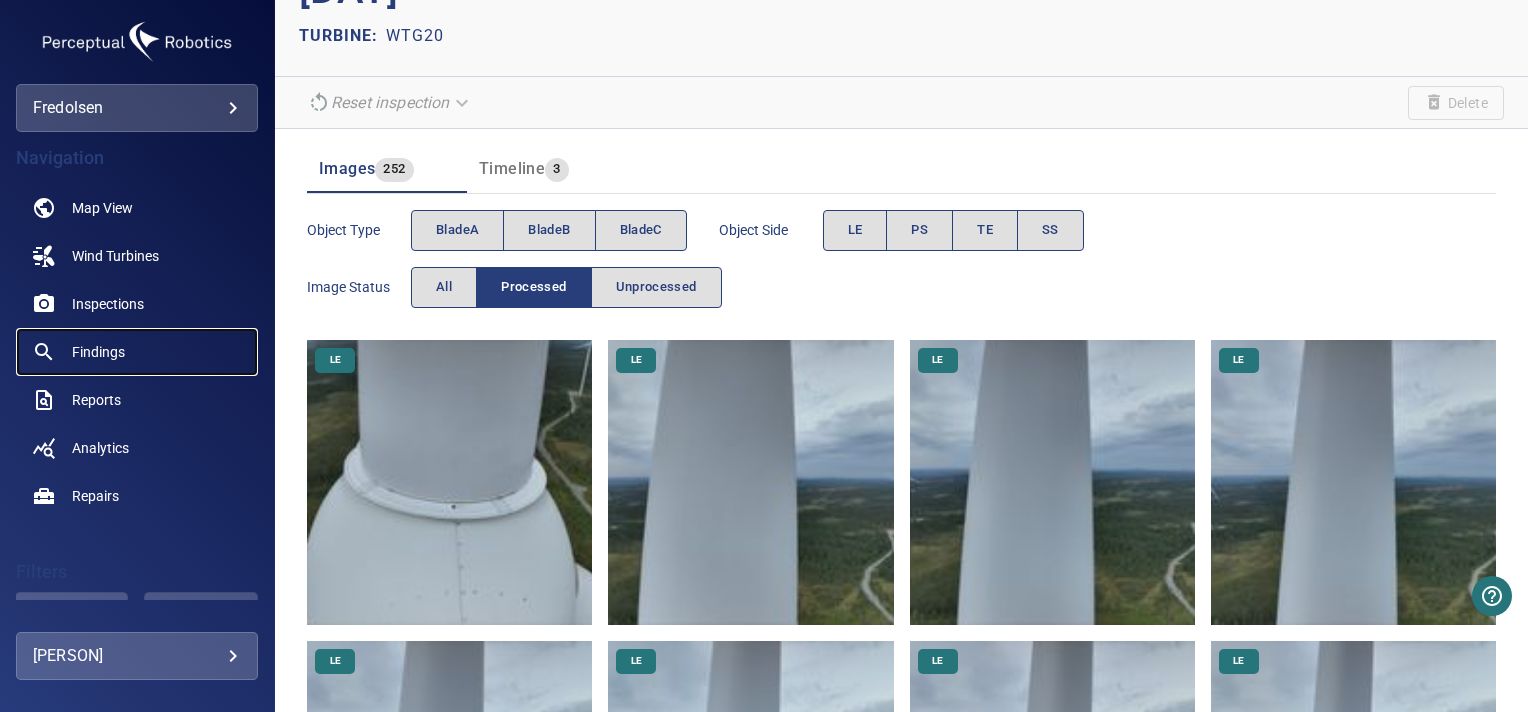 click on "Findings" at bounding box center (98, 352) 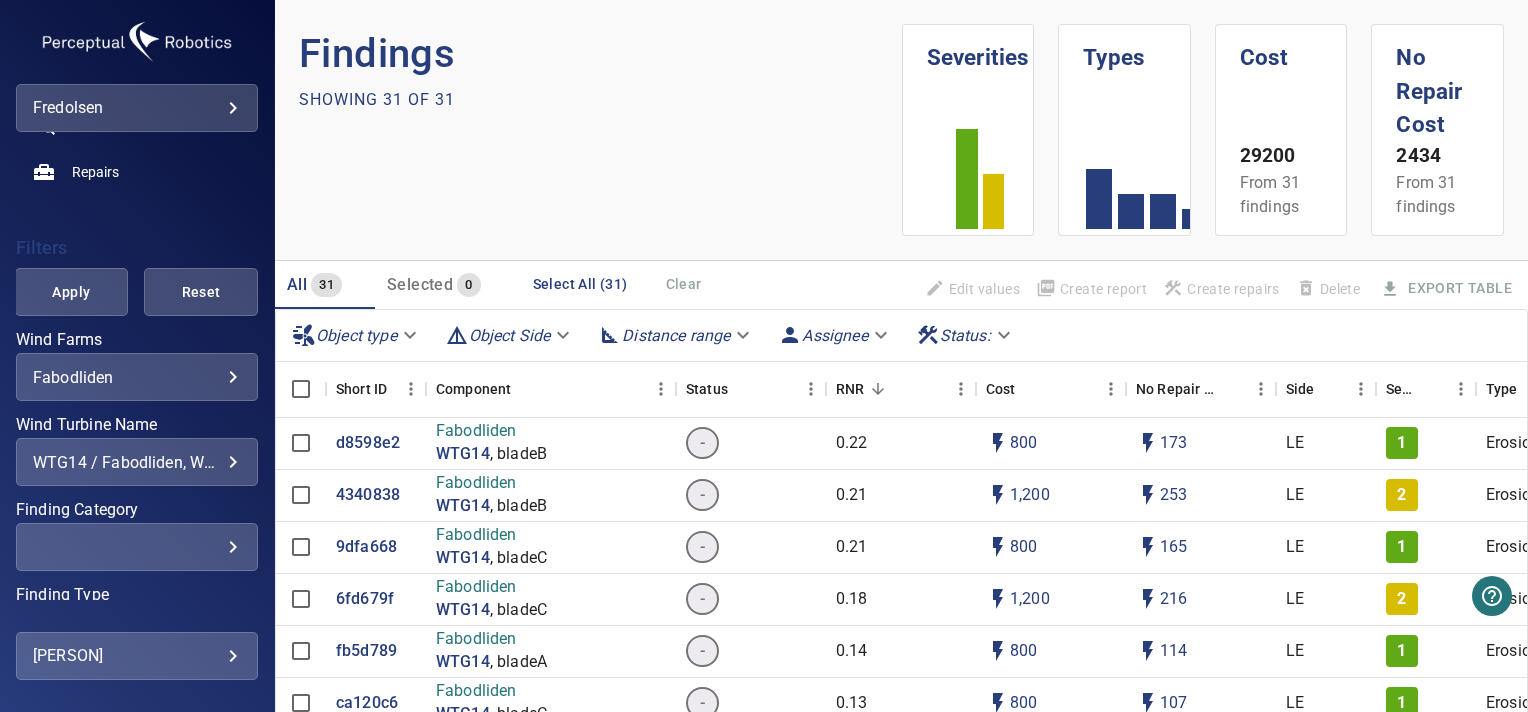 scroll, scrollTop: 461, scrollLeft: 0, axis: vertical 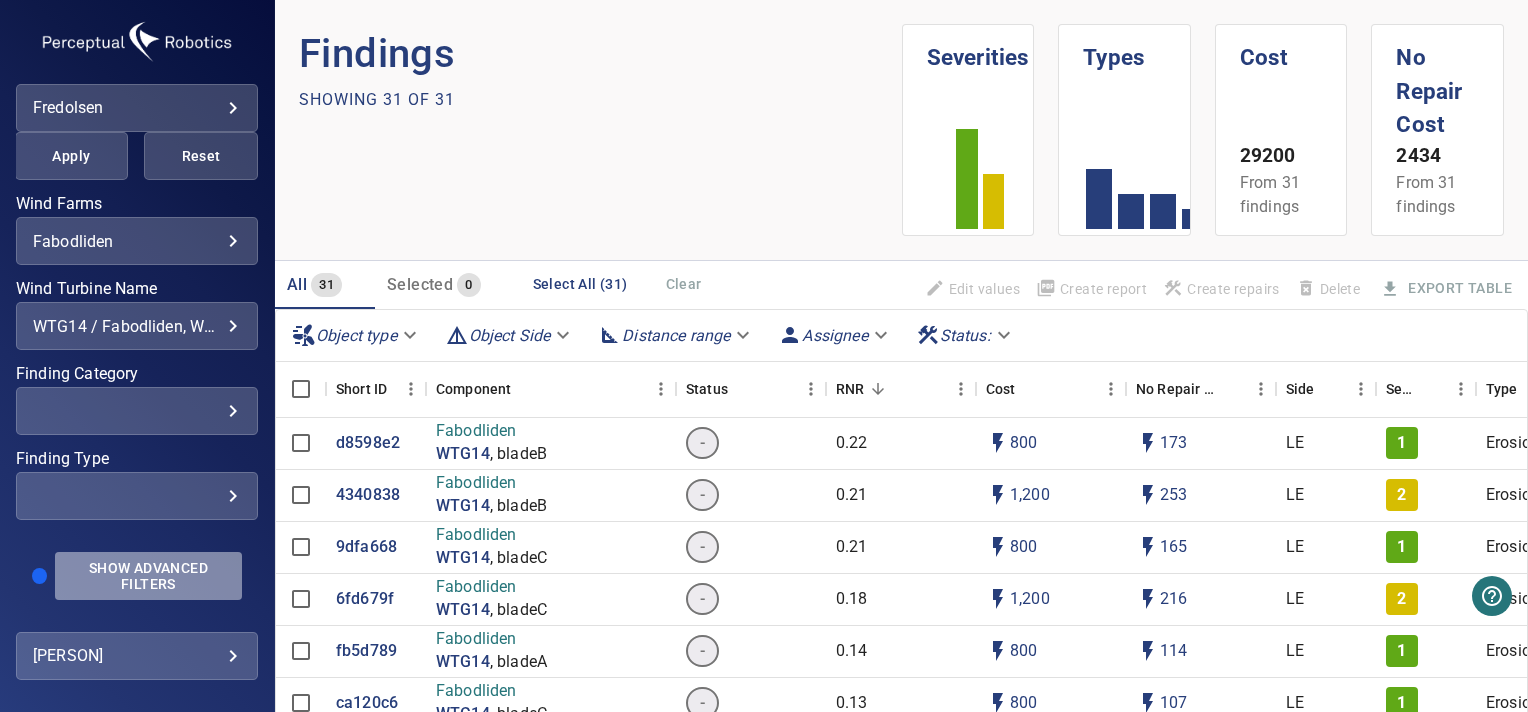 click on "Show Advanced Filters" at bounding box center [148, 576] 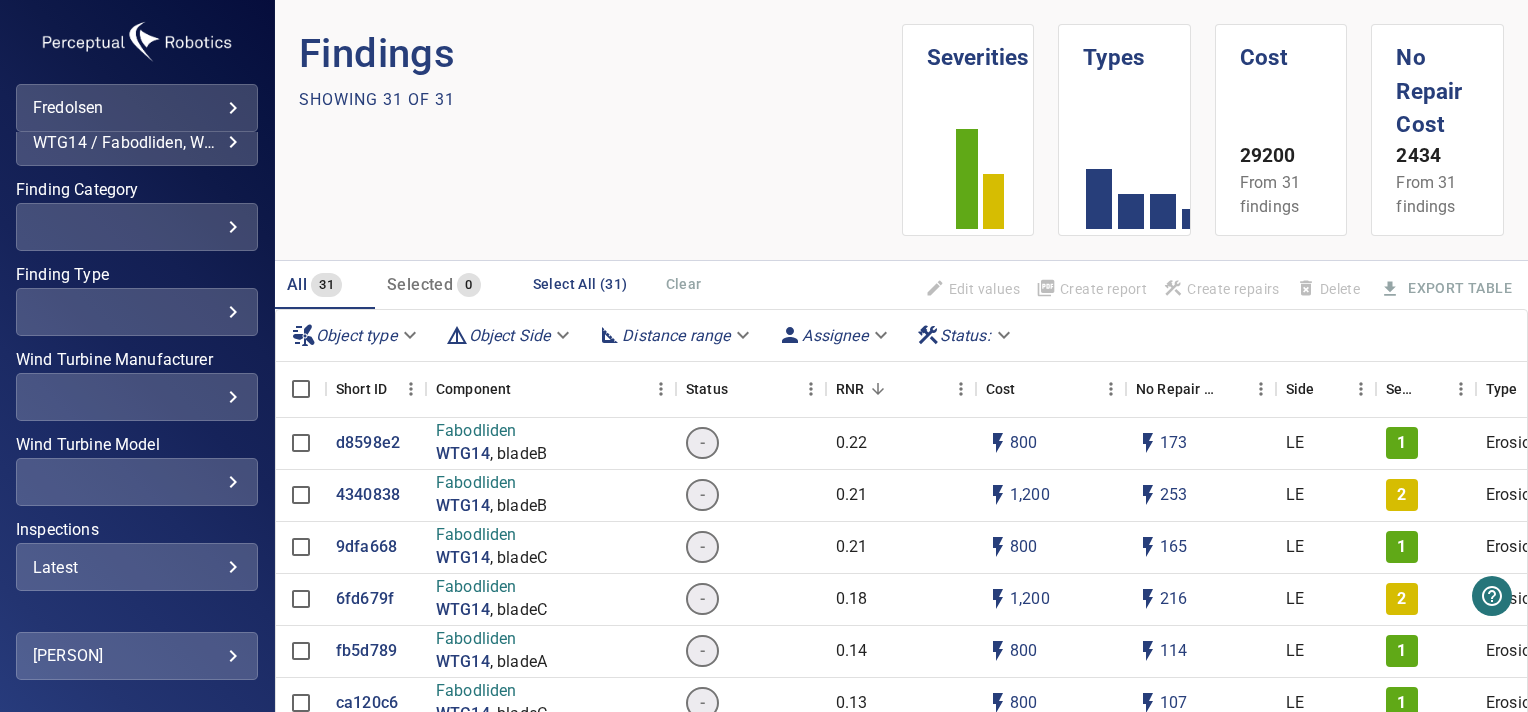 scroll, scrollTop: 668, scrollLeft: 0, axis: vertical 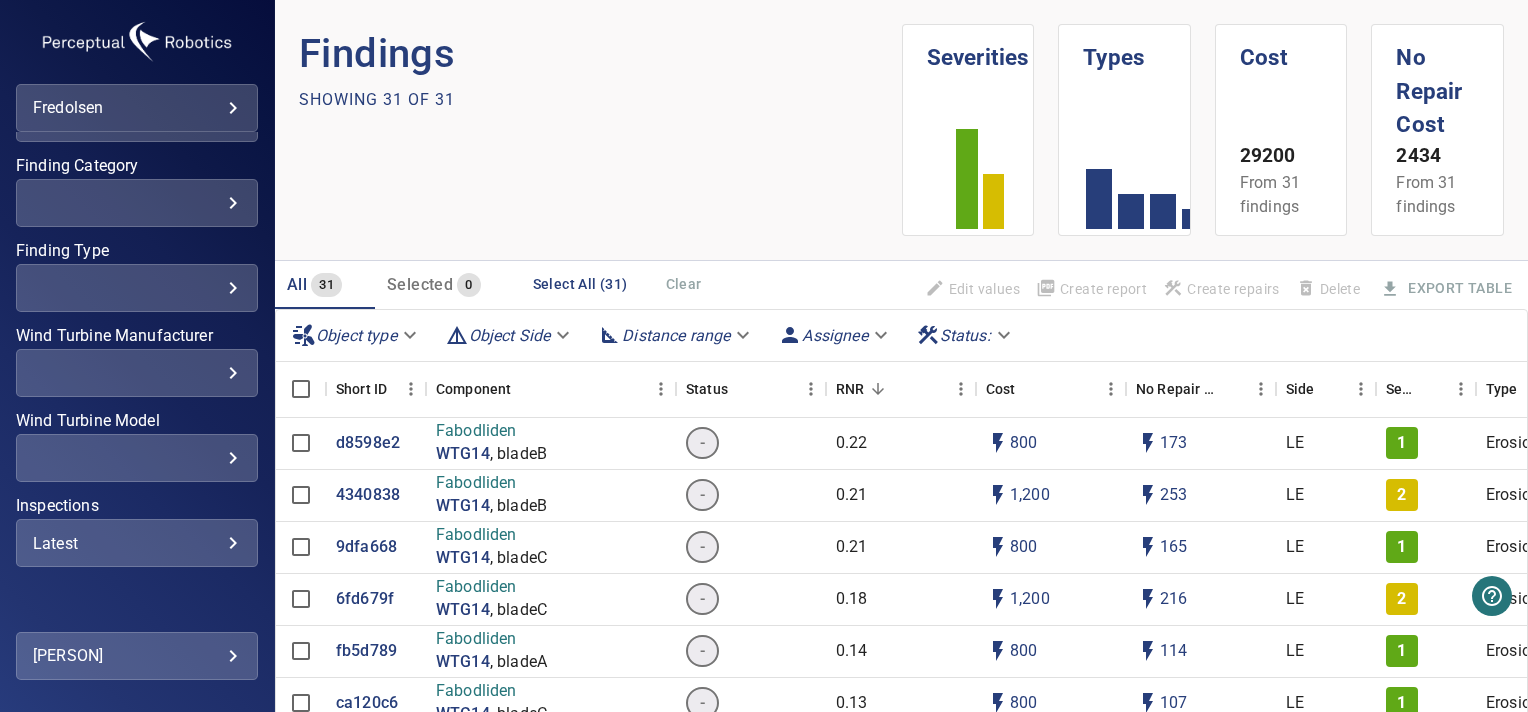 click on "Latest" at bounding box center [137, 543] 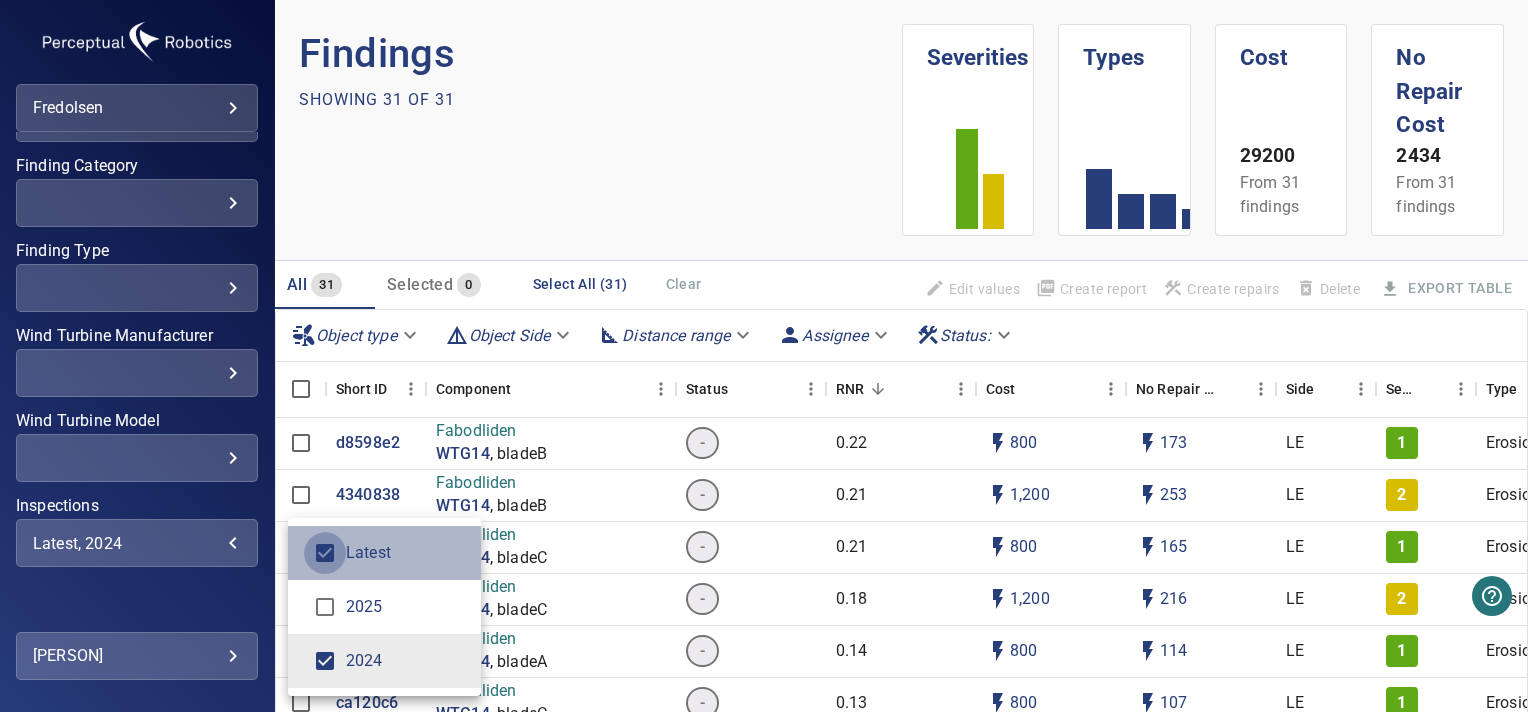 type on "****" 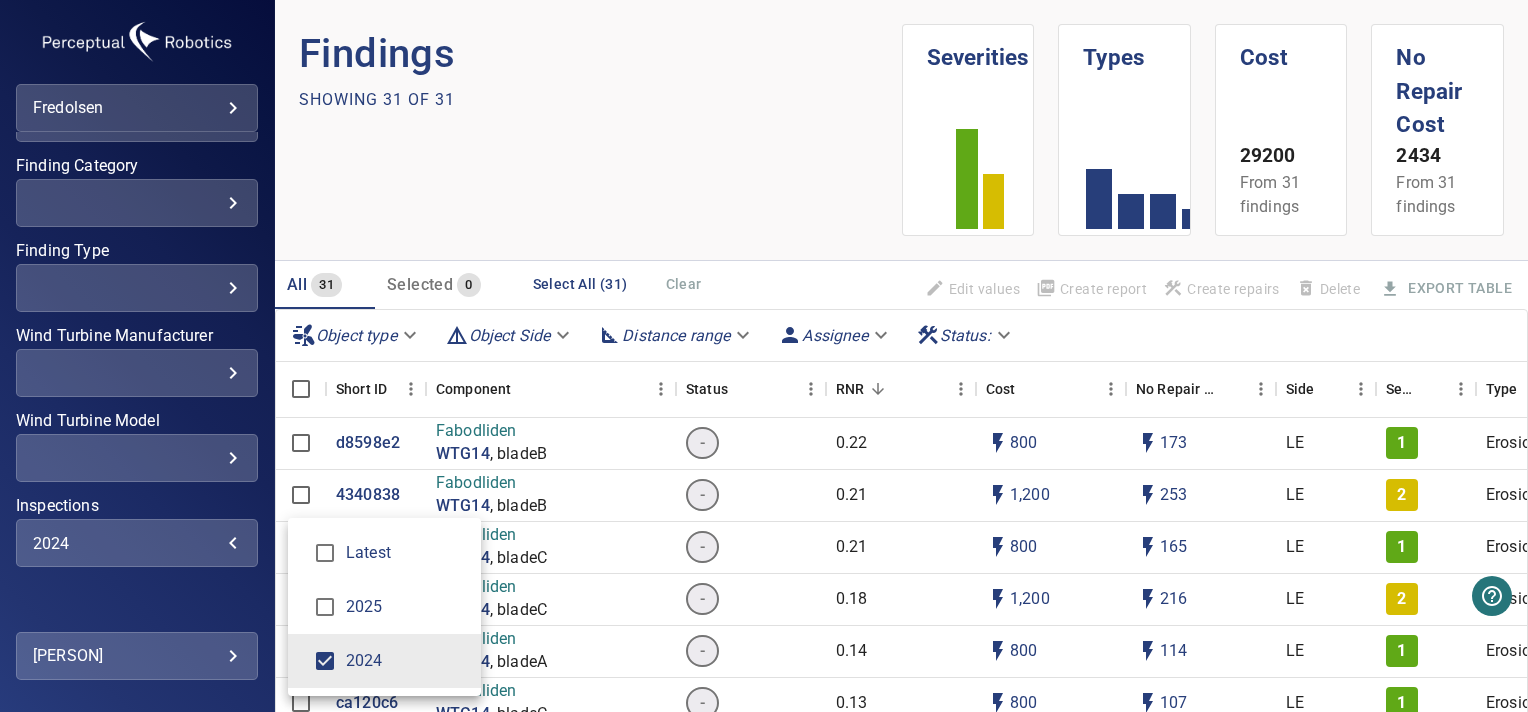 click at bounding box center [764, 356] 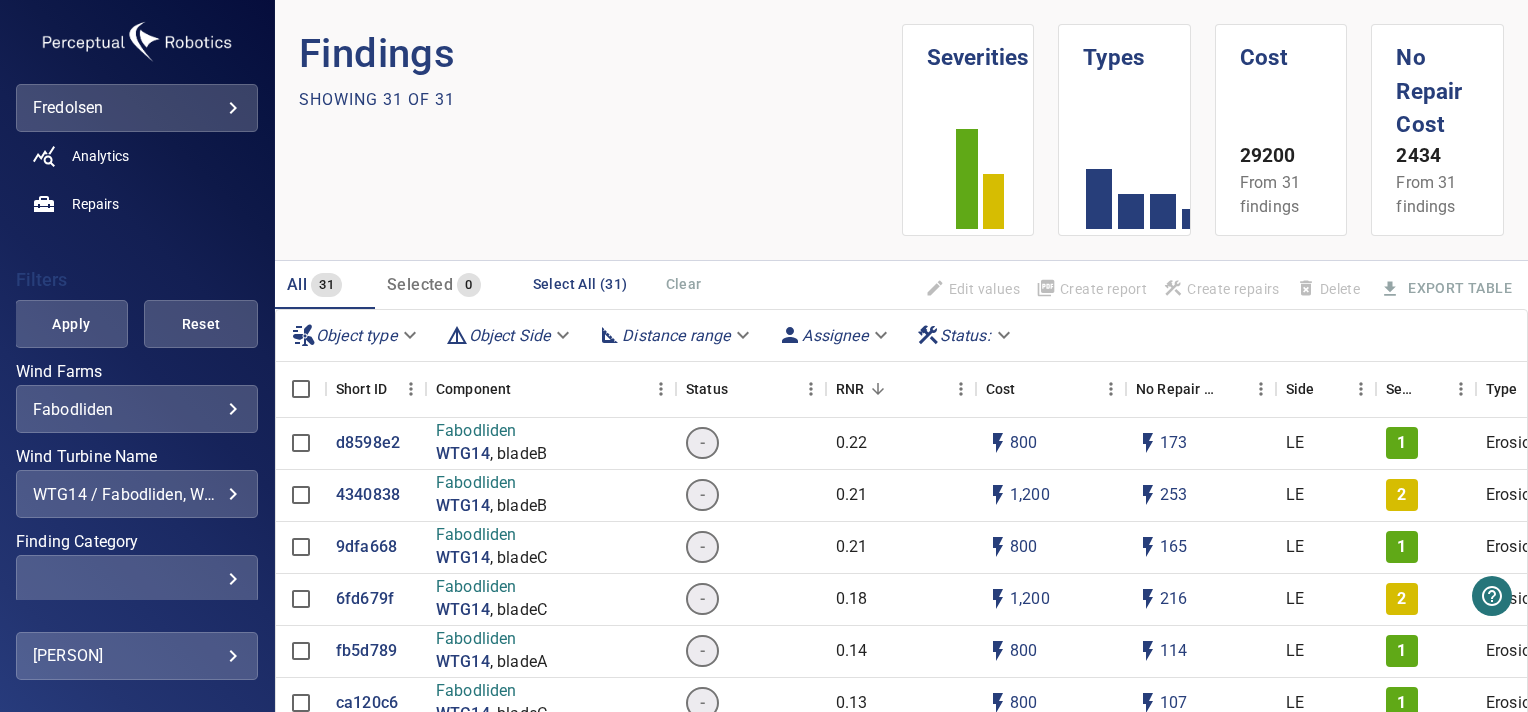 scroll, scrollTop: 286, scrollLeft: 0, axis: vertical 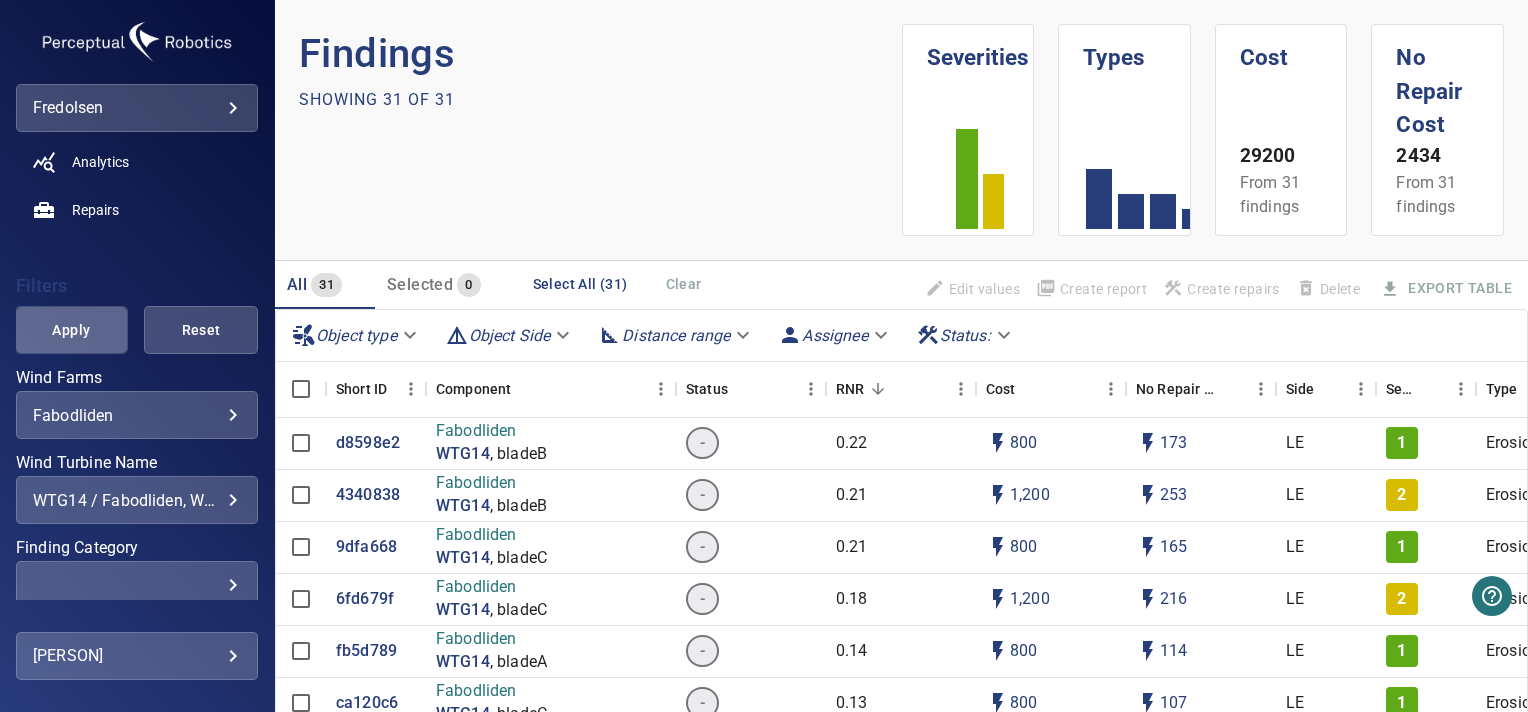 click on "Apply" at bounding box center (72, 330) 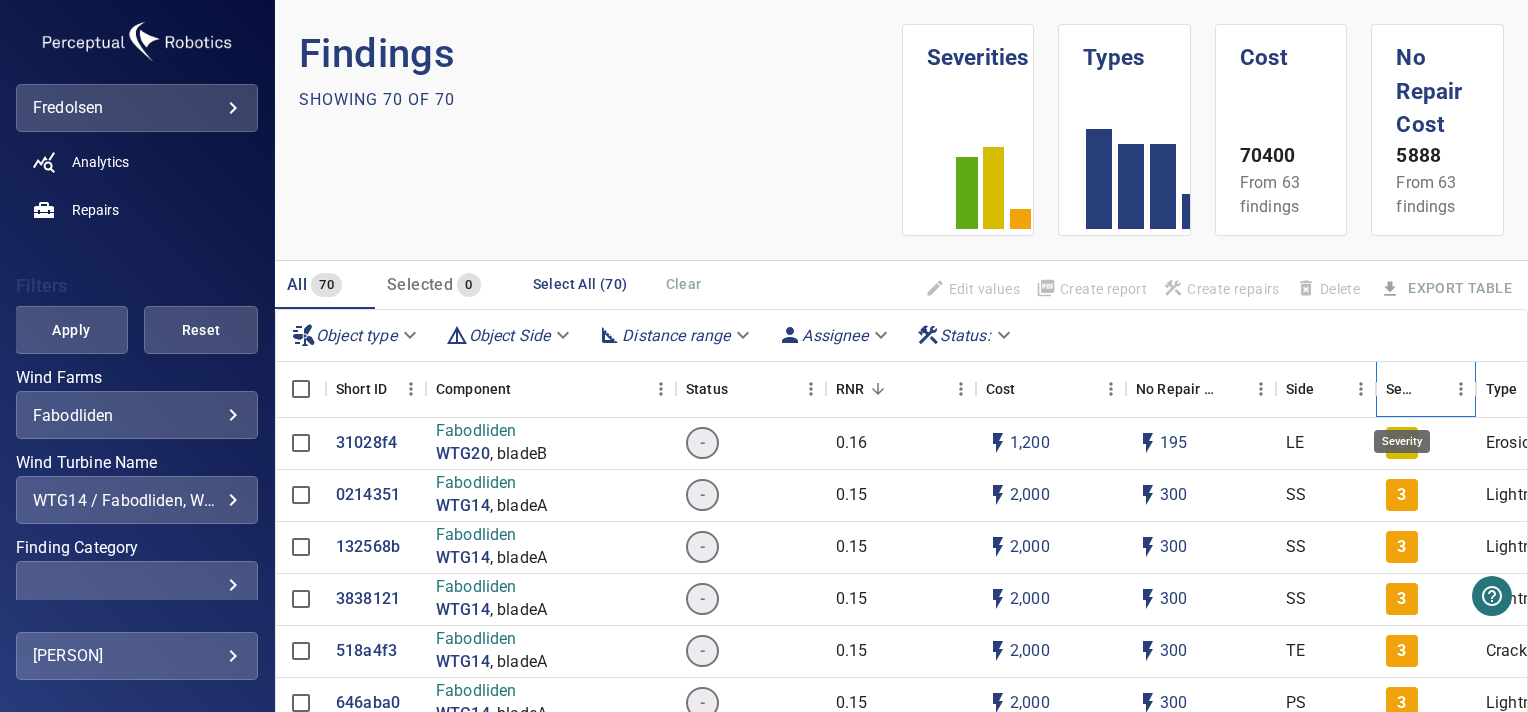 click on "Severity" at bounding box center [1402, 389] 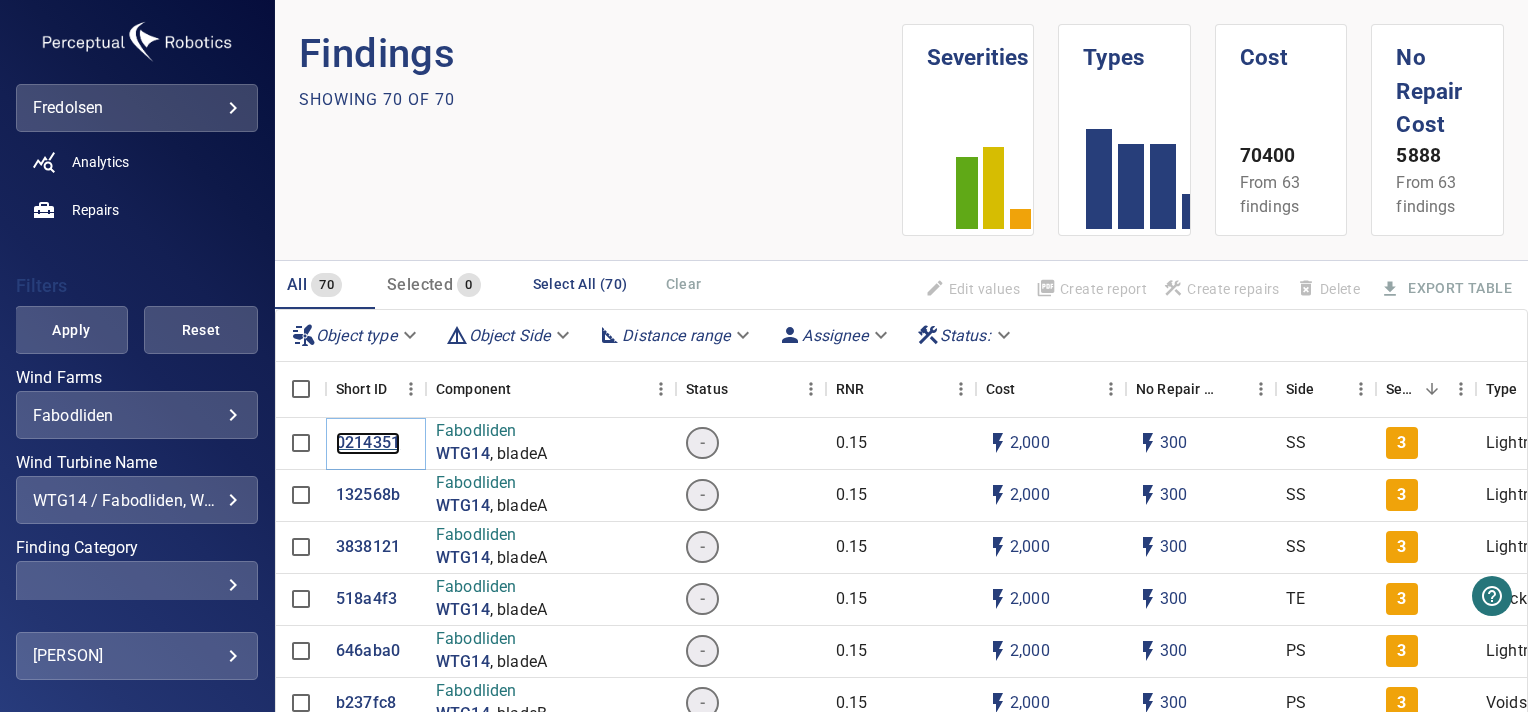 click on "0214351" at bounding box center [368, 443] 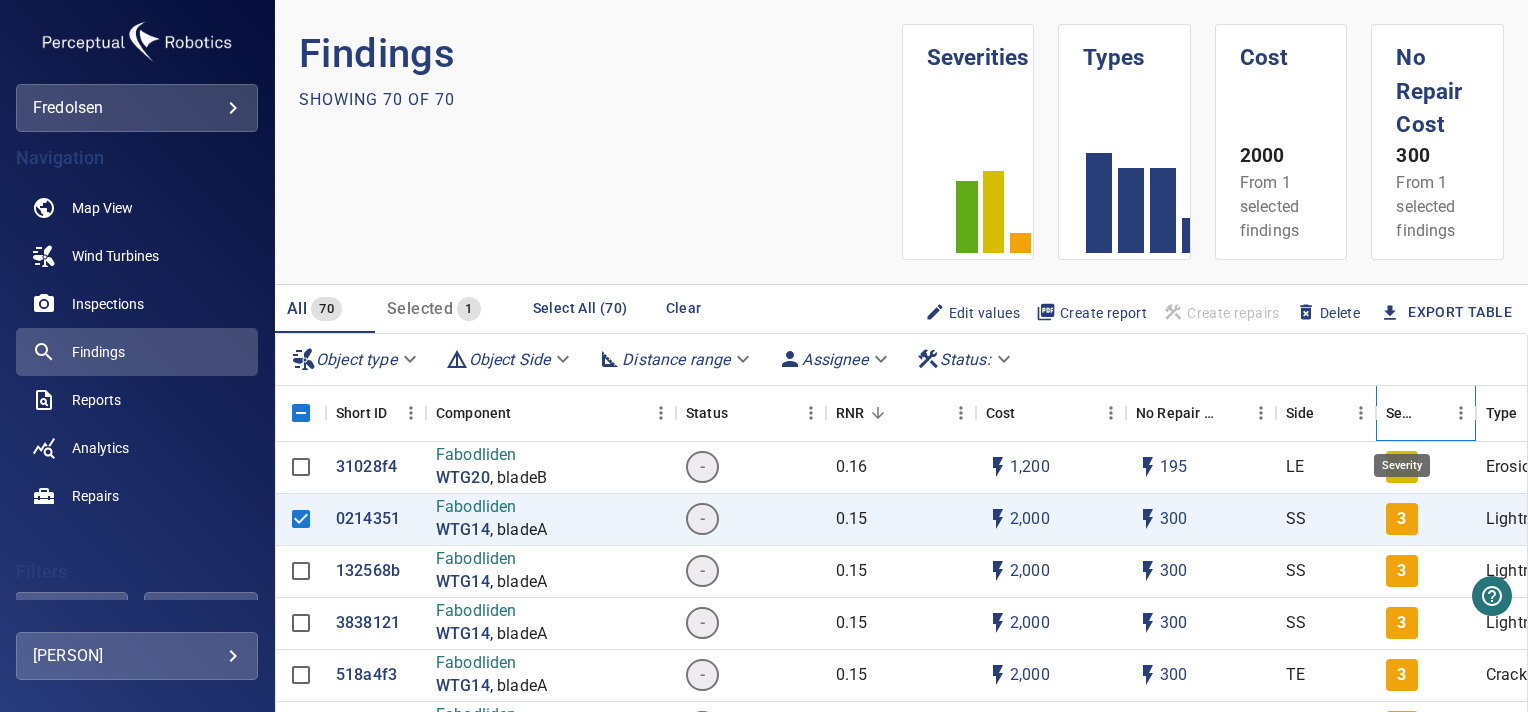 click on "Severity" at bounding box center (1402, 413) 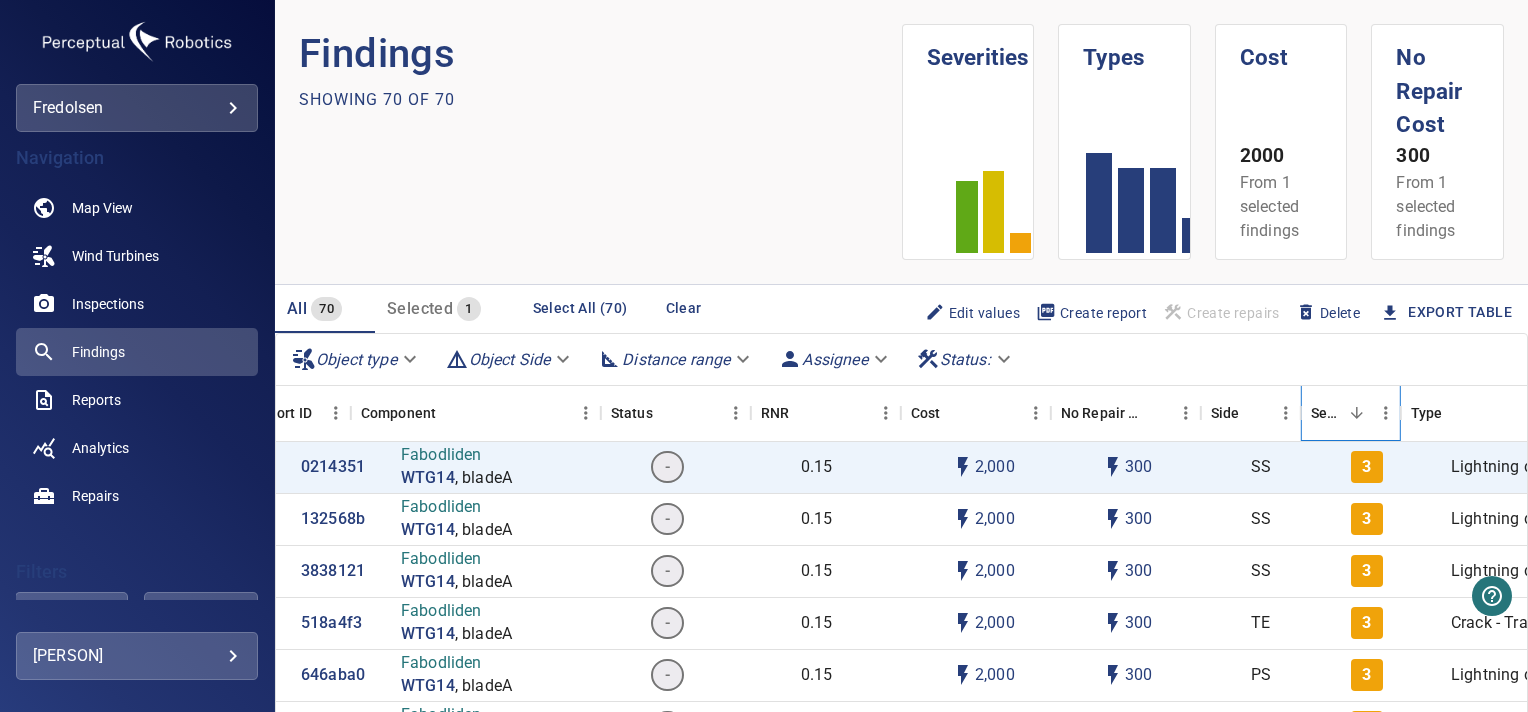scroll, scrollTop: 0, scrollLeft: 0, axis: both 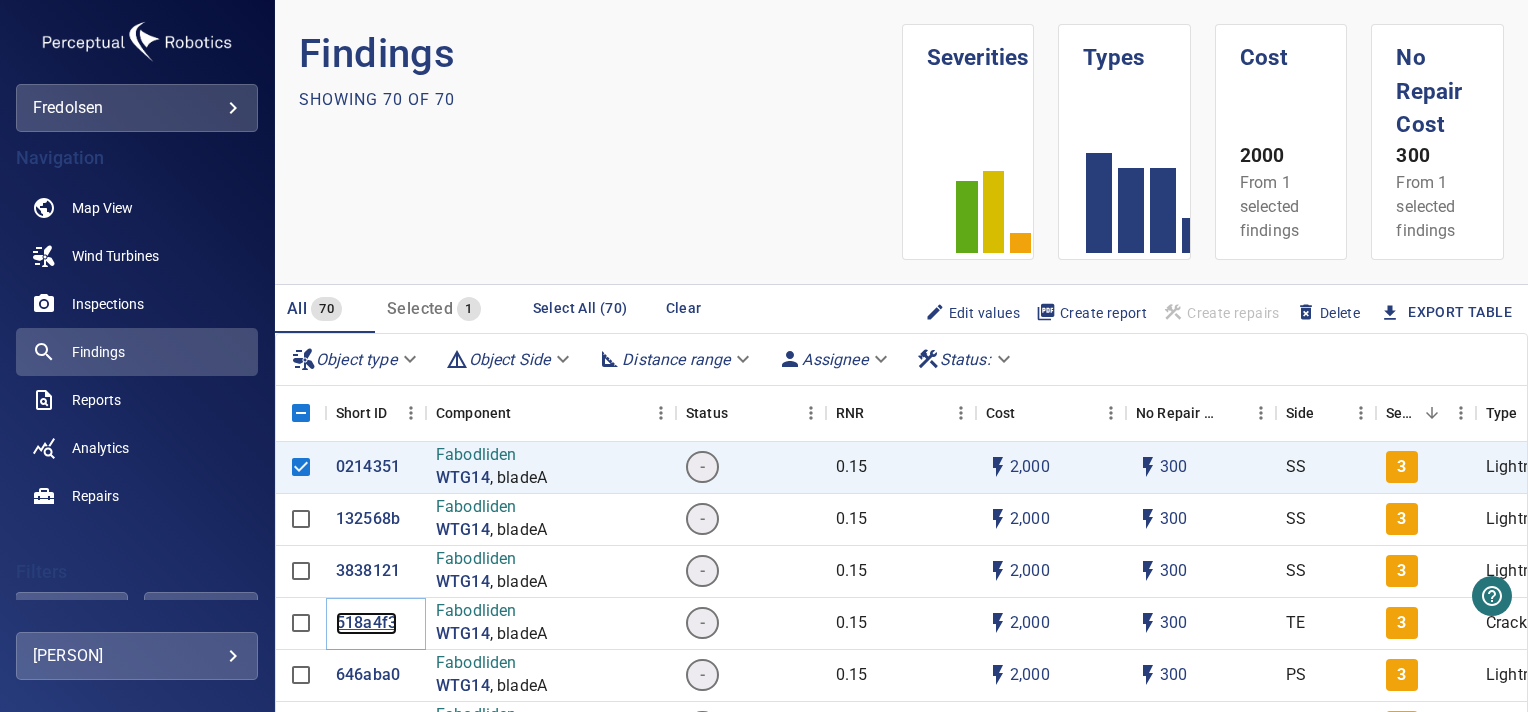 click on "518a4f3" at bounding box center (366, 623) 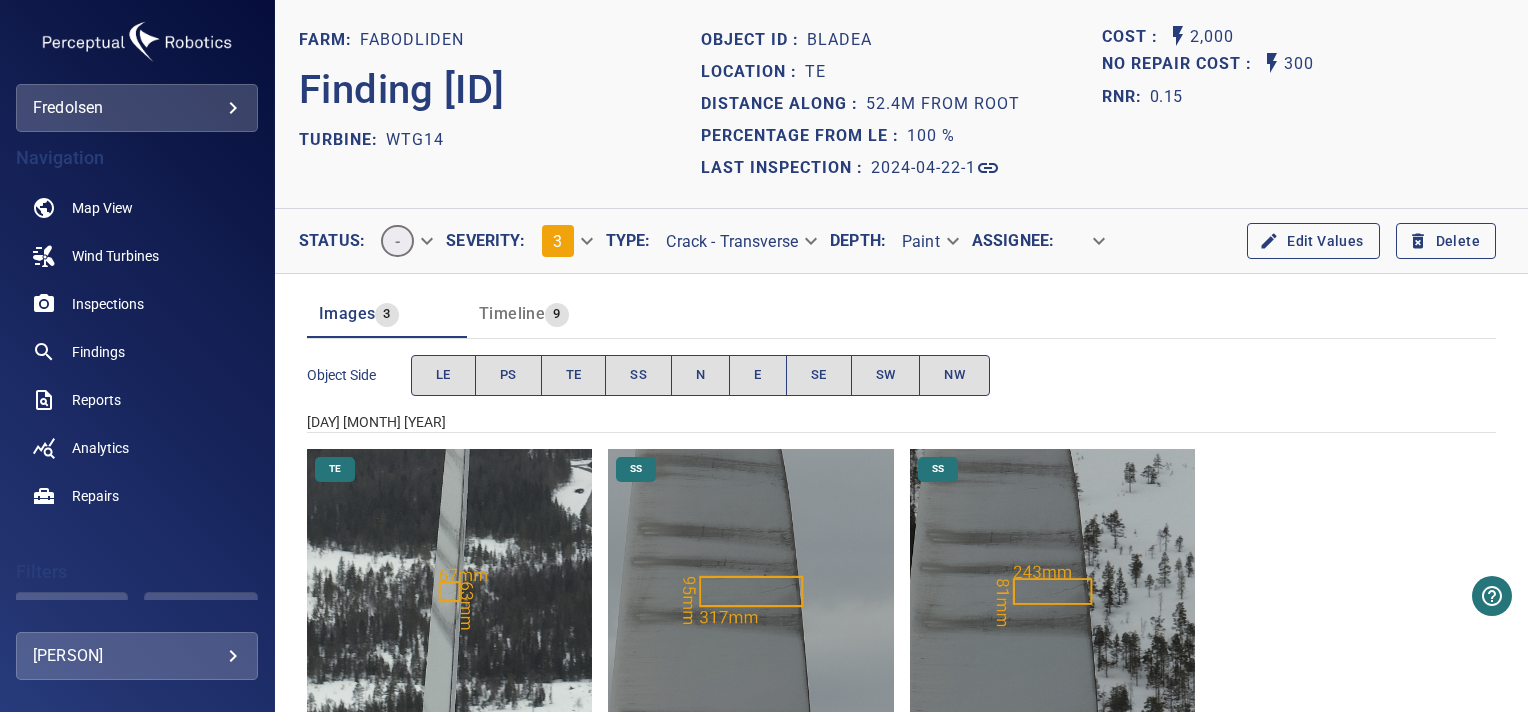 click at bounding box center (750, 591) 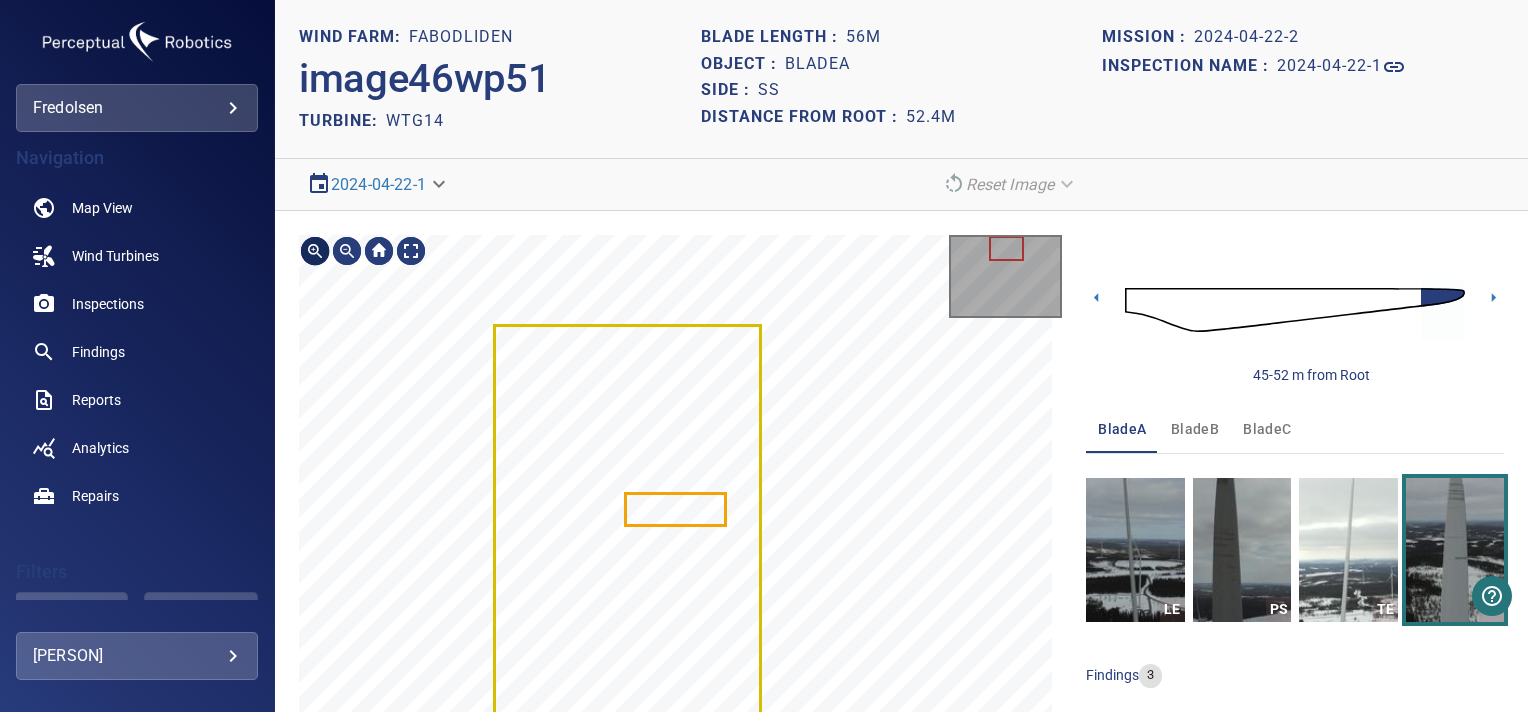 click at bounding box center (315, 251) 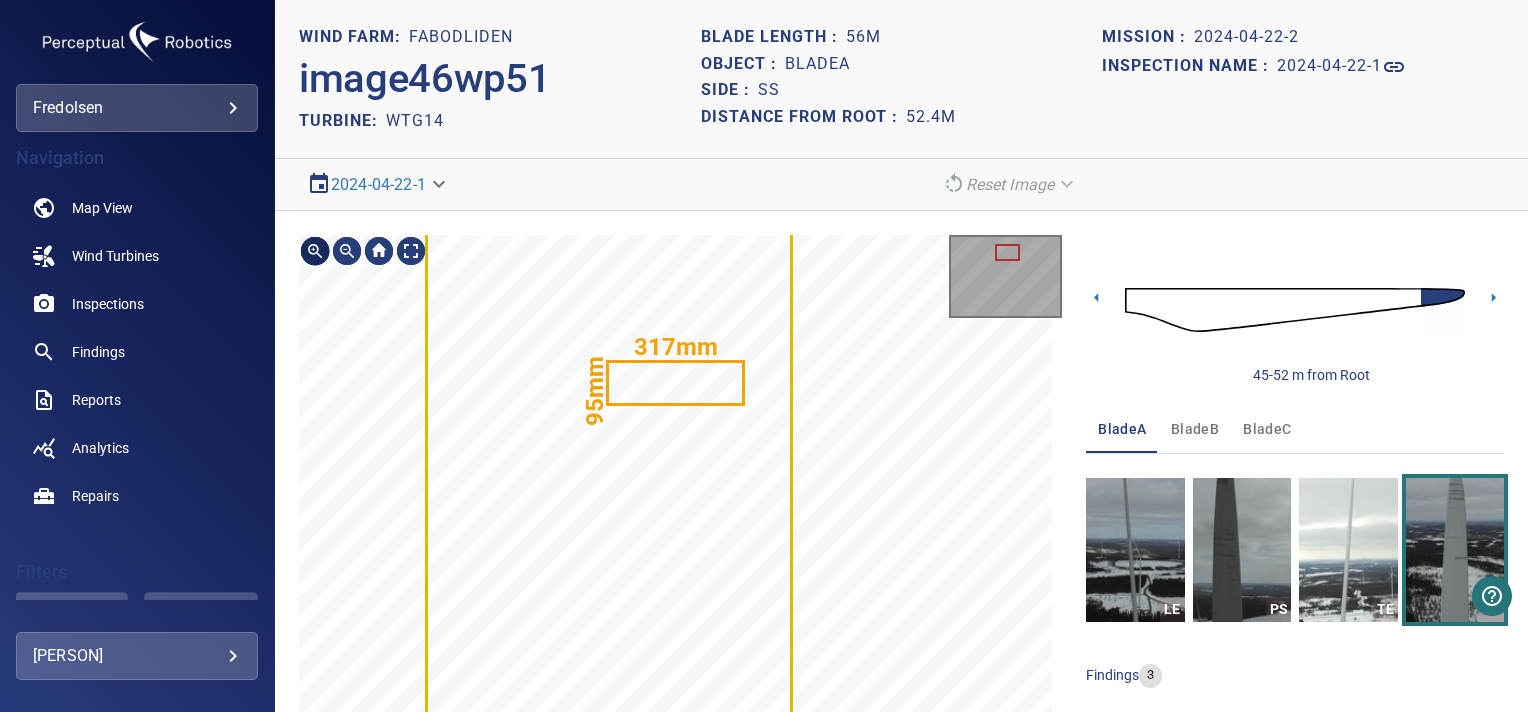 click at bounding box center (315, 251) 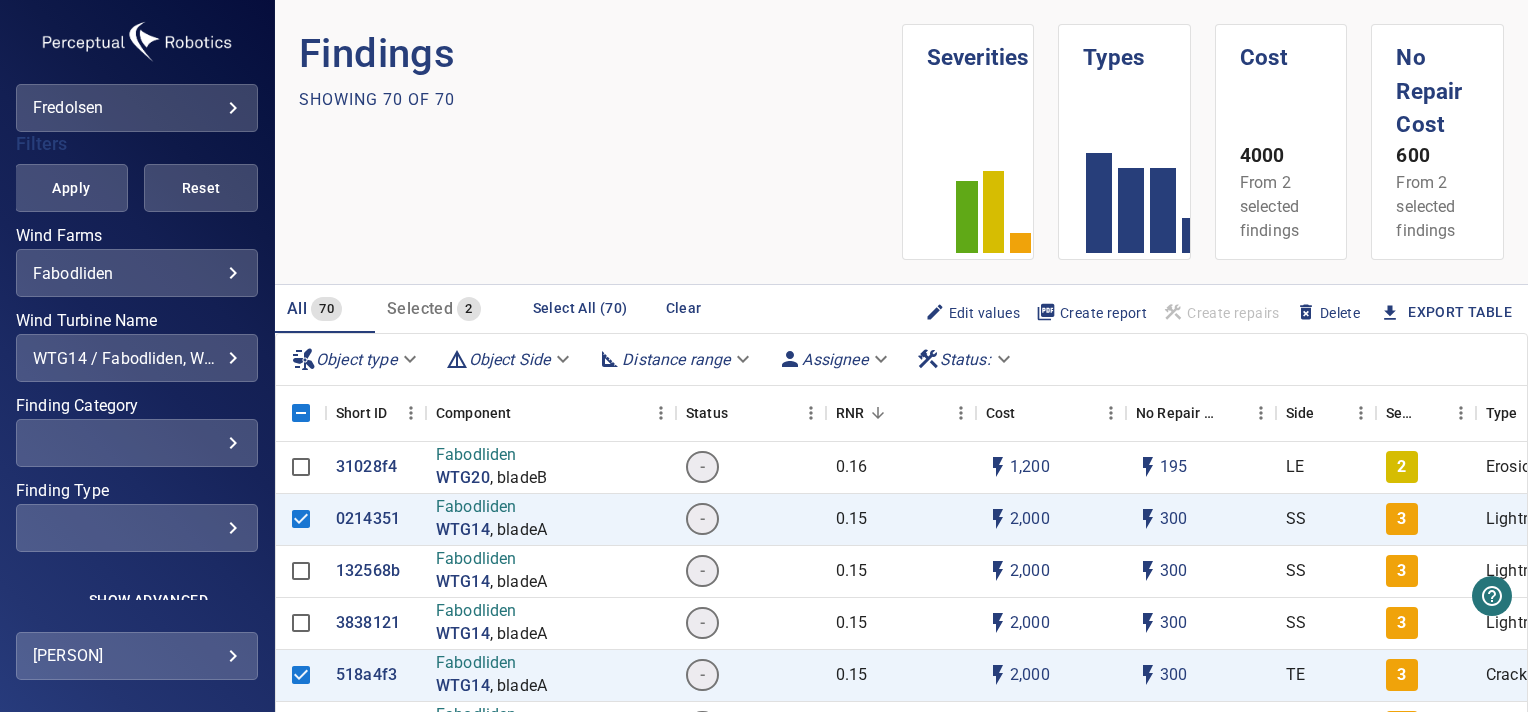 scroll, scrollTop: 461, scrollLeft: 0, axis: vertical 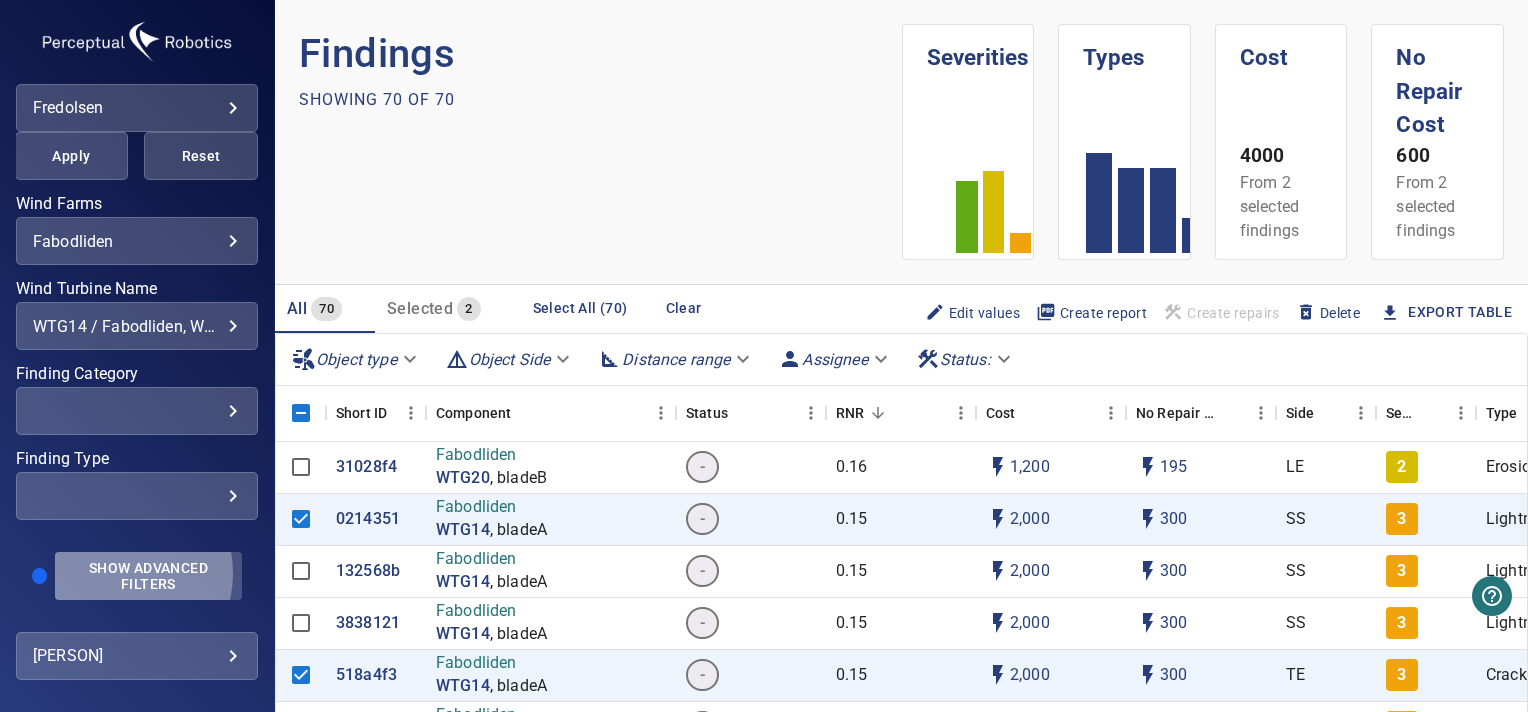 click on "Show Advanced Filters" at bounding box center (148, 576) 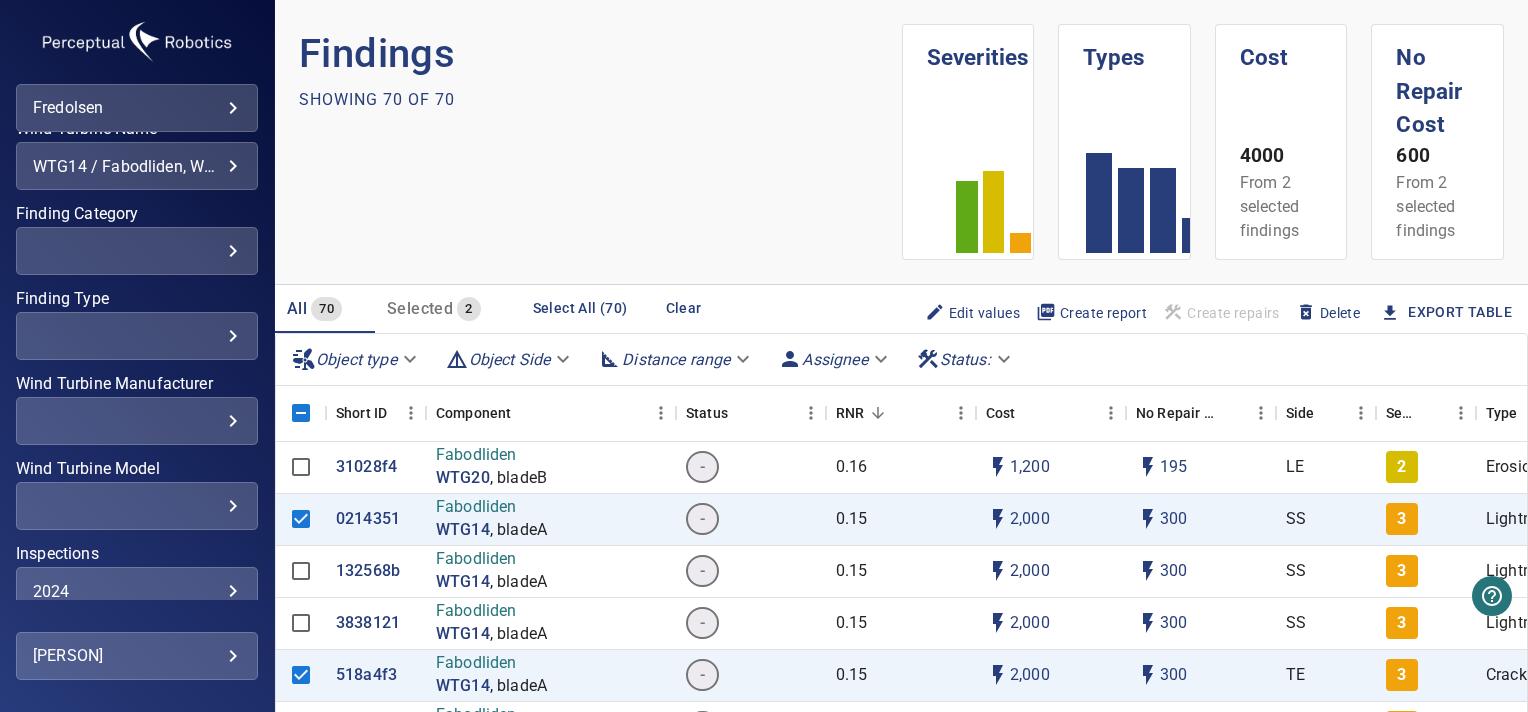 scroll, scrollTop: 613, scrollLeft: 0, axis: vertical 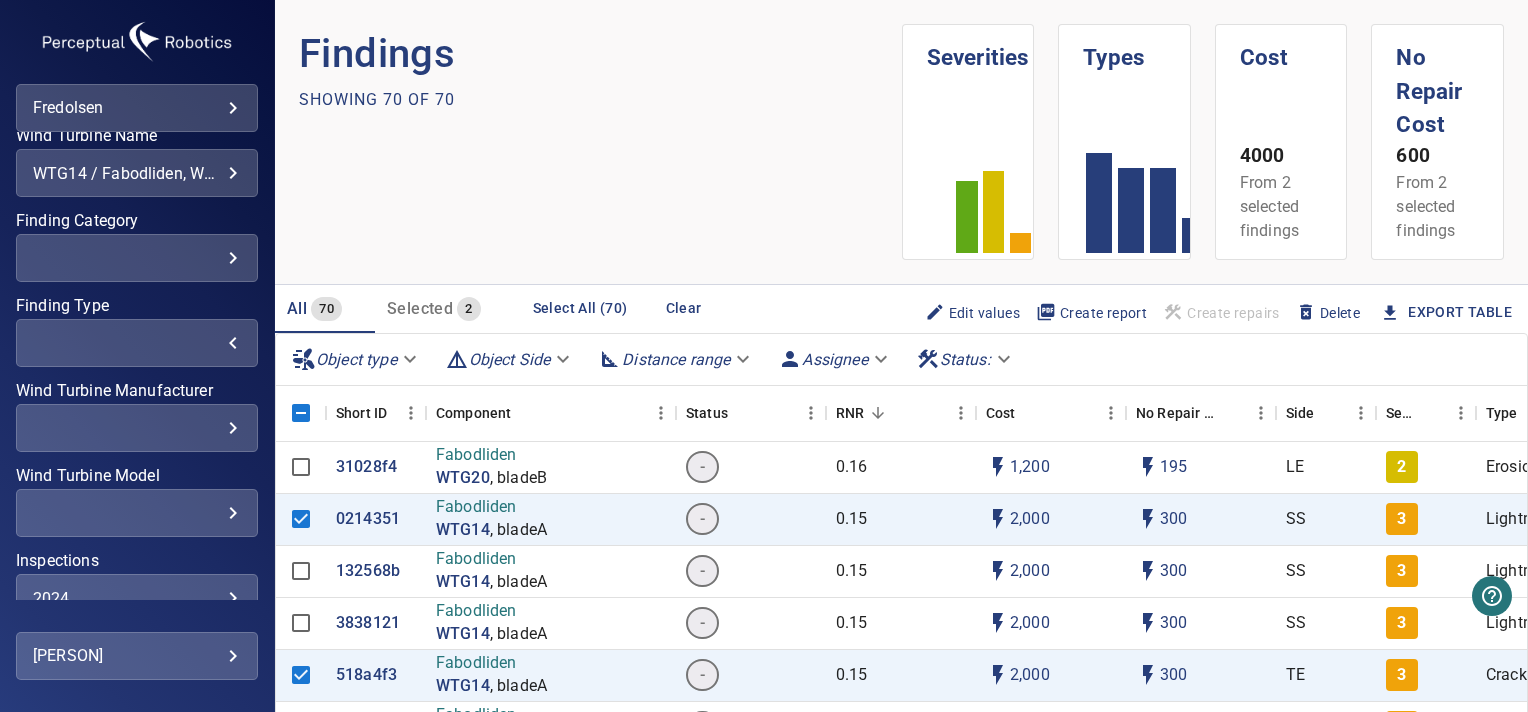 click on "​" at bounding box center [137, 343] 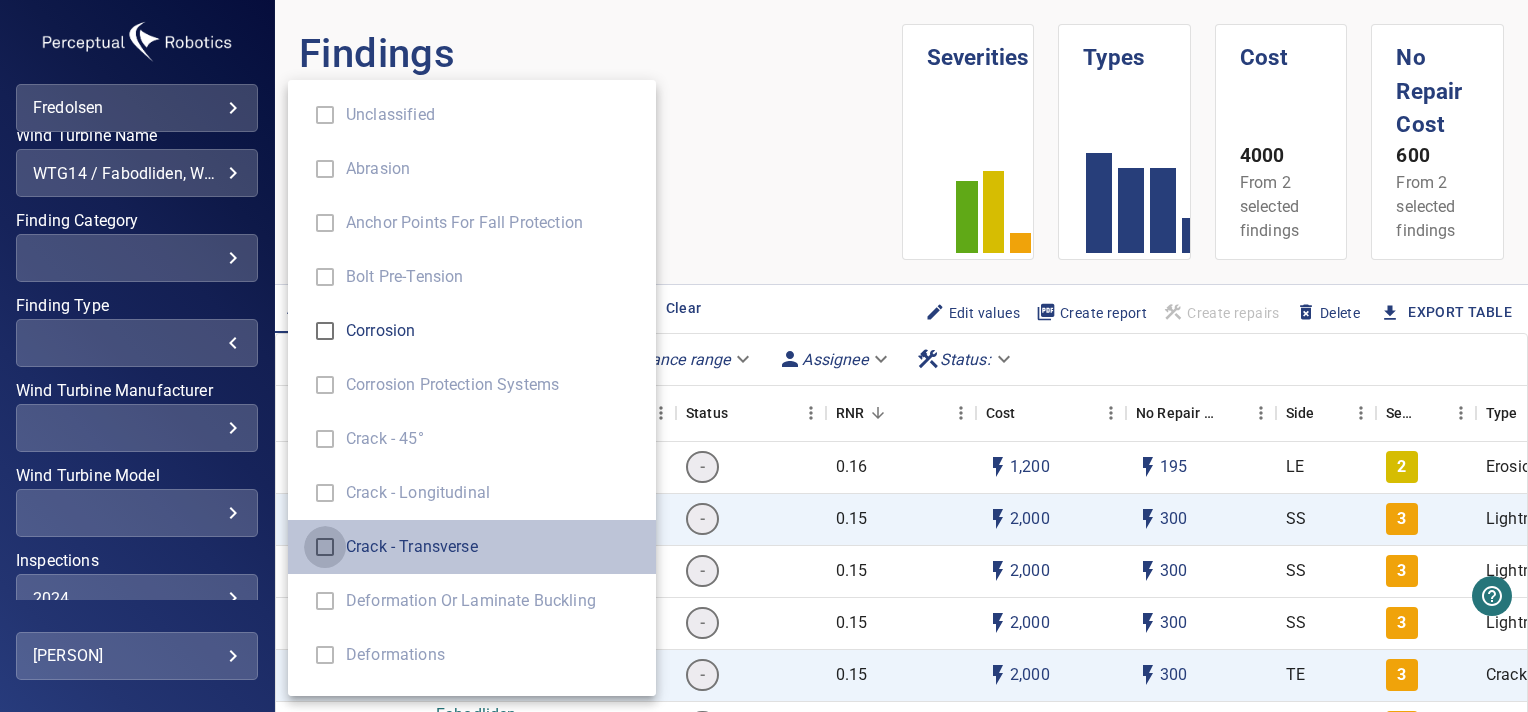 type on "**********" 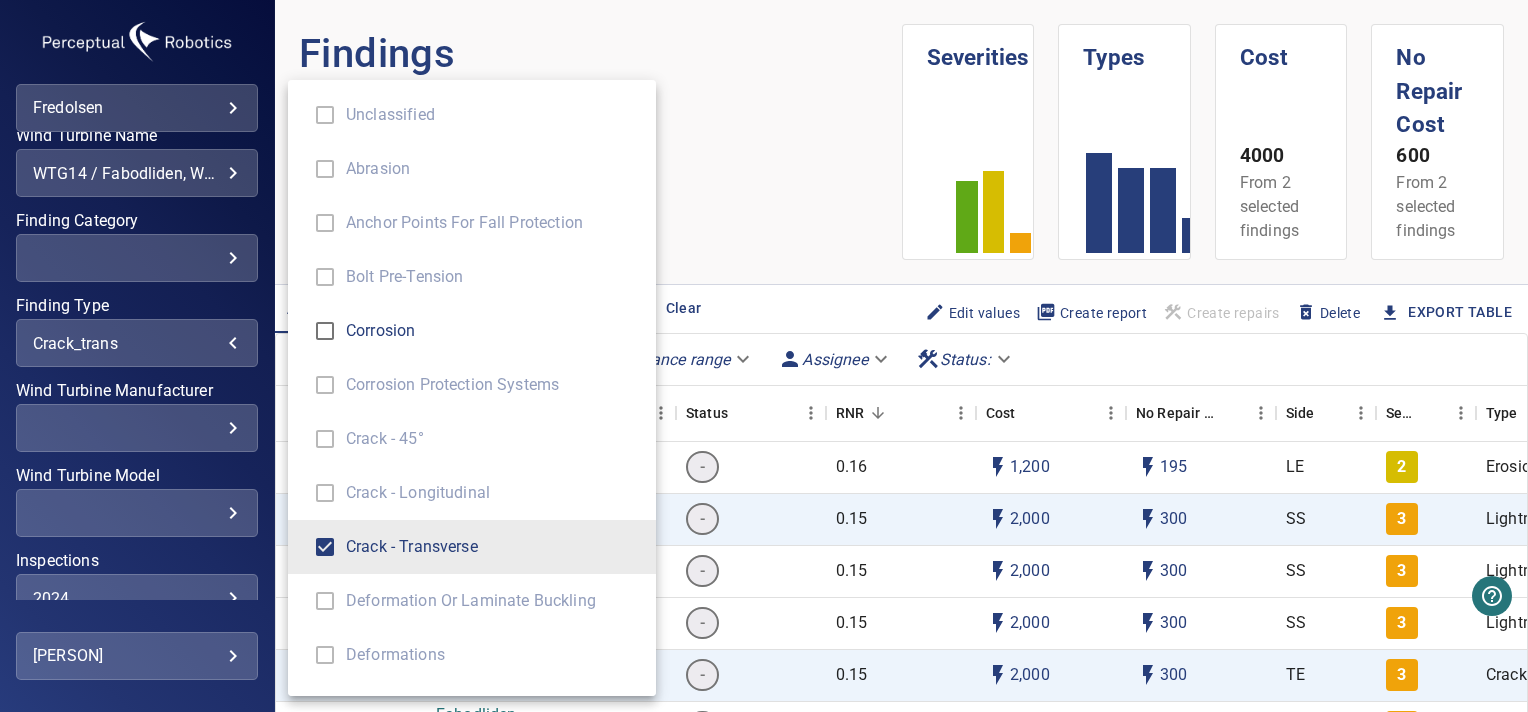 click on "[PERSON] Navigation Map View Wind Turbines Inspections Findings Reports Analytics Repairs Filters Apply Reset Wind Farms Fabodliden Wind Turbine Name WTG14 / Fabodliden, WTG20 / Fabodliden Finding Category Finding Type crack_trans Unclassified Abrasion Anchor Points for Fall Protection Bolt Pre-tension Corrosion Corrosion Protection Systems Crack - 45° Crack - Longitudinal Crack - Transverse Deformation or Laminate Buckling Deformations Delamination Dents Dirt and fouling Erosion Fatigue Cracks Hydraulic Oil Lifting Appliances Lightning damage Marine Growth for Offshore Structures Missing/loose Peeling Pinholes, Pitting, Chips Scratches, Gouges Spalling Split/open bond Structures Voids Weld Seam Damage Wind Turbine Manufacturer Wind Turbine Model Inspections [YEAR] Hide Advanced Filters [PERSON] Findings Showing [NUMBER] of [NUMBER] Types [NUMBER]" at bounding box center (764, 356) 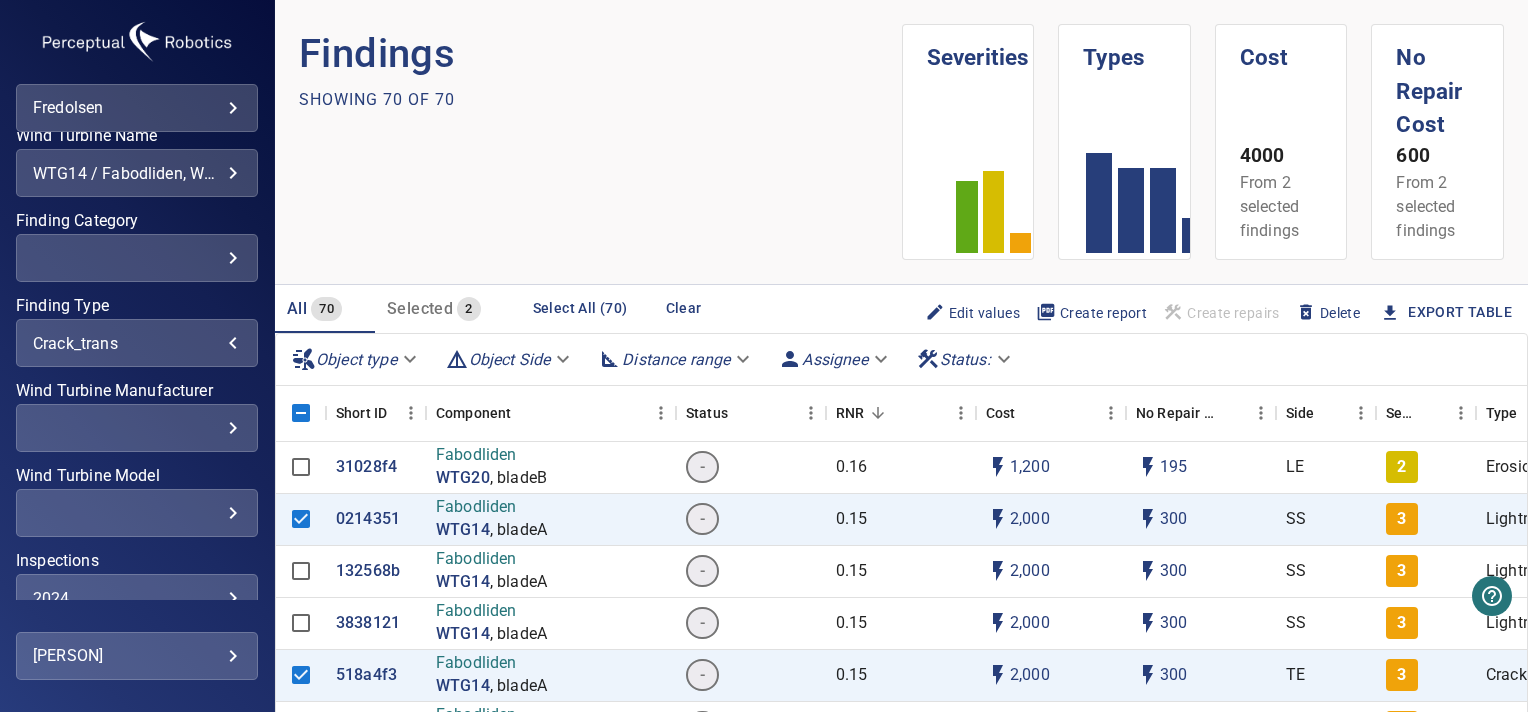 click on "Unclassified Abrasion Anchor Points for Fall Protection Bolt Pre-tension Corrosion Corrosion Protection Systems Crack - 45° Crack - Longitudinal Crack - Transverse Deformation or Laminate Buckling Deformations Delamination Dents Dirt and fouling Erosion Fatigue Cracks Hydraulic Oil Lifting Appliances Lightning damage Marine Growth for Offshore Structures Missing/loose Peeling Pinholes, Pitting, Chips Scratches, Gouges Spalling Split/open bond Structures Voids Weld Seam Damage" at bounding box center [764, 356] 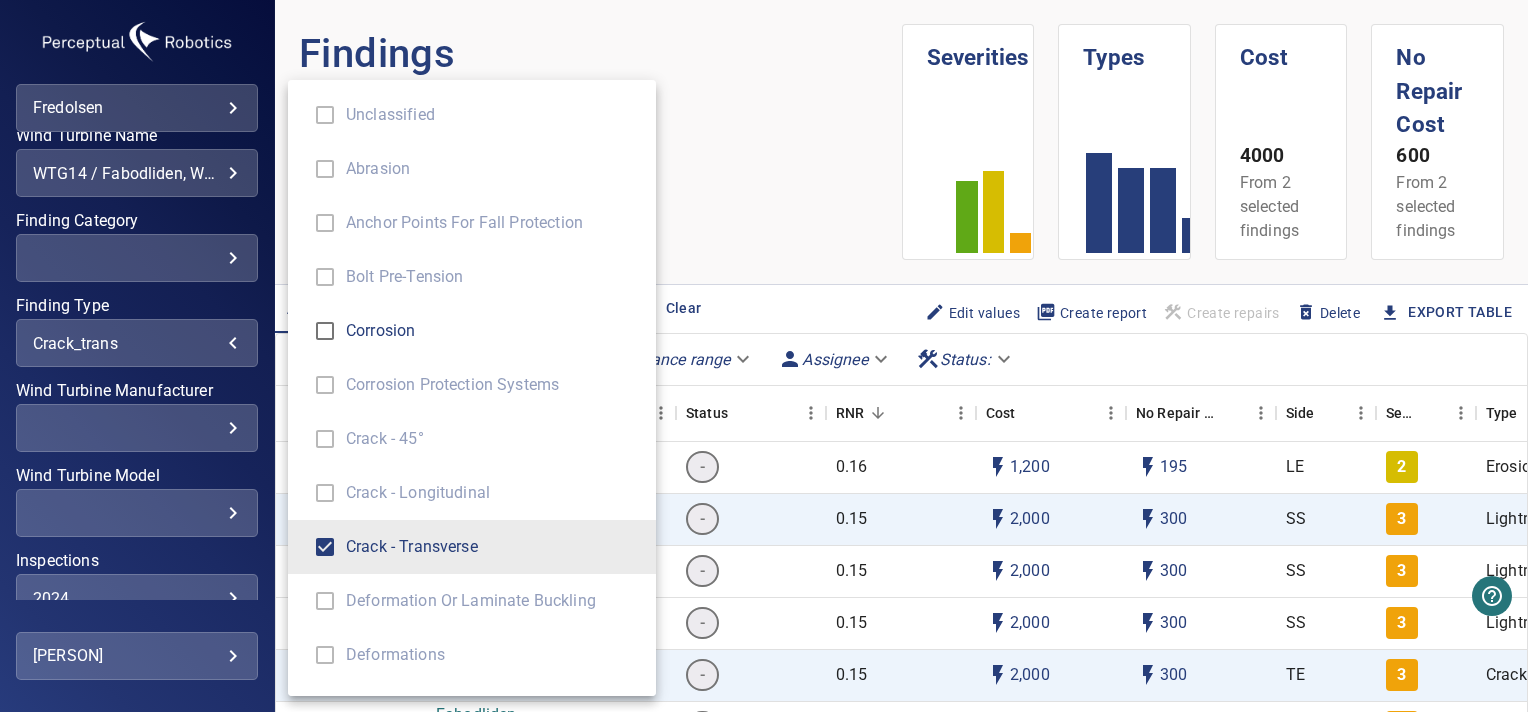 click at bounding box center [764, 356] 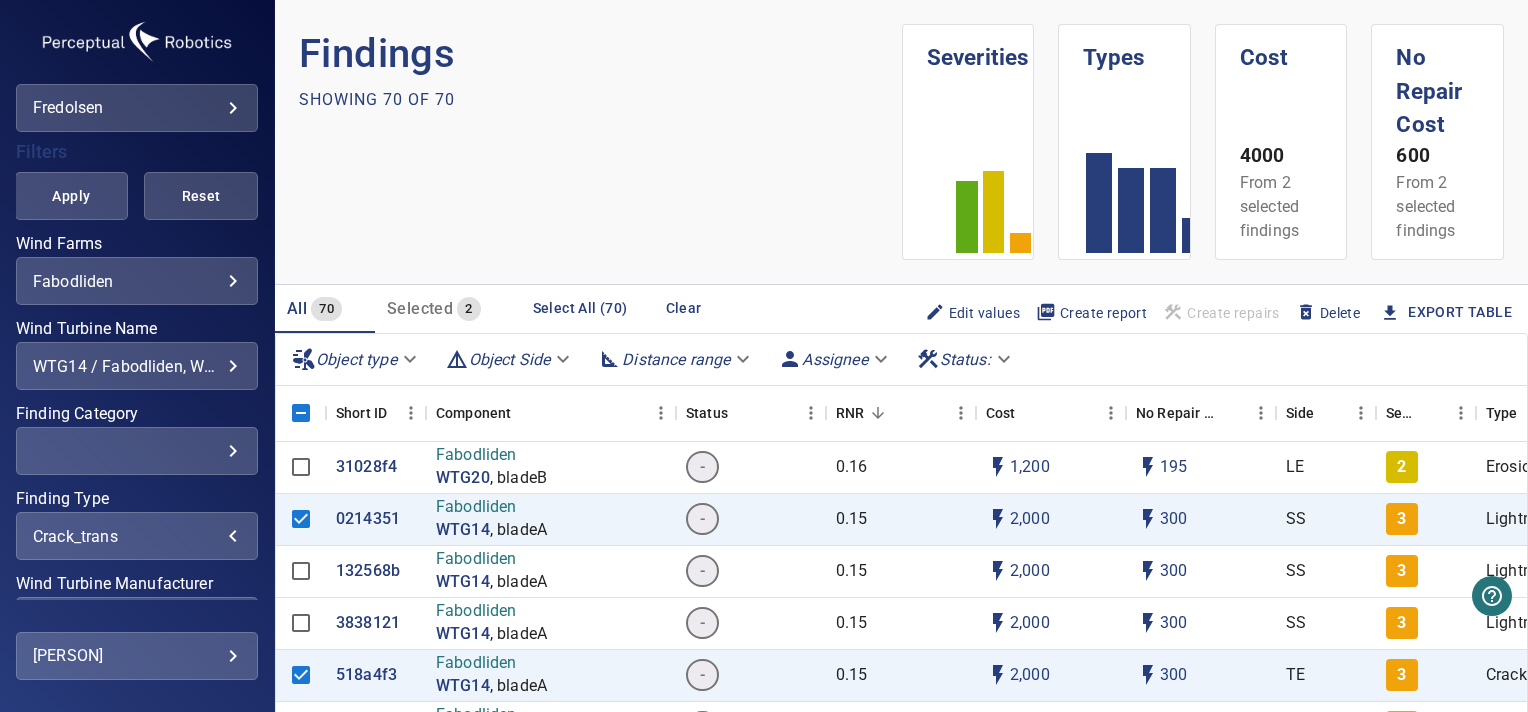 scroll, scrollTop: 420, scrollLeft: 0, axis: vertical 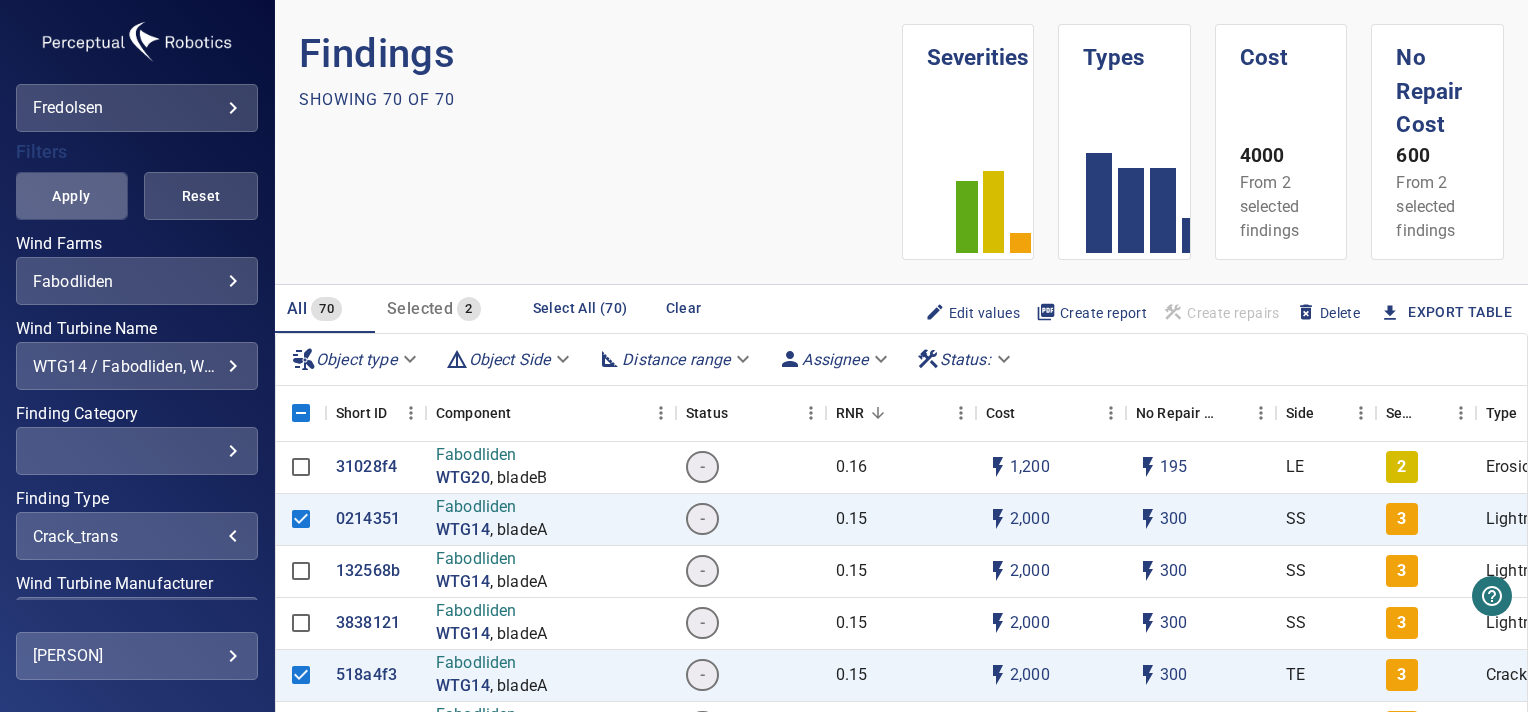 click on "Apply" at bounding box center (72, 196) 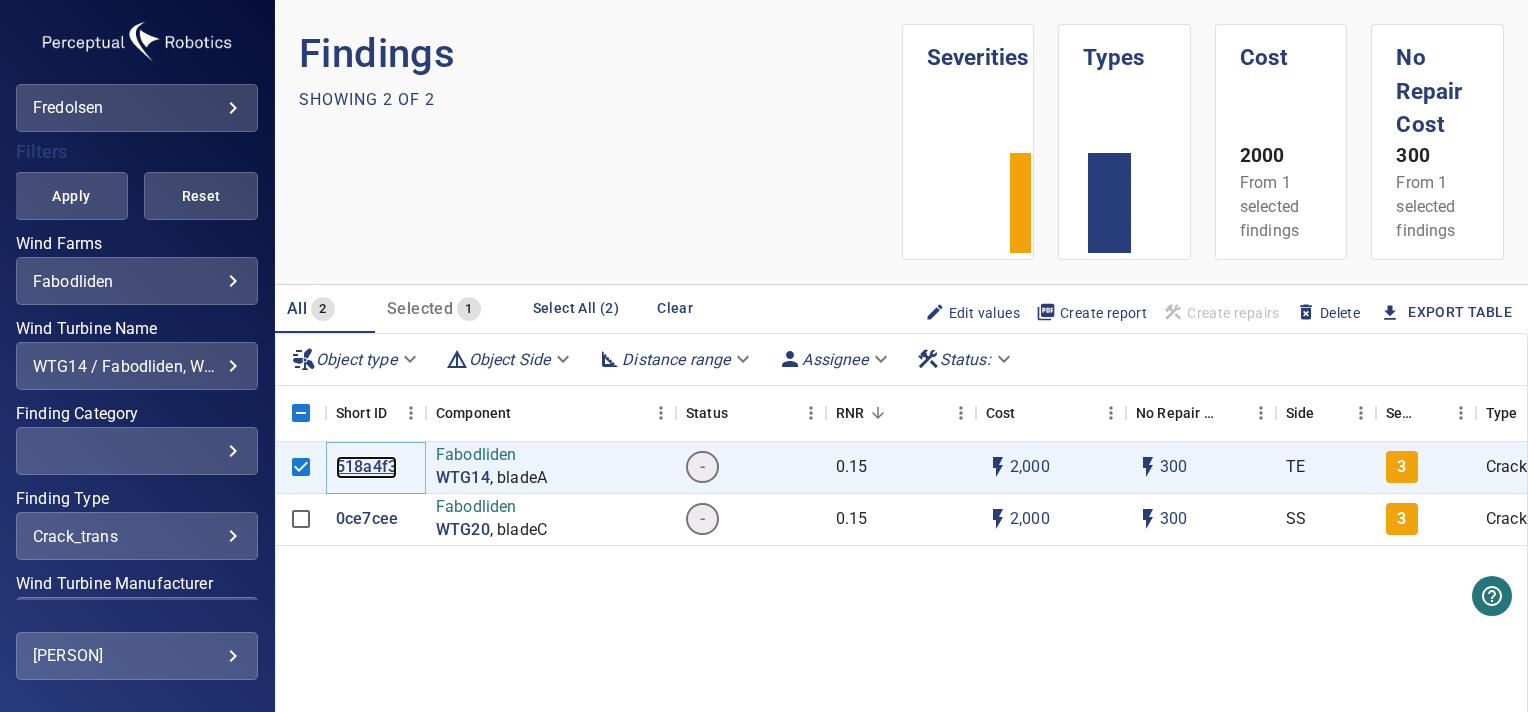 click on "518a4f3" at bounding box center (366, 467) 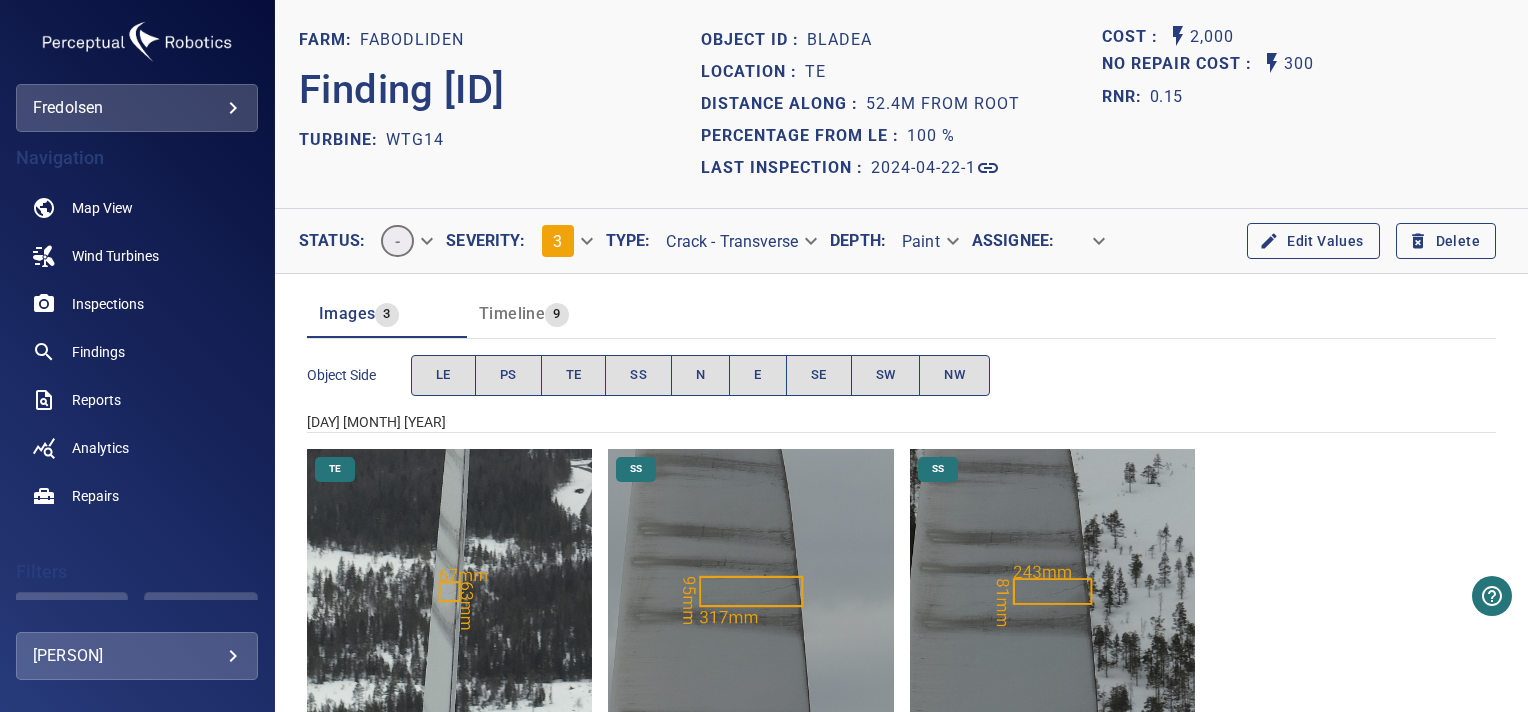 scroll, scrollTop: 66, scrollLeft: 0, axis: vertical 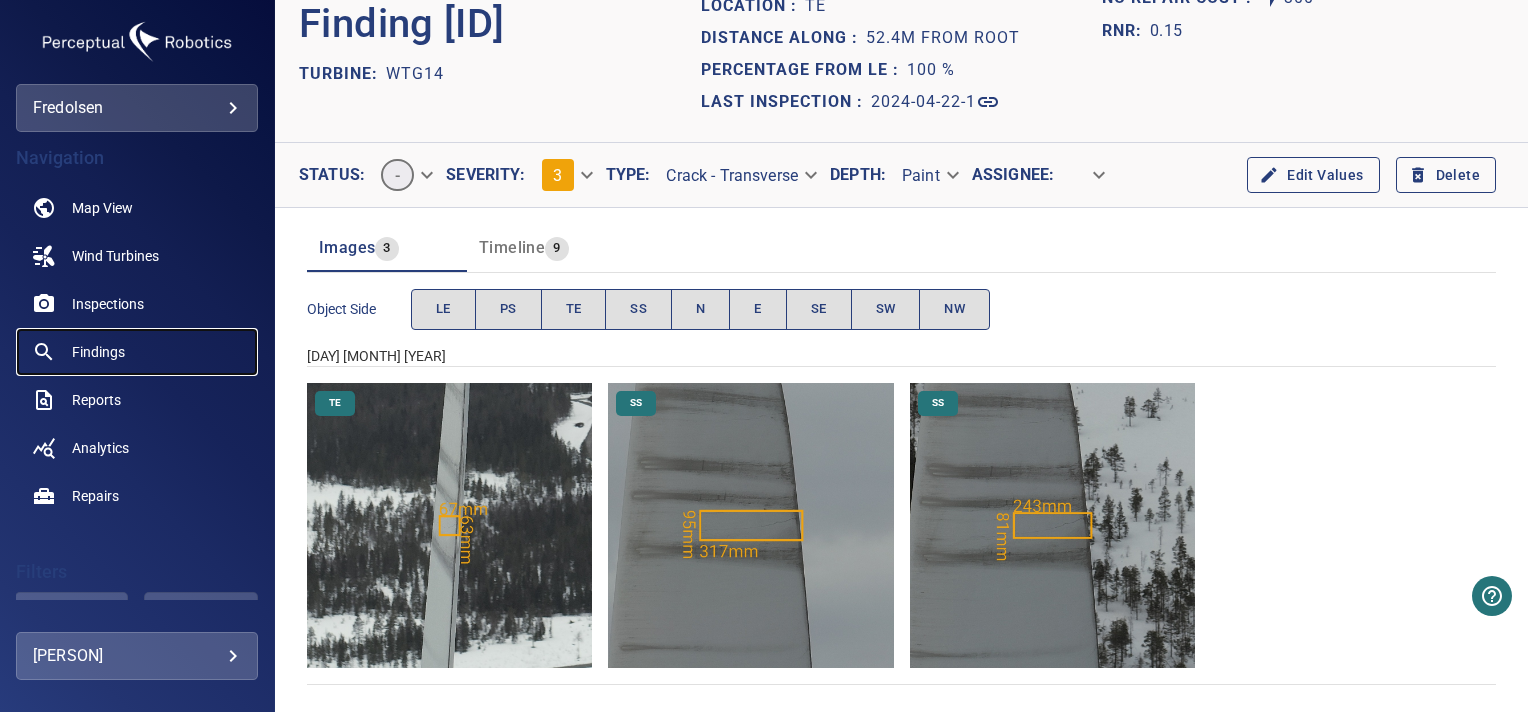 click on "Findings" at bounding box center [98, 352] 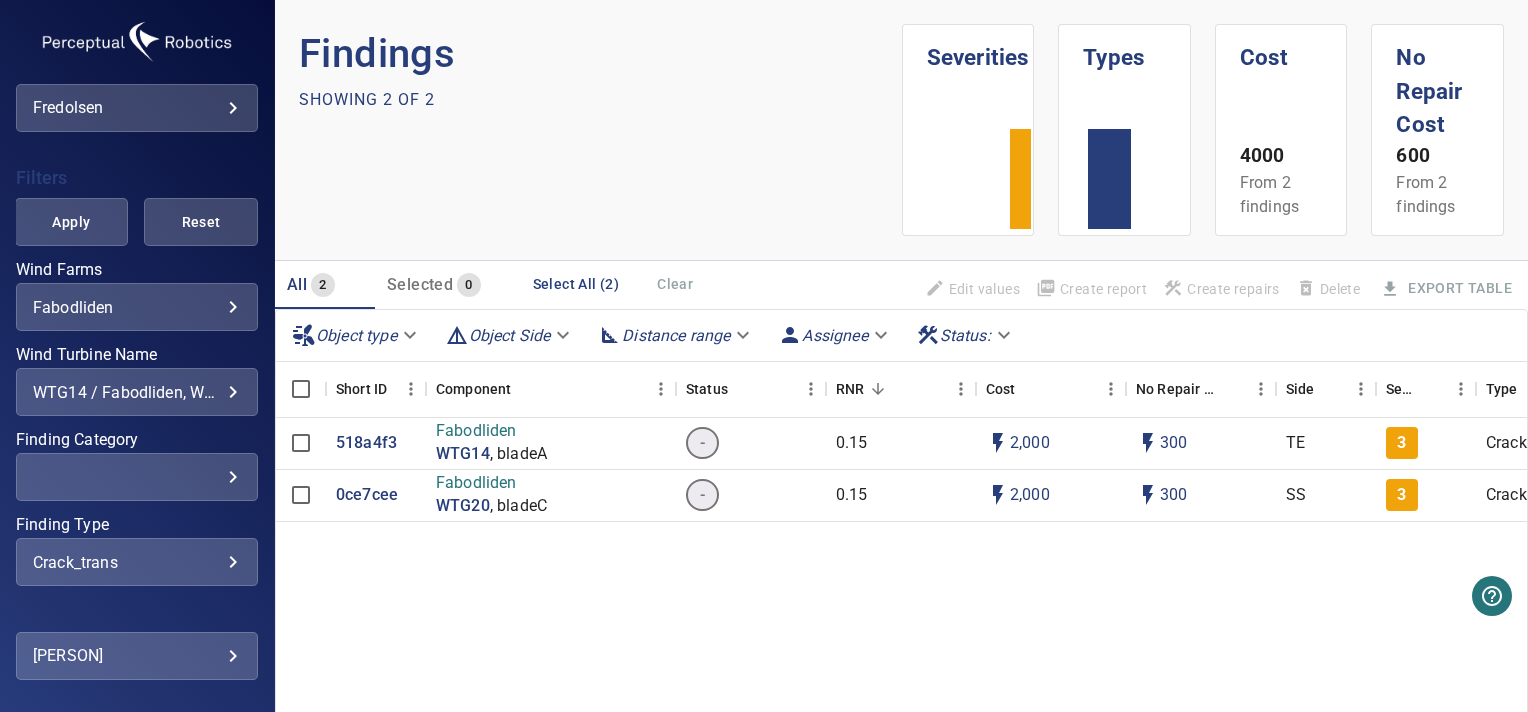 scroll, scrollTop: 461, scrollLeft: 0, axis: vertical 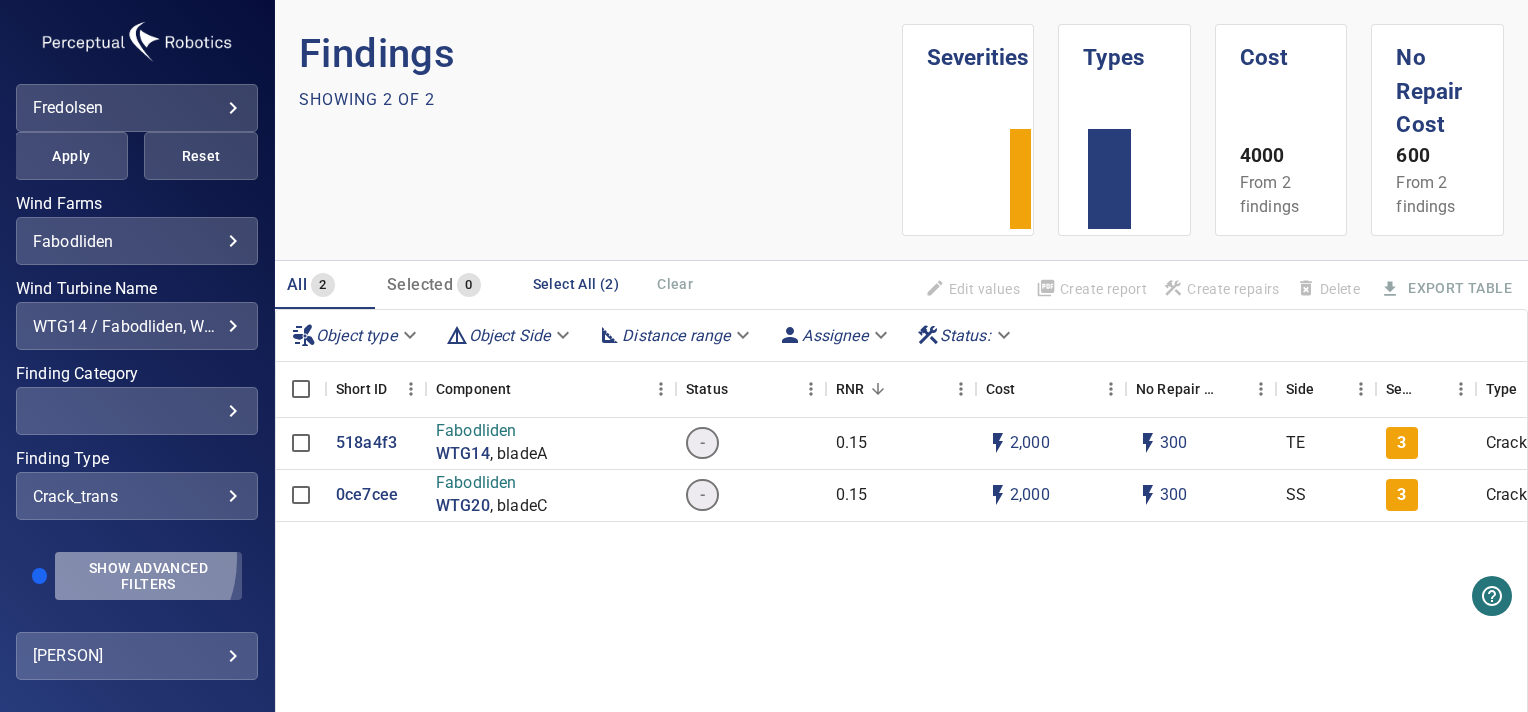 click on "Show Advanced Filters" at bounding box center (148, 576) 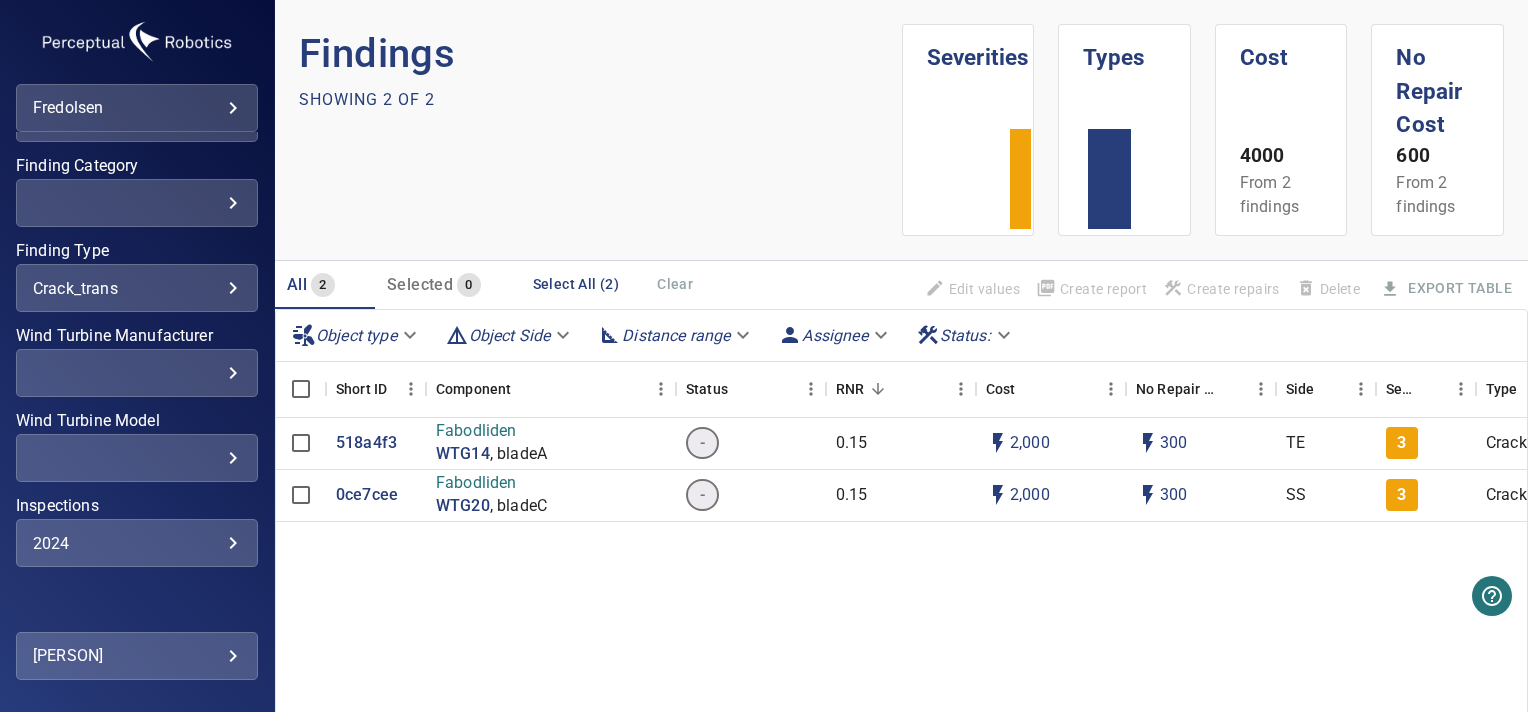 scroll, scrollTop: 732, scrollLeft: 0, axis: vertical 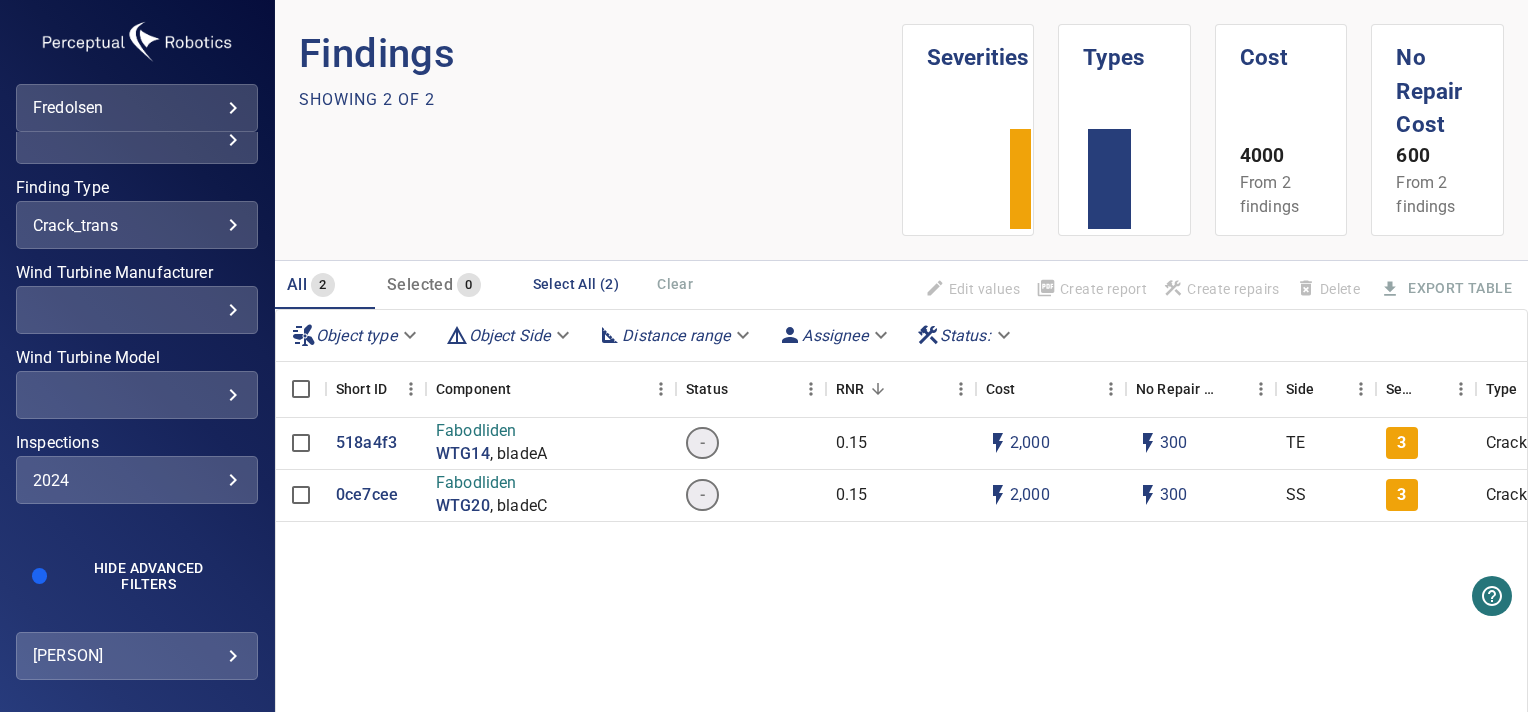 click on "[YEAR] ****" at bounding box center (137, 480) 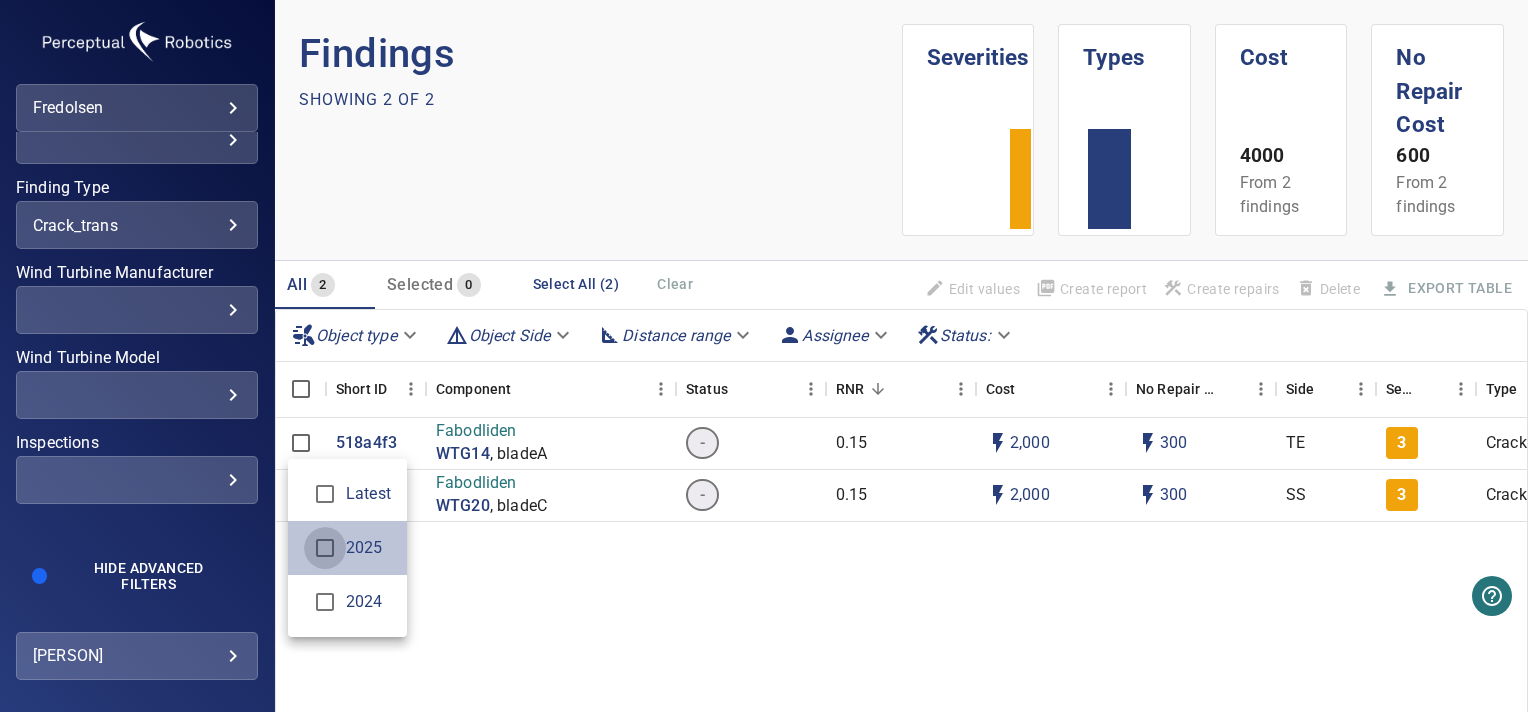type on "****" 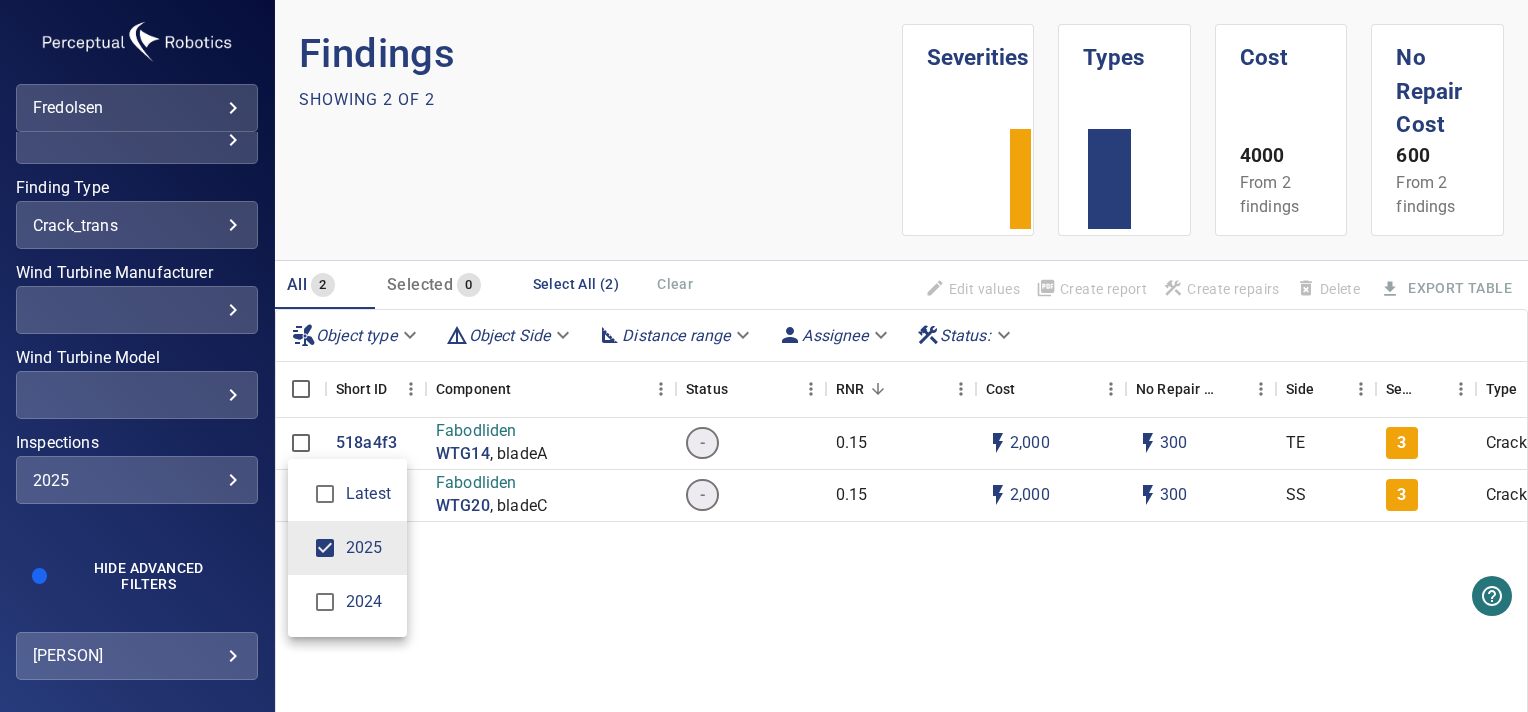 click at bounding box center [764, 356] 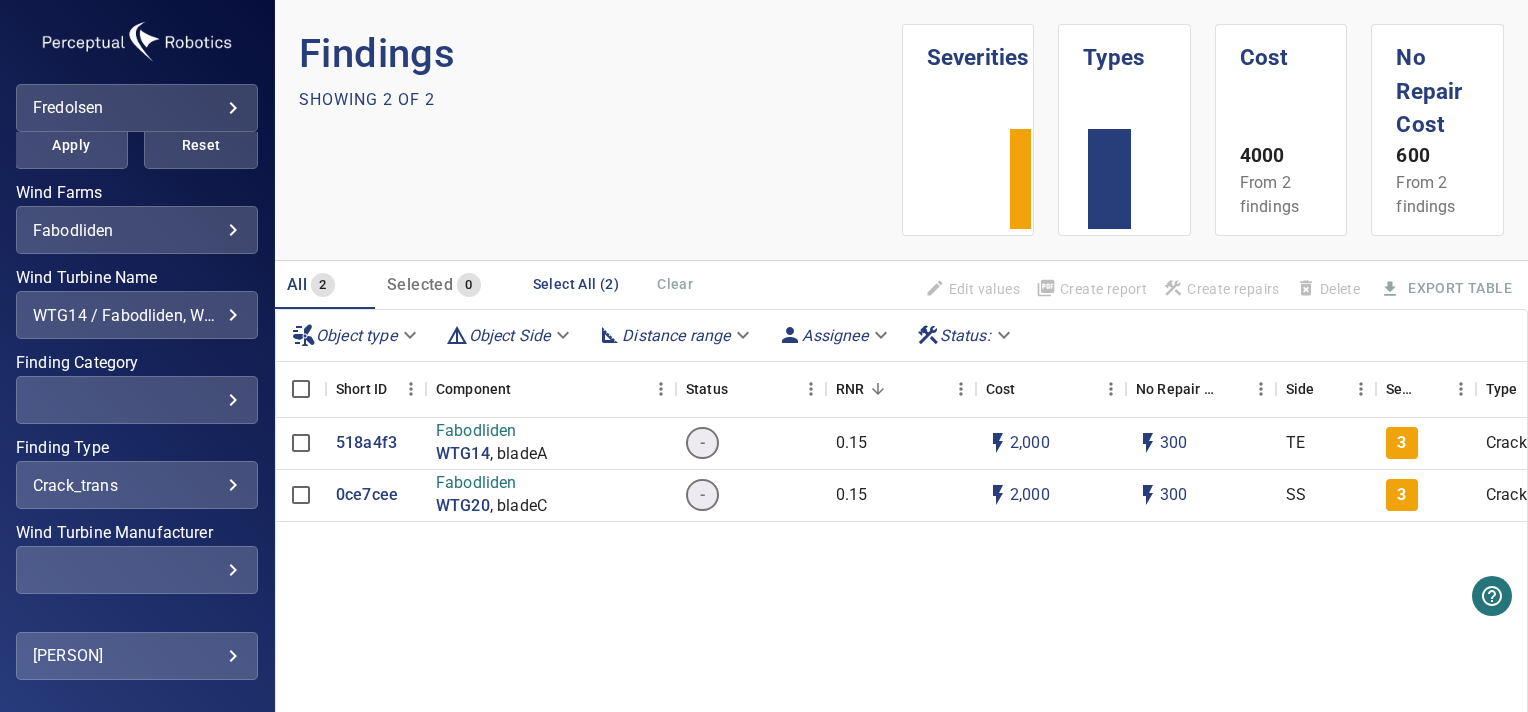 scroll, scrollTop: 469, scrollLeft: 0, axis: vertical 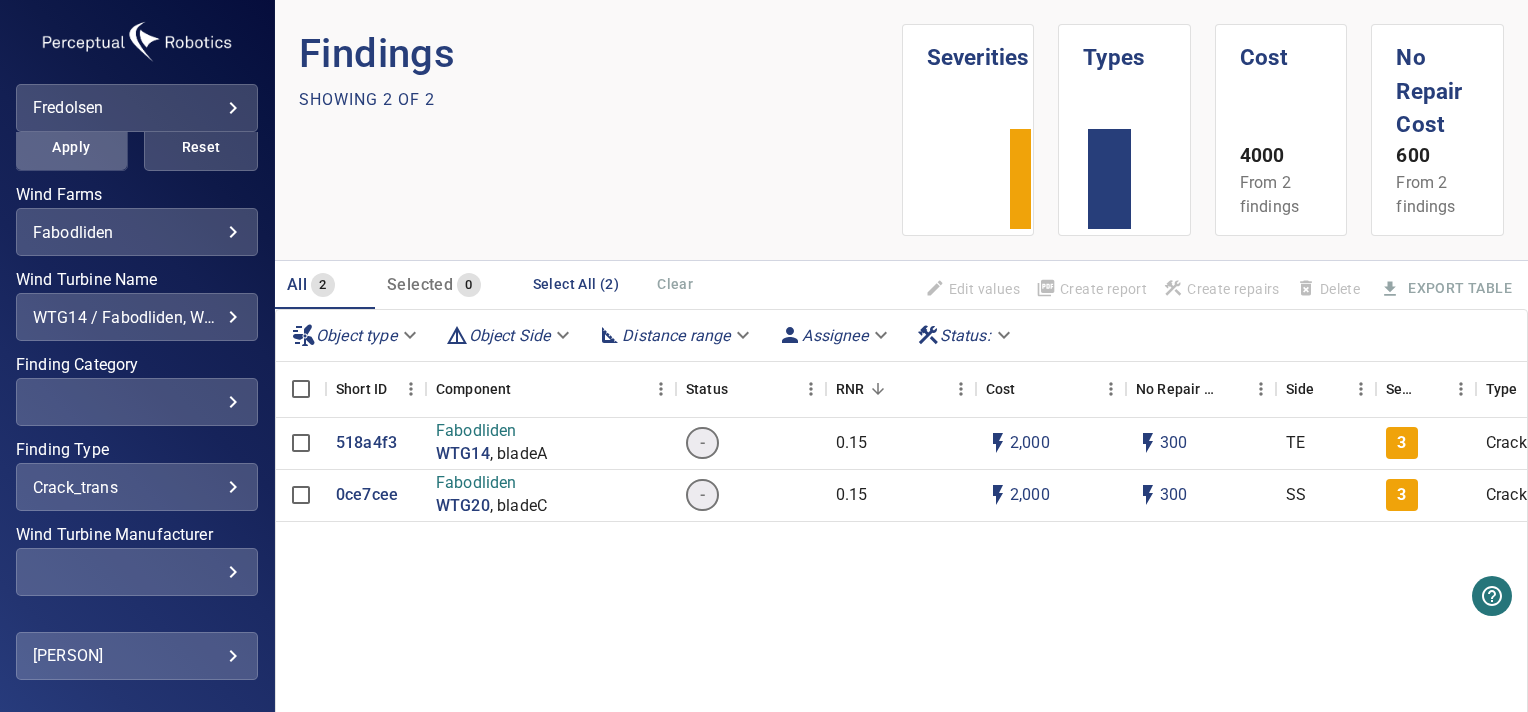 click on "Apply" at bounding box center (72, 147) 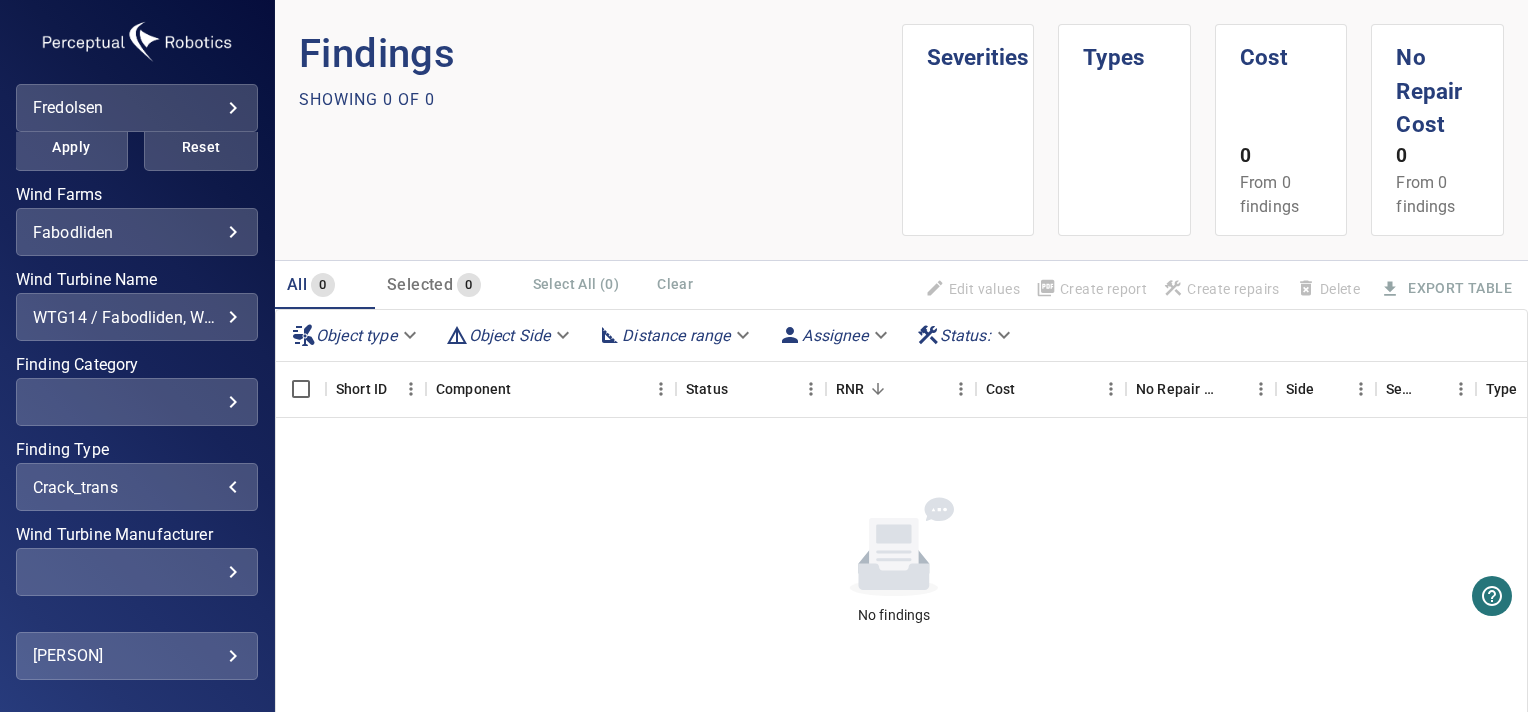 click on "crack_trans" at bounding box center [137, 487] 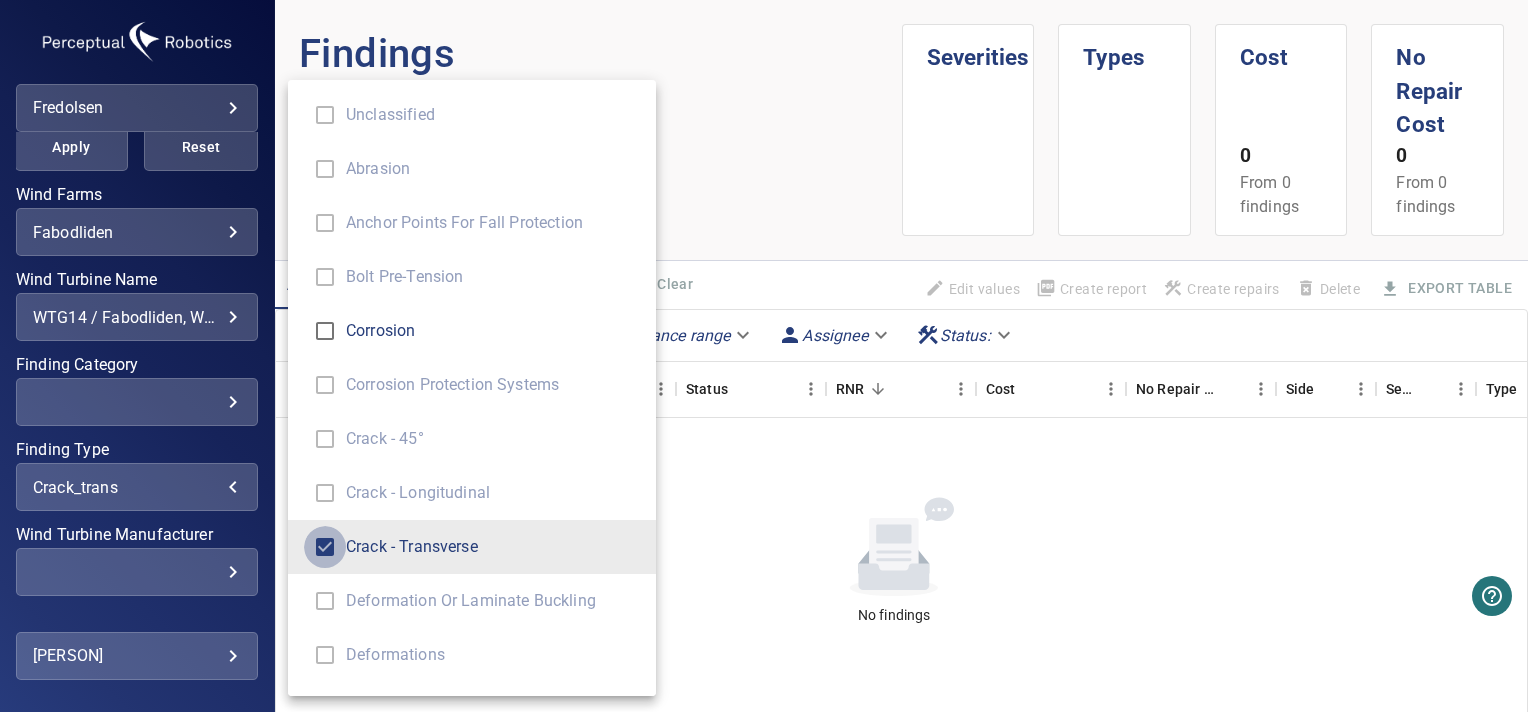type 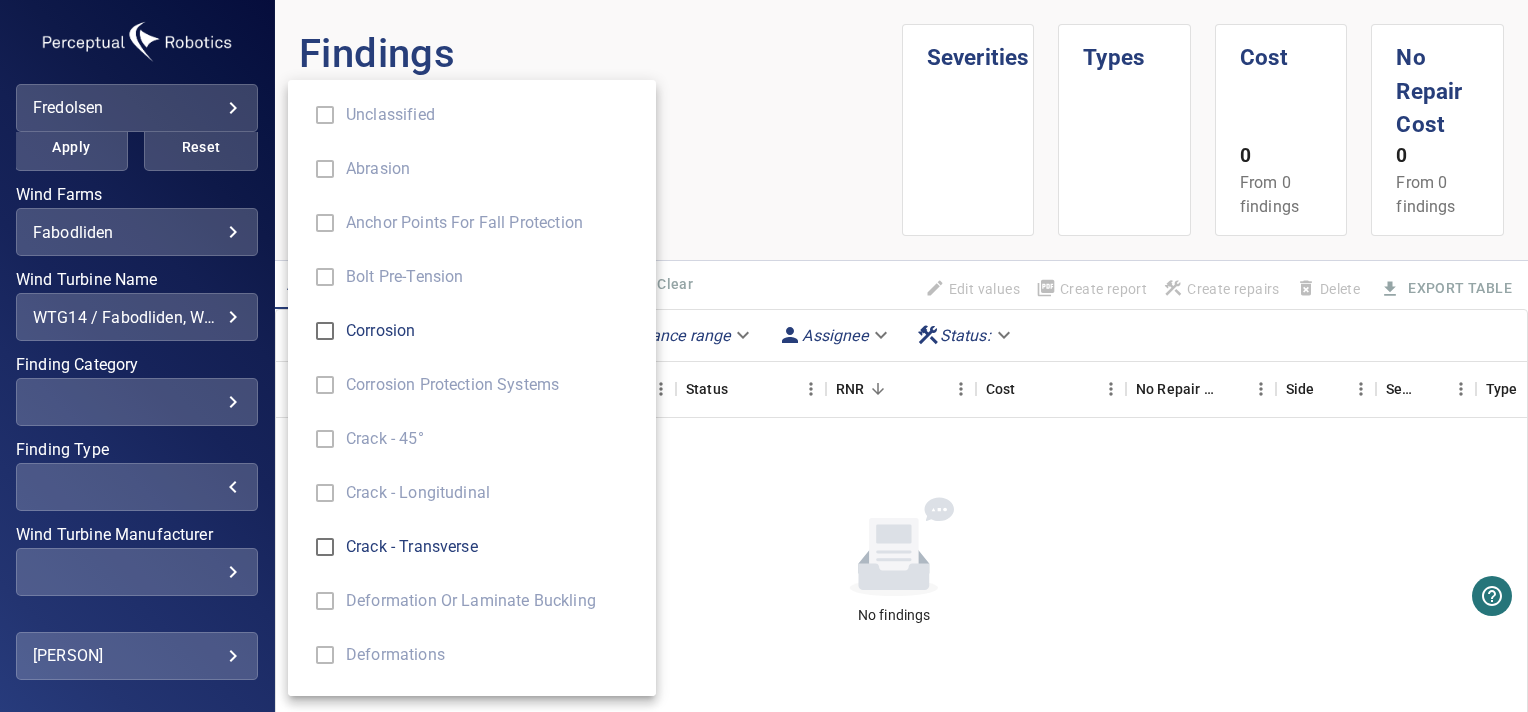 click at bounding box center (764, 356) 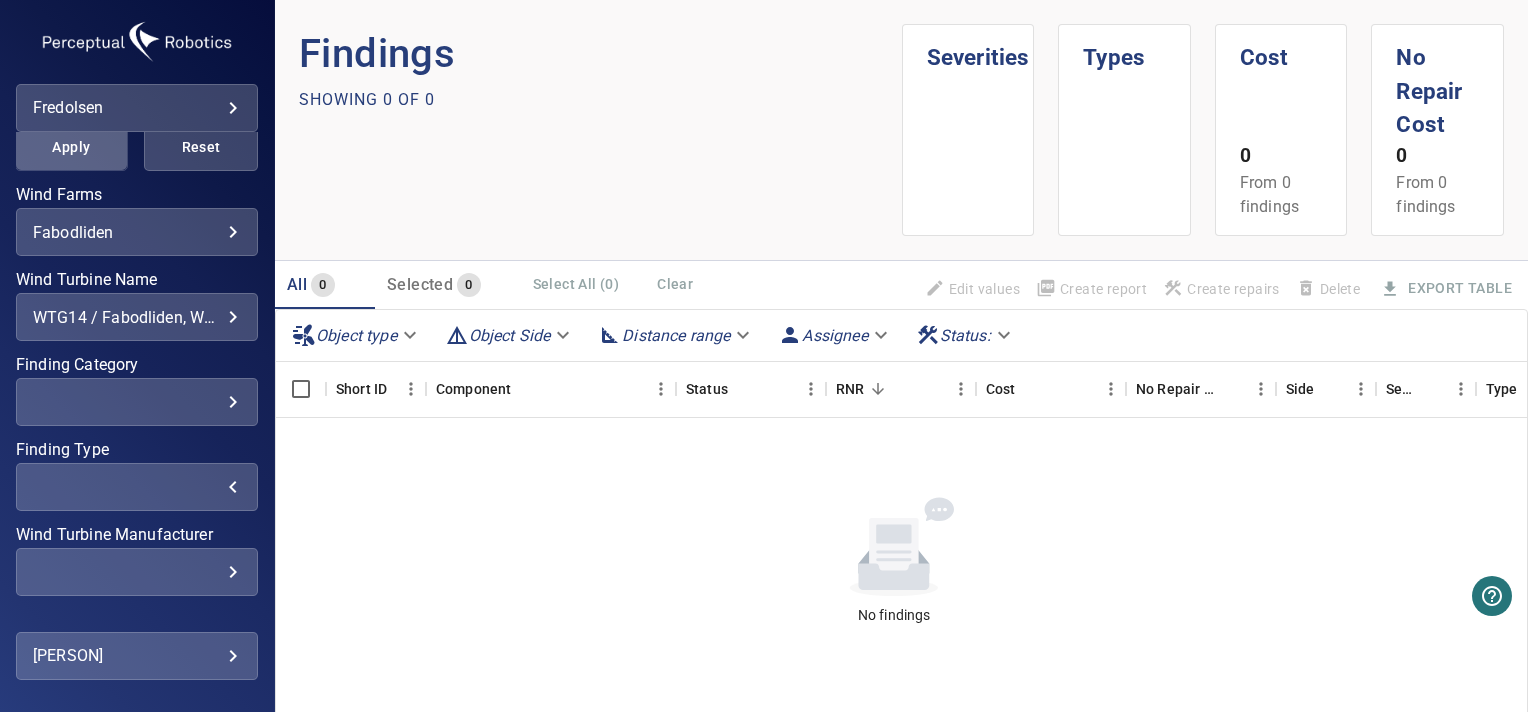 click on "Apply" at bounding box center (72, 147) 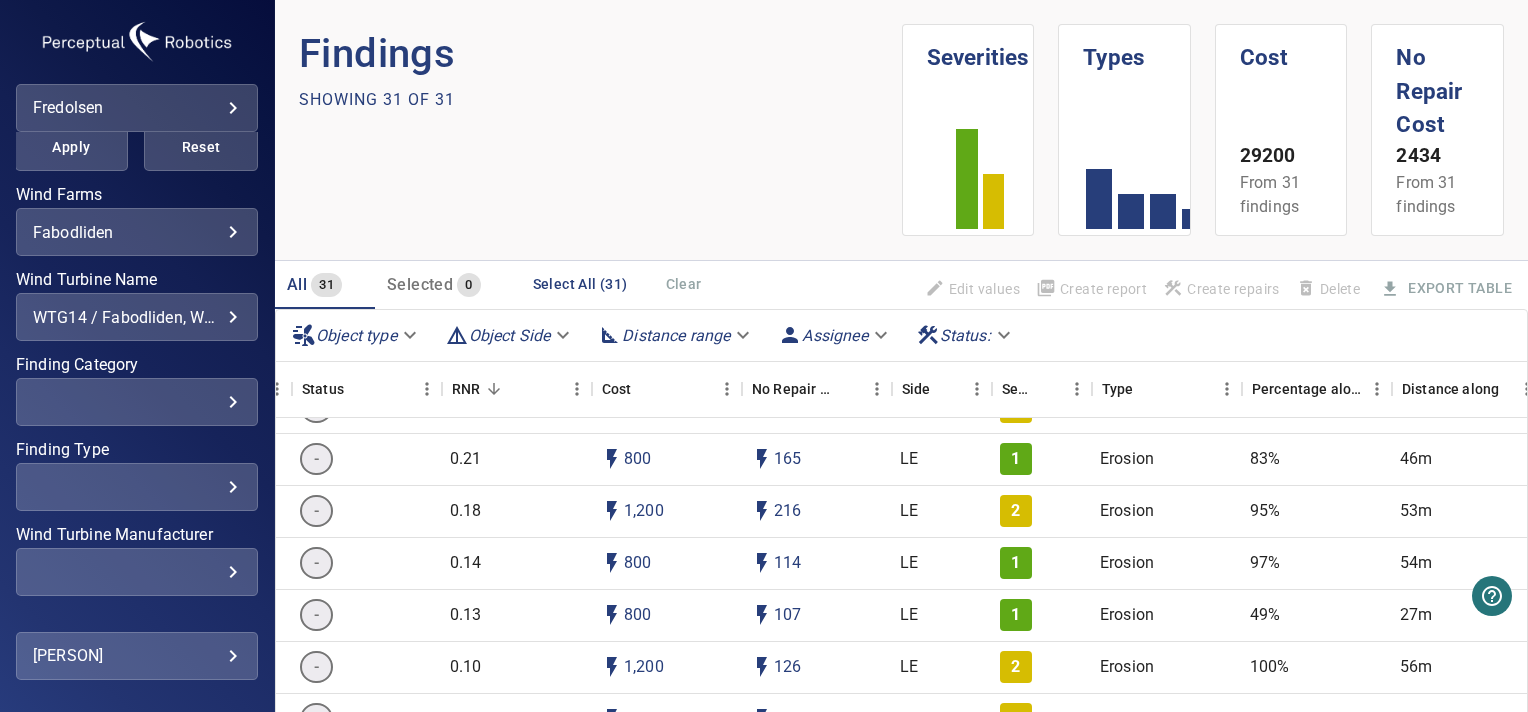 scroll, scrollTop: 88, scrollLeft: 388, axis: both 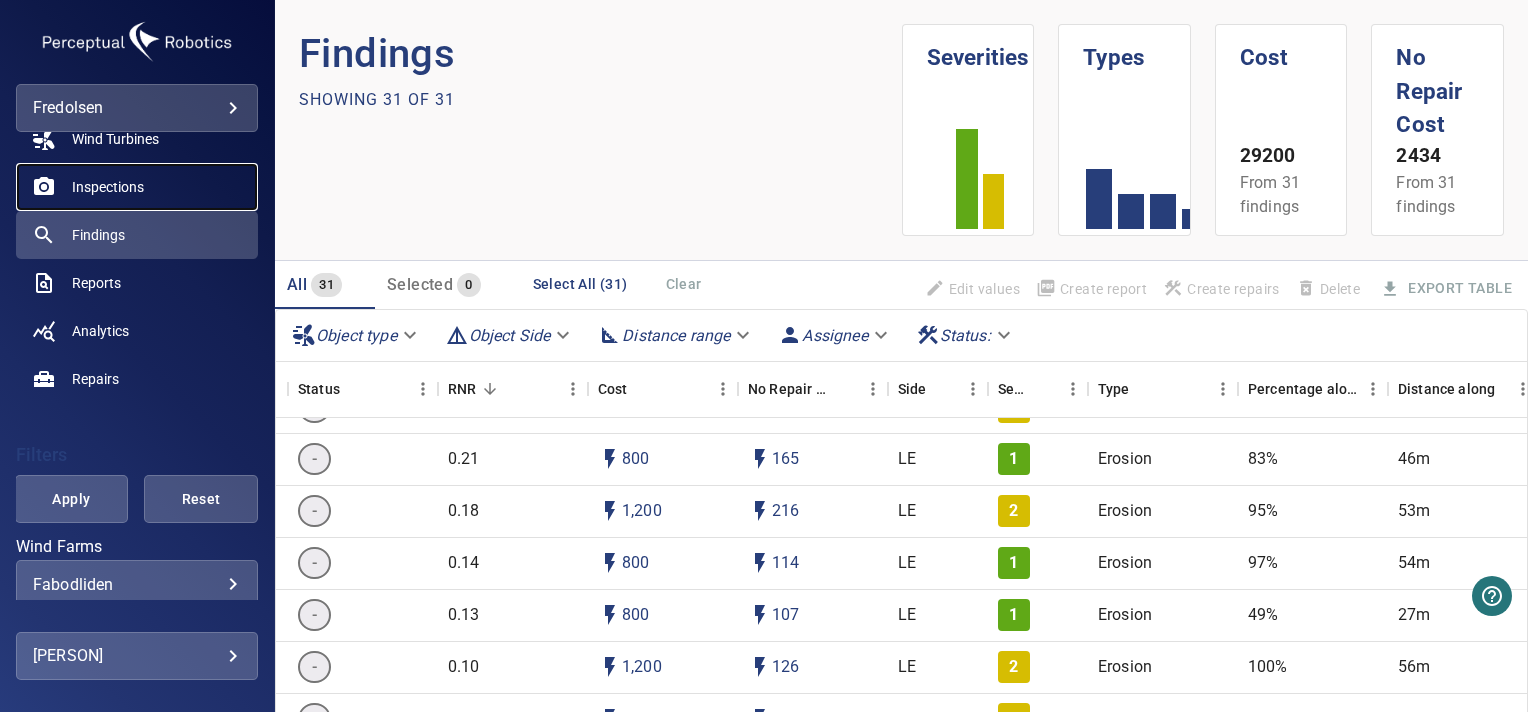 click on "Inspections" at bounding box center [108, 187] 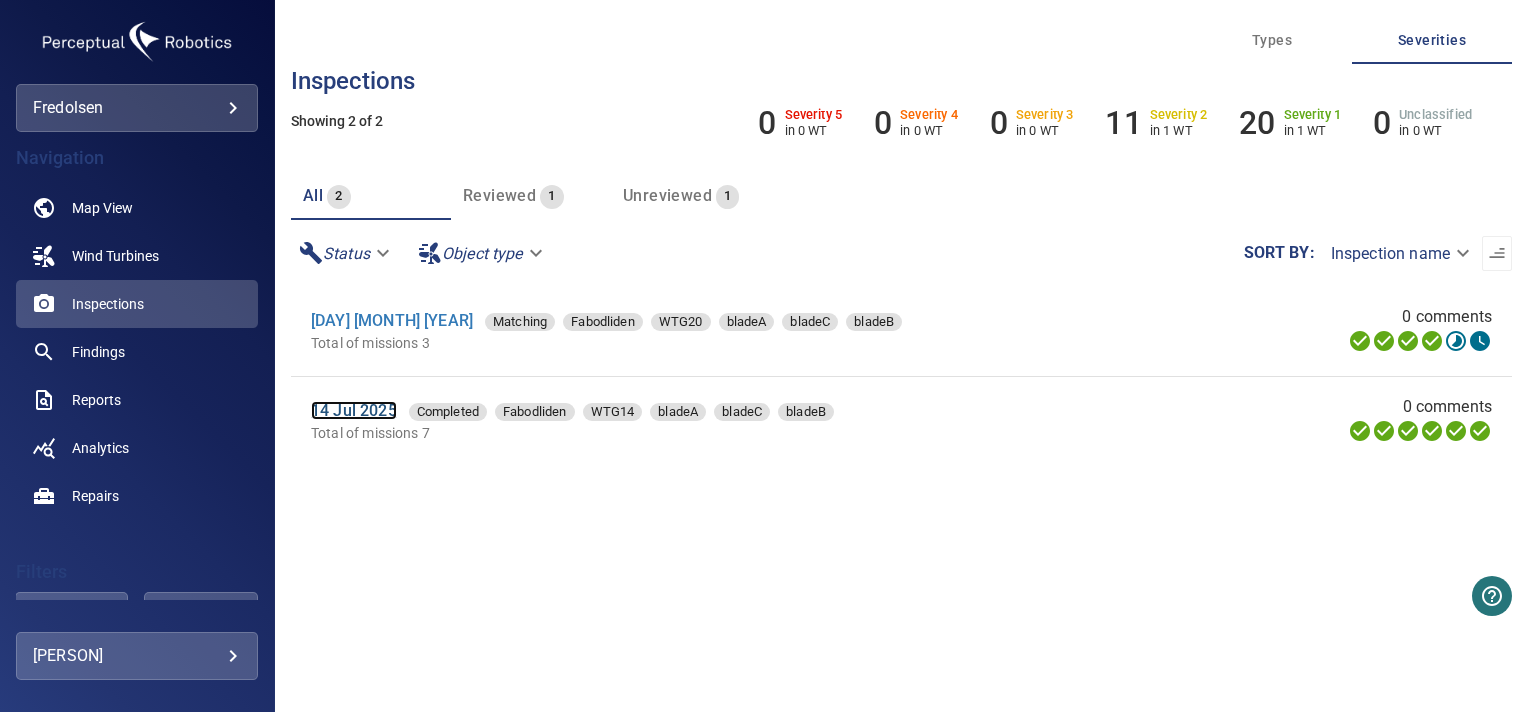 click on "14 Jul 2025" at bounding box center (354, 410) 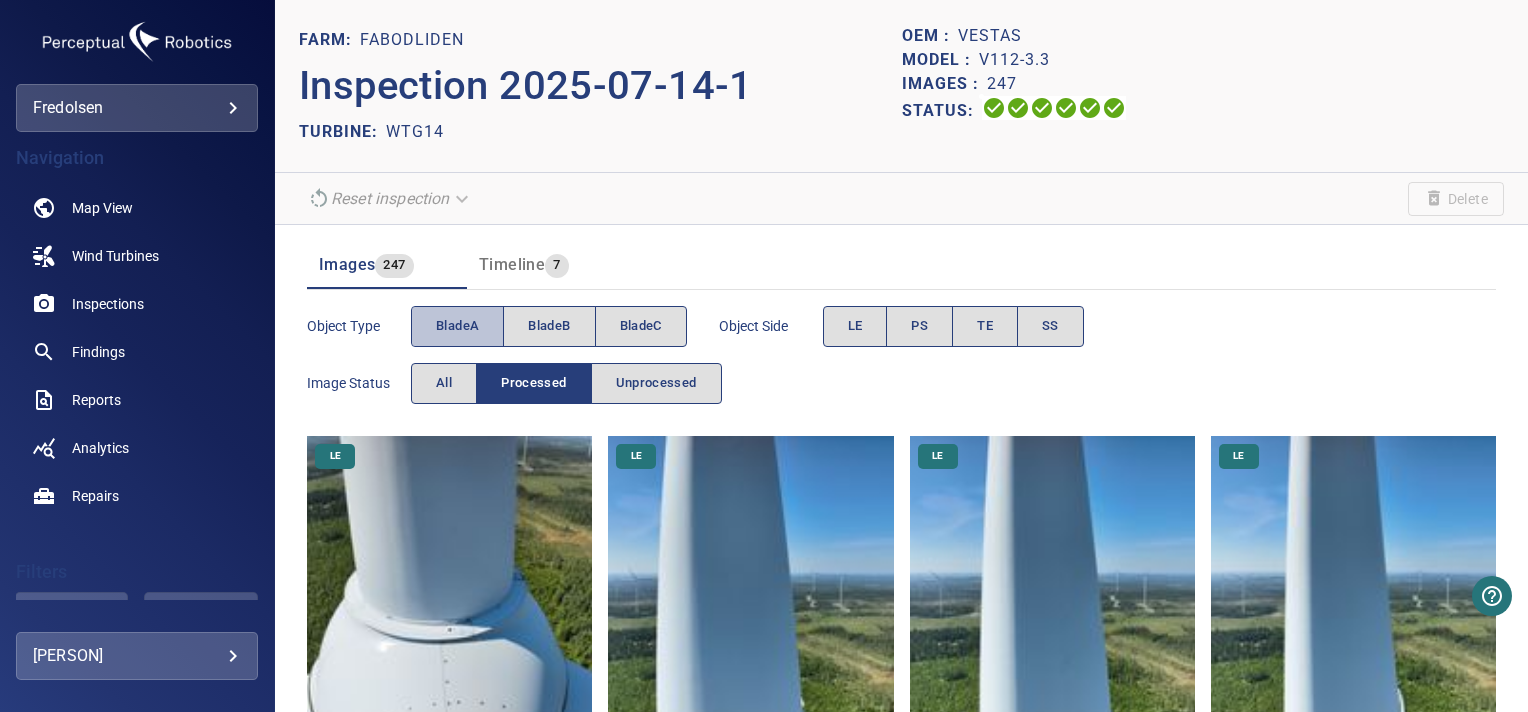click on "bladeA" at bounding box center [457, 326] 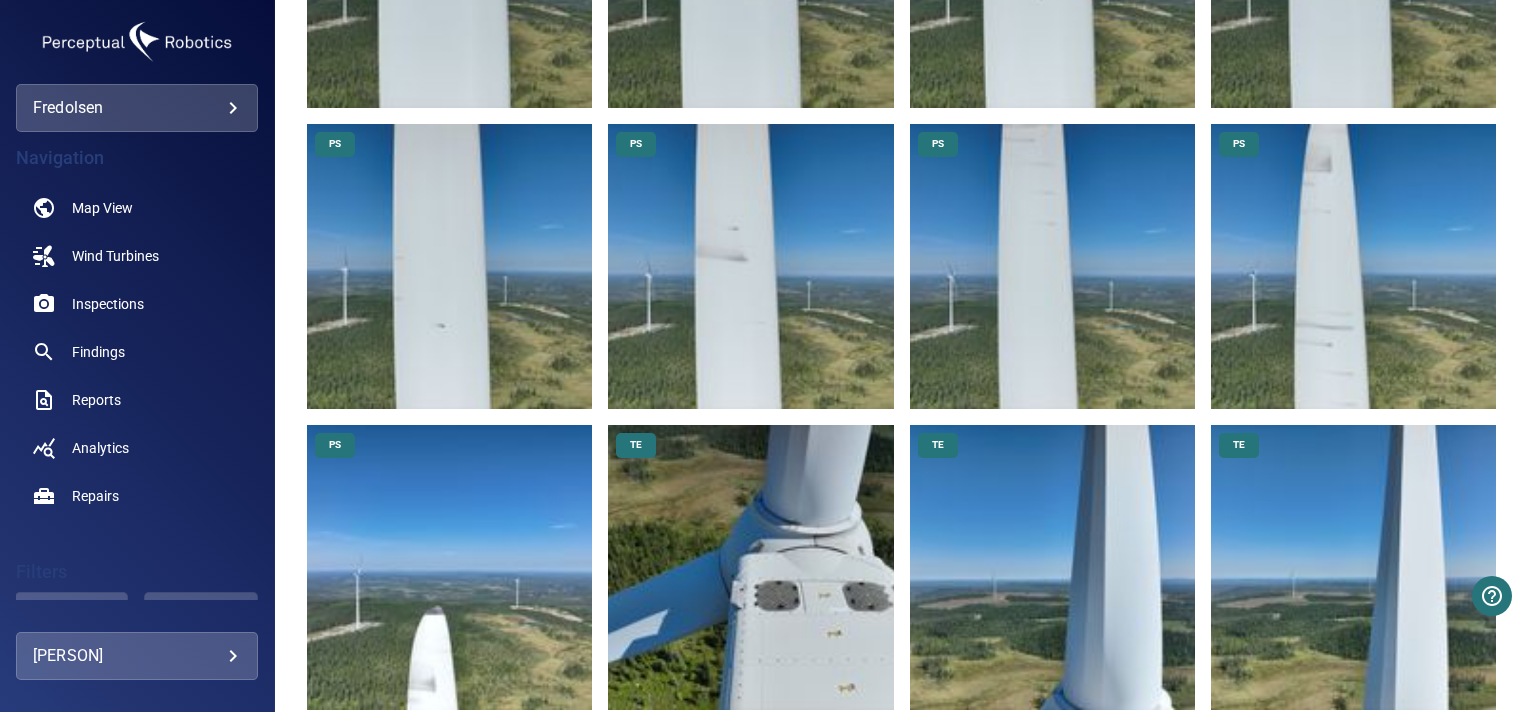 scroll, scrollTop: 3028, scrollLeft: 0, axis: vertical 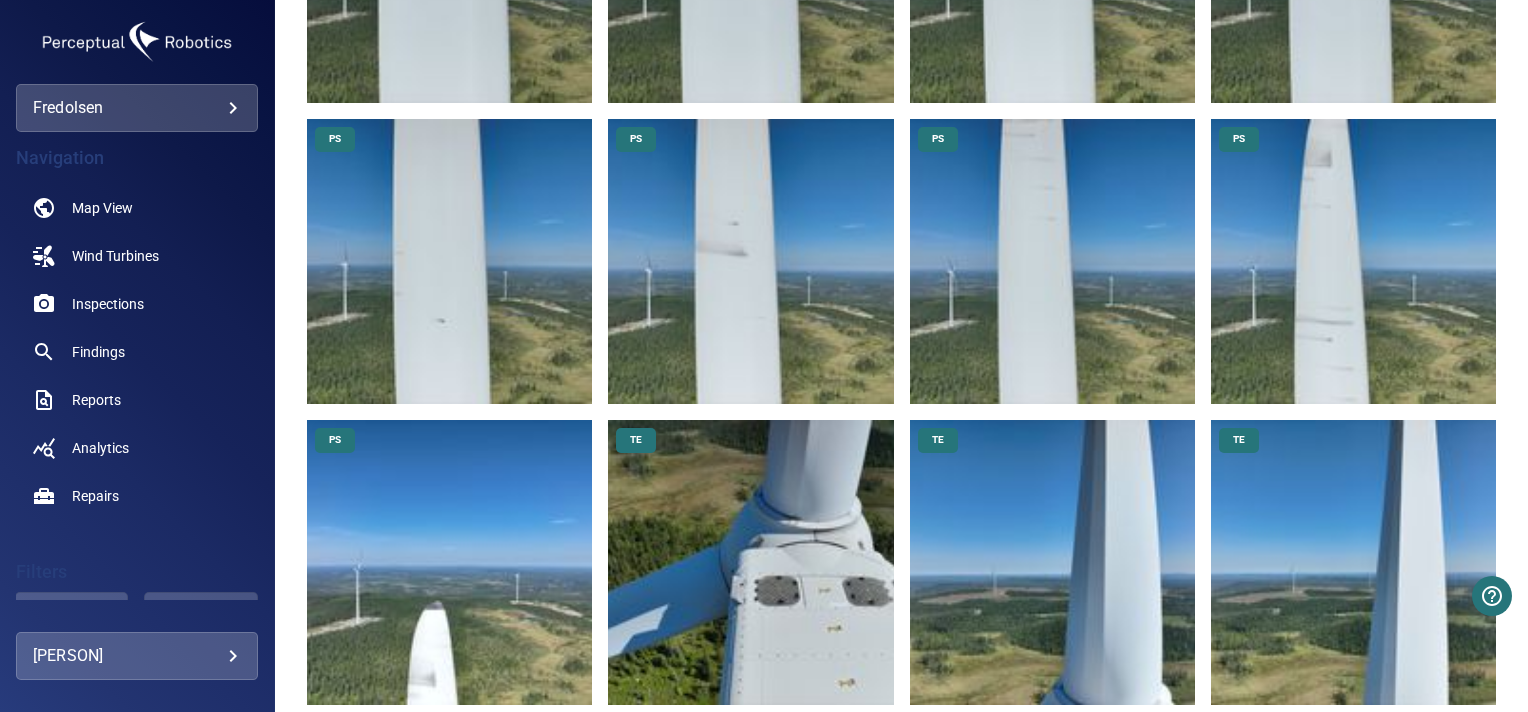 click at bounding box center (449, 562) 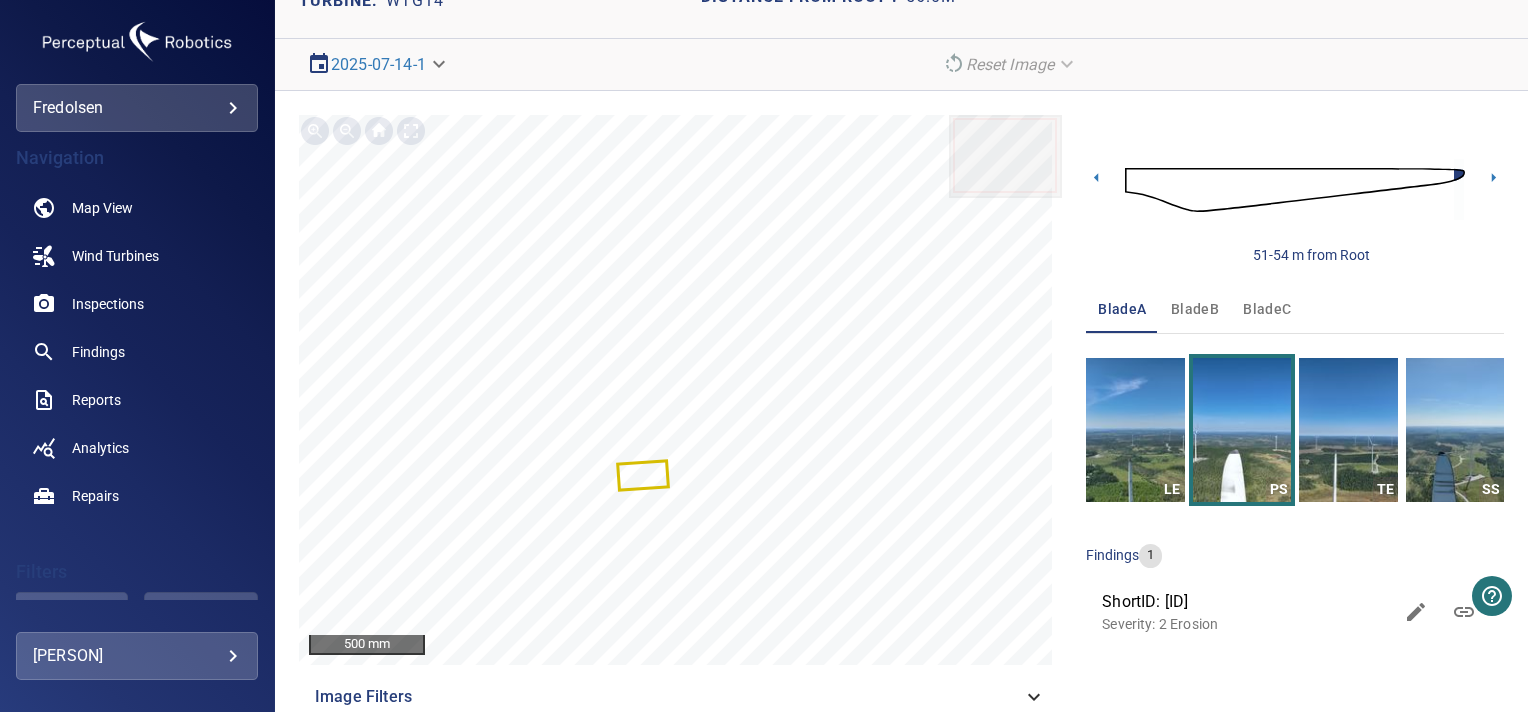 scroll, scrollTop: 152, scrollLeft: 0, axis: vertical 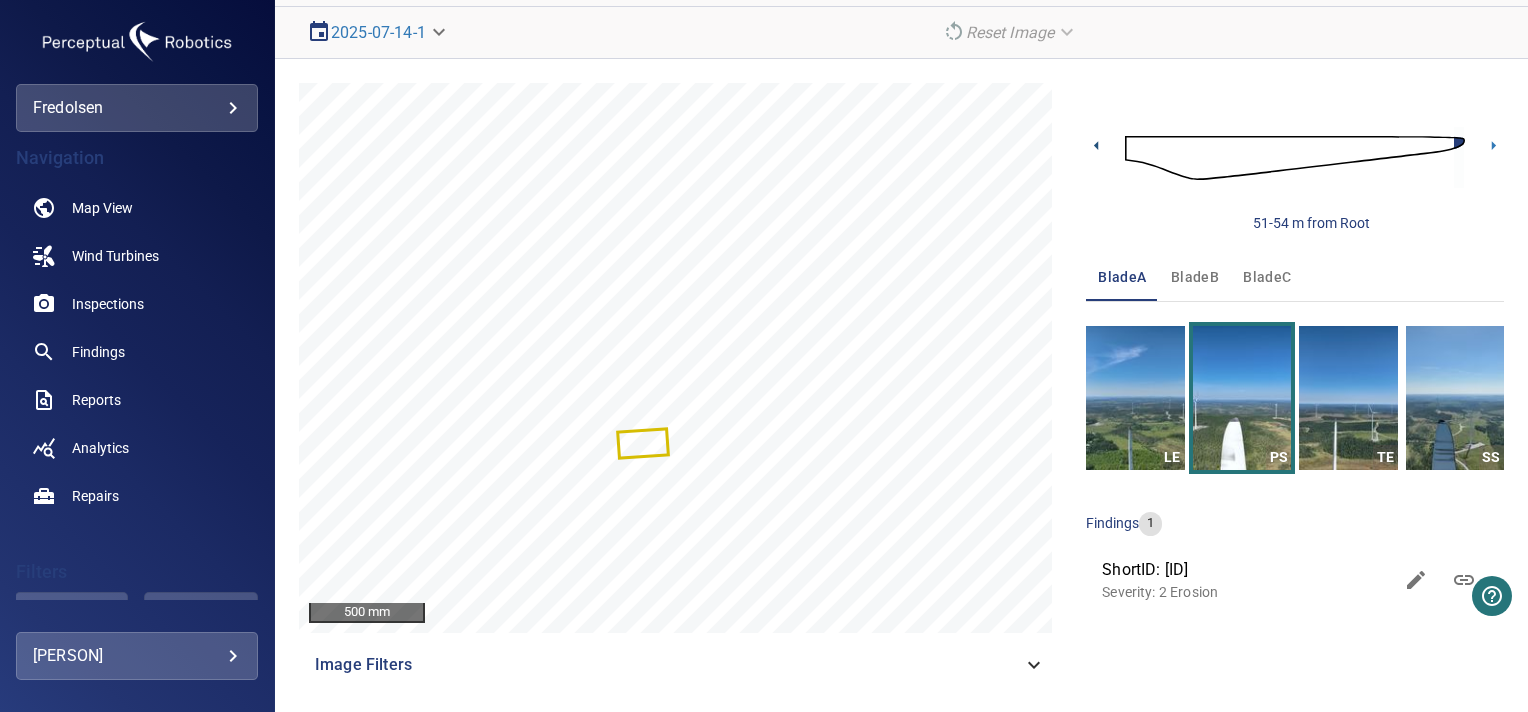 click 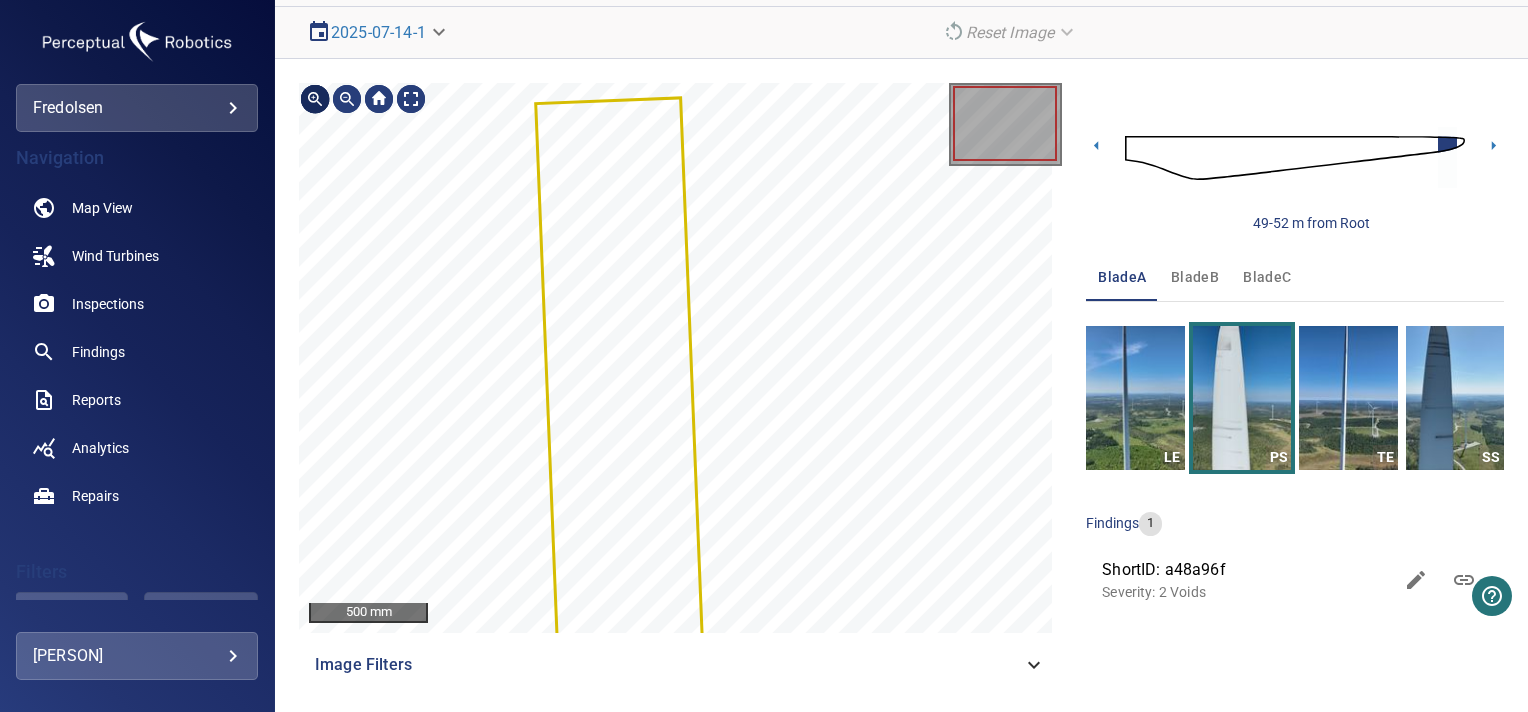 click at bounding box center [315, 99] 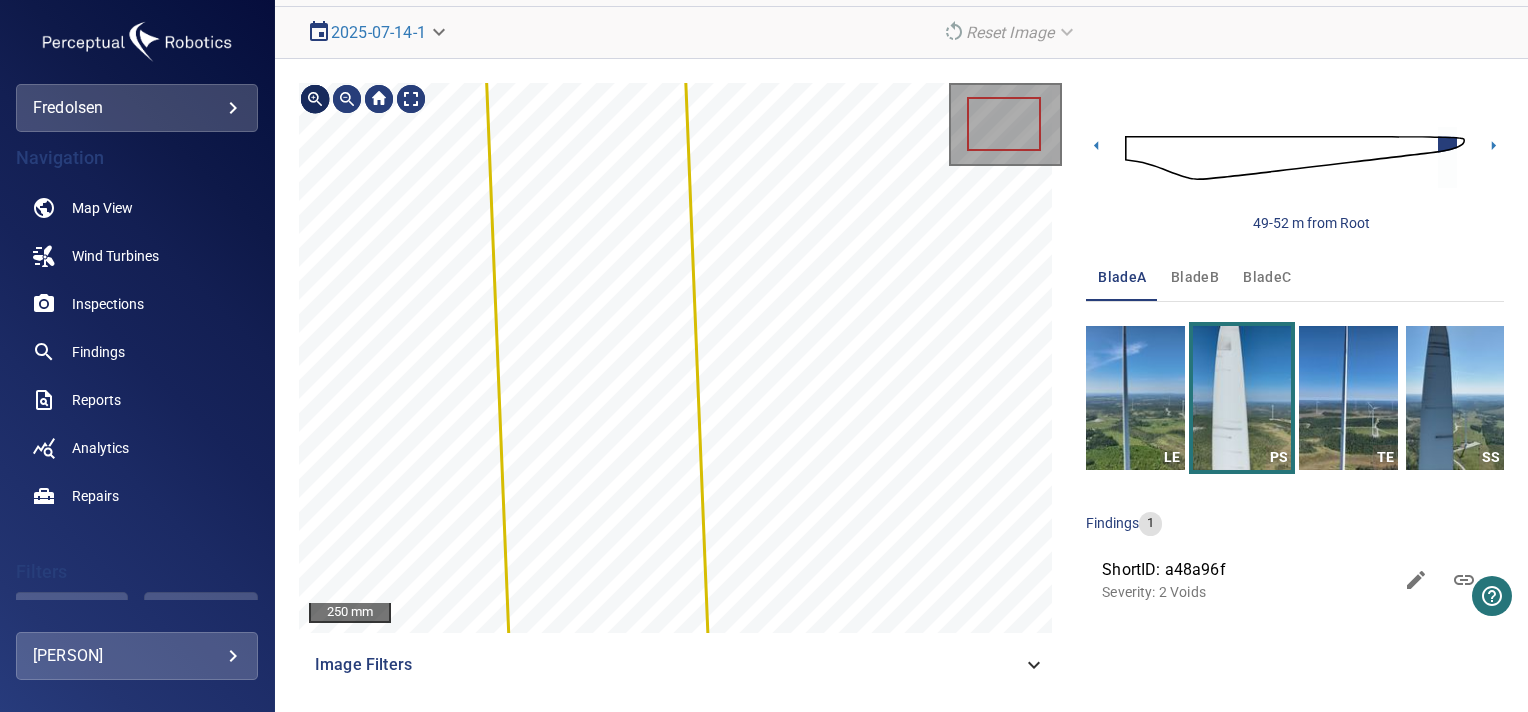 click at bounding box center [315, 99] 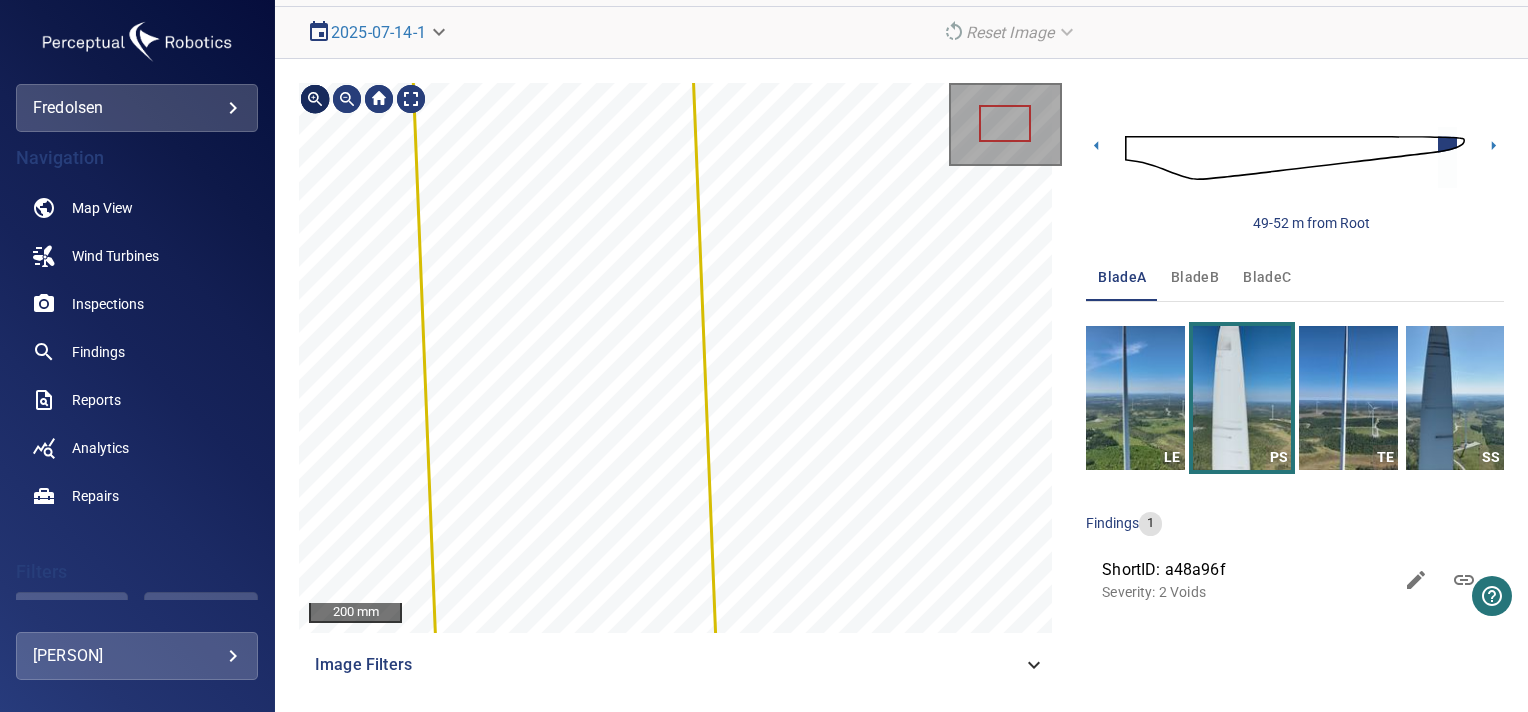 click at bounding box center (315, 99) 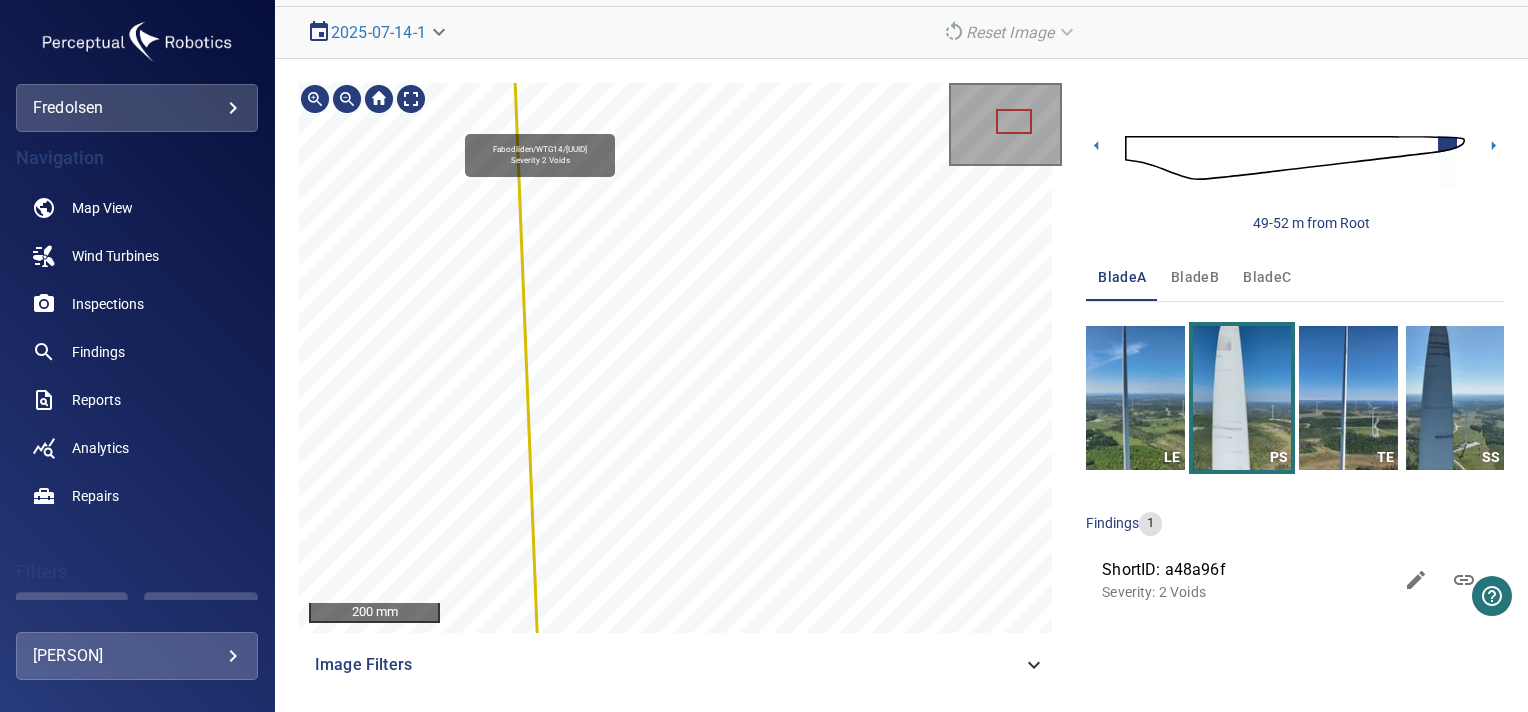 click on "Fabodliden/WTG14/[UUID] Severity [NUMBER] Voids" at bounding box center (680, 358) 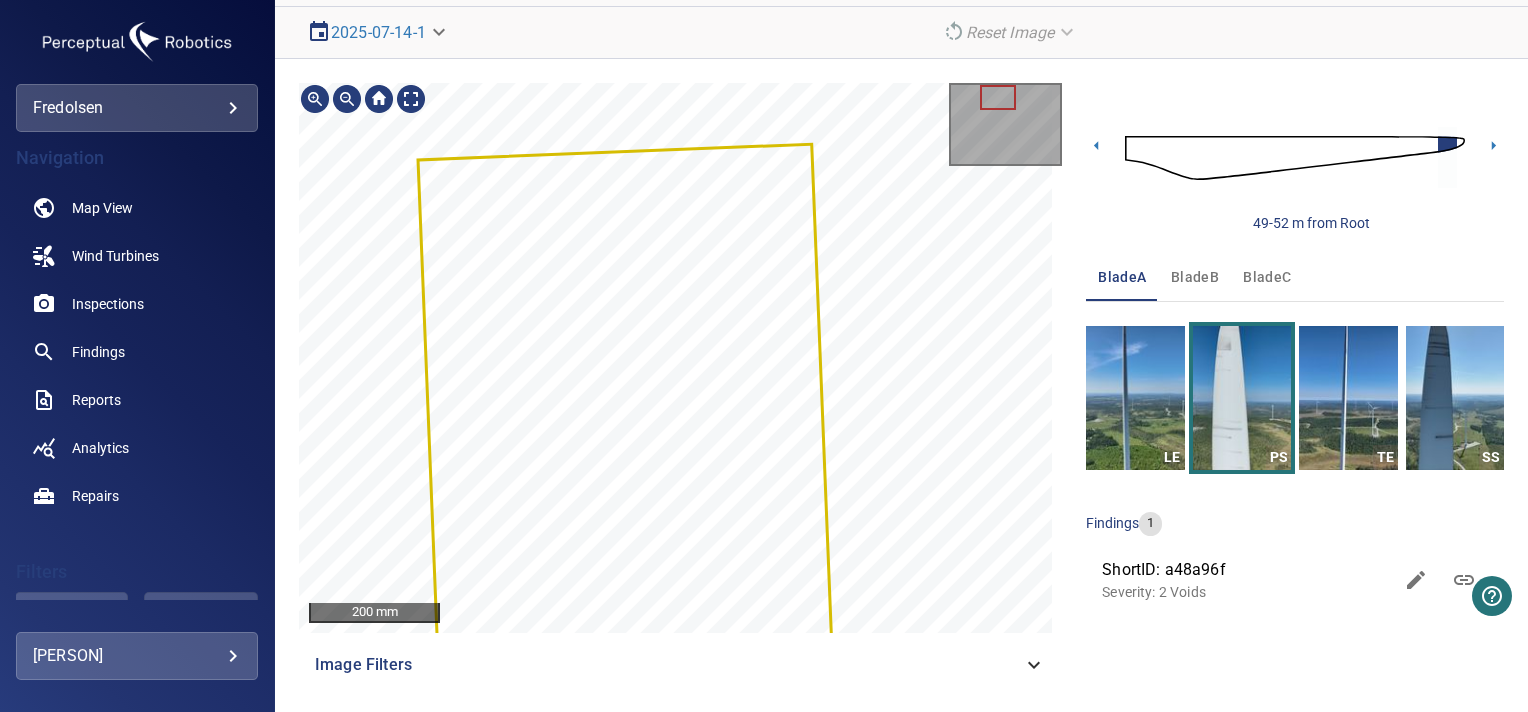 click on "Fabodliden/WTG14/[UUID] Severity [NUMBER] Voids [NUMBER] mm Image Filters" at bounding box center (680, 386) 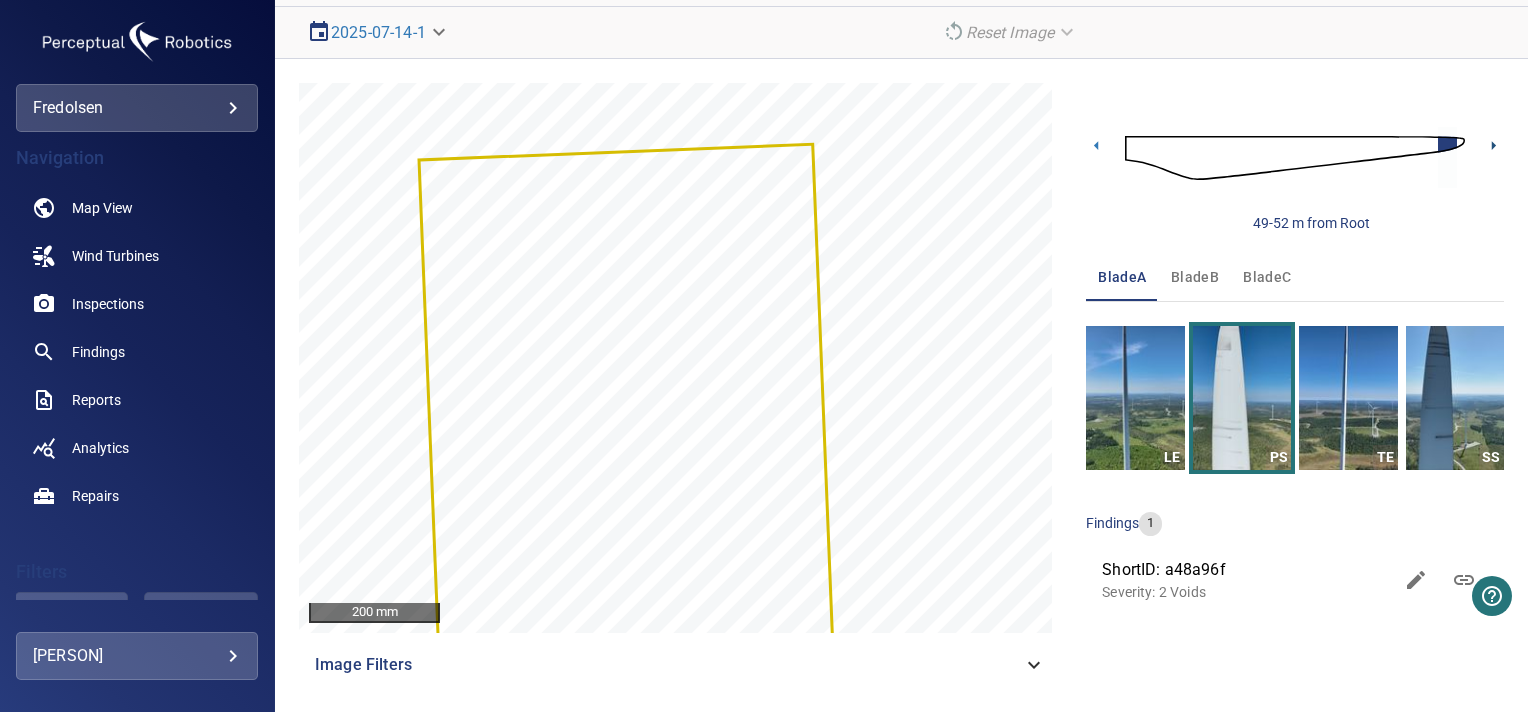 click 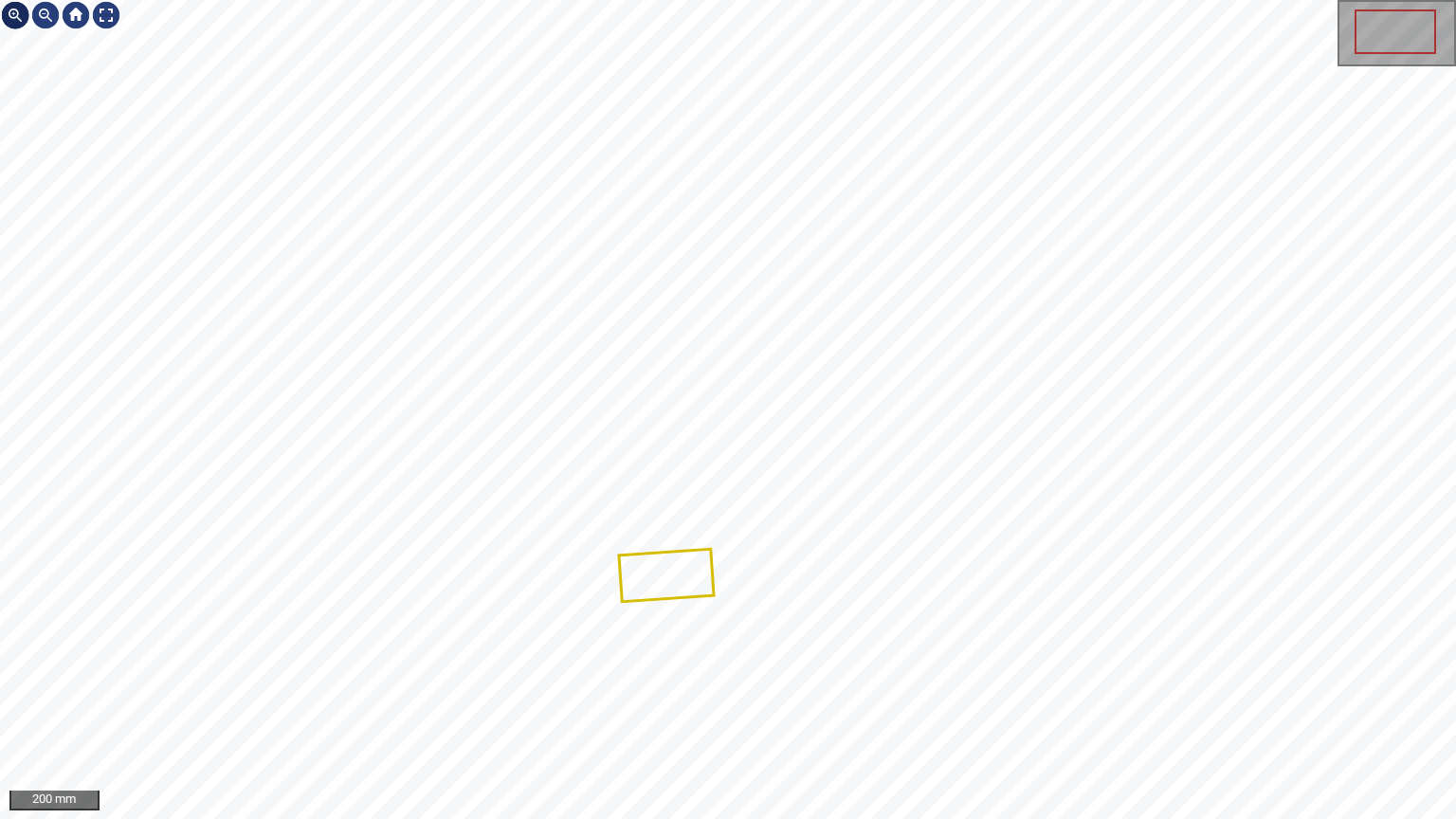 click at bounding box center (15, 15) 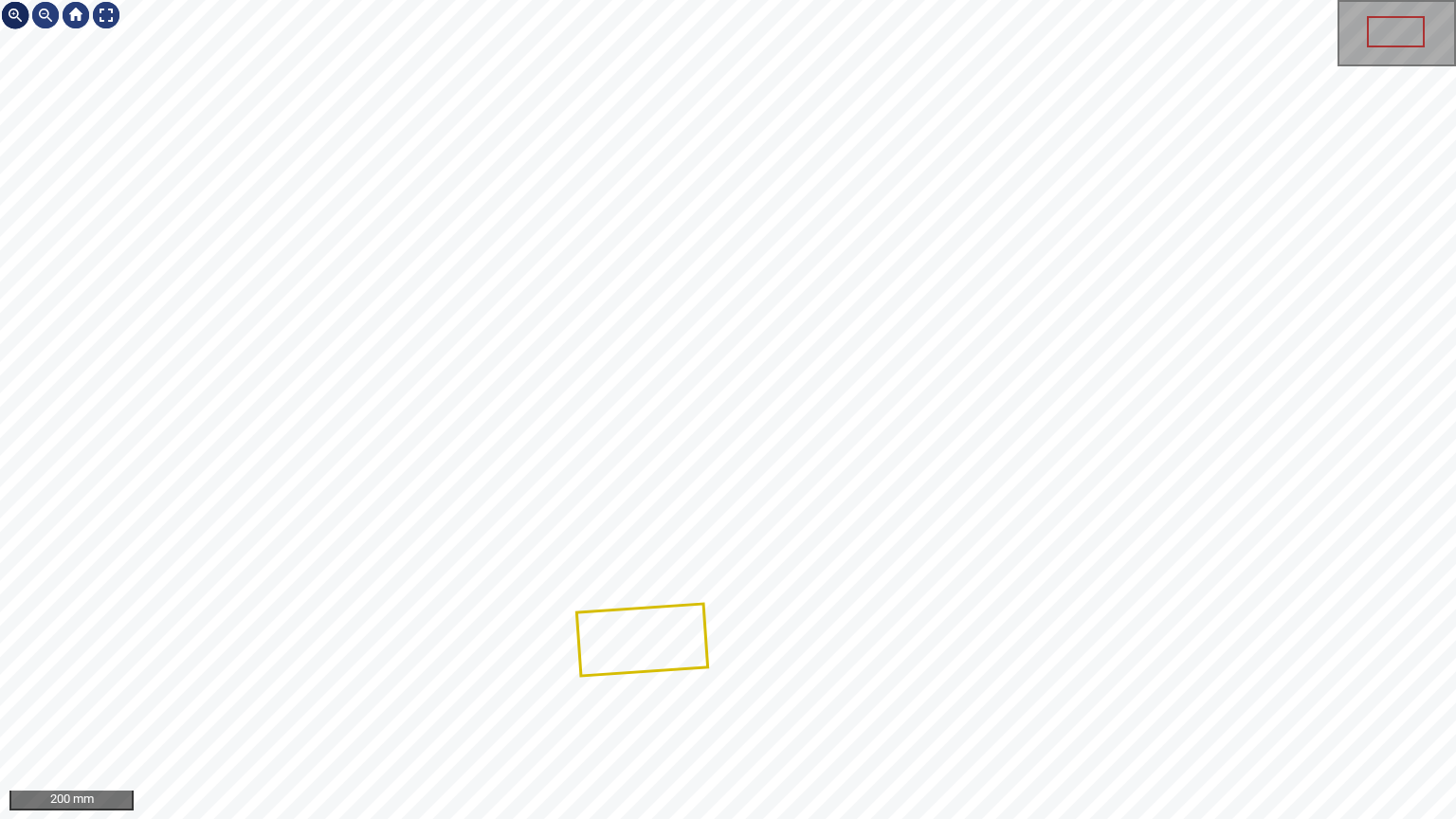 click at bounding box center (15, 15) 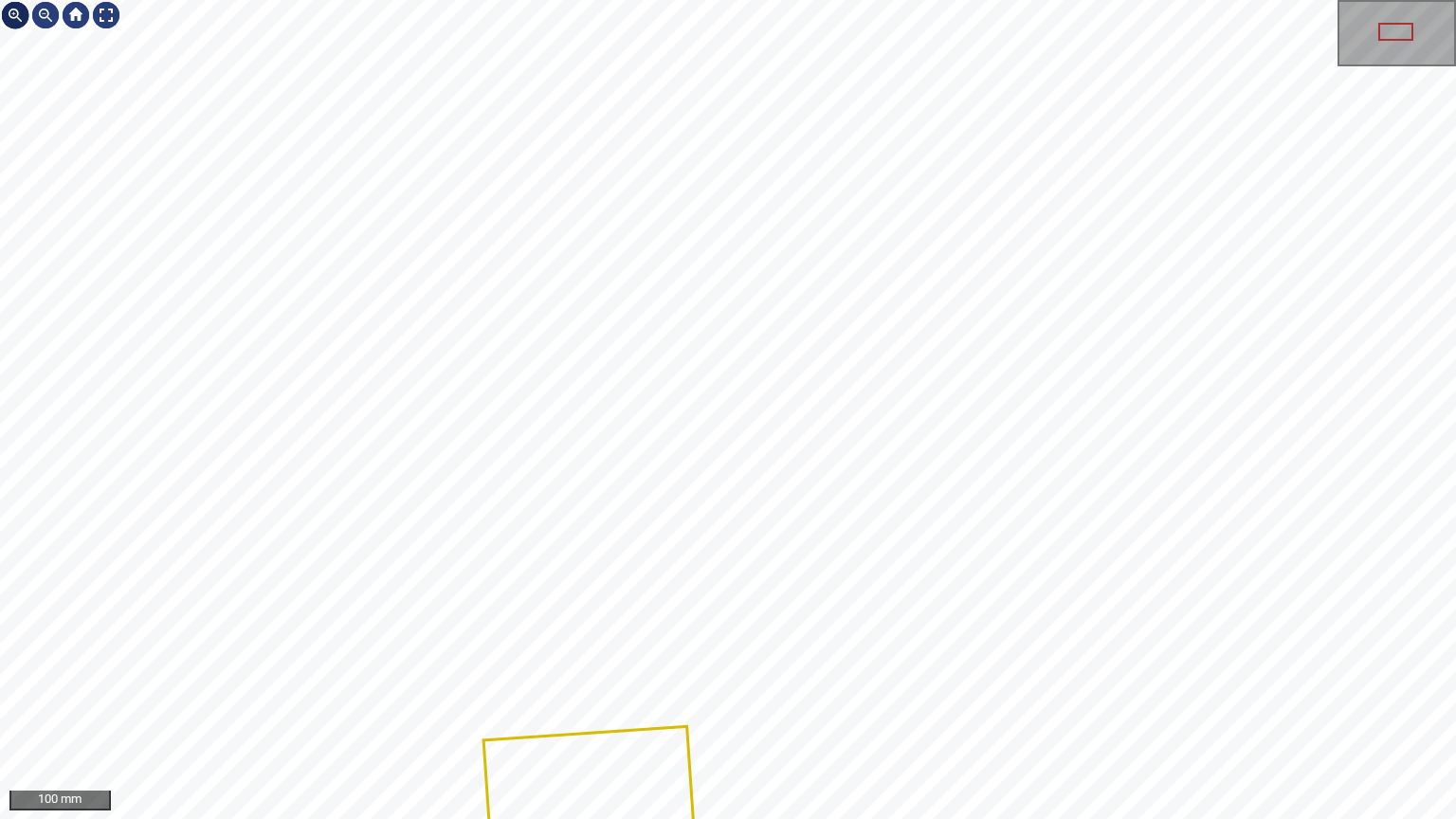 click at bounding box center (15, 15) 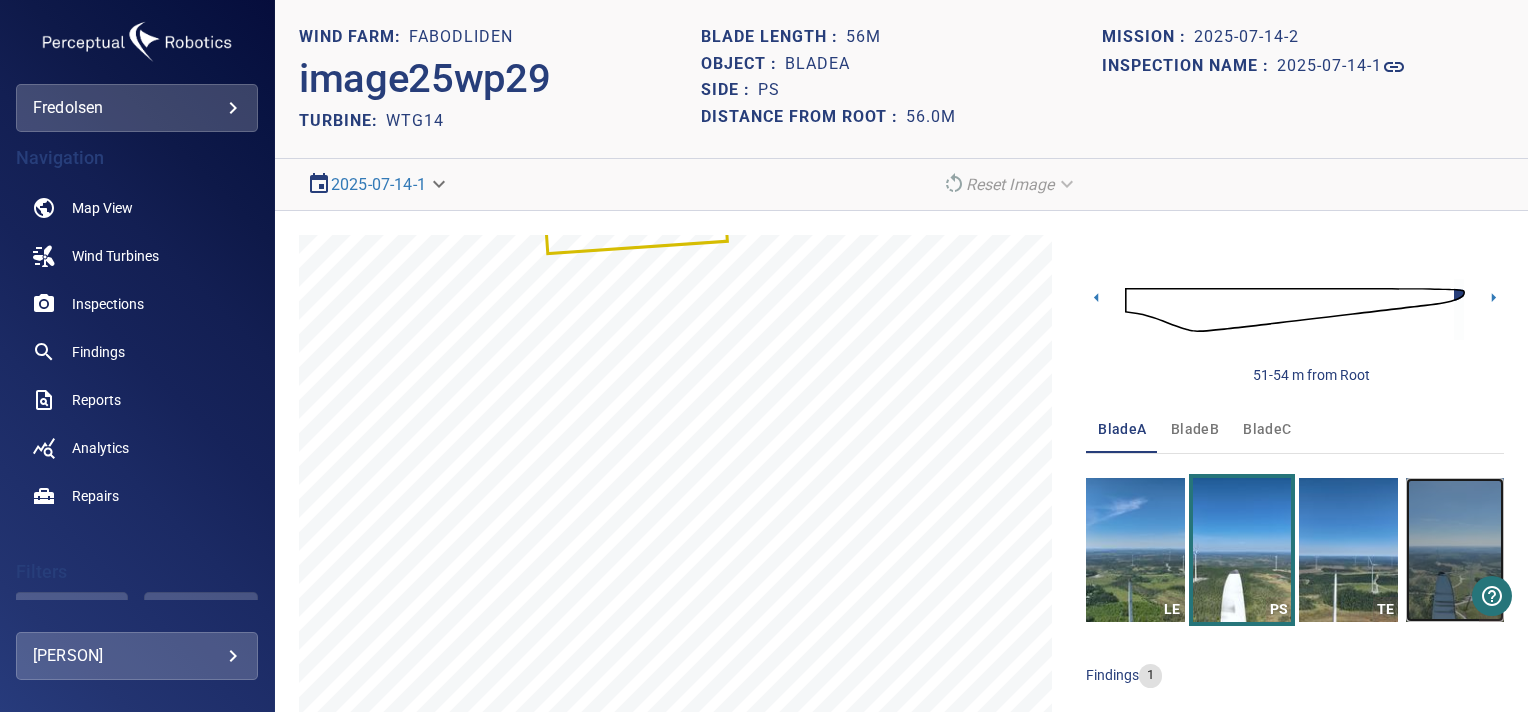 click at bounding box center [1455, 550] 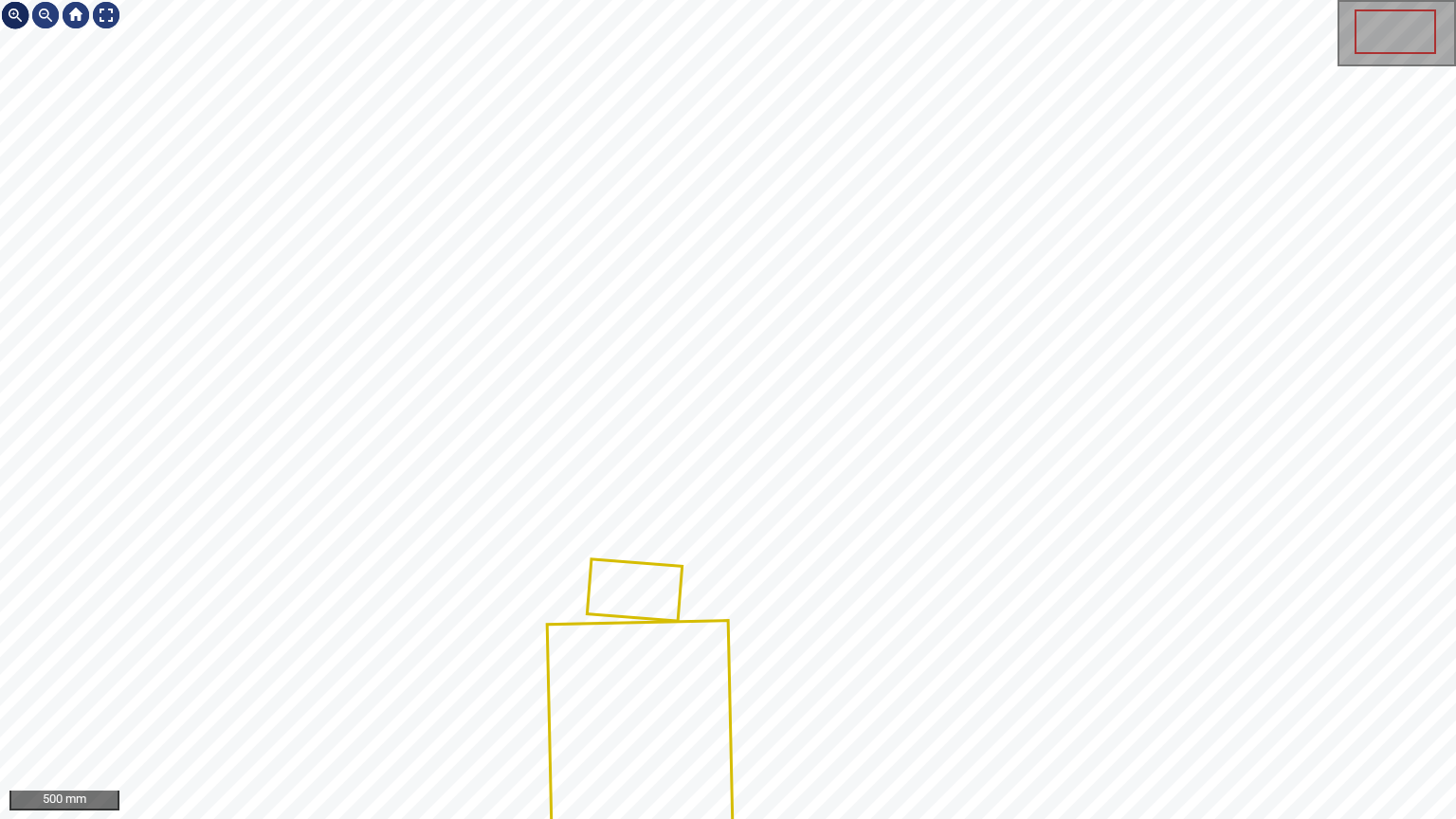 click at bounding box center [15, 15] 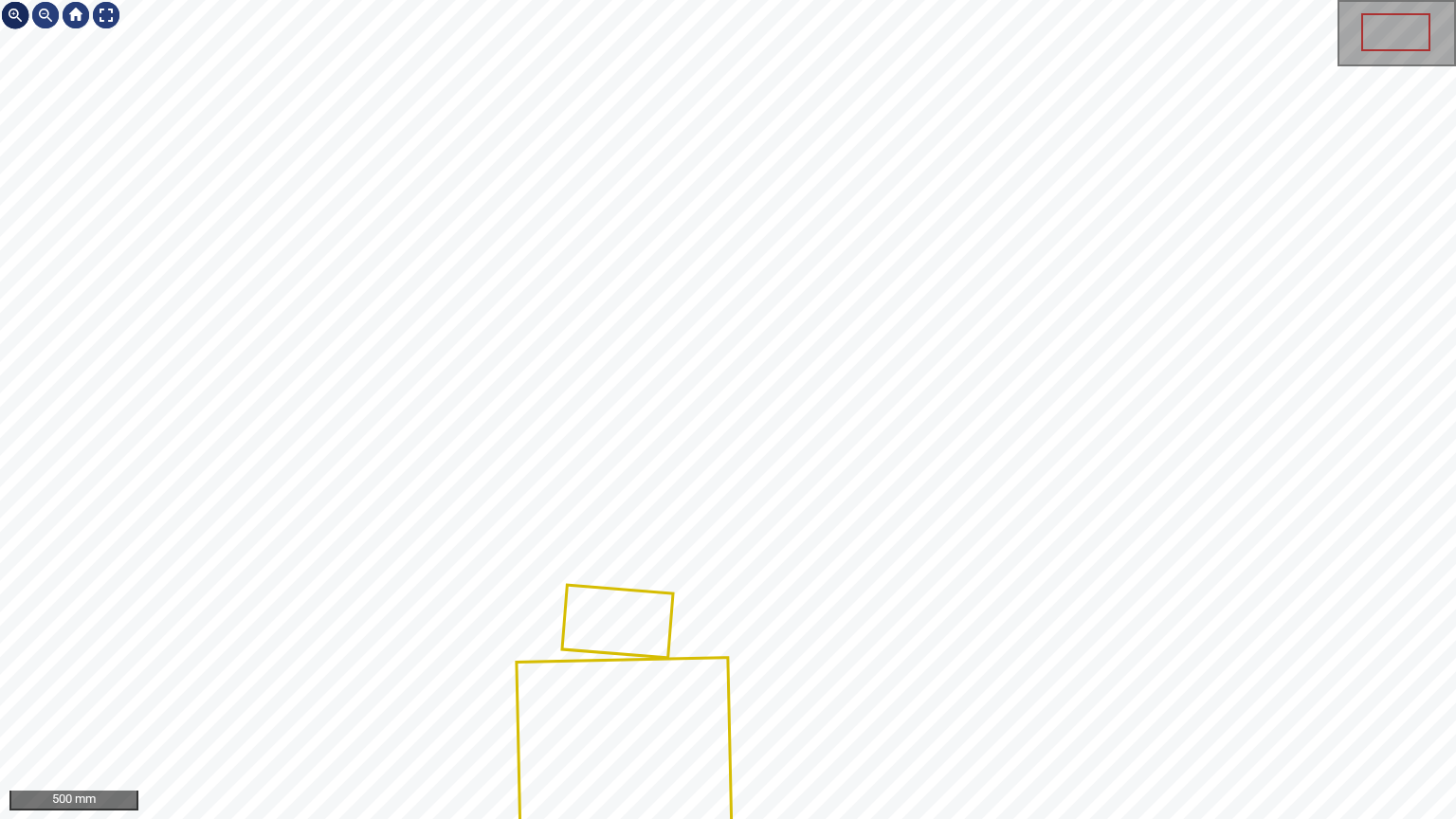 click at bounding box center [15, 15] 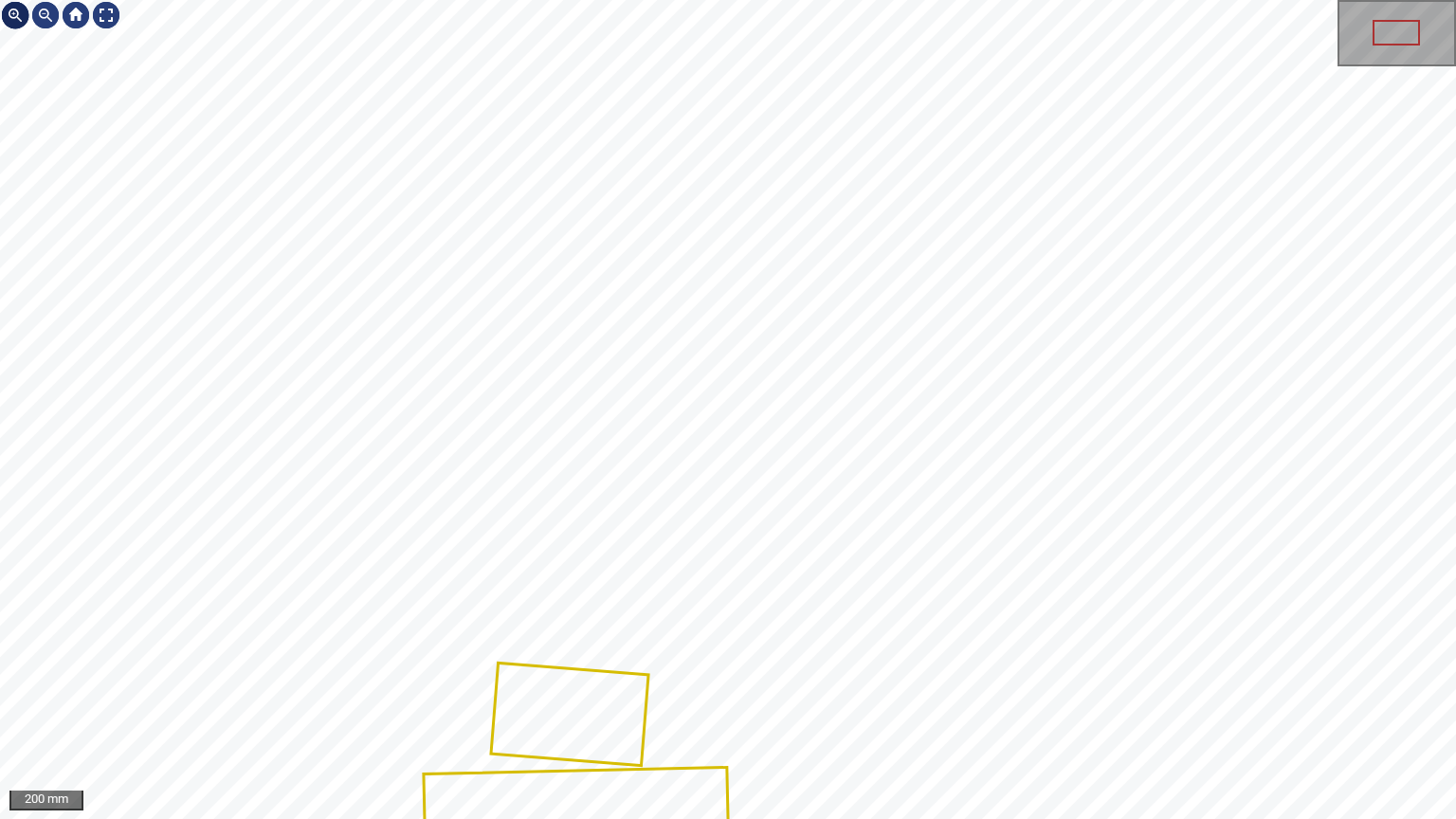 click at bounding box center [15, 15] 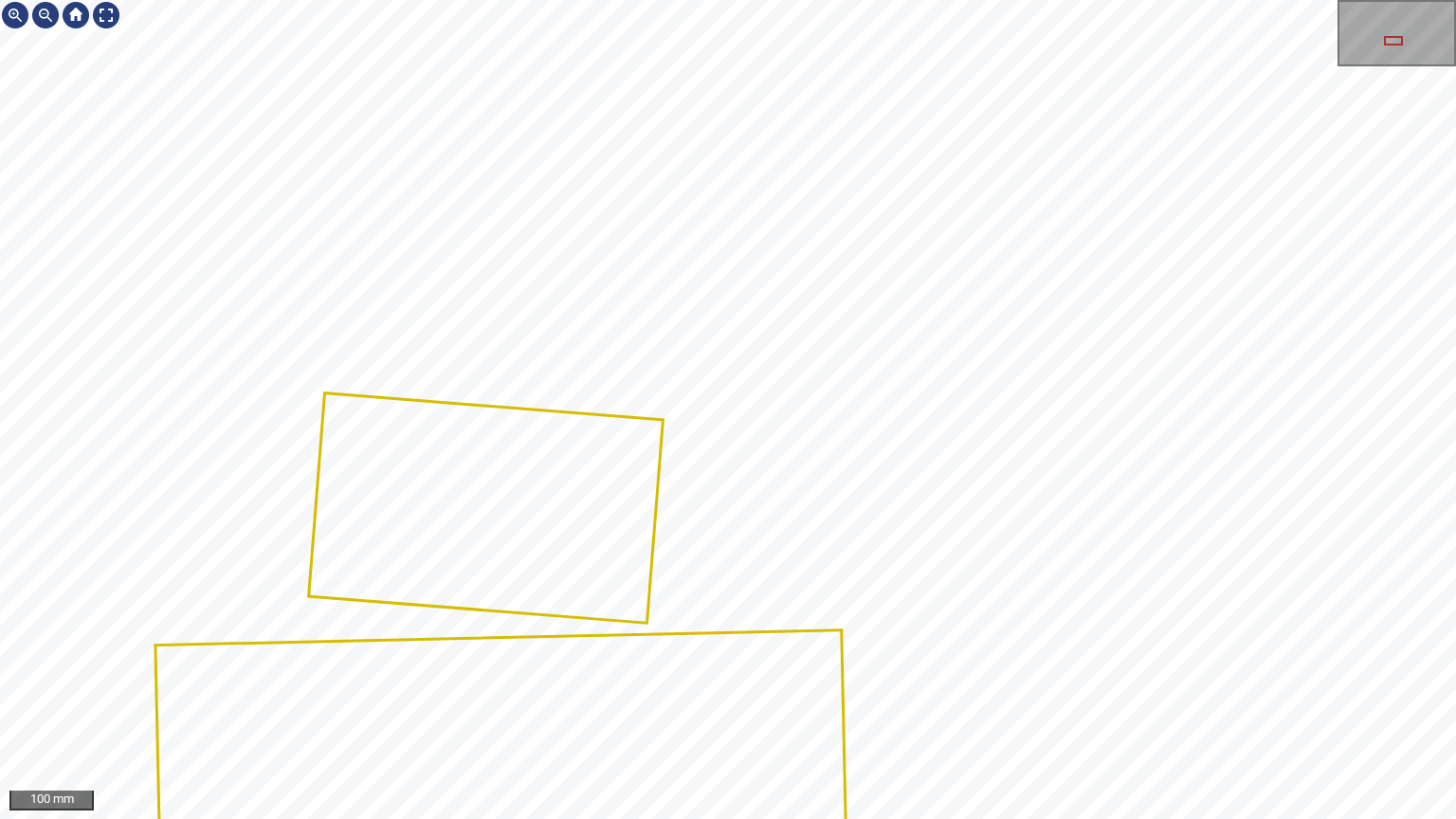 click on "Fabodliden/WTG14/[UUID] Severity [NUMBER] Voids" at bounding box center [728, 410] 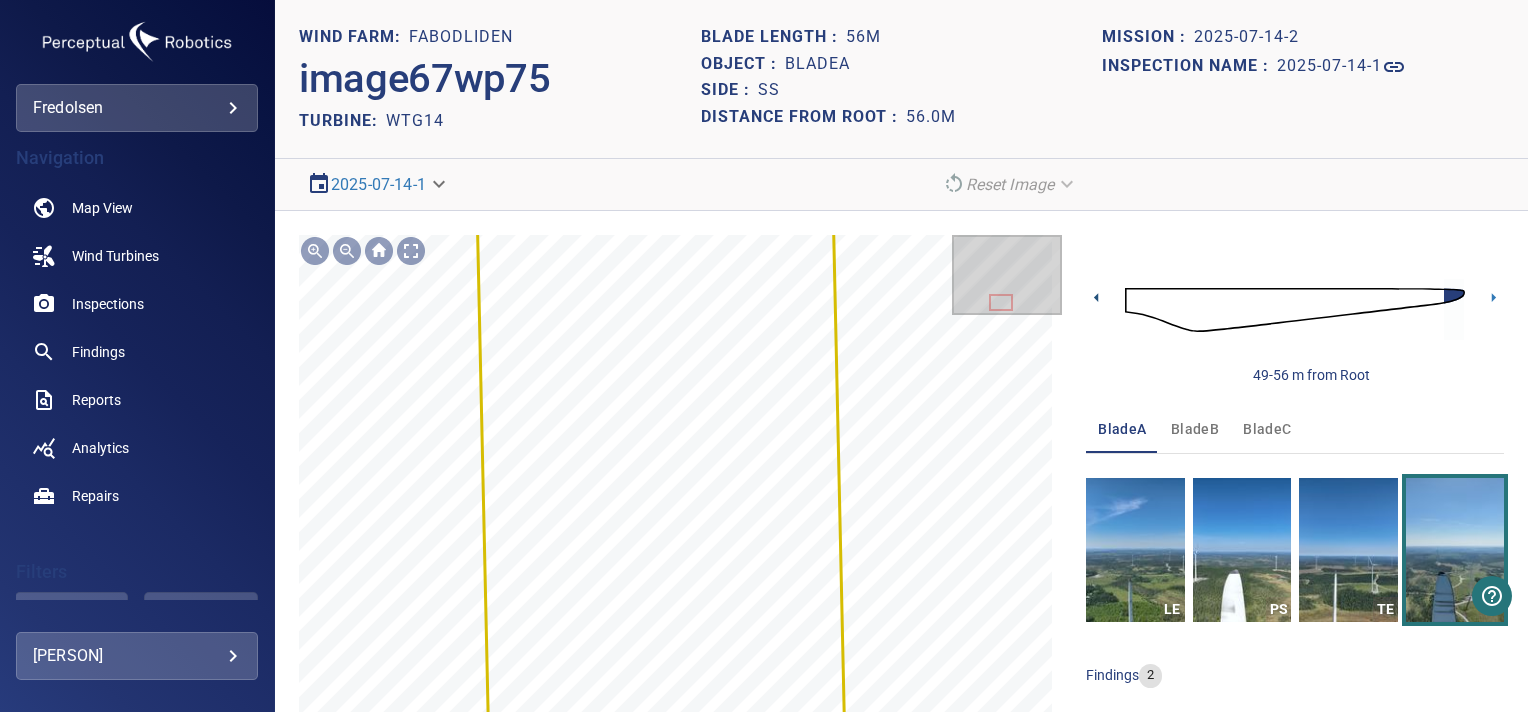 click 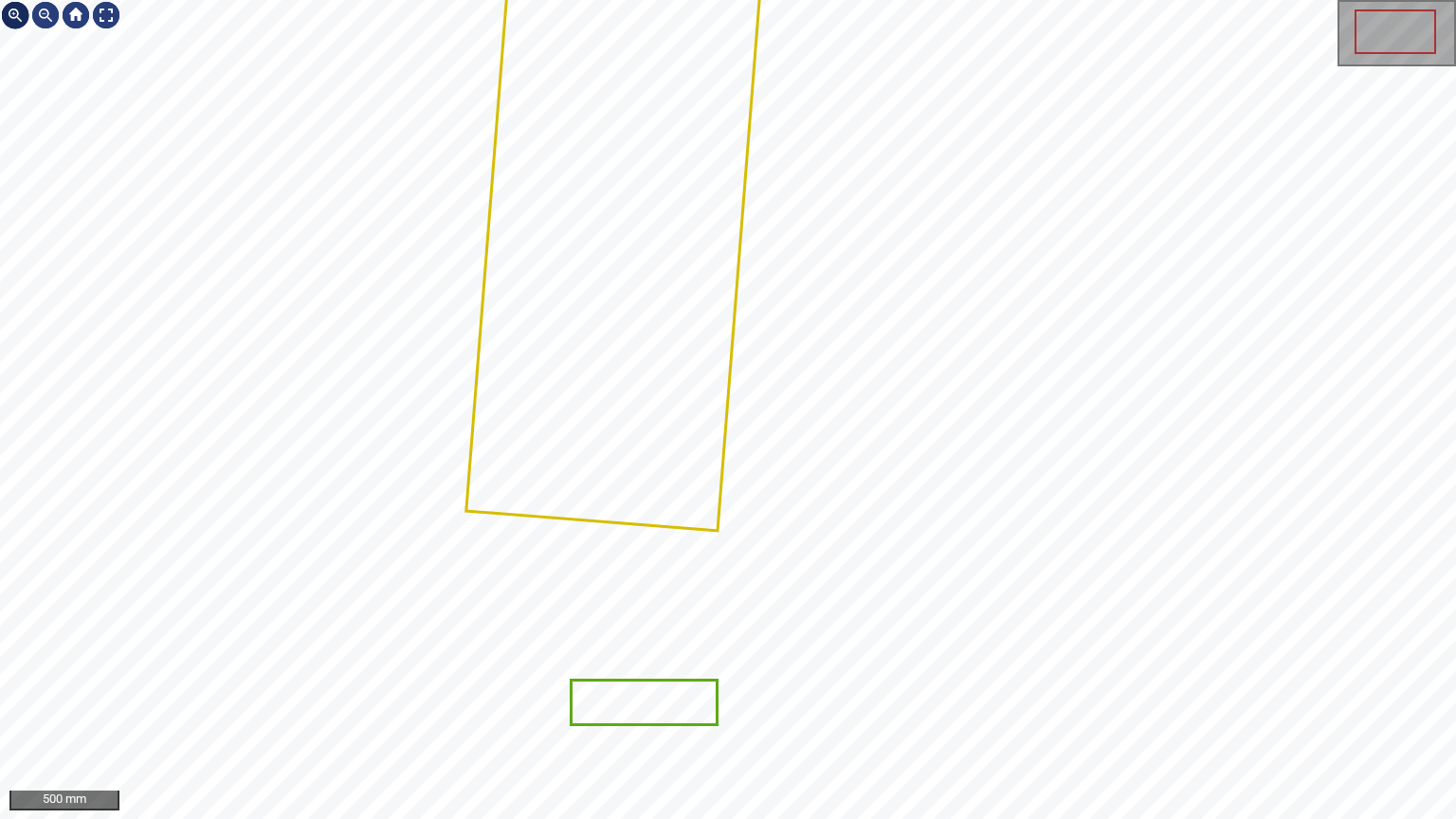 click at bounding box center (15, 15) 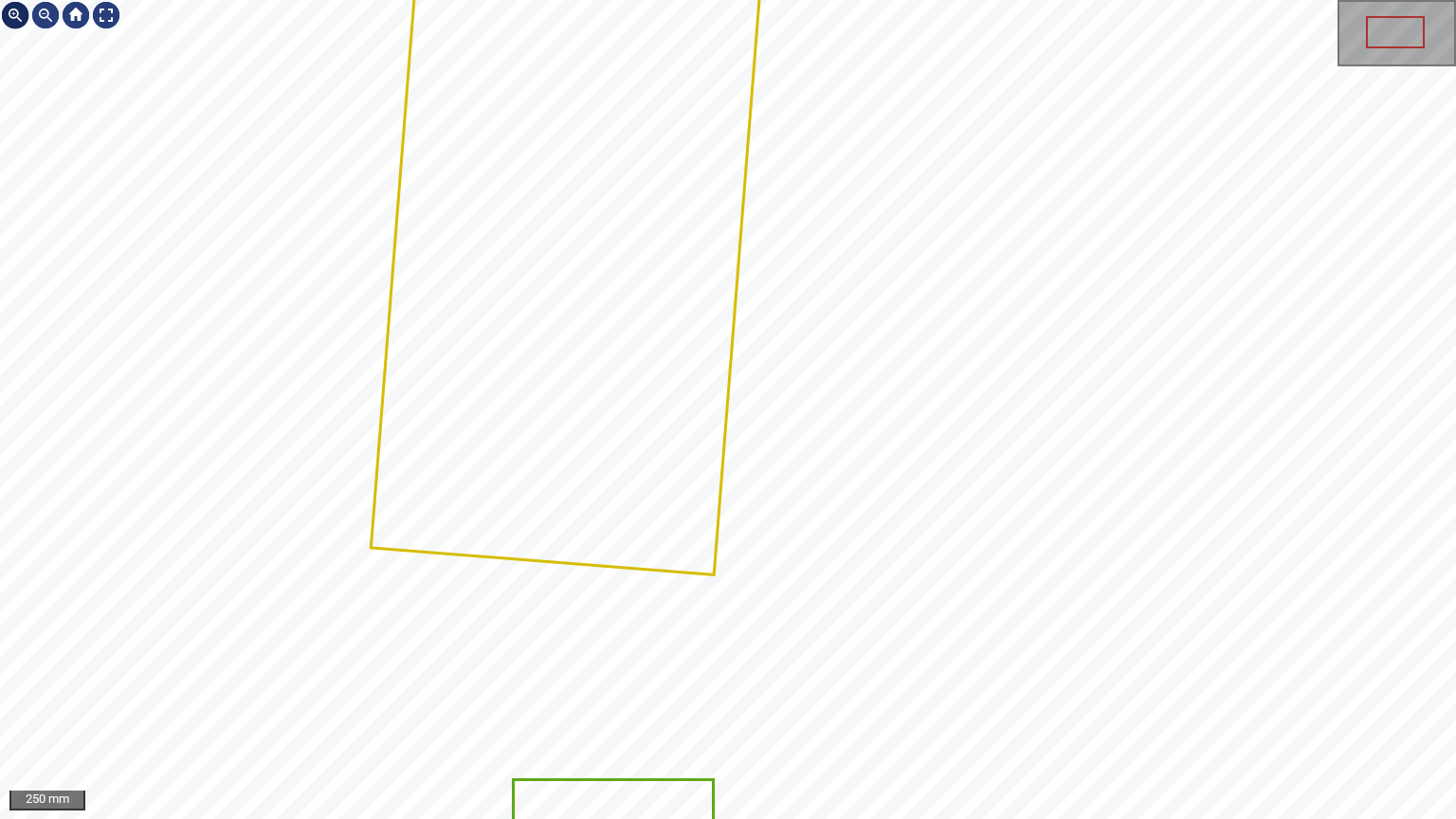 click at bounding box center (15, 15) 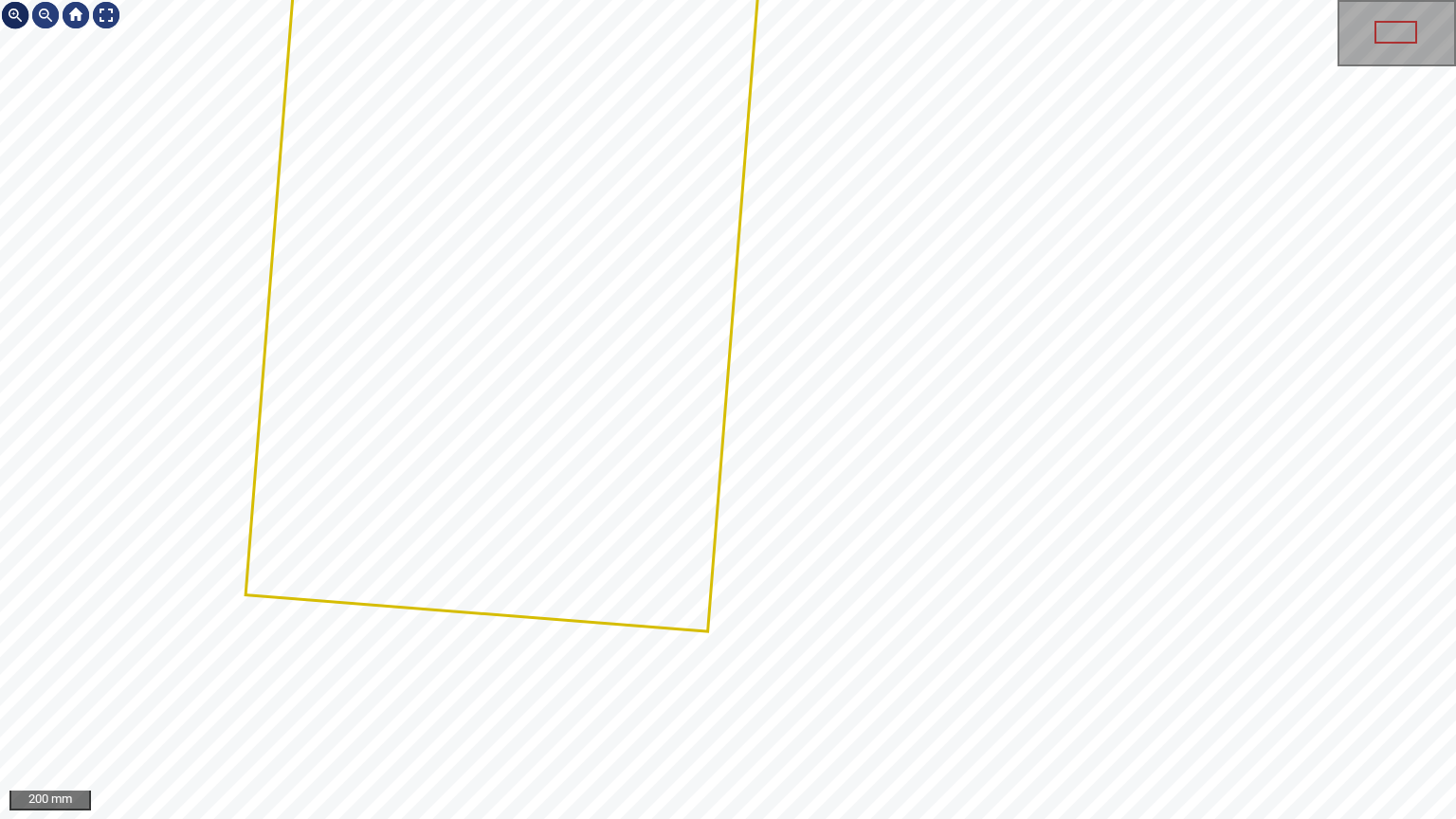click at bounding box center (15, 15) 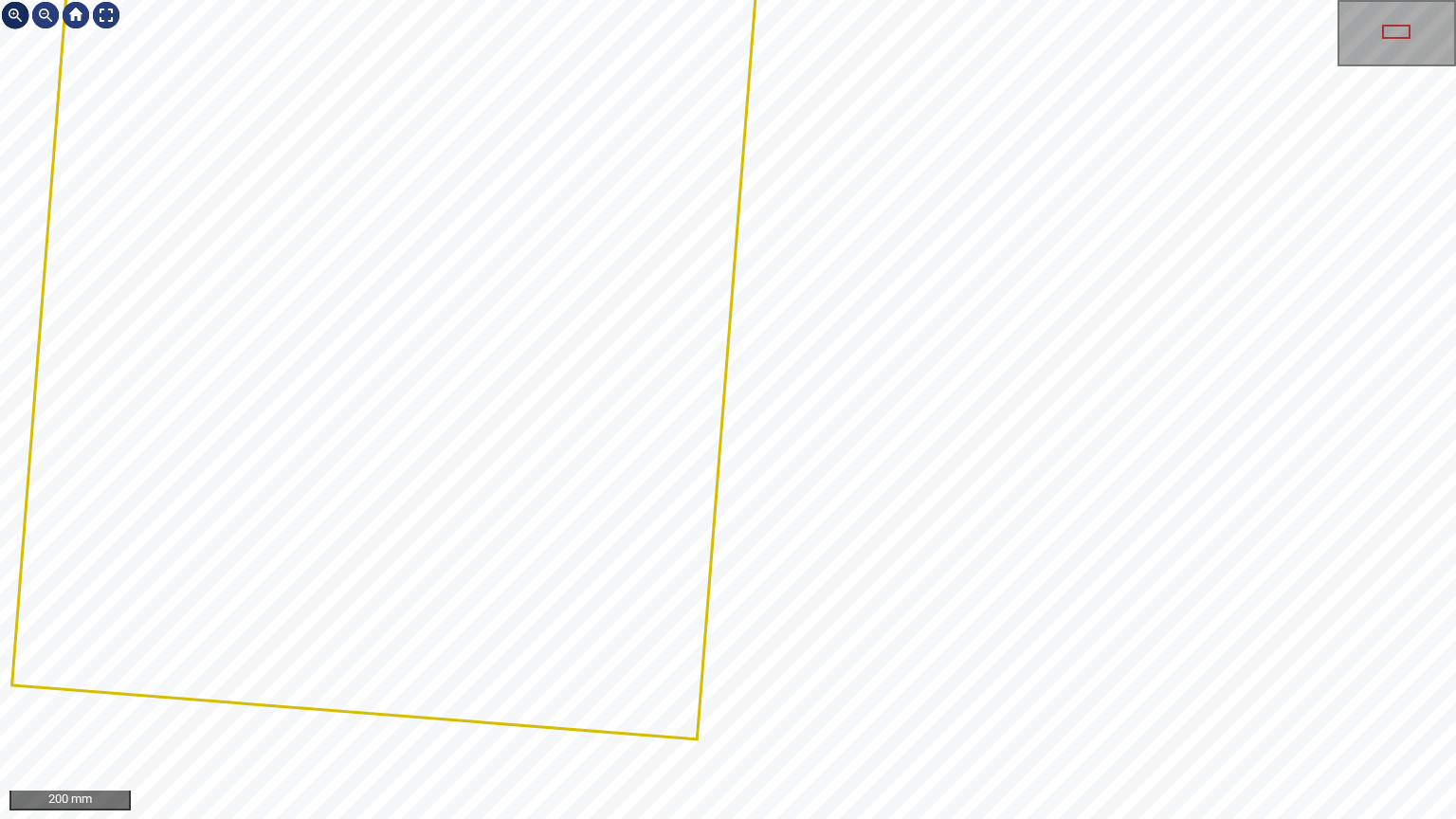 click at bounding box center [15, 15] 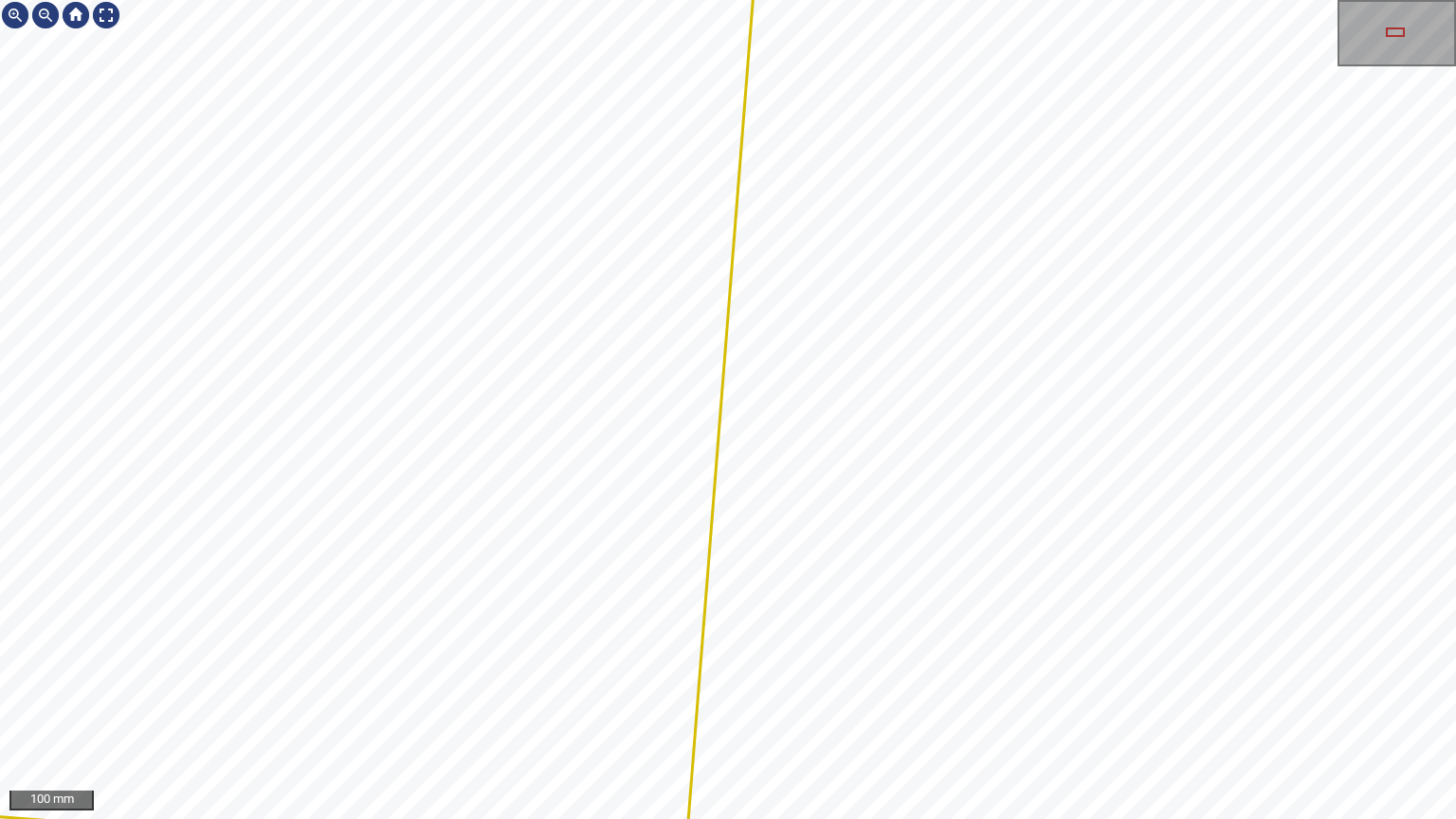 click on "Fabodliden/WTG14/[UUID] Severity [NUMBER] Voids" at bounding box center (728, 410) 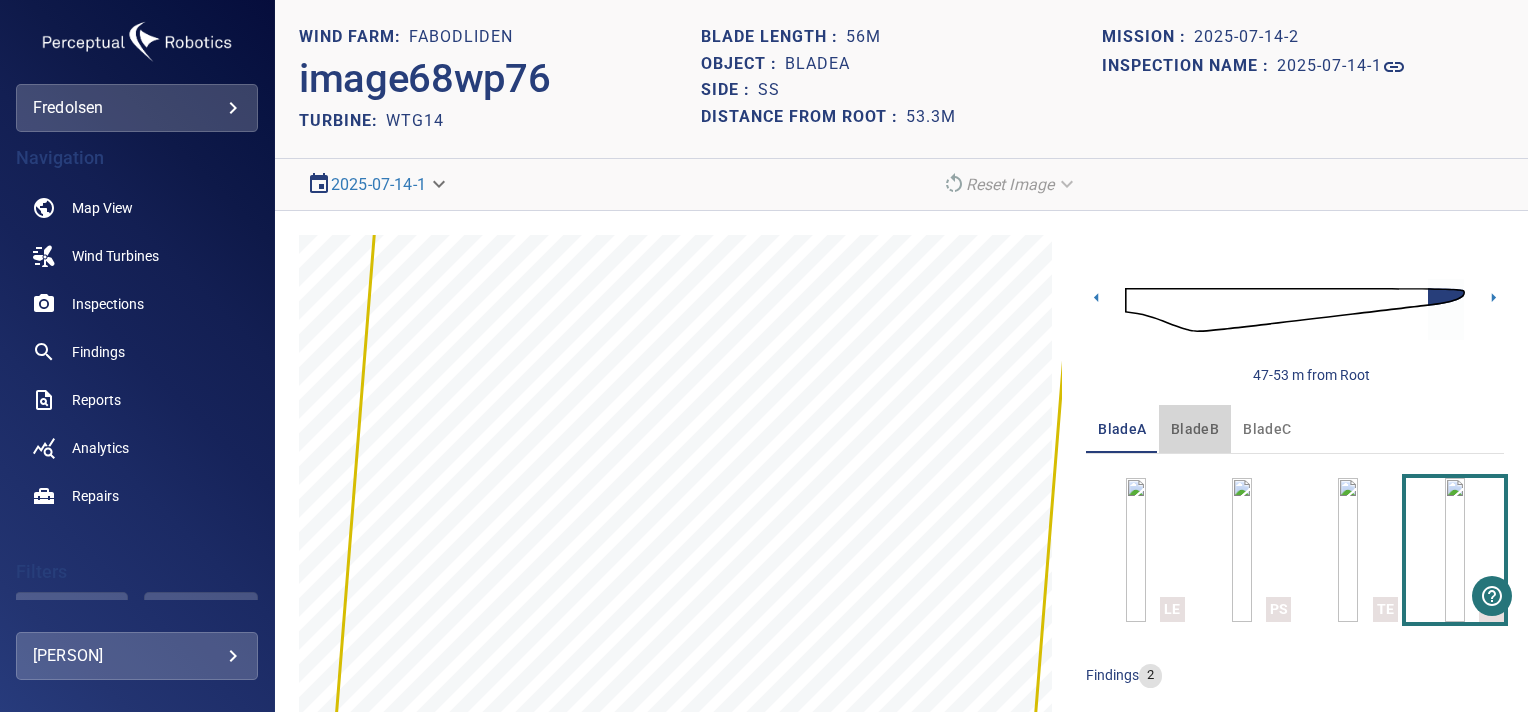 click on "bladeB" at bounding box center (1195, 429) 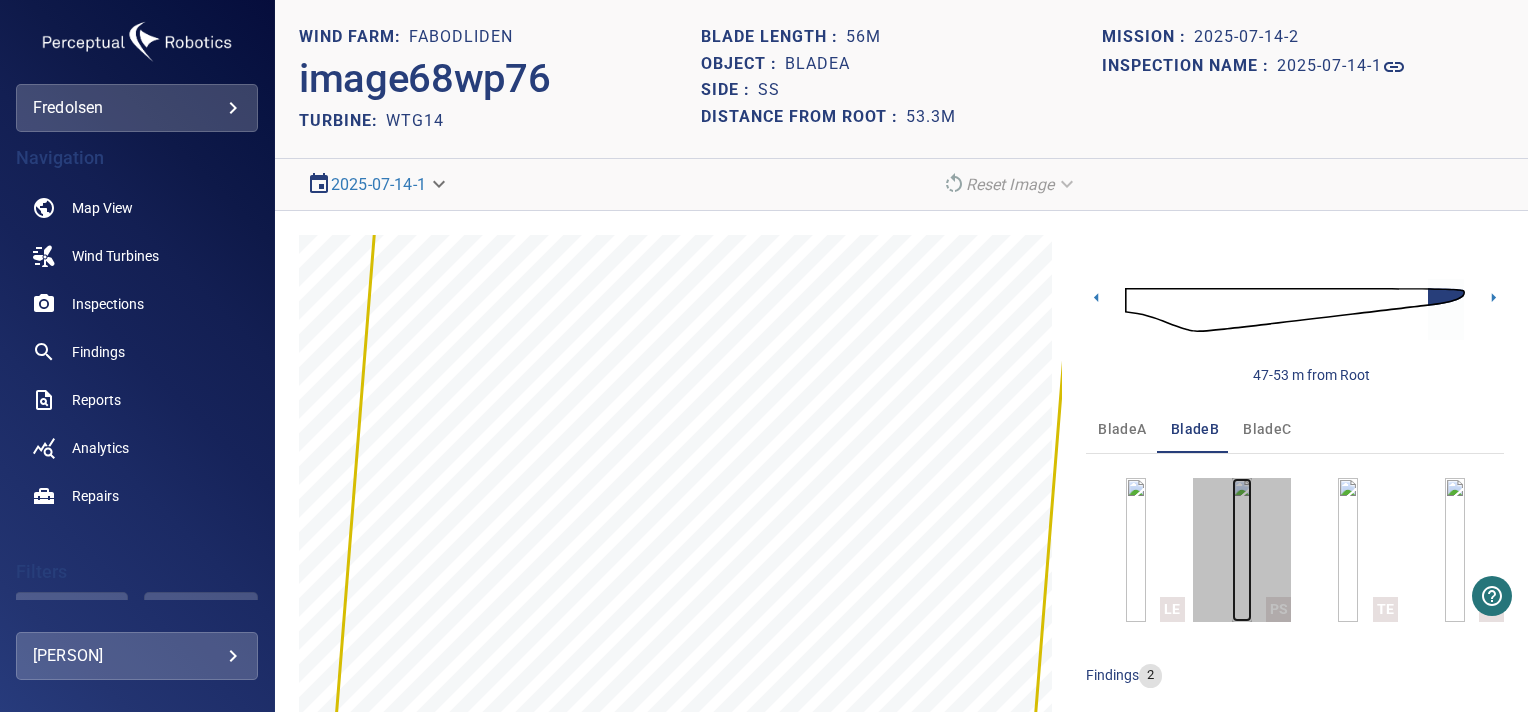 click at bounding box center (1242, 550) 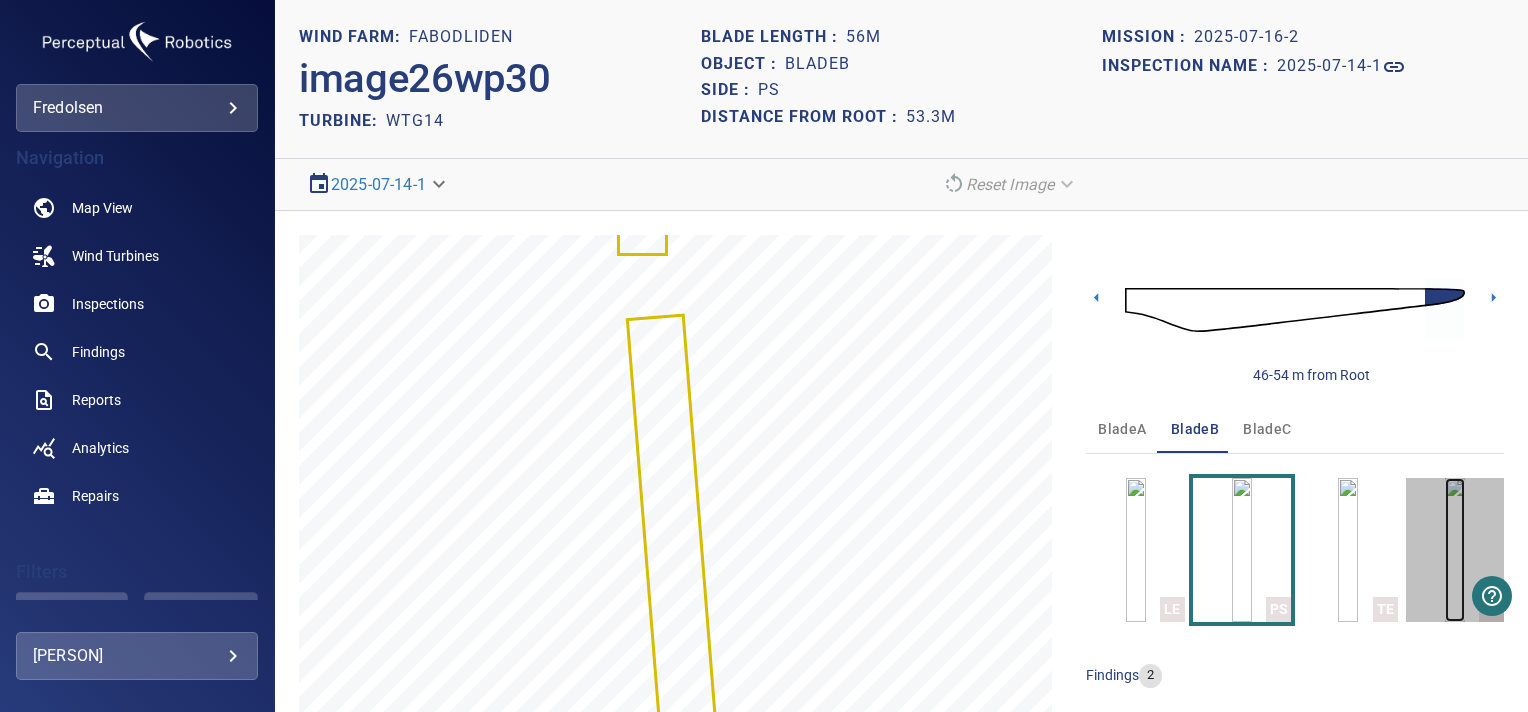 click at bounding box center [1455, 550] 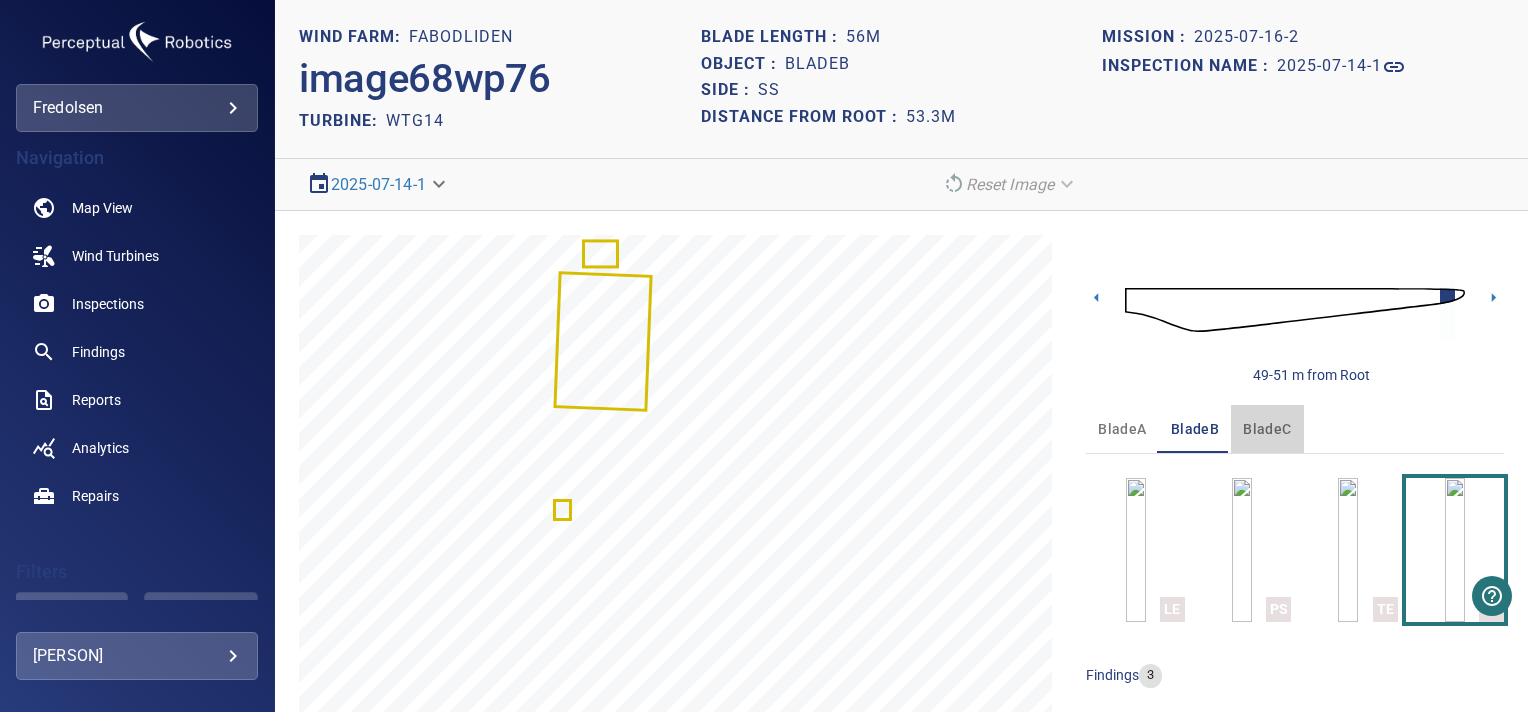 click on "bladeC" at bounding box center (1267, 429) 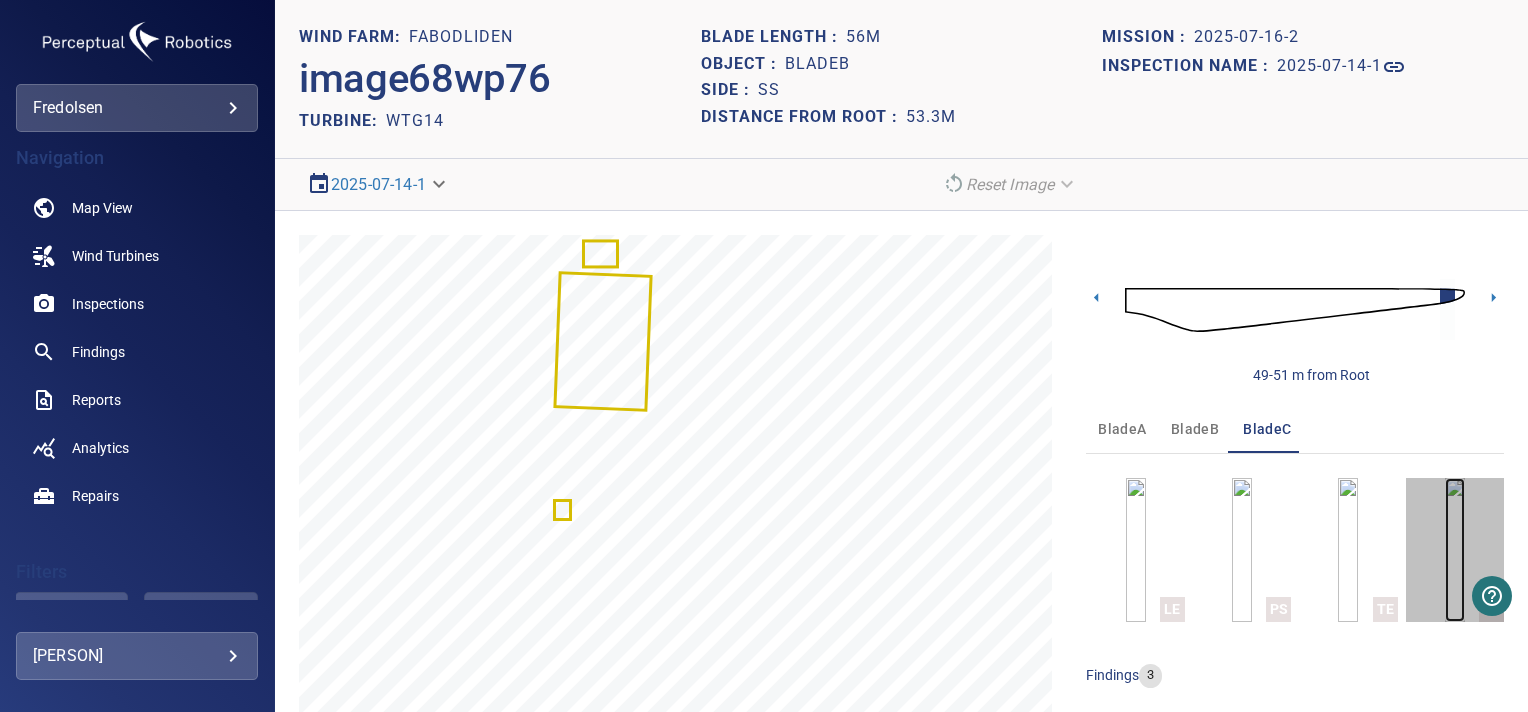 click at bounding box center [1455, 550] 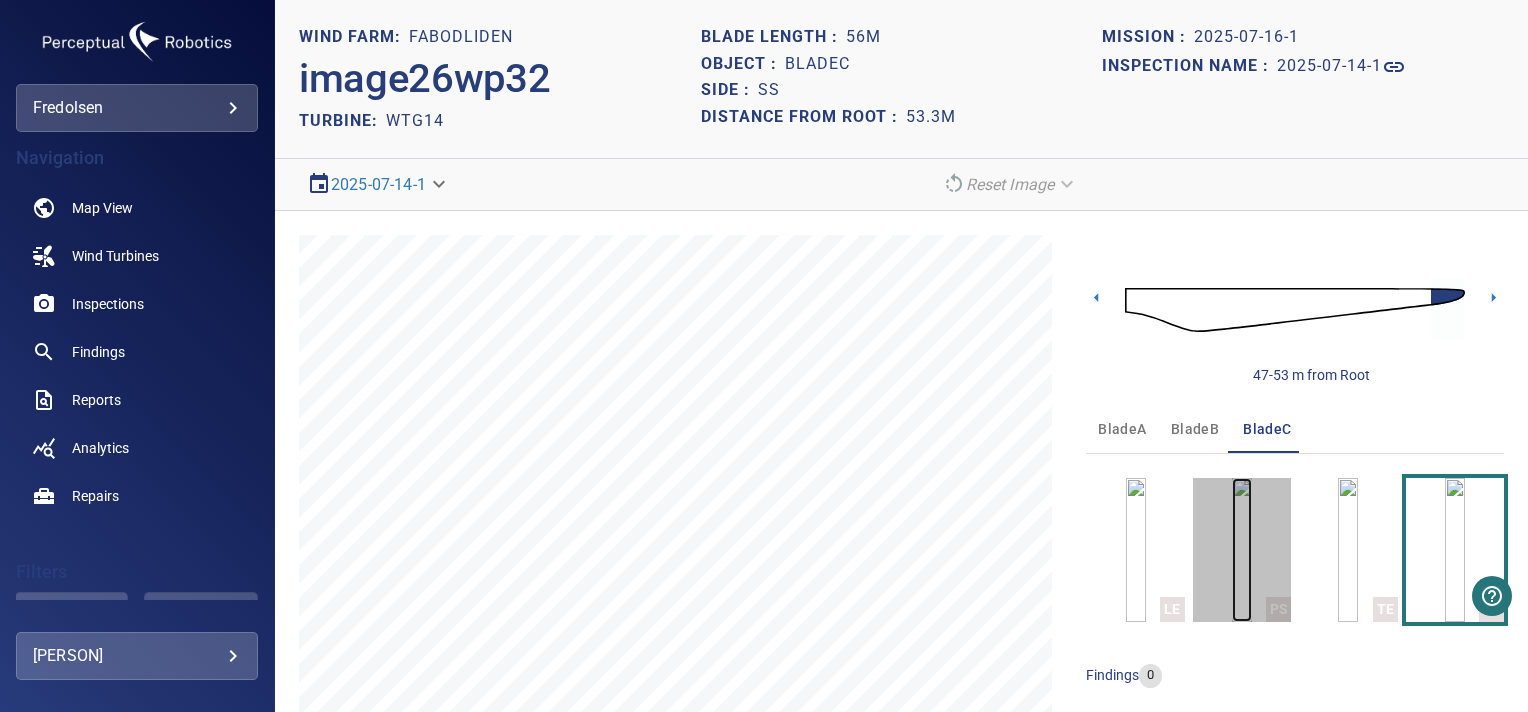 click at bounding box center (1242, 550) 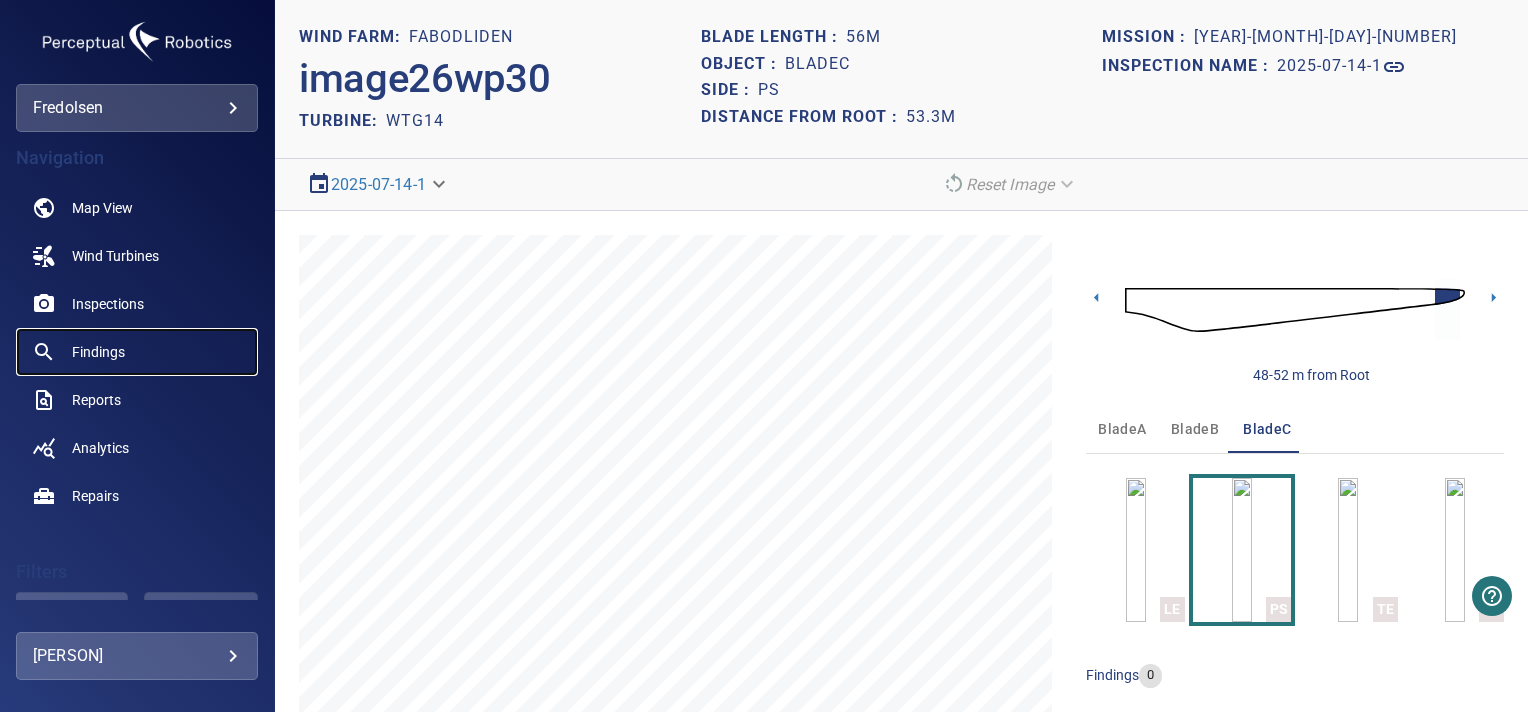 click on "Findings" at bounding box center [98, 352] 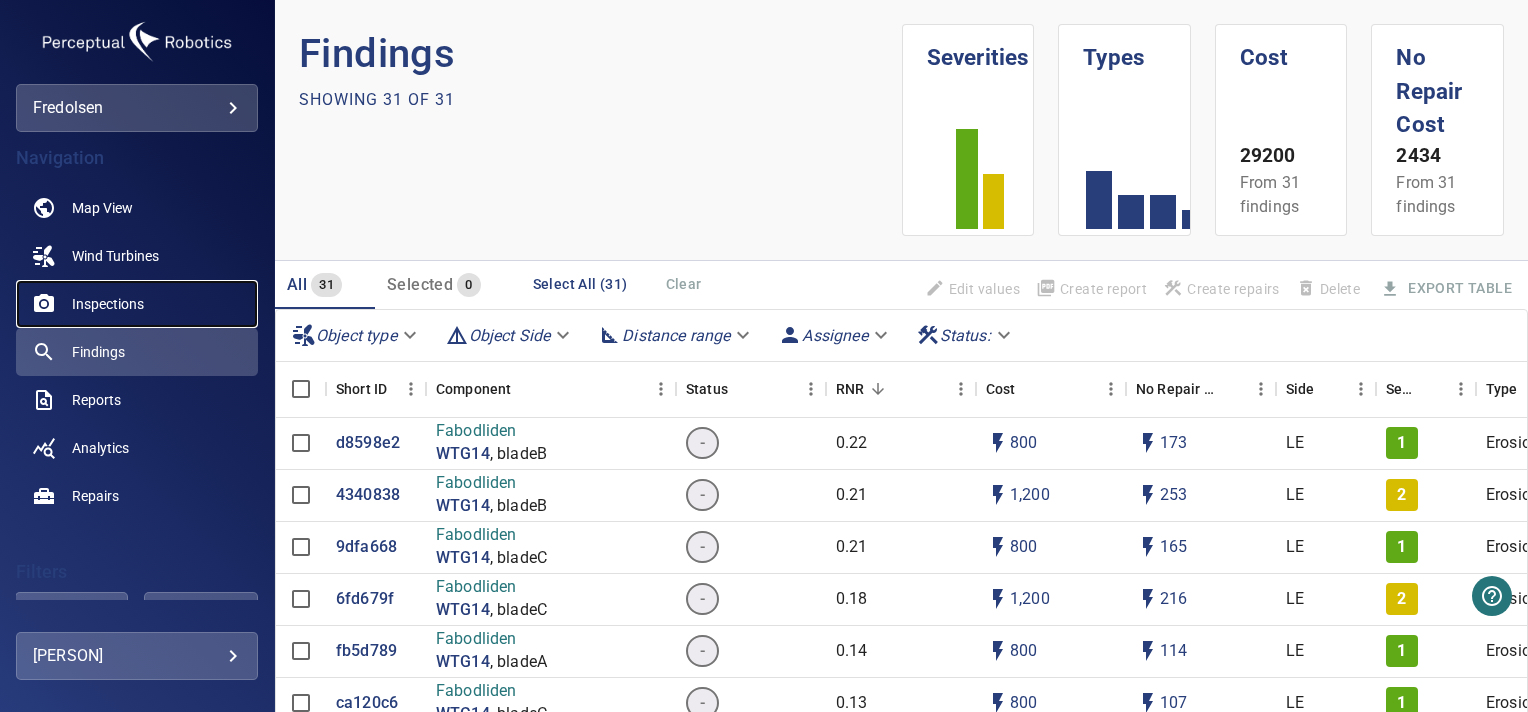 click on "Inspections" at bounding box center [108, 304] 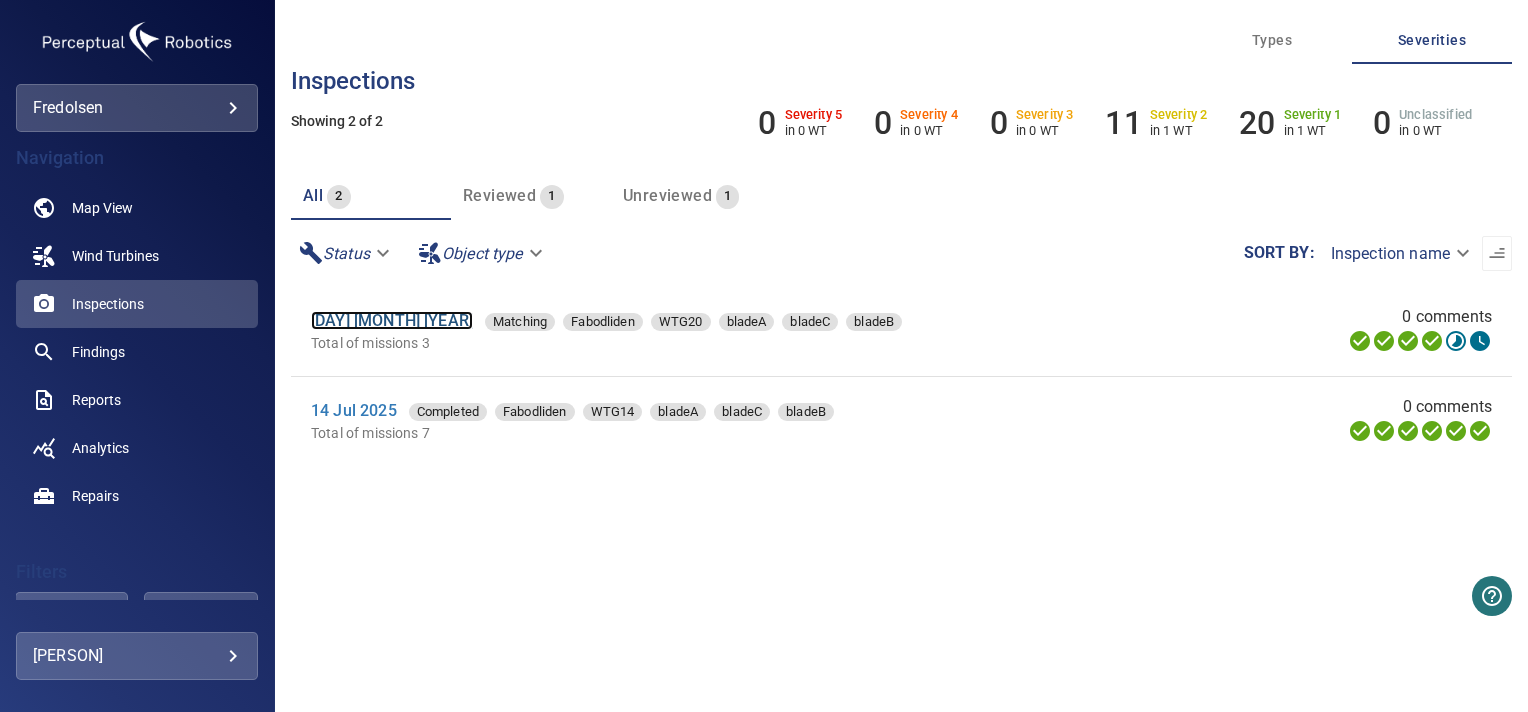 click on "[DAY] [MONTH] [YEAR]" at bounding box center (392, 320) 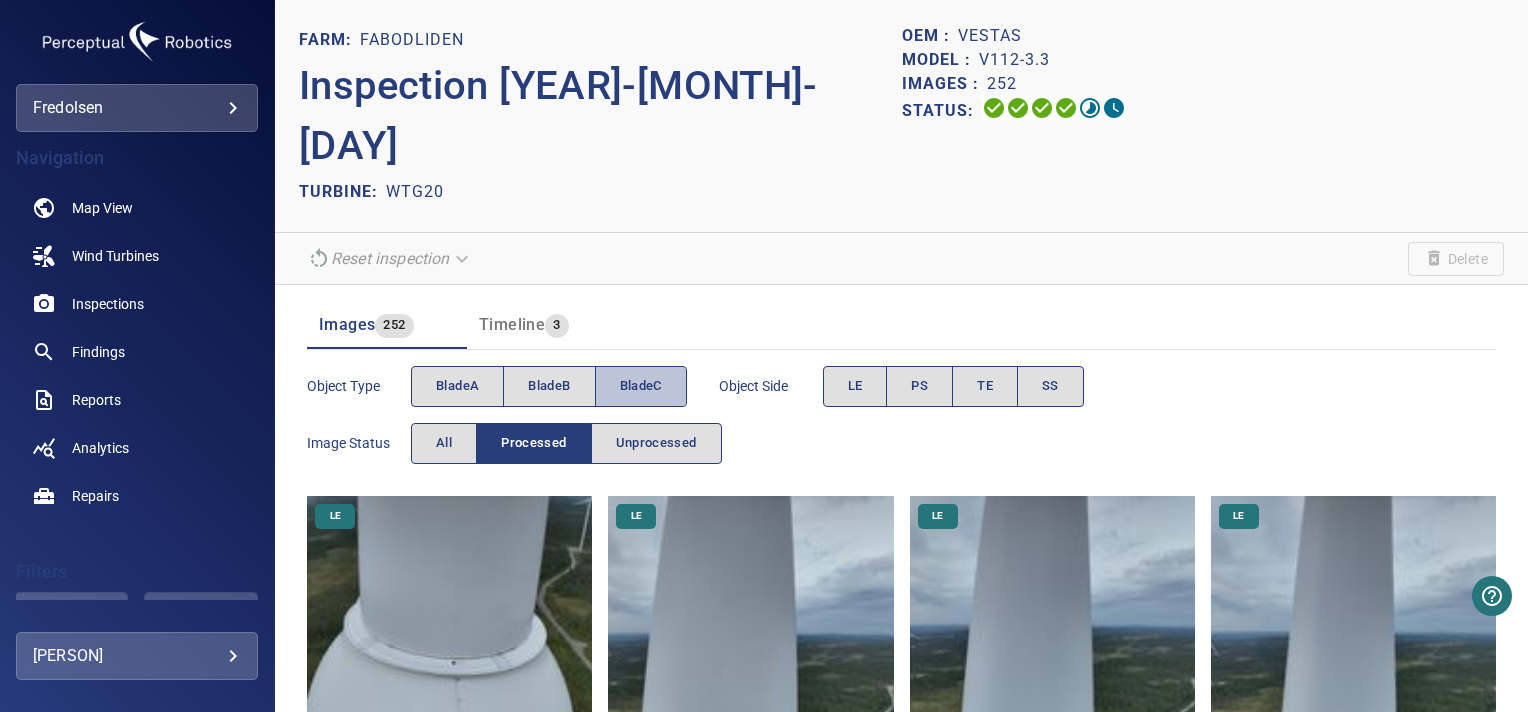 click on "bladeC" at bounding box center [641, 386] 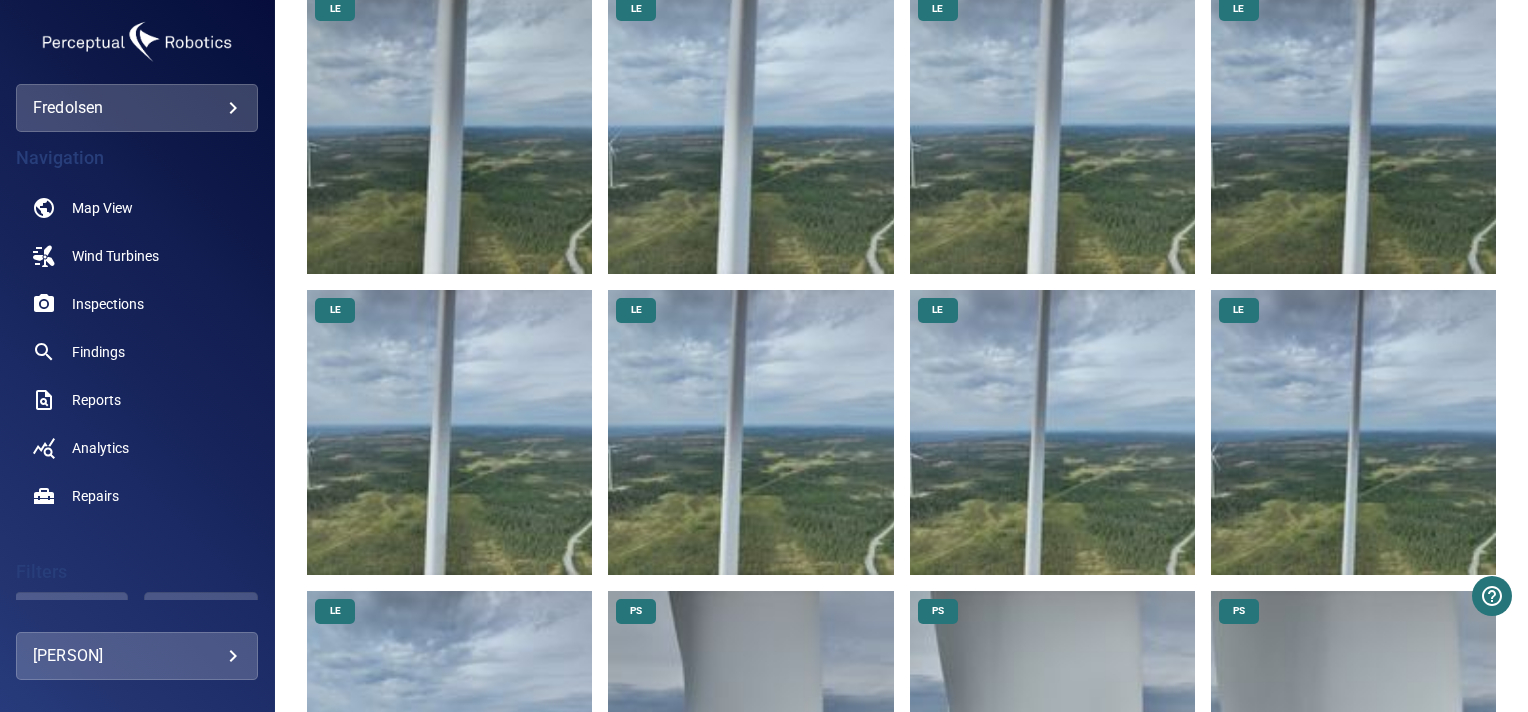 scroll, scrollTop: 1412, scrollLeft: 0, axis: vertical 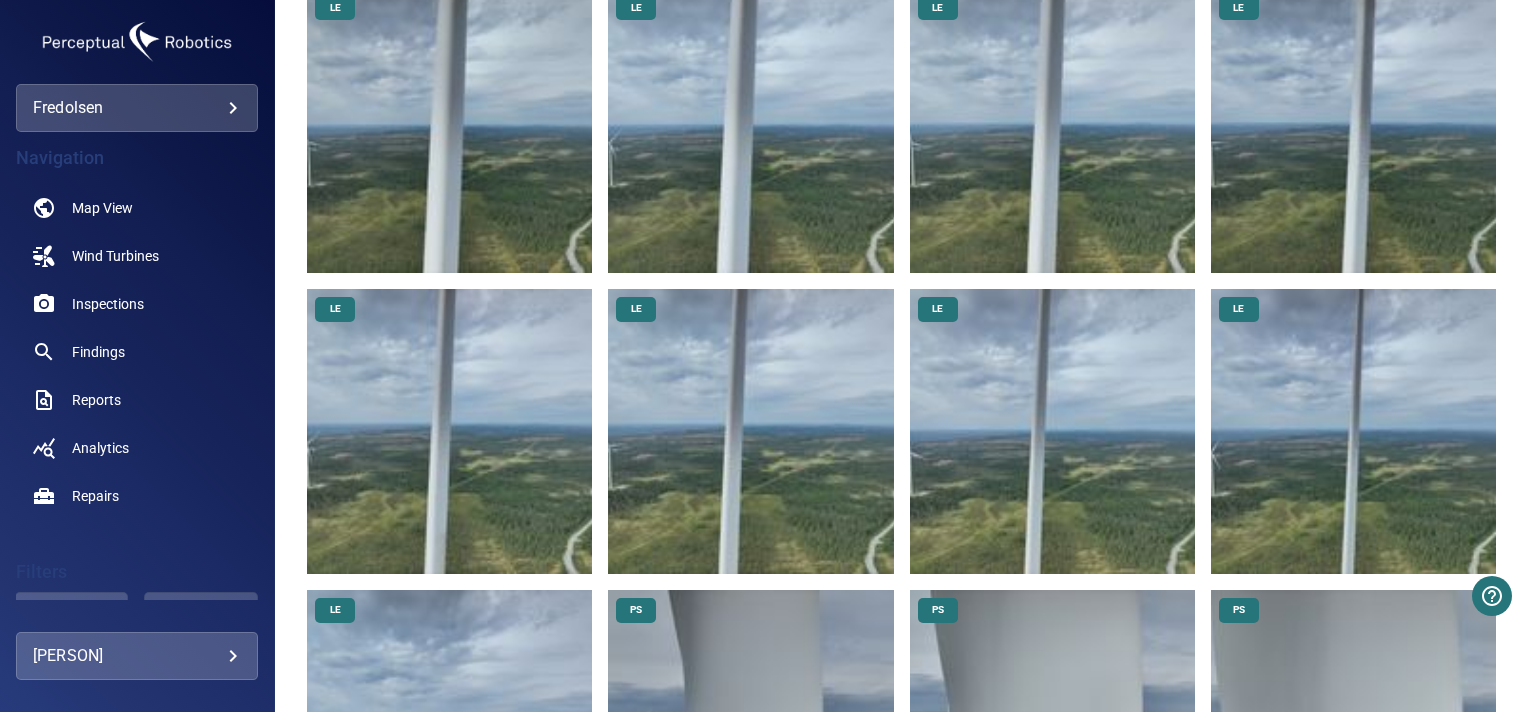 click at bounding box center (1353, 431) 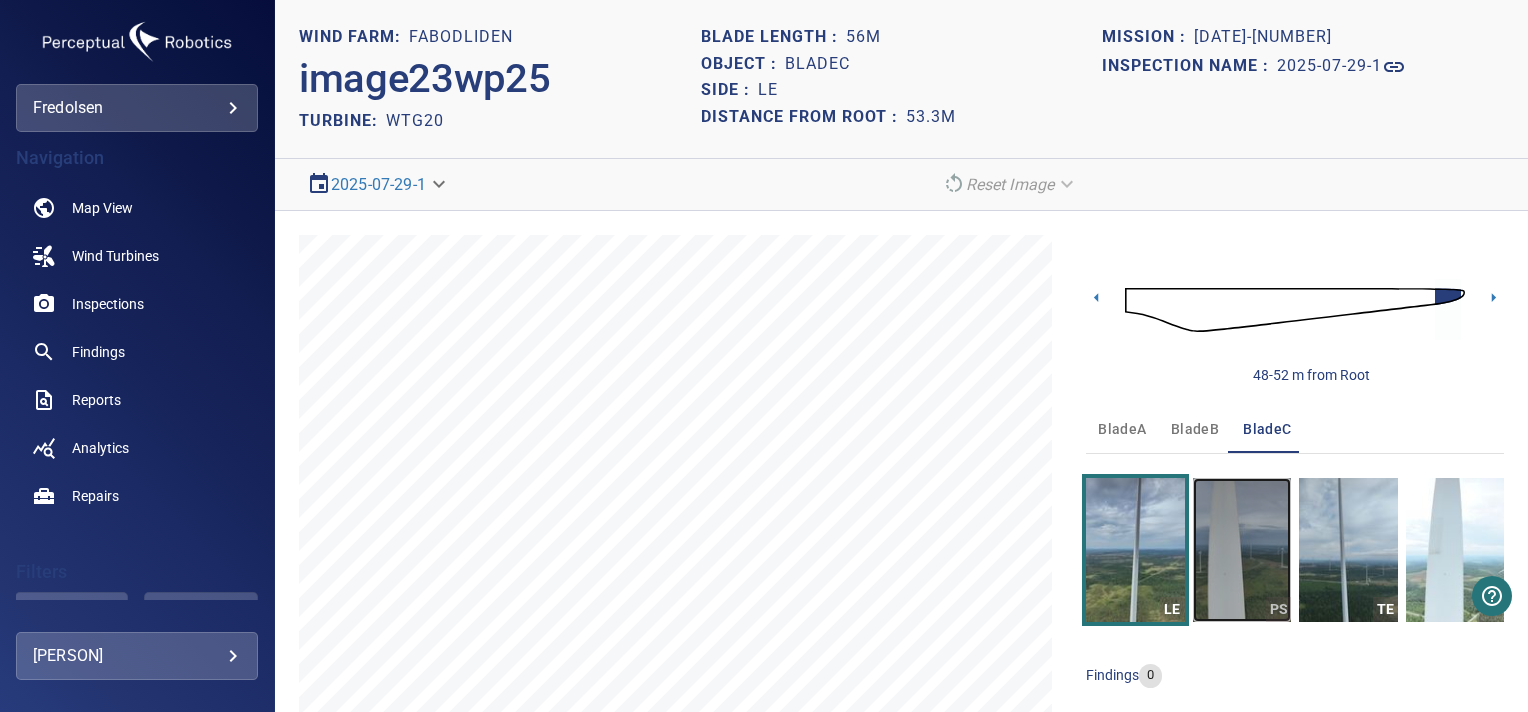 click at bounding box center [1242, 550] 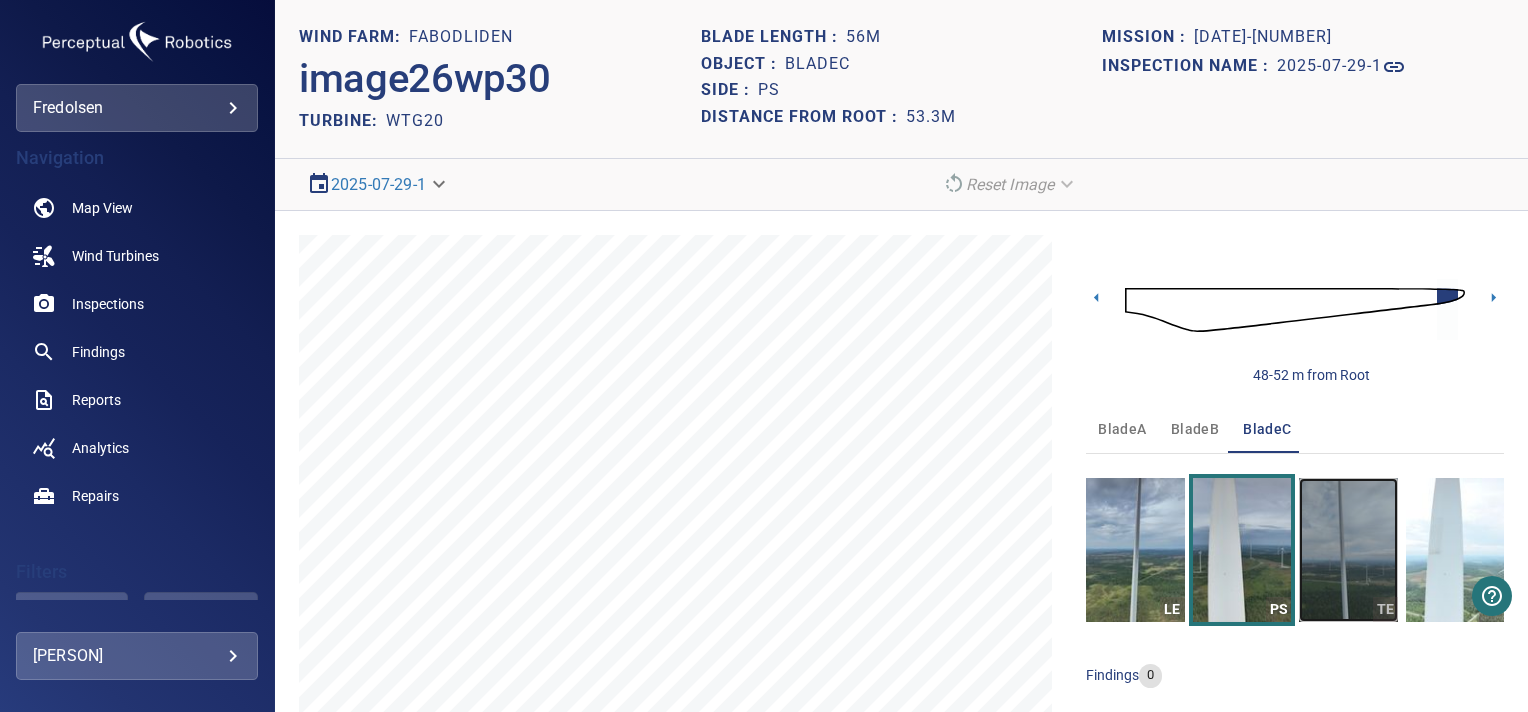 click at bounding box center (1348, 550) 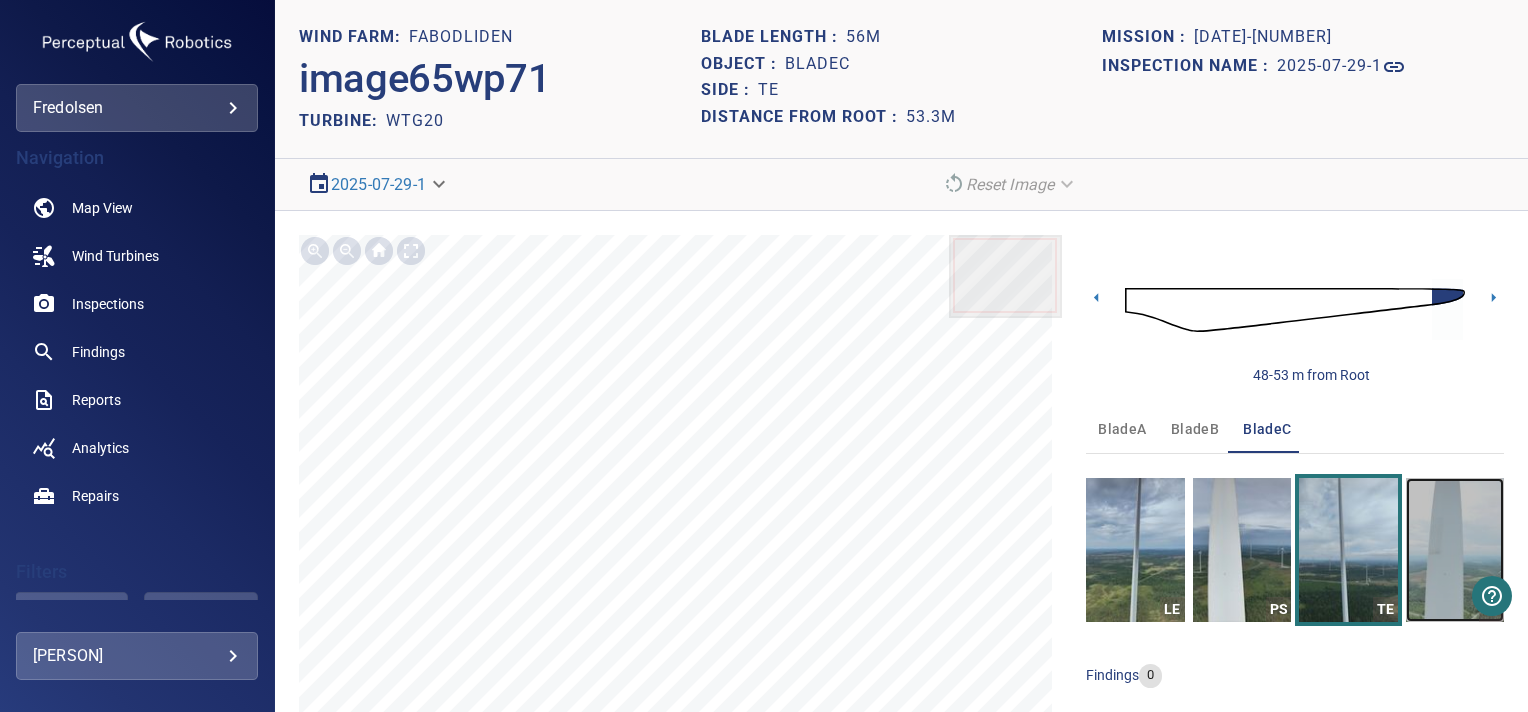 click at bounding box center (1455, 550) 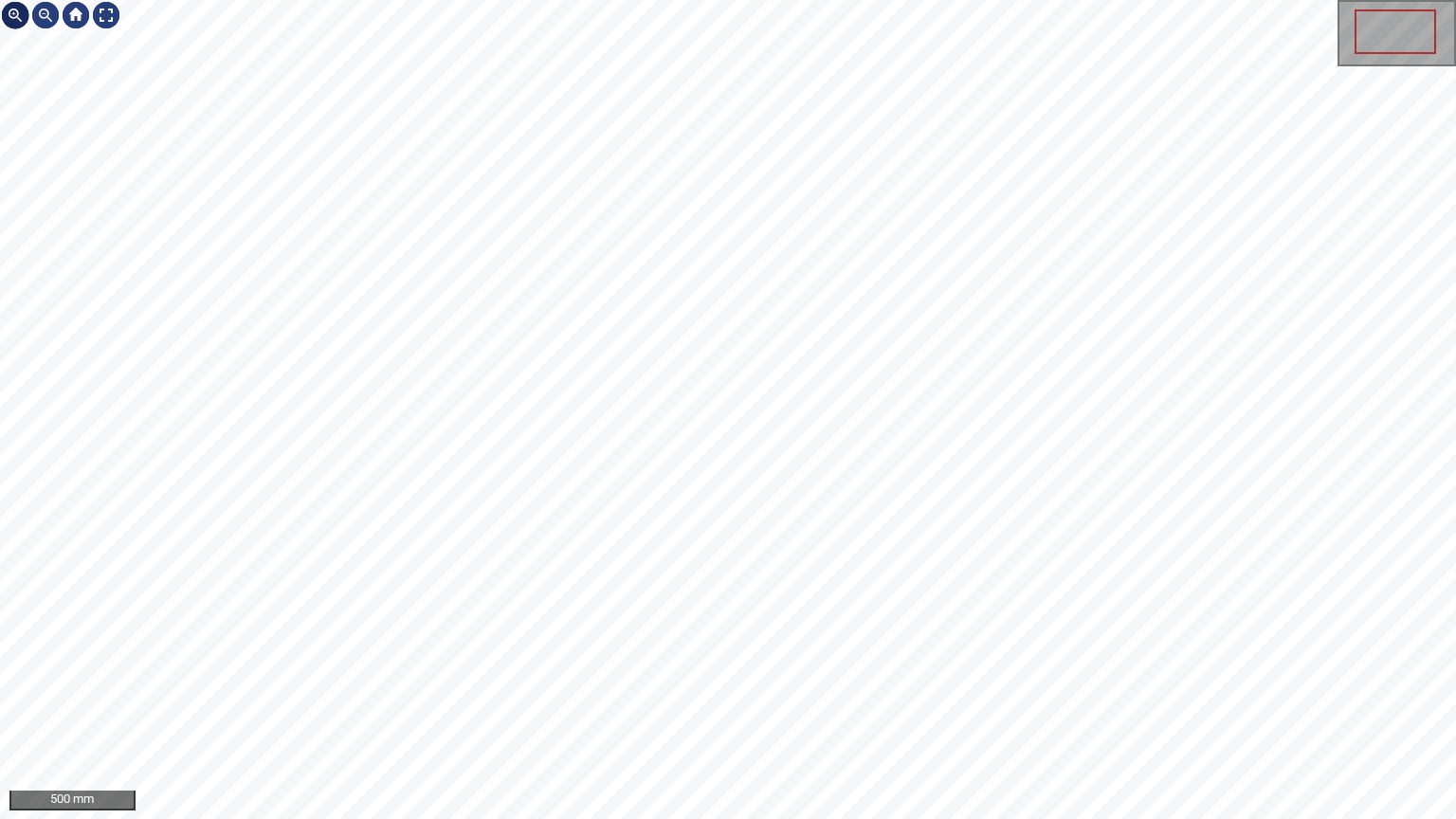 click at bounding box center [15, 15] 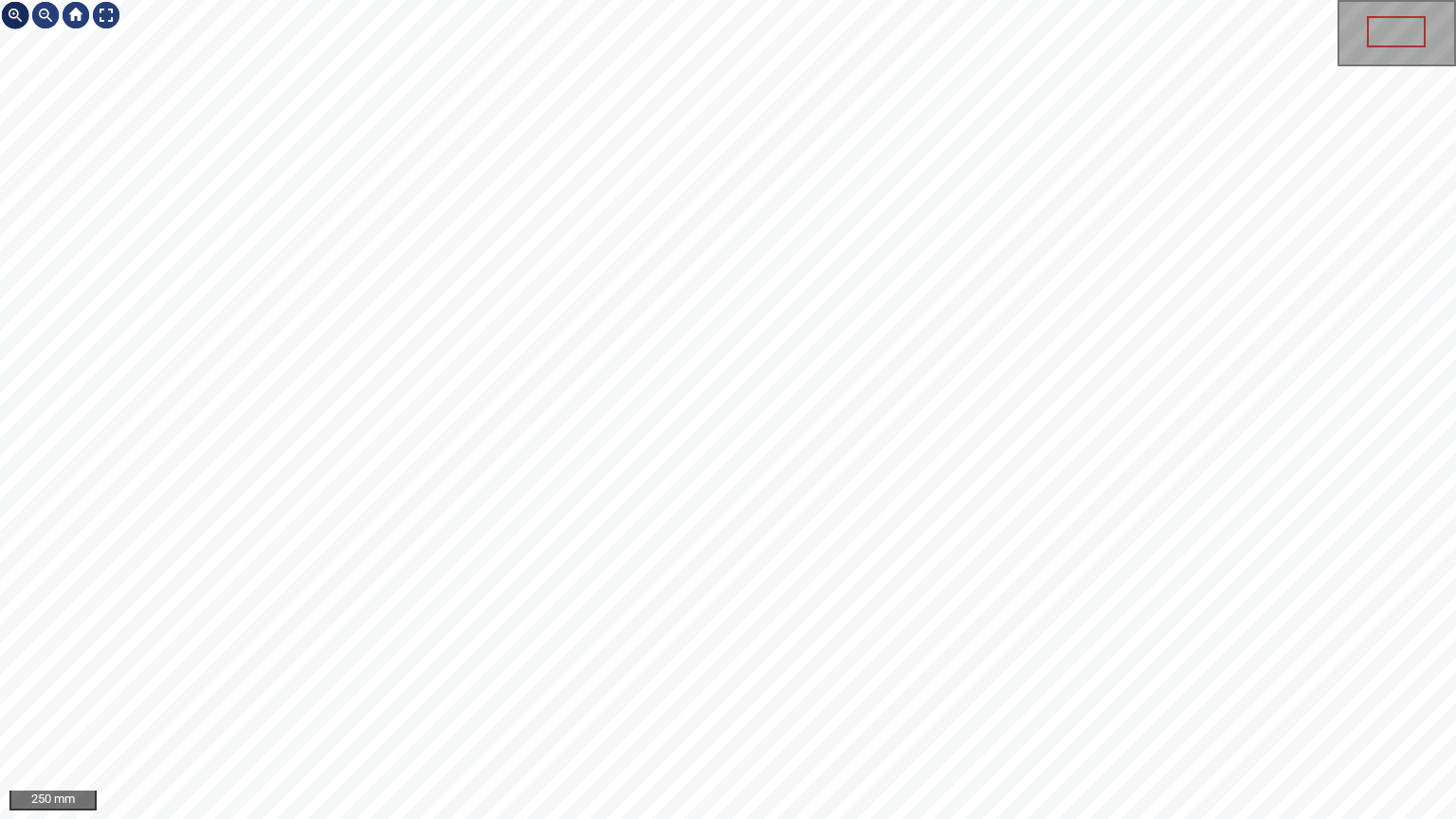 click at bounding box center (15, 15) 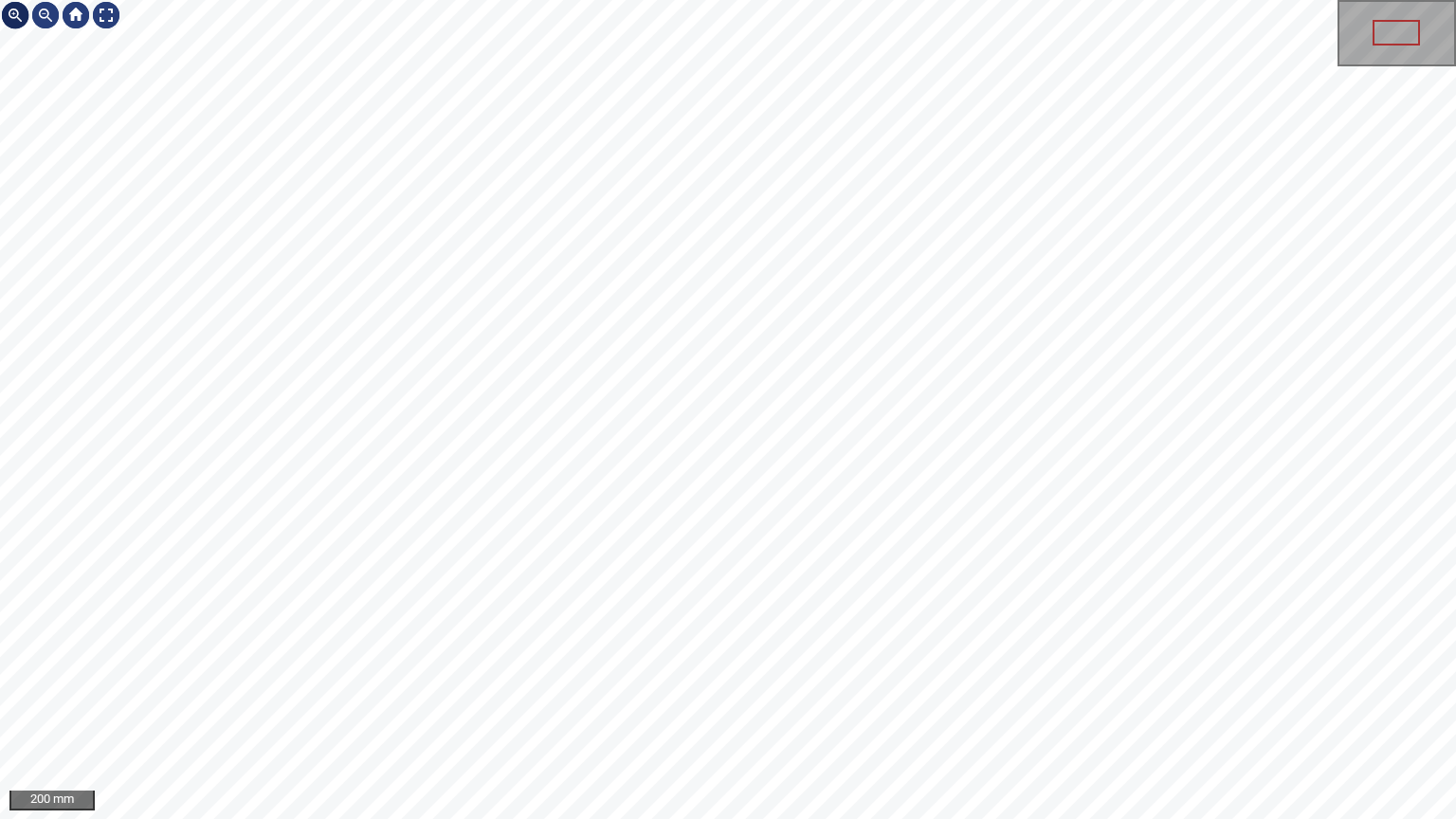 click at bounding box center [15, 15] 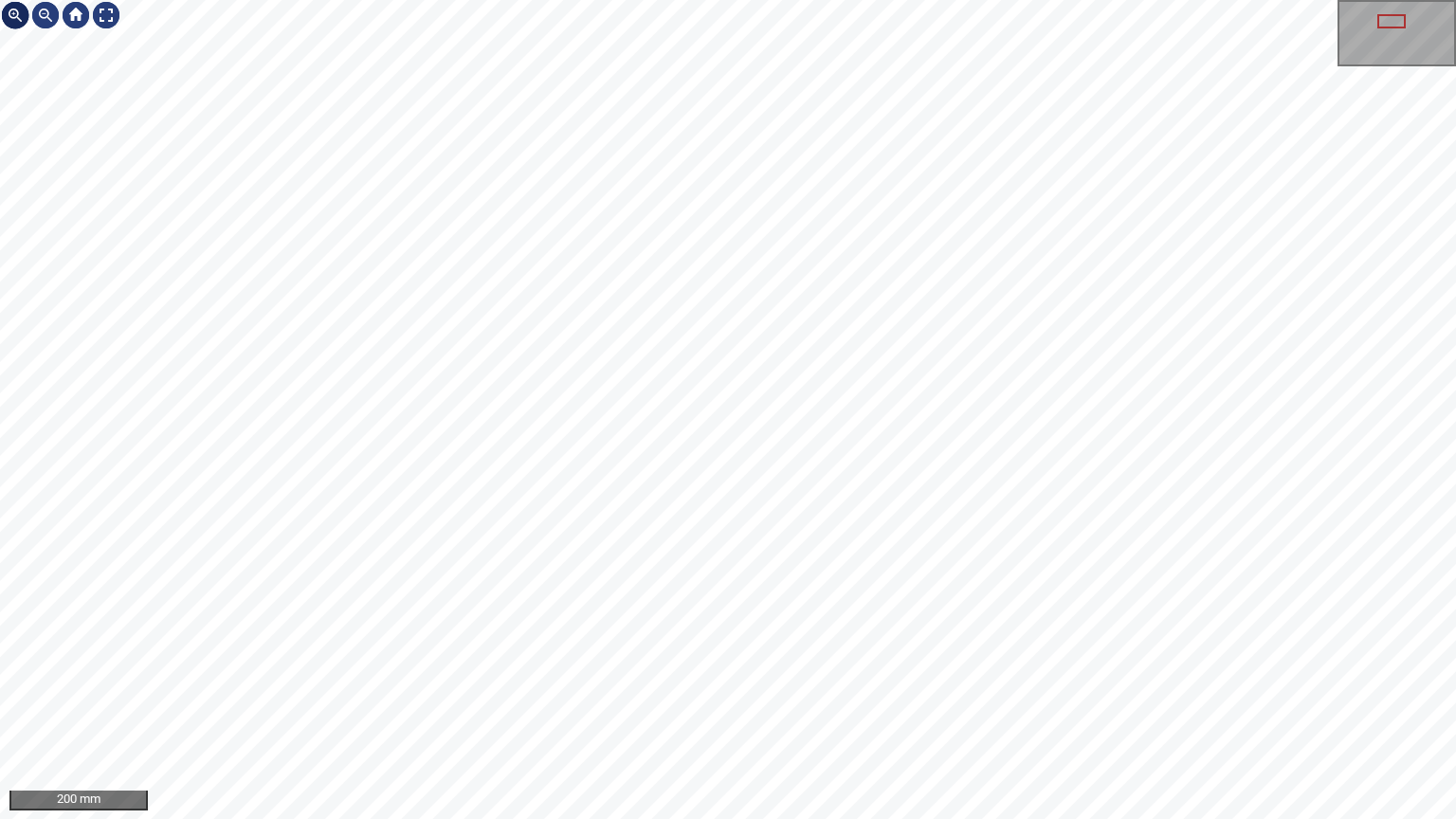 click at bounding box center (15, 15) 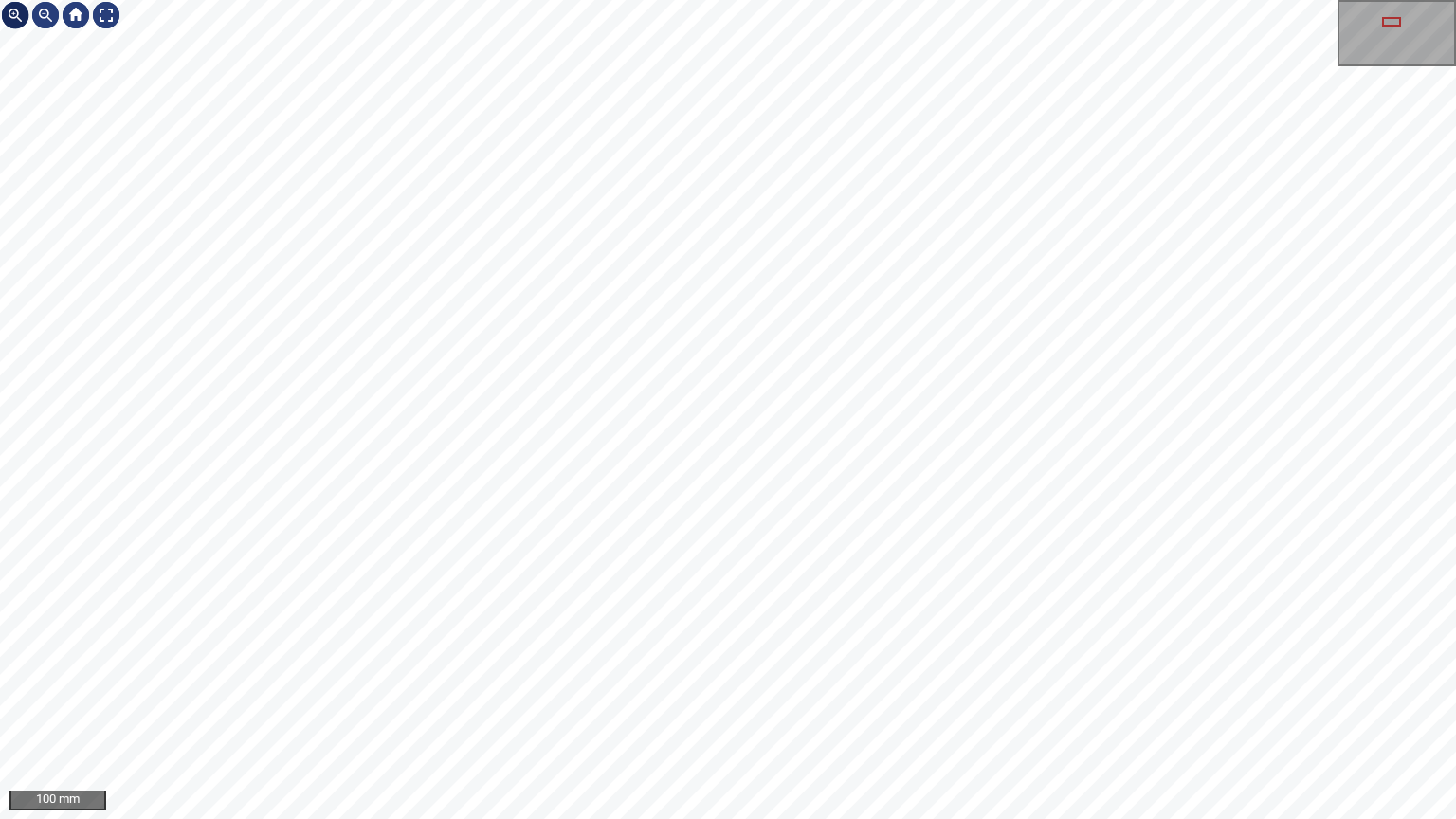 click at bounding box center [15, 15] 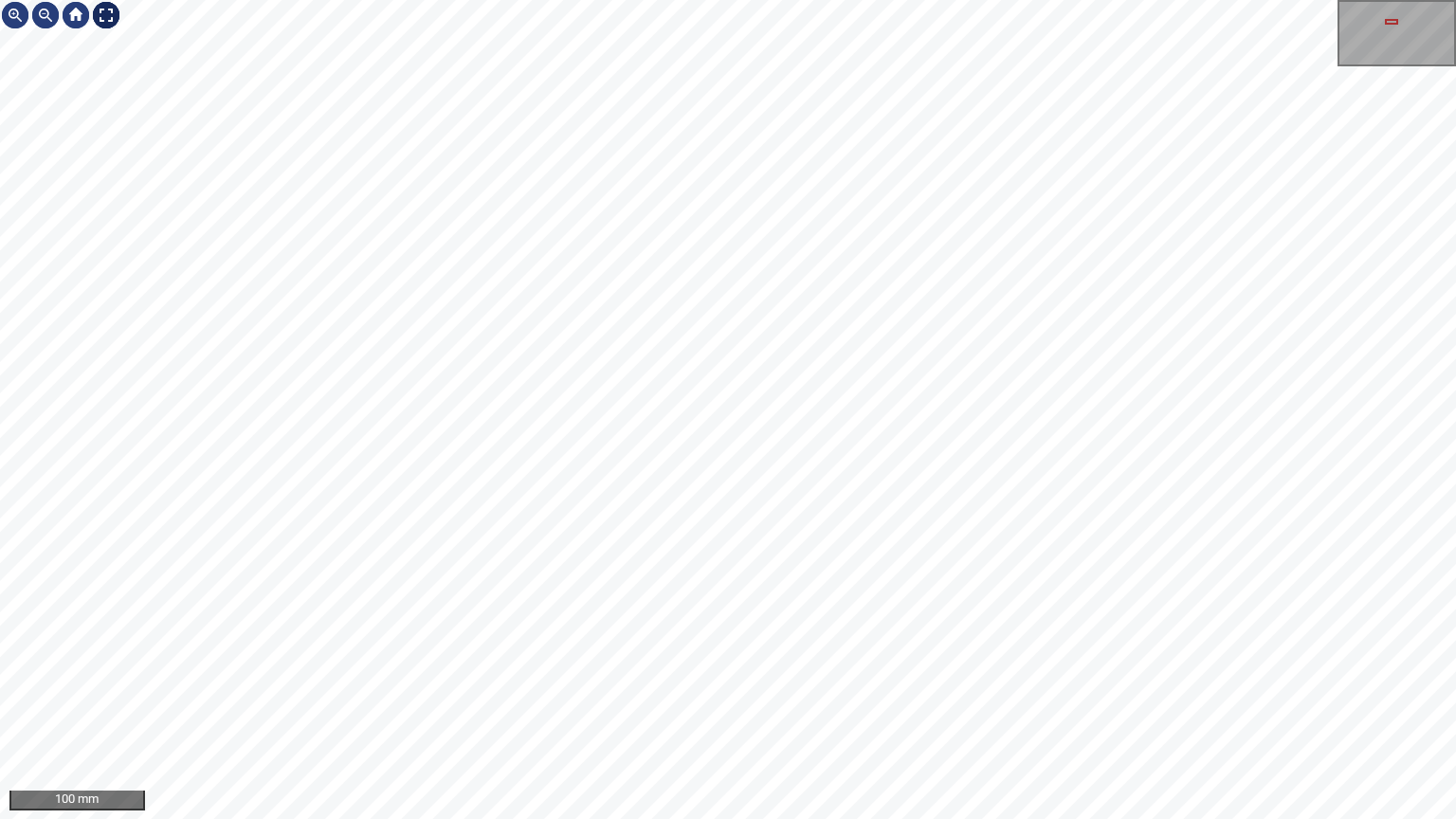 click at bounding box center [106, 15] 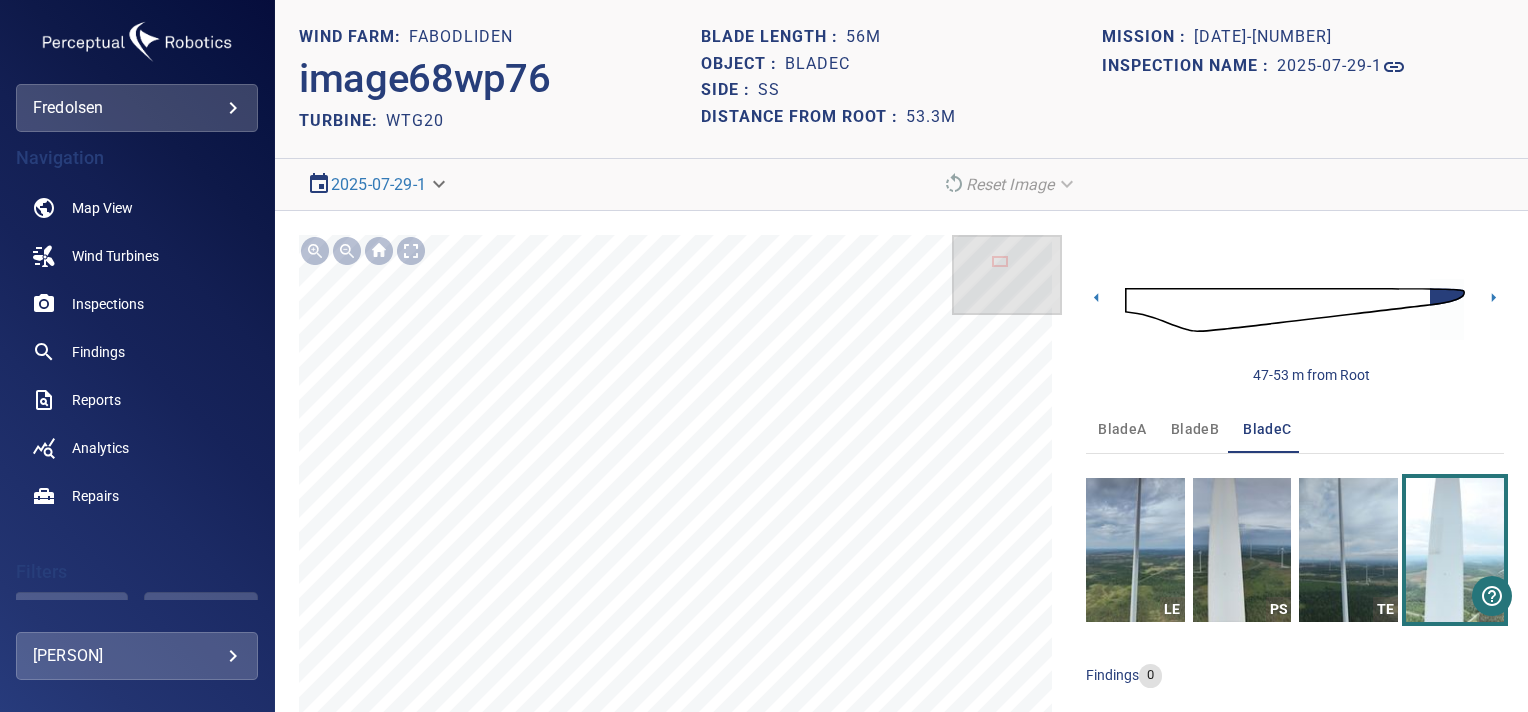 scroll, scrollTop: 152, scrollLeft: 0, axis: vertical 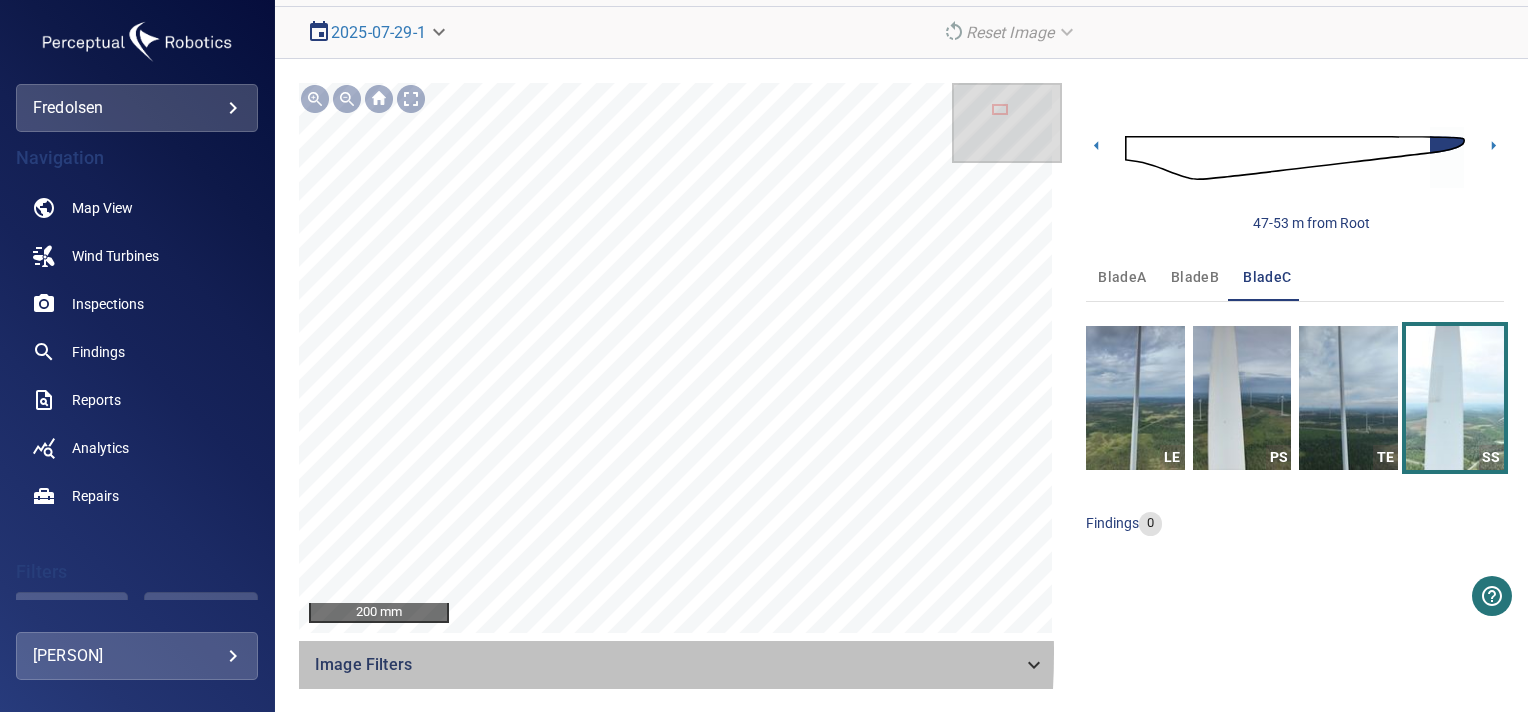 click on "Image Filters" at bounding box center (668, 665) 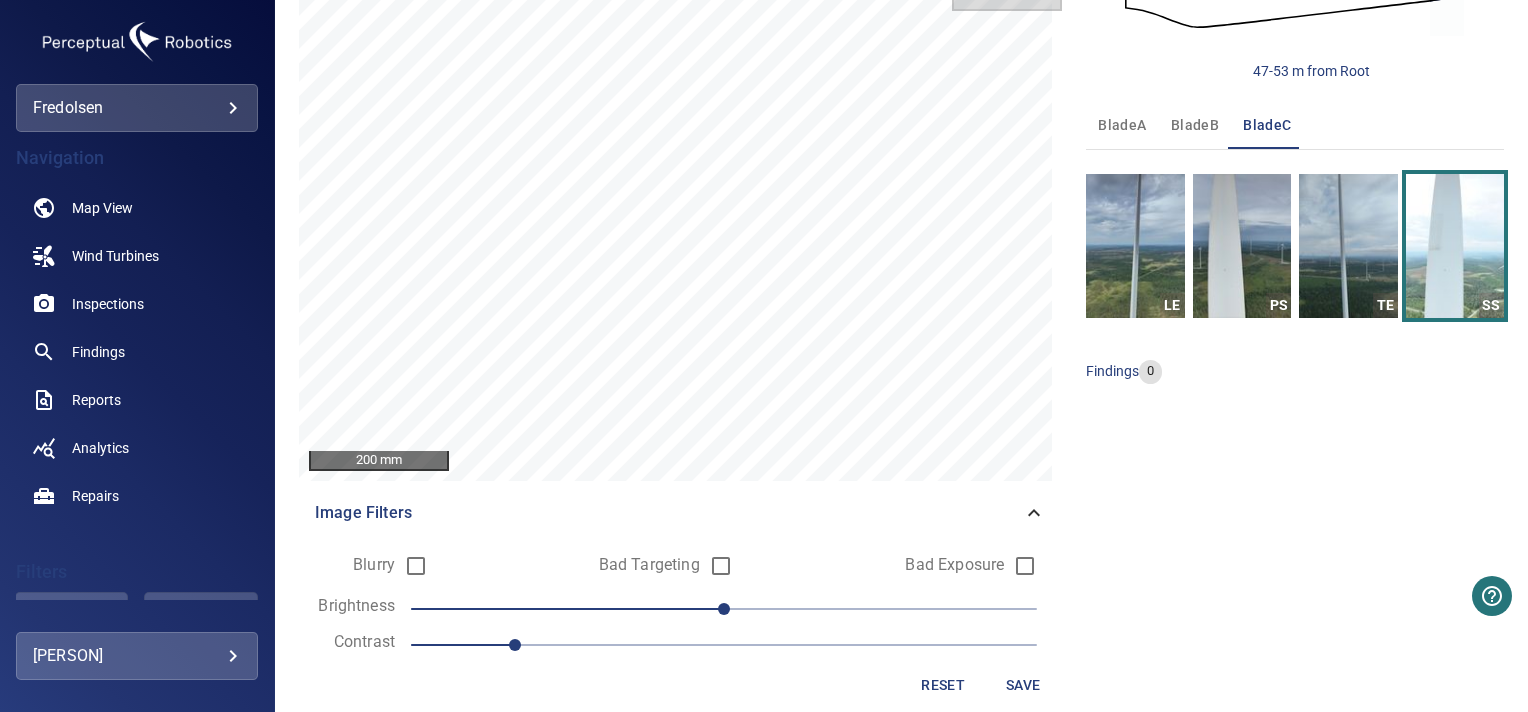 scroll, scrollTop: 327, scrollLeft: 0, axis: vertical 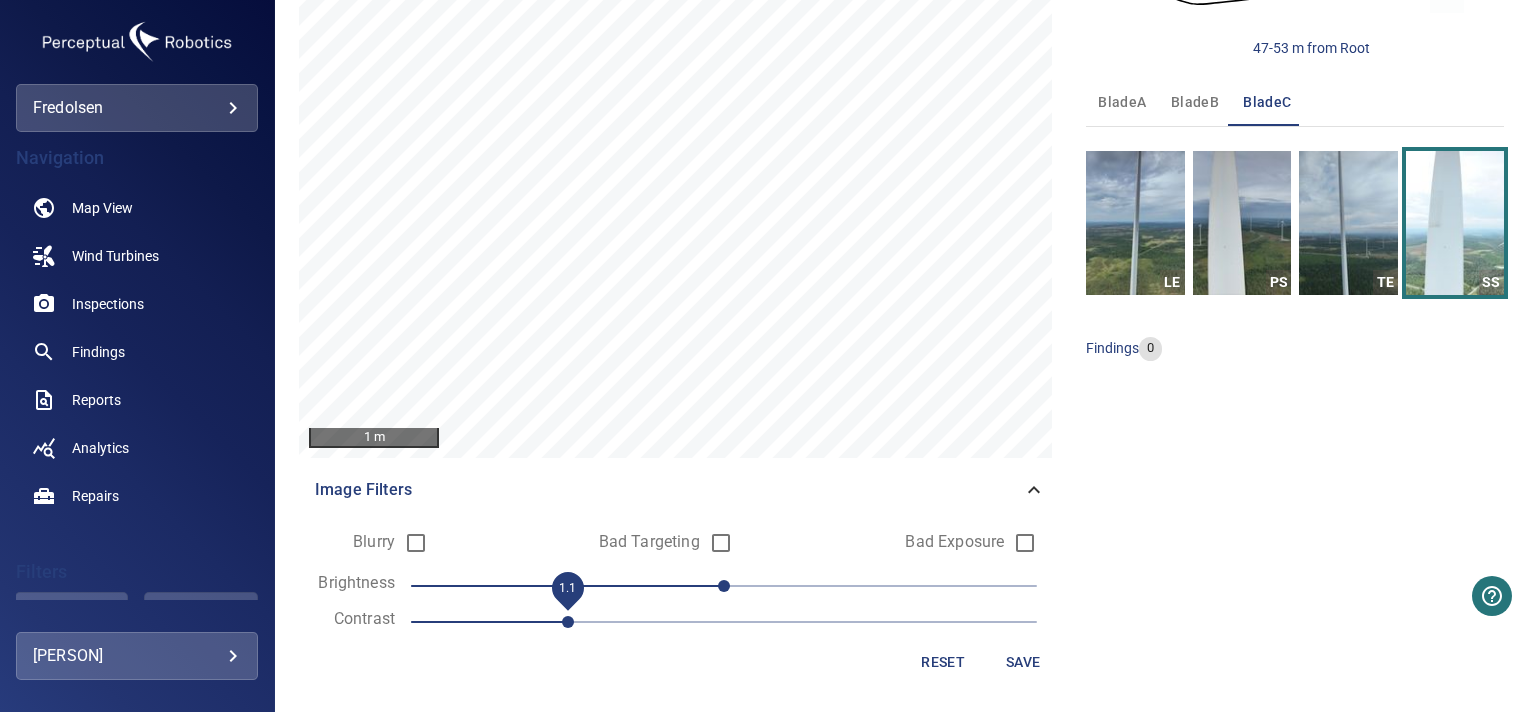 drag, startPoint x: 506, startPoint y: 617, endPoint x: 597, endPoint y: 616, distance: 91.00549 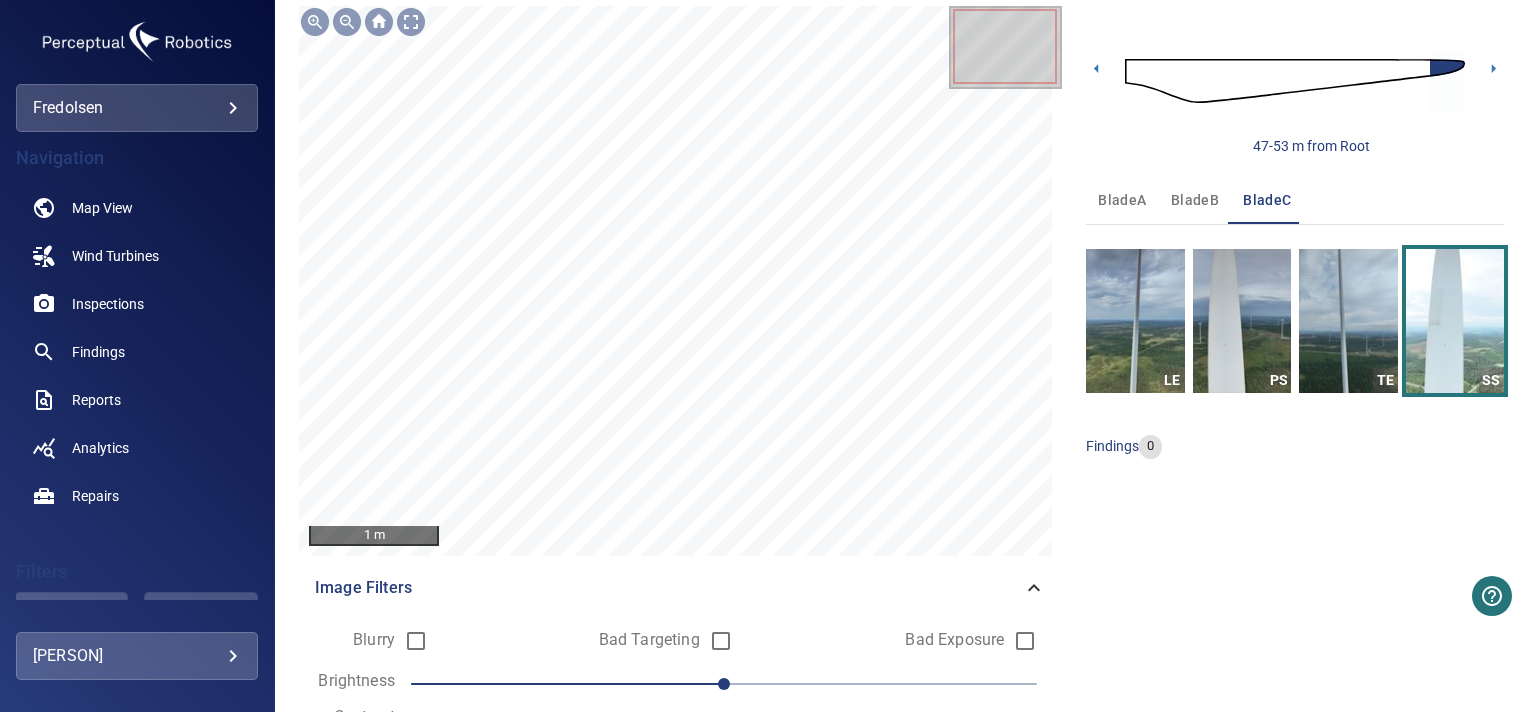 scroll, scrollTop: 215, scrollLeft: 0, axis: vertical 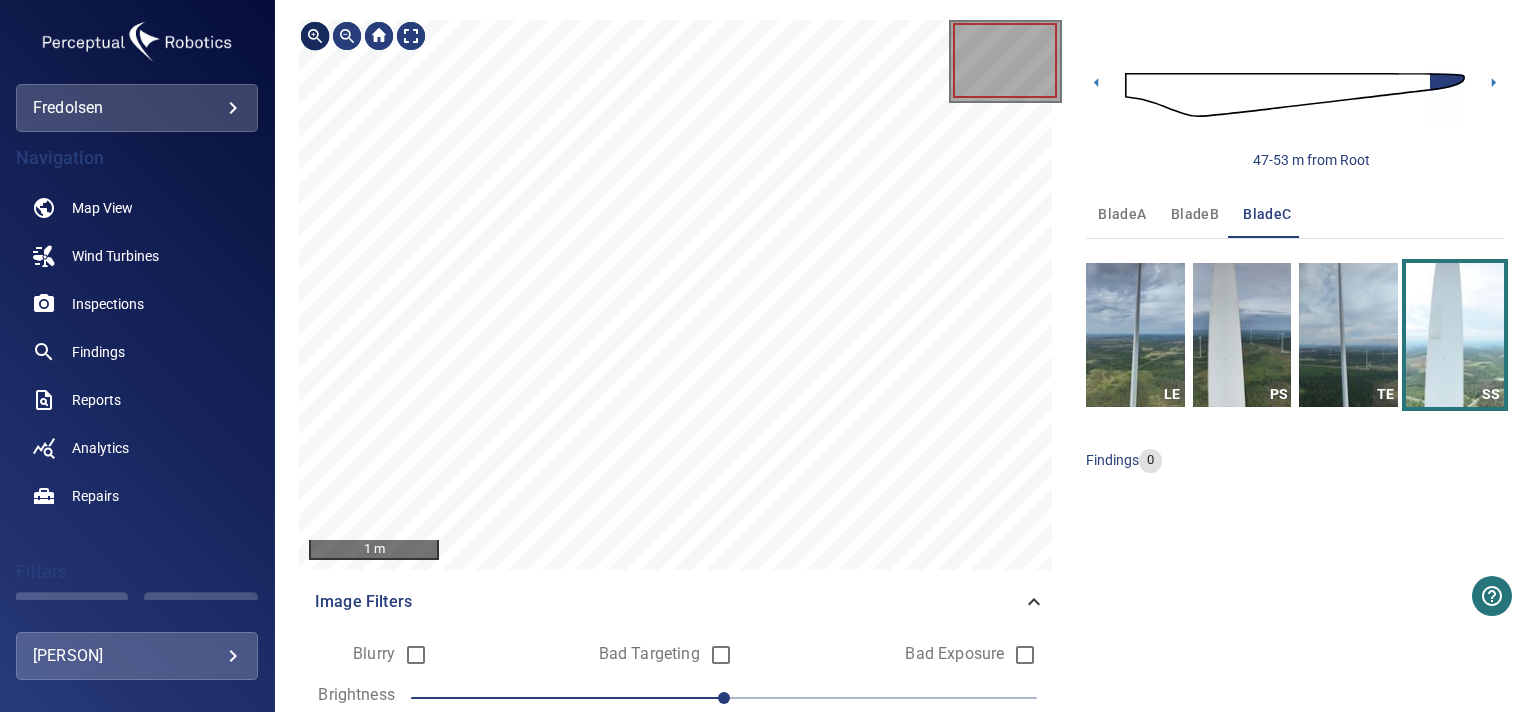click at bounding box center (315, 36) 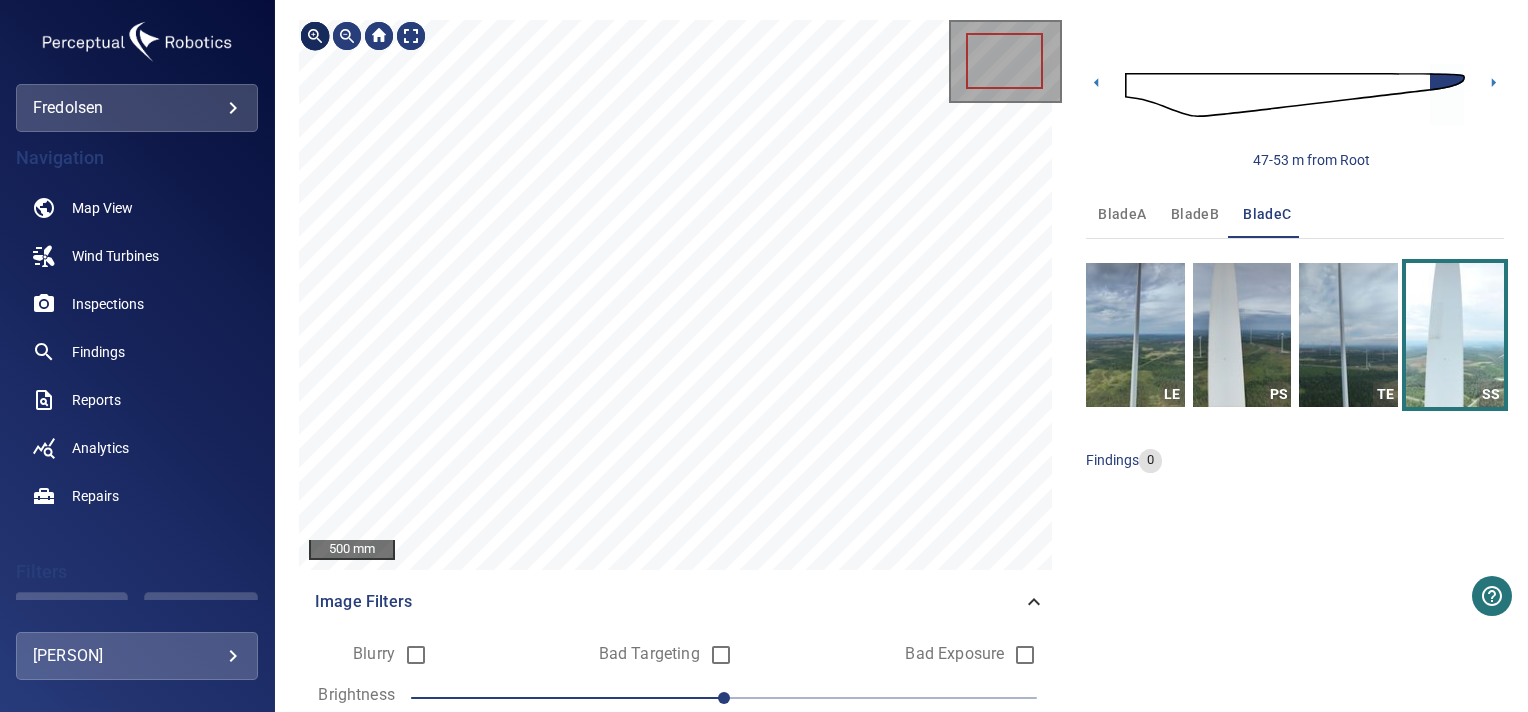 click at bounding box center (315, 36) 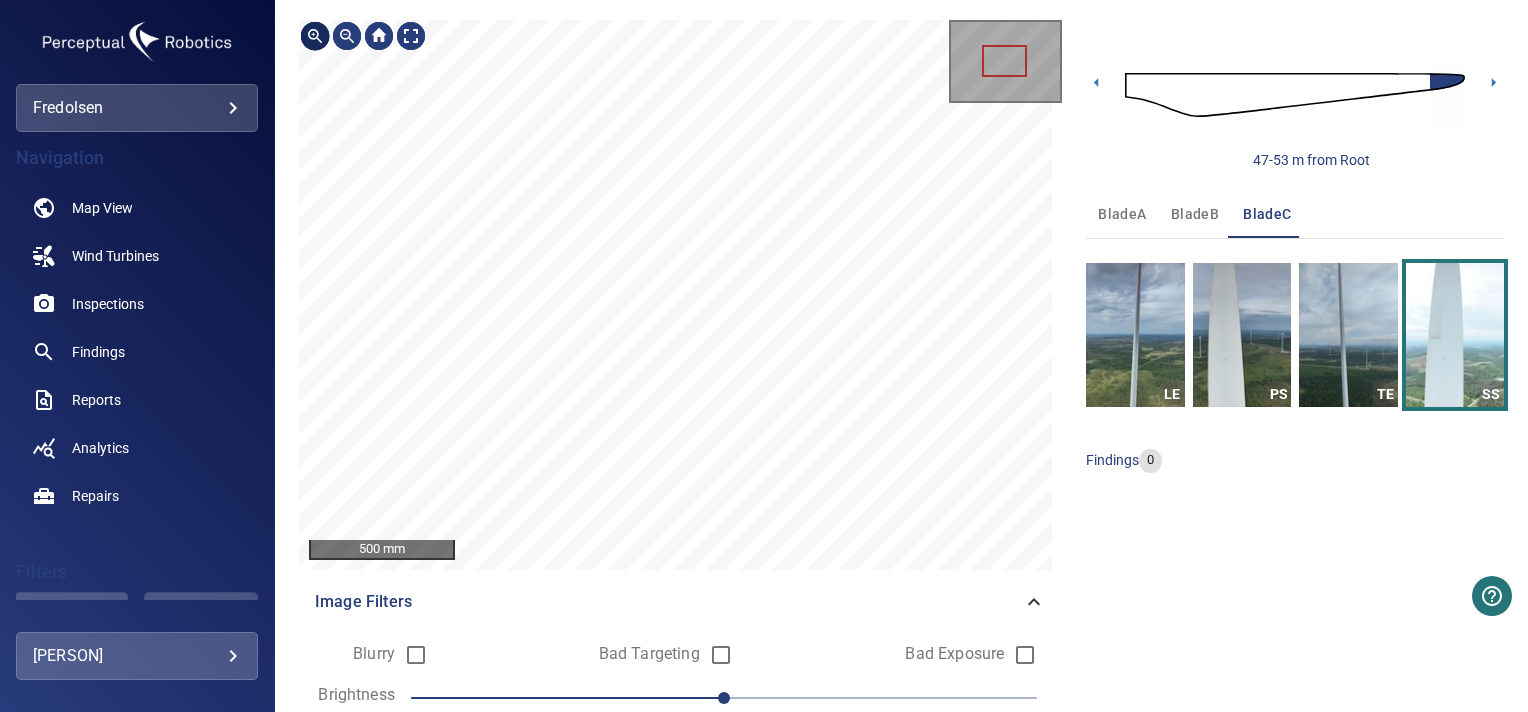 click at bounding box center [315, 36] 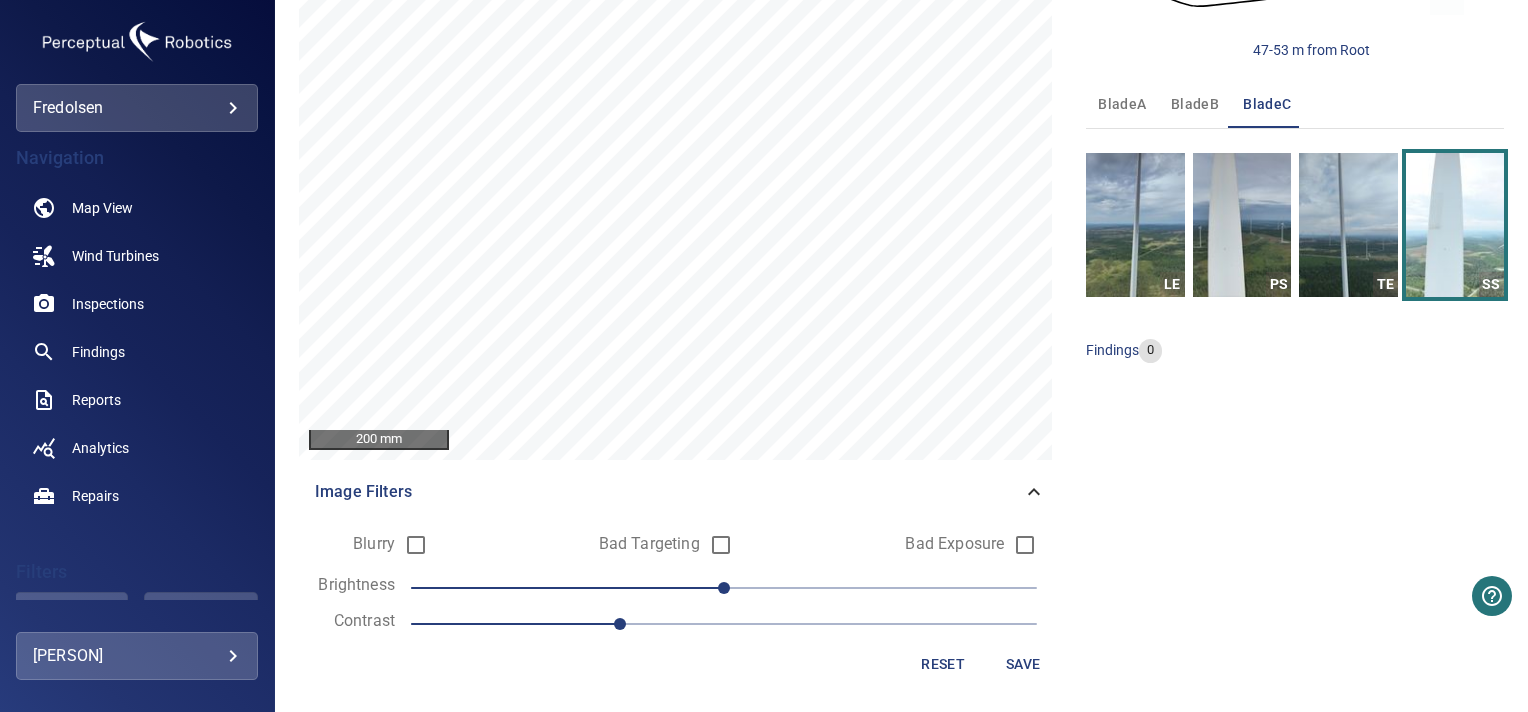 scroll, scrollTop: 326, scrollLeft: 0, axis: vertical 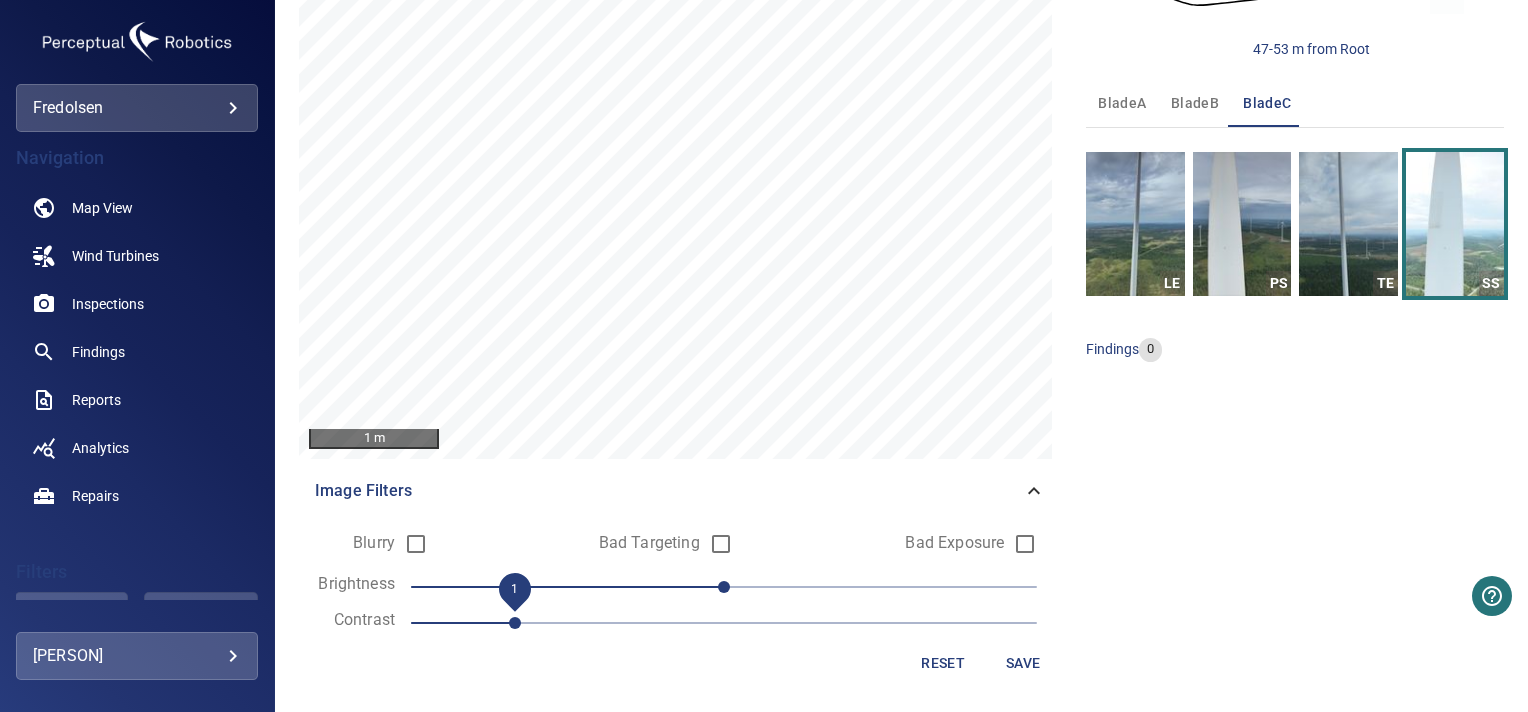drag, startPoint x: 612, startPoint y: 616, endPoint x: 505, endPoint y: 606, distance: 107.46627 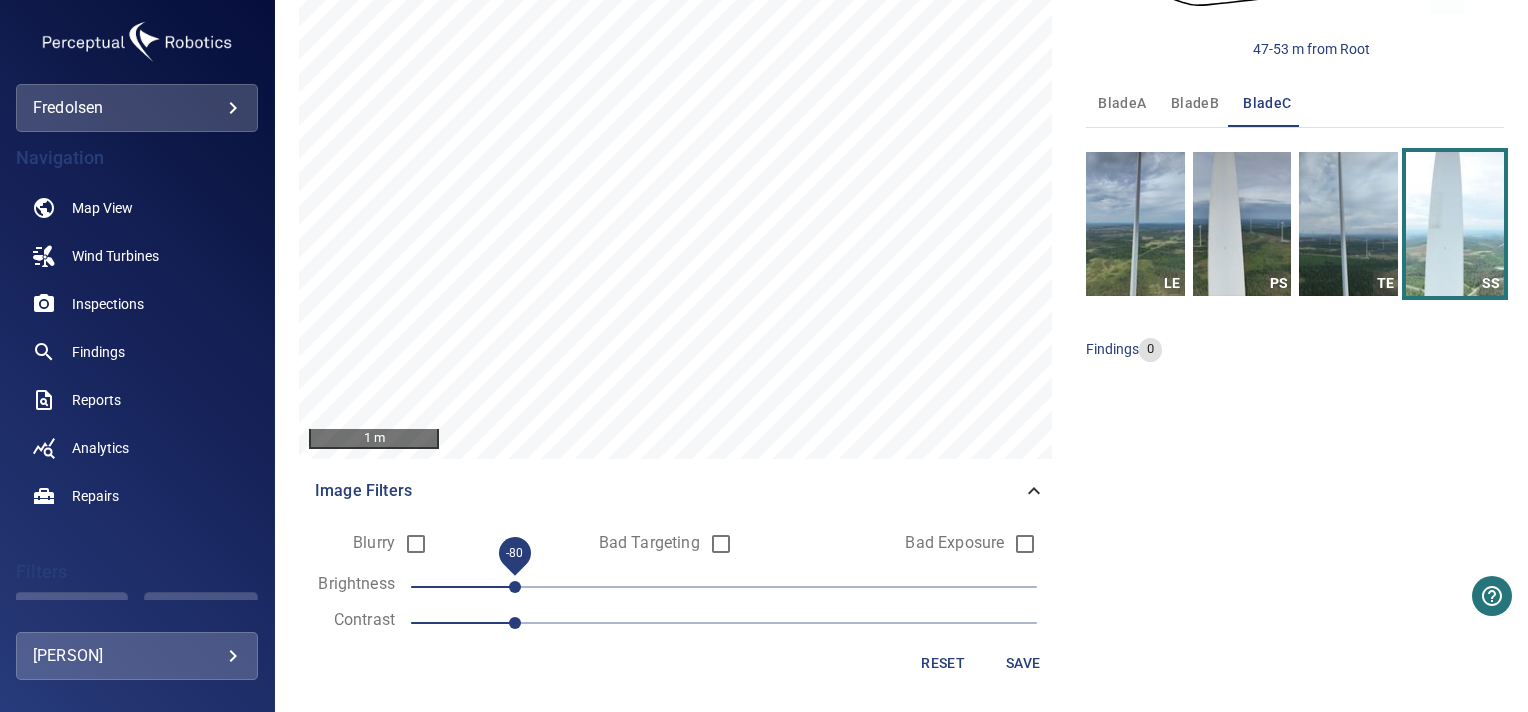 drag, startPoint x: 707, startPoint y: 585, endPoint x: 518, endPoint y: 572, distance: 189.44656 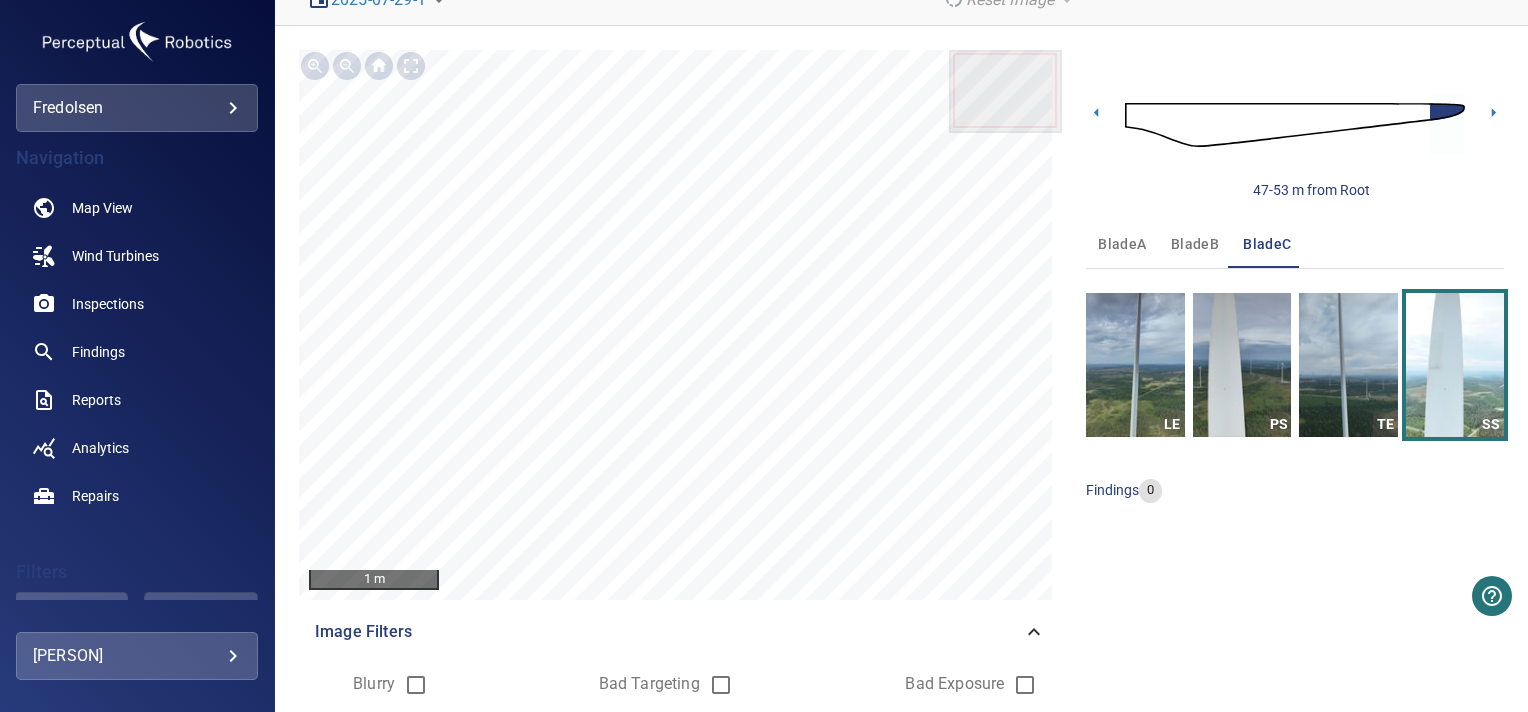 scroll, scrollTop: 167, scrollLeft: 0, axis: vertical 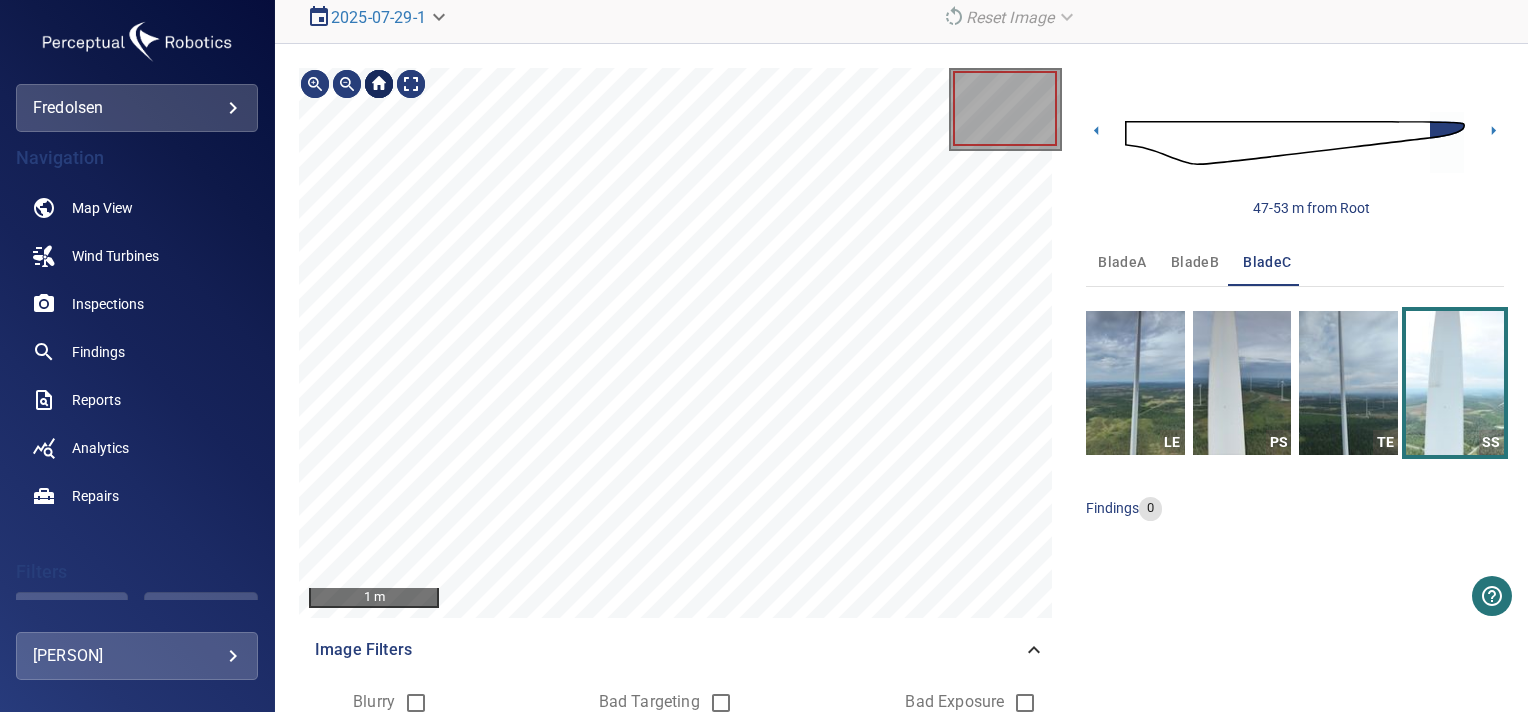 click at bounding box center [379, 84] 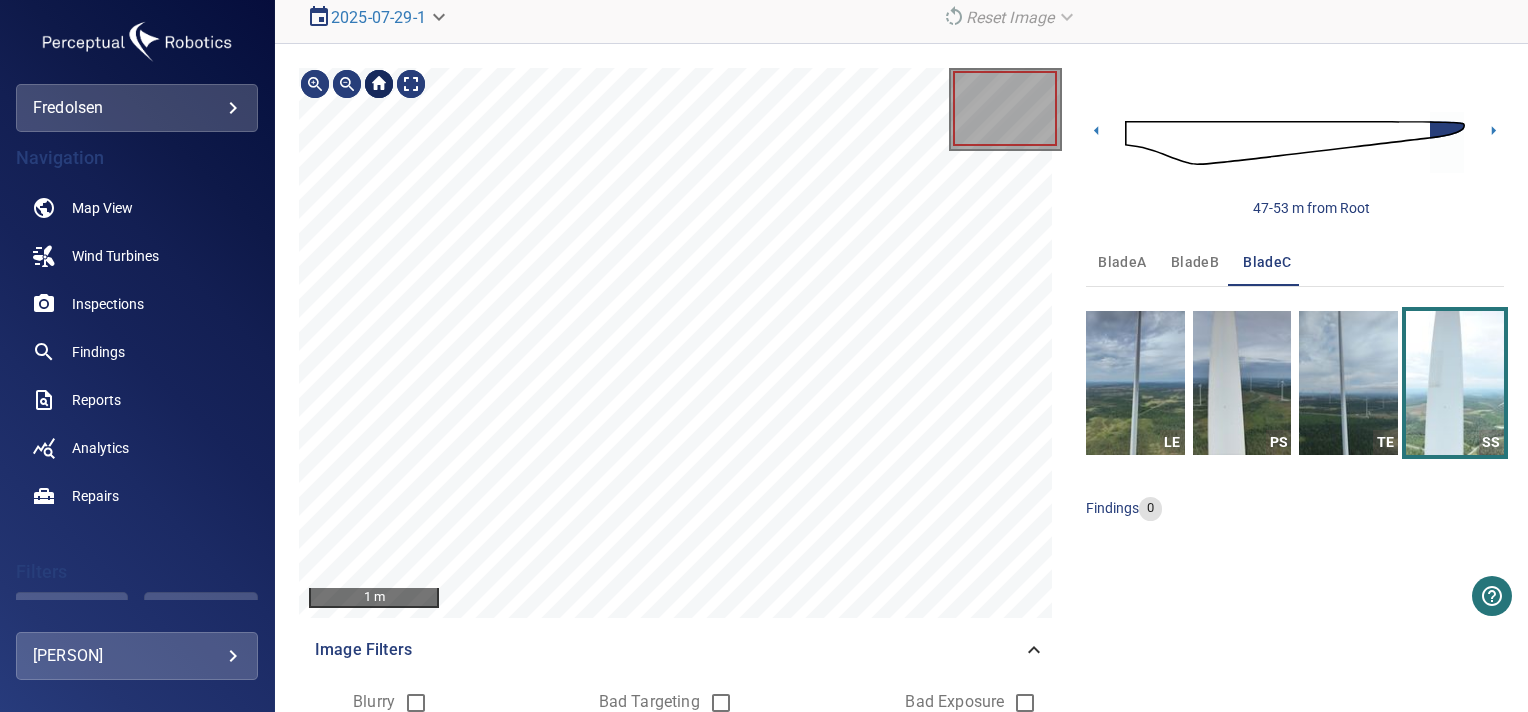 click at bounding box center (379, 84) 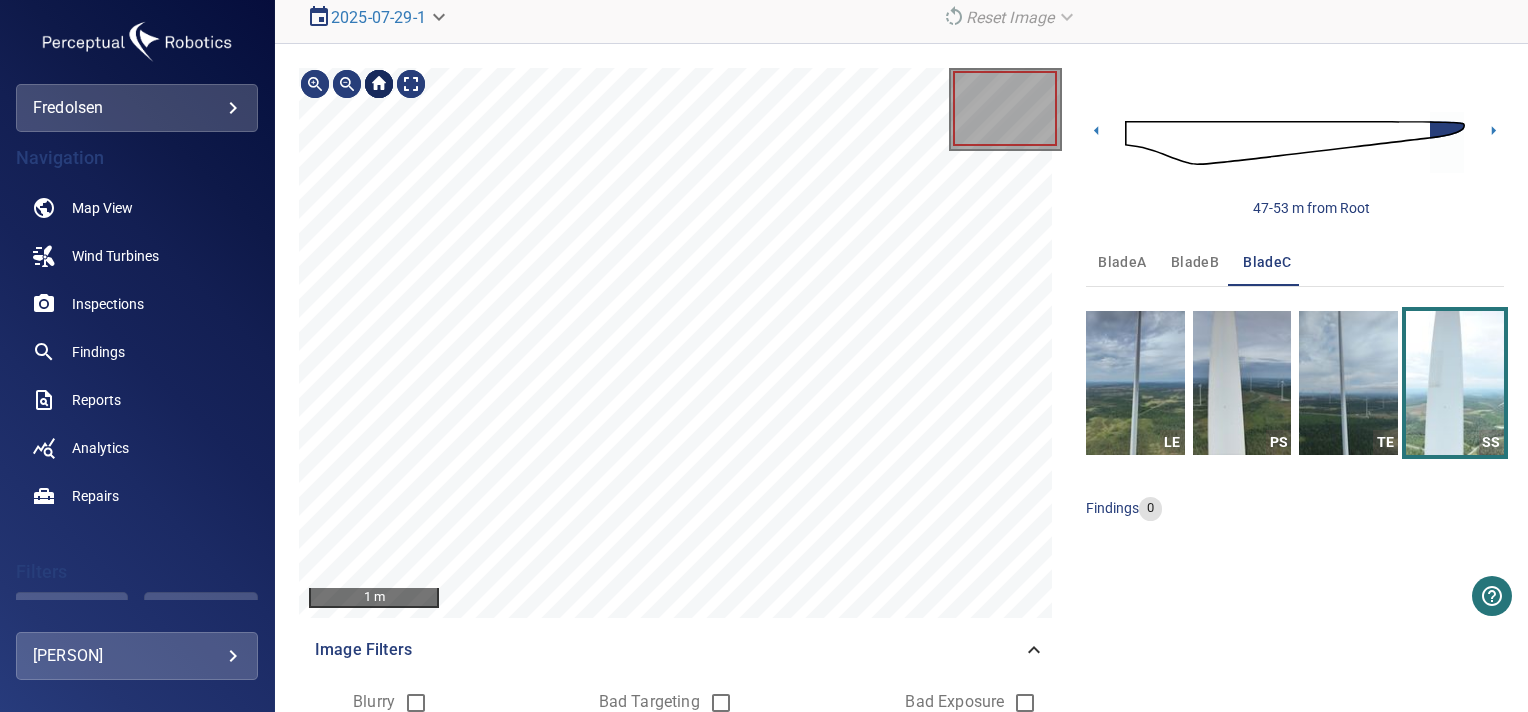 click at bounding box center (379, 84) 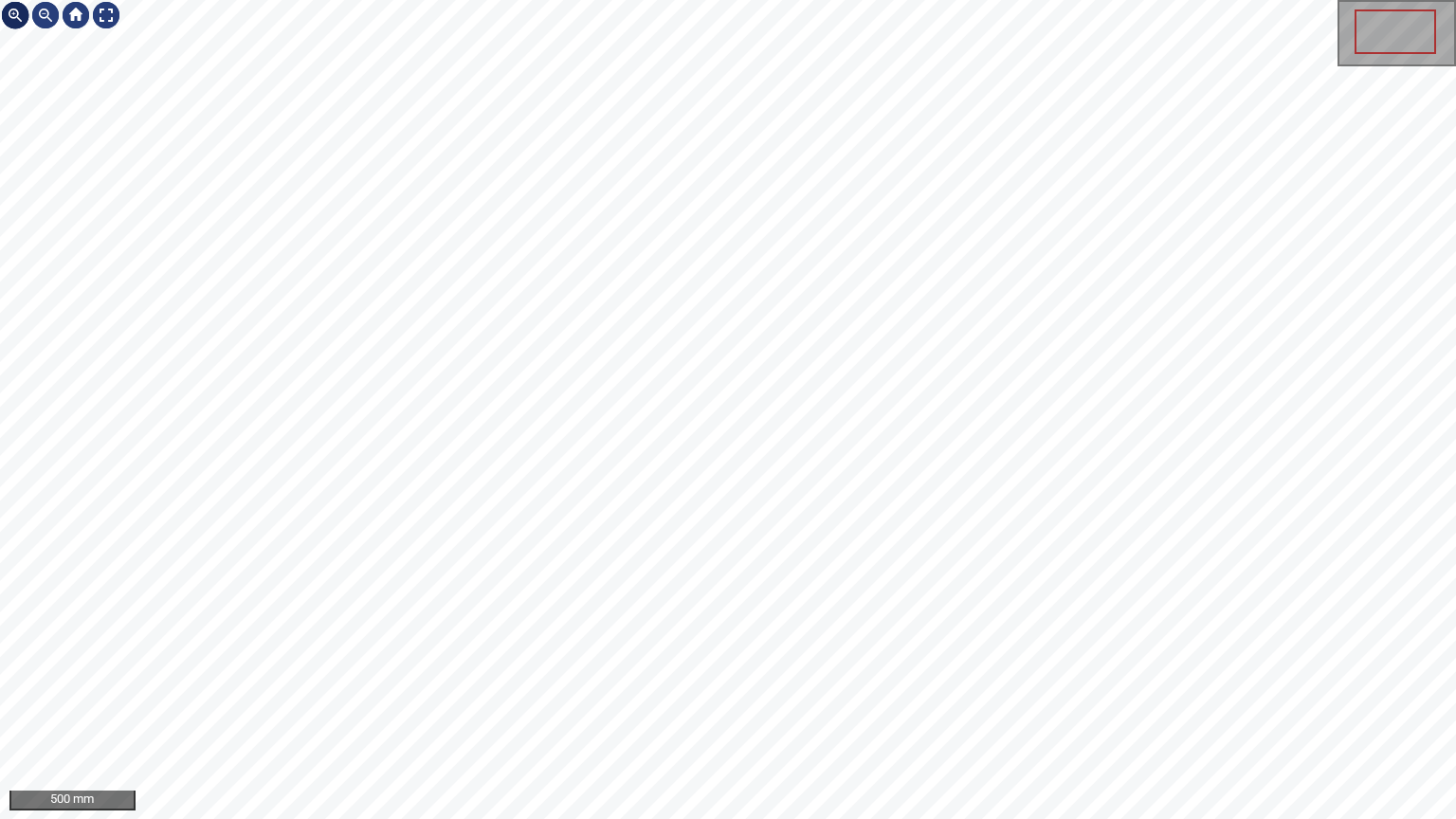 click at bounding box center (15, 15) 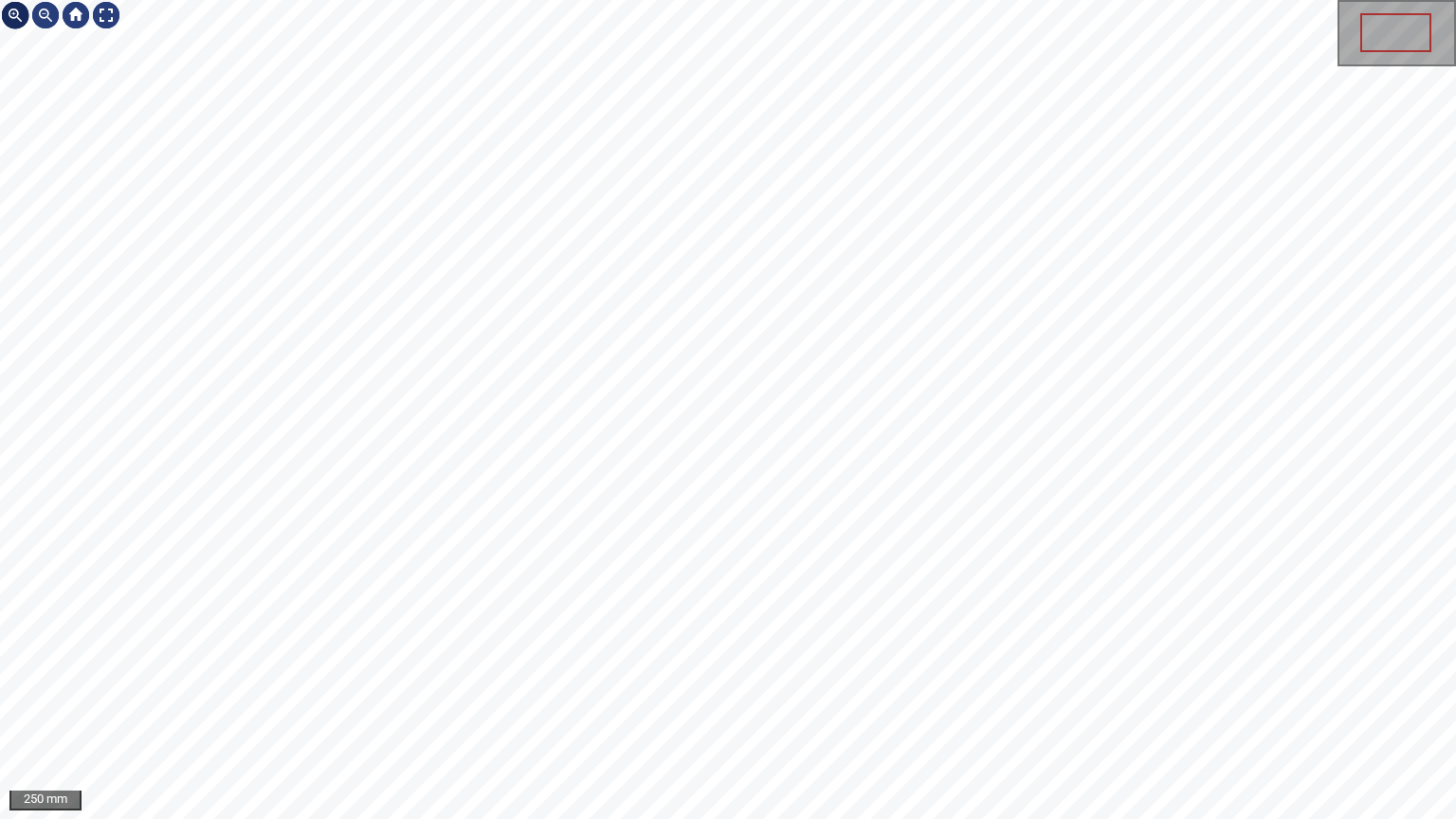 click at bounding box center [15, 15] 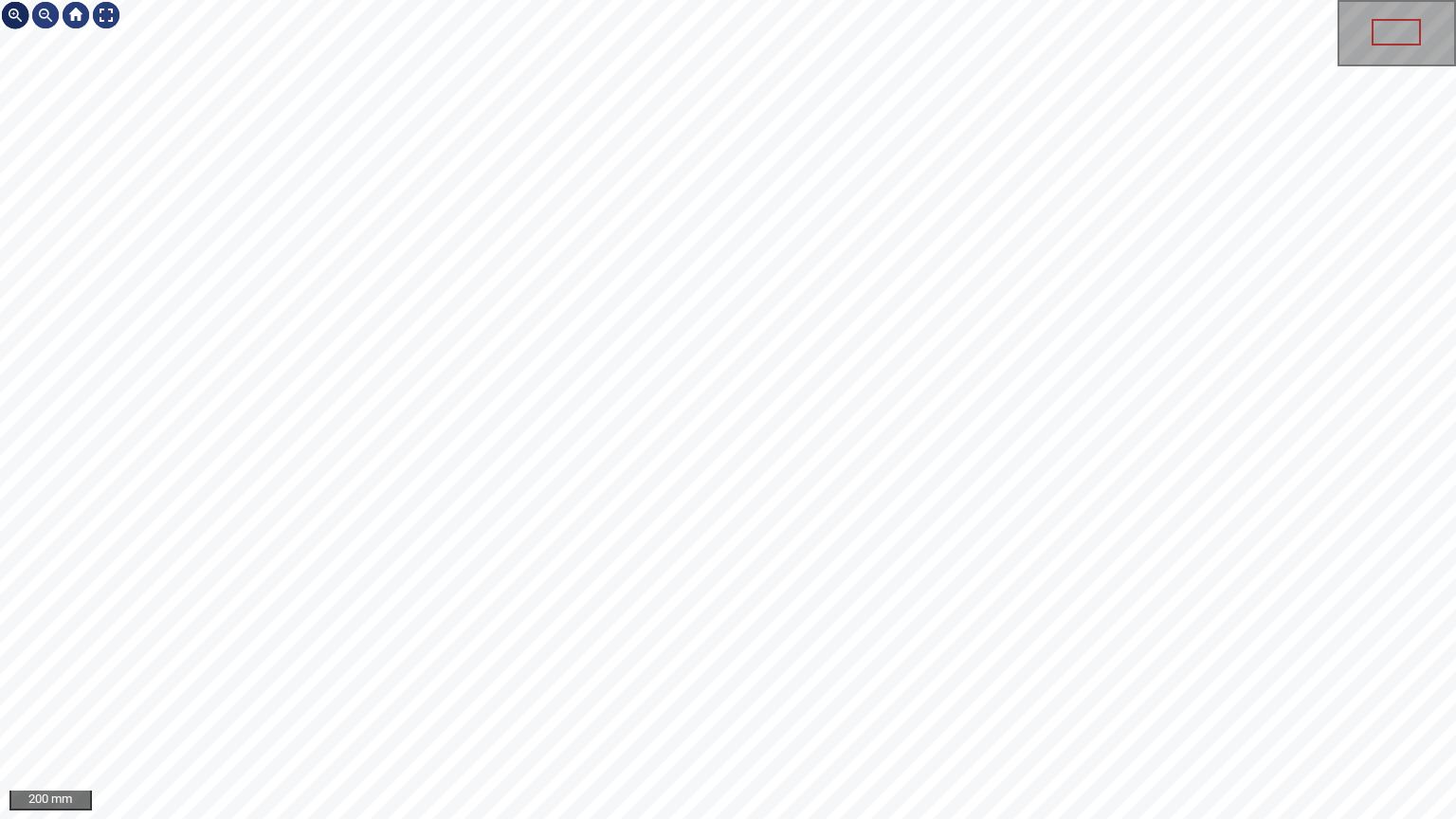 click at bounding box center (15, 15) 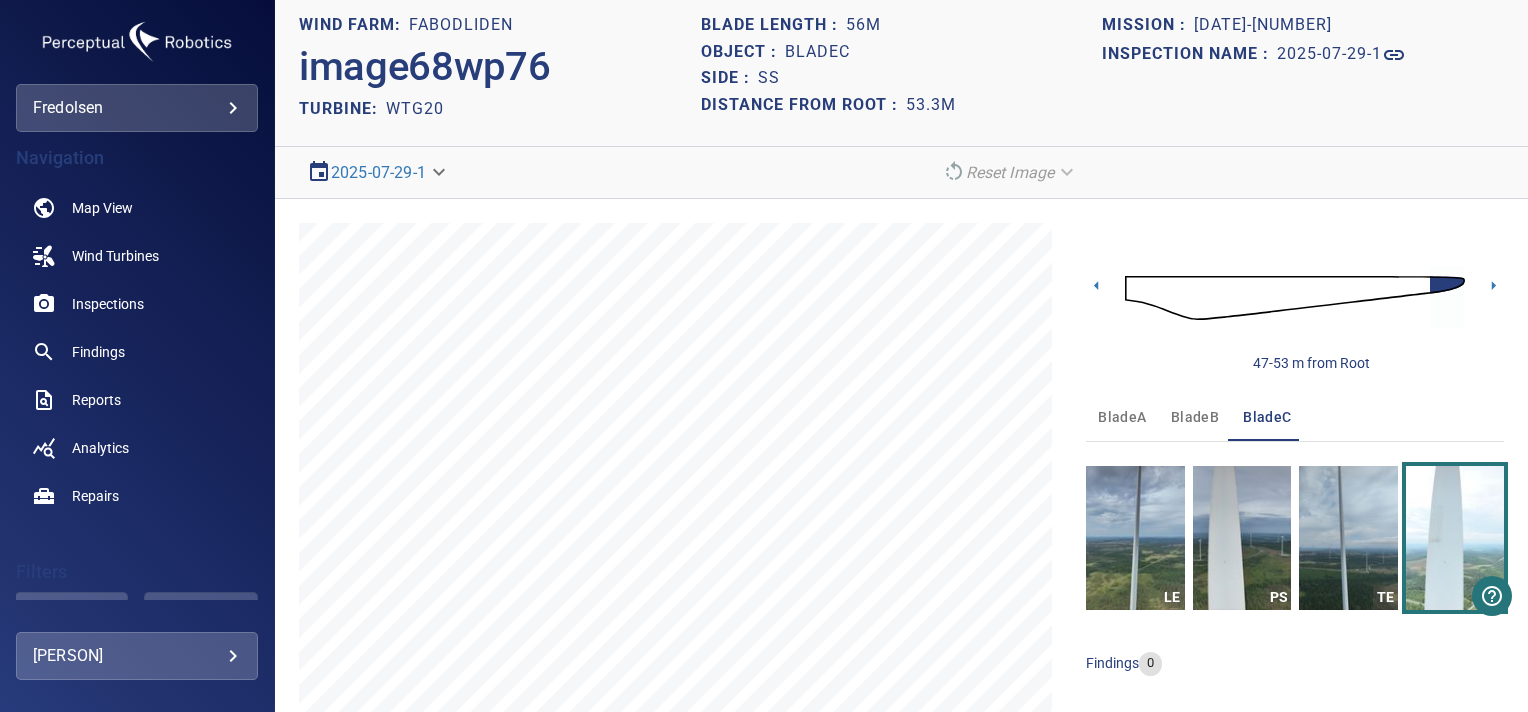 scroll, scrollTop: 11, scrollLeft: 0, axis: vertical 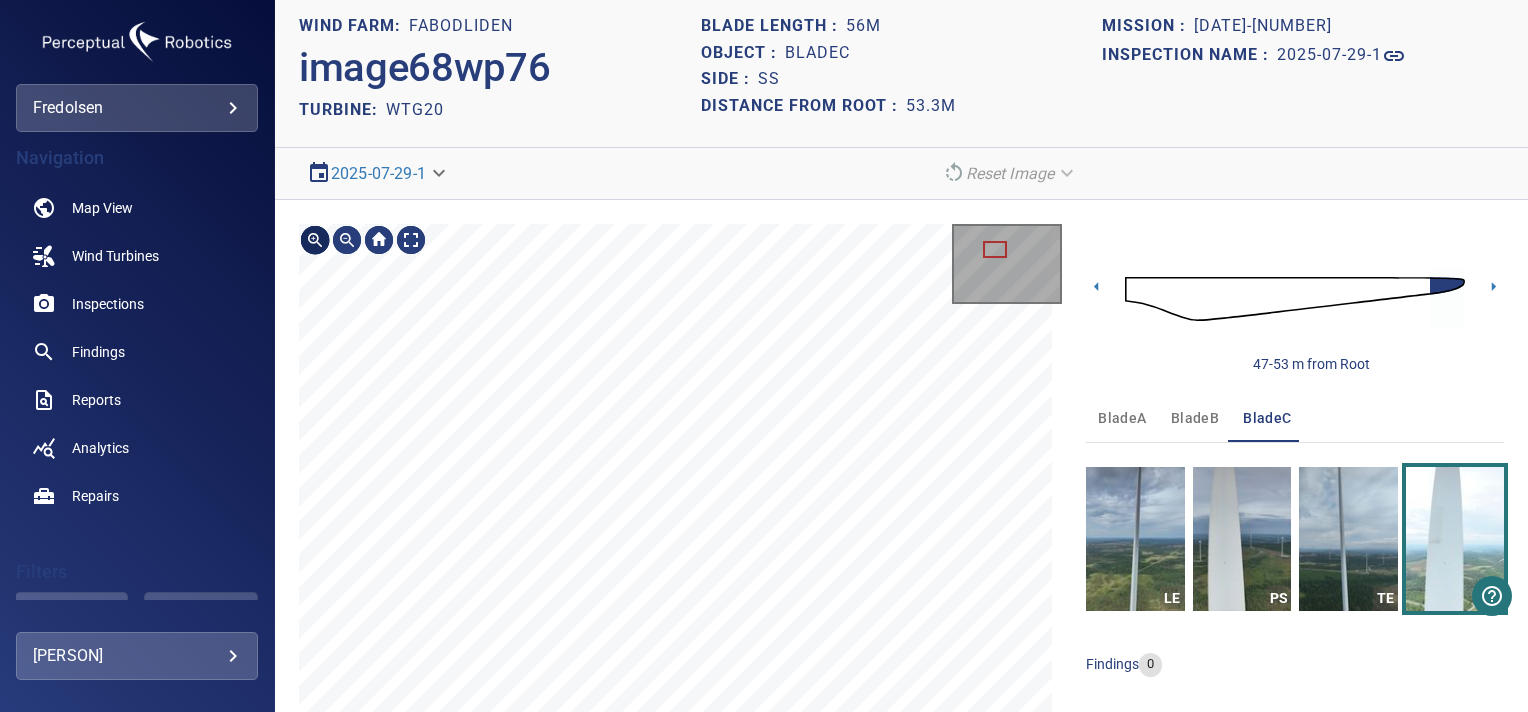 click at bounding box center [315, 240] 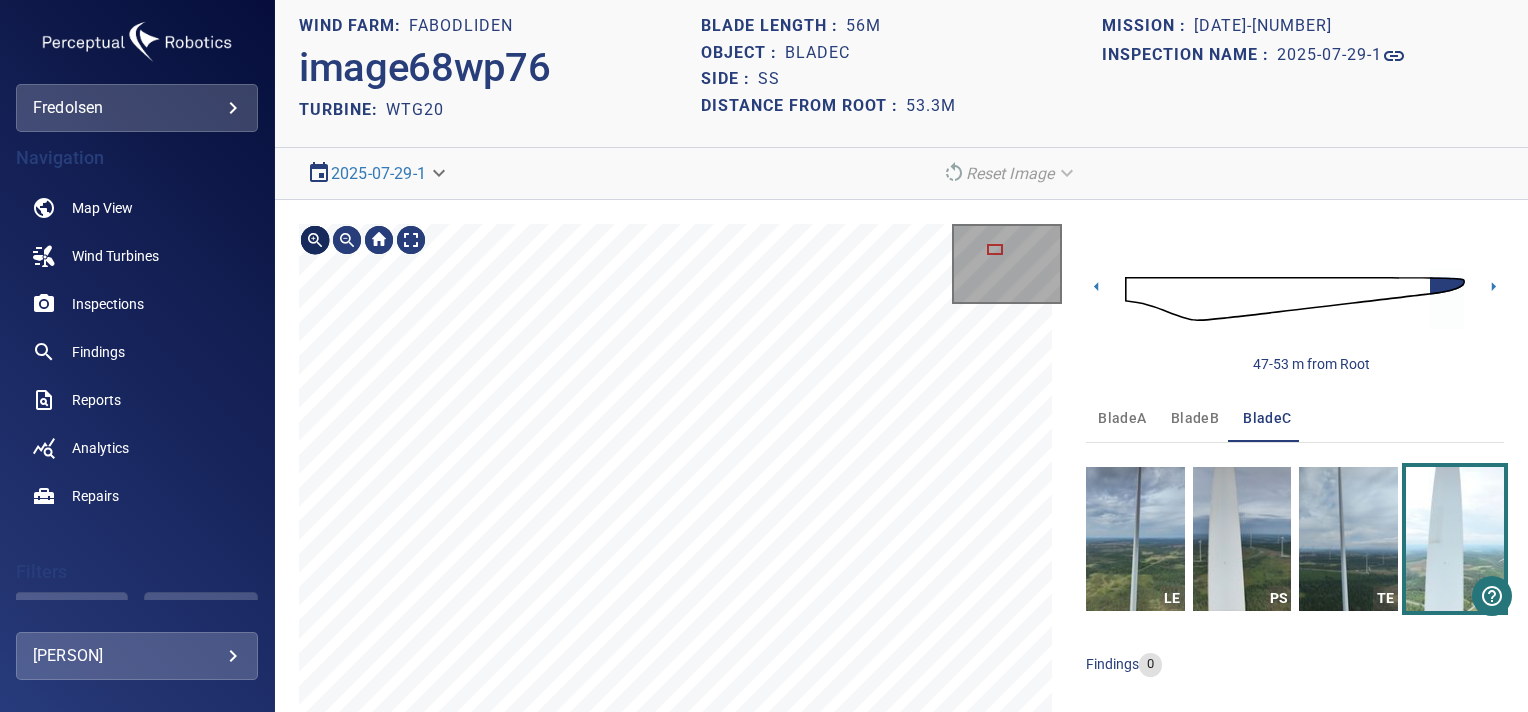 click at bounding box center (315, 240) 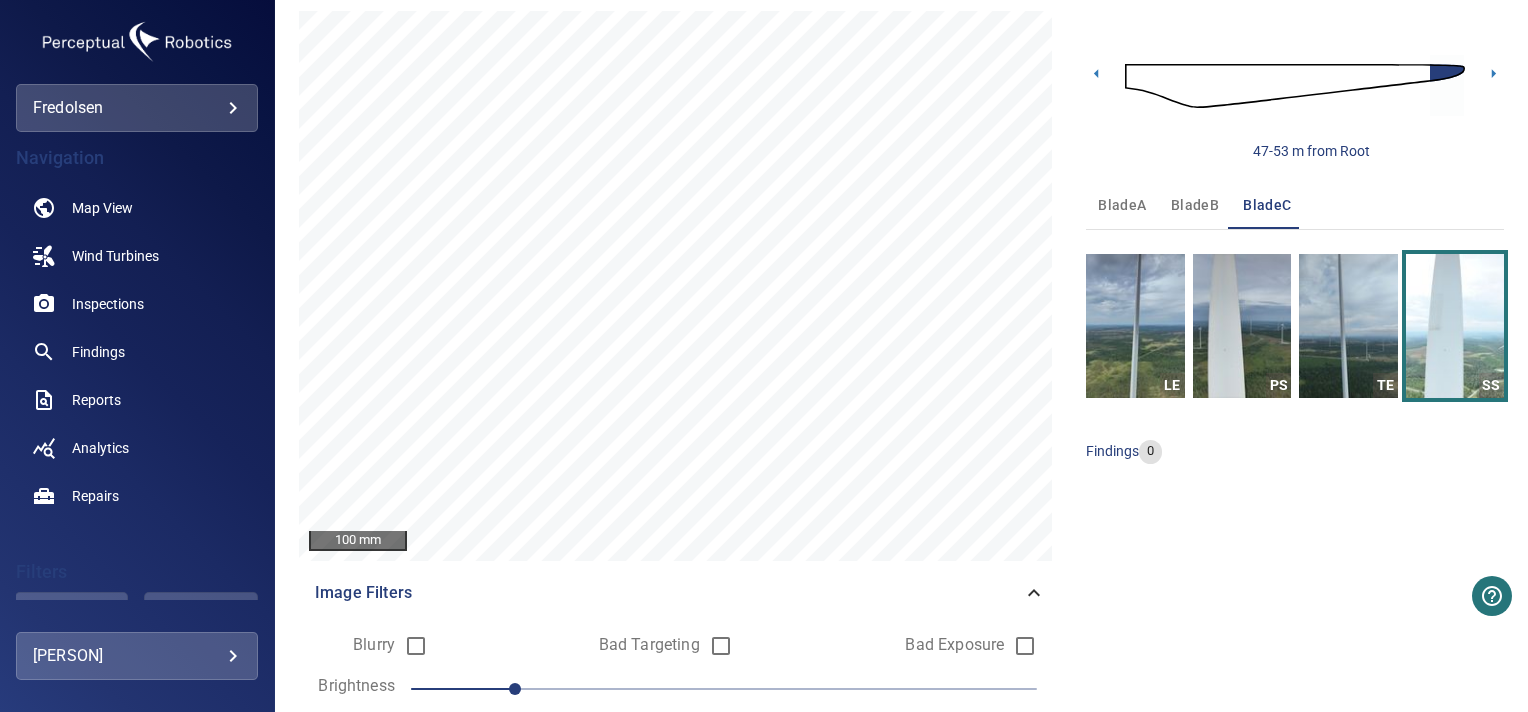 scroll, scrollTop: 266, scrollLeft: 0, axis: vertical 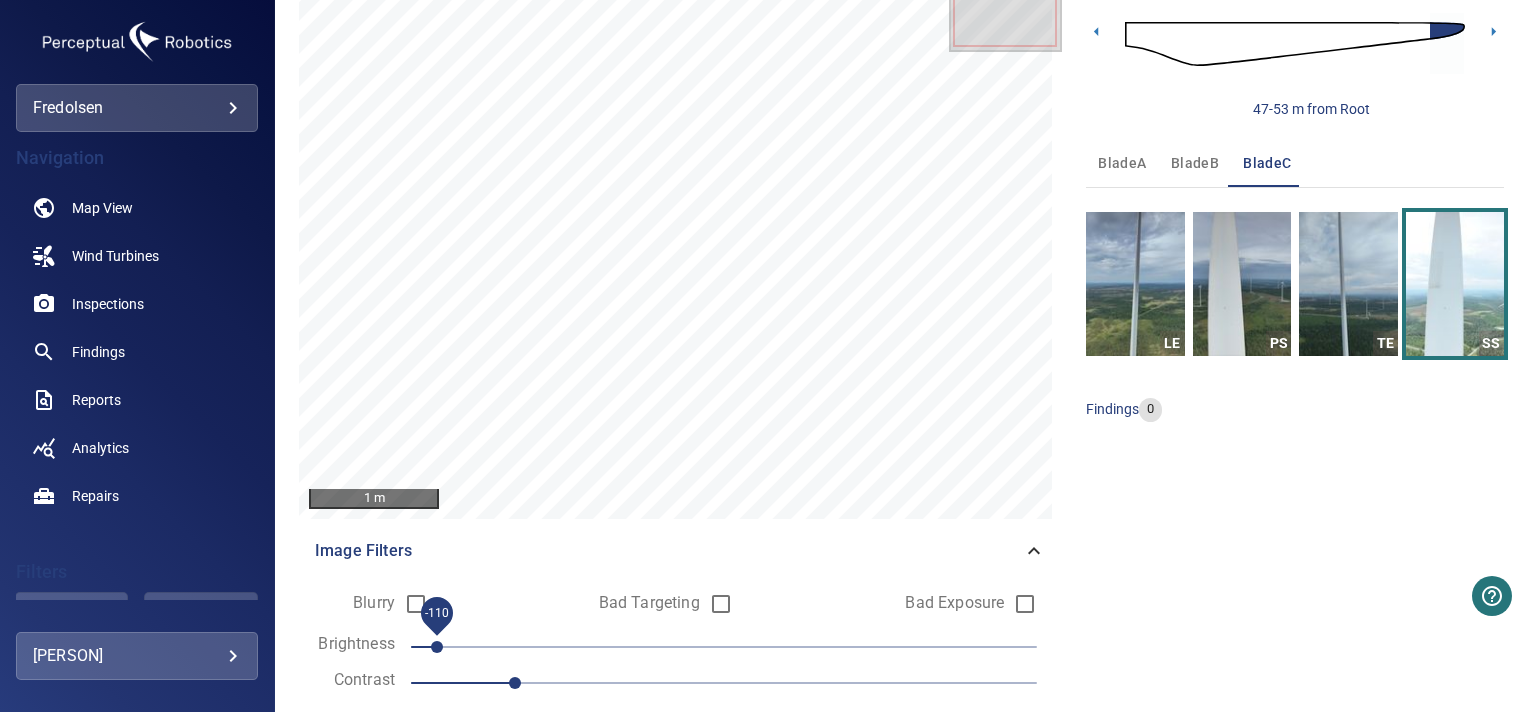 drag, startPoint x: 512, startPoint y: 642, endPoint x: 436, endPoint y: 638, distance: 76.105194 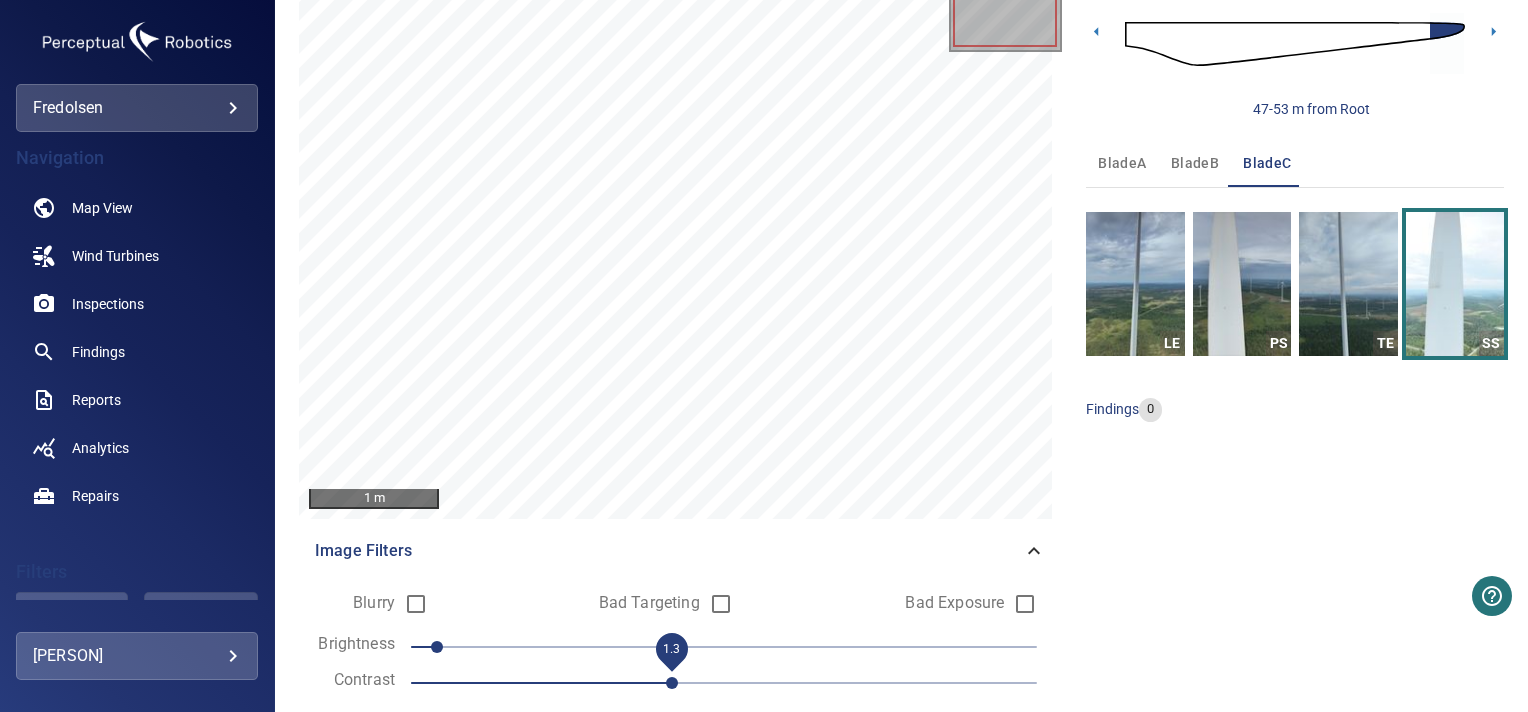 drag, startPoint x: 514, startPoint y: 684, endPoint x: 646, endPoint y: 683, distance: 132.00378 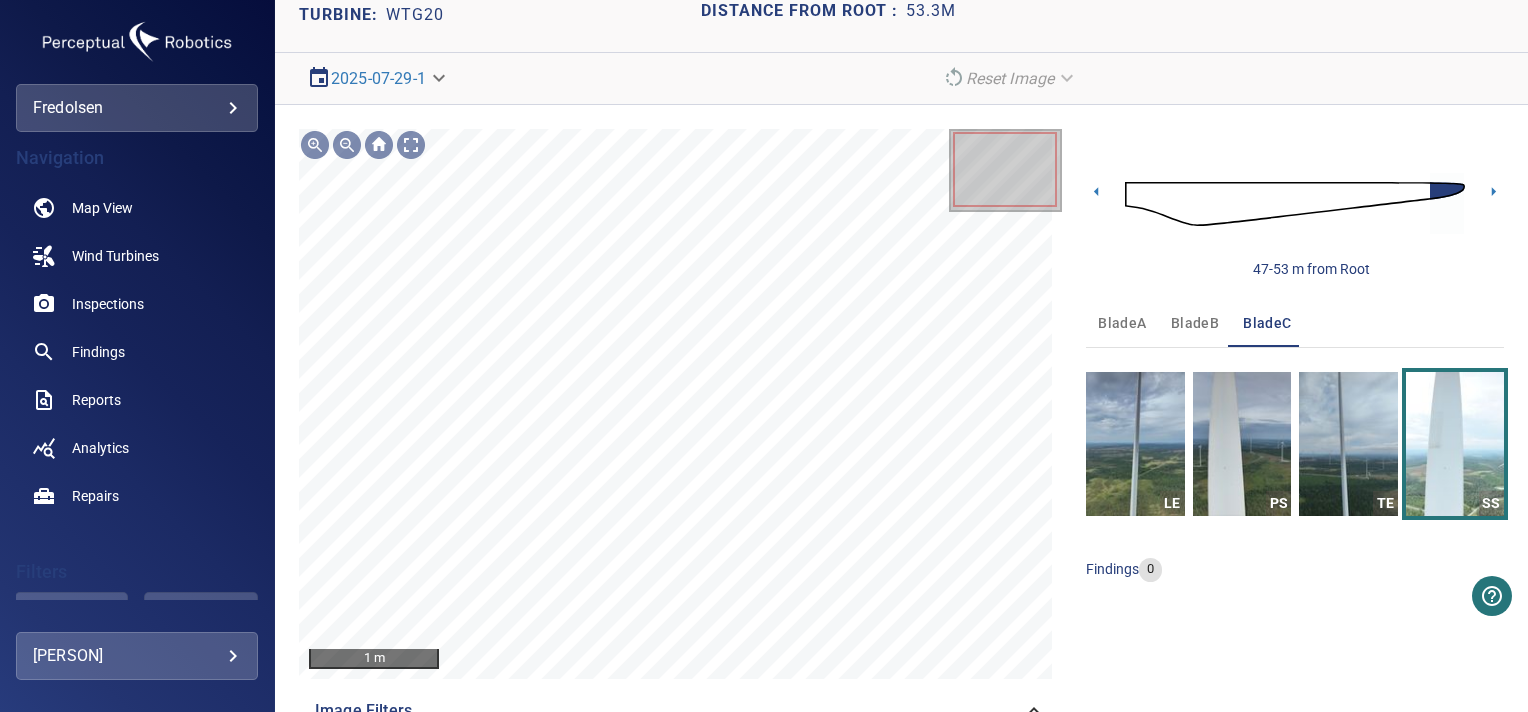 scroll, scrollTop: 102, scrollLeft: 0, axis: vertical 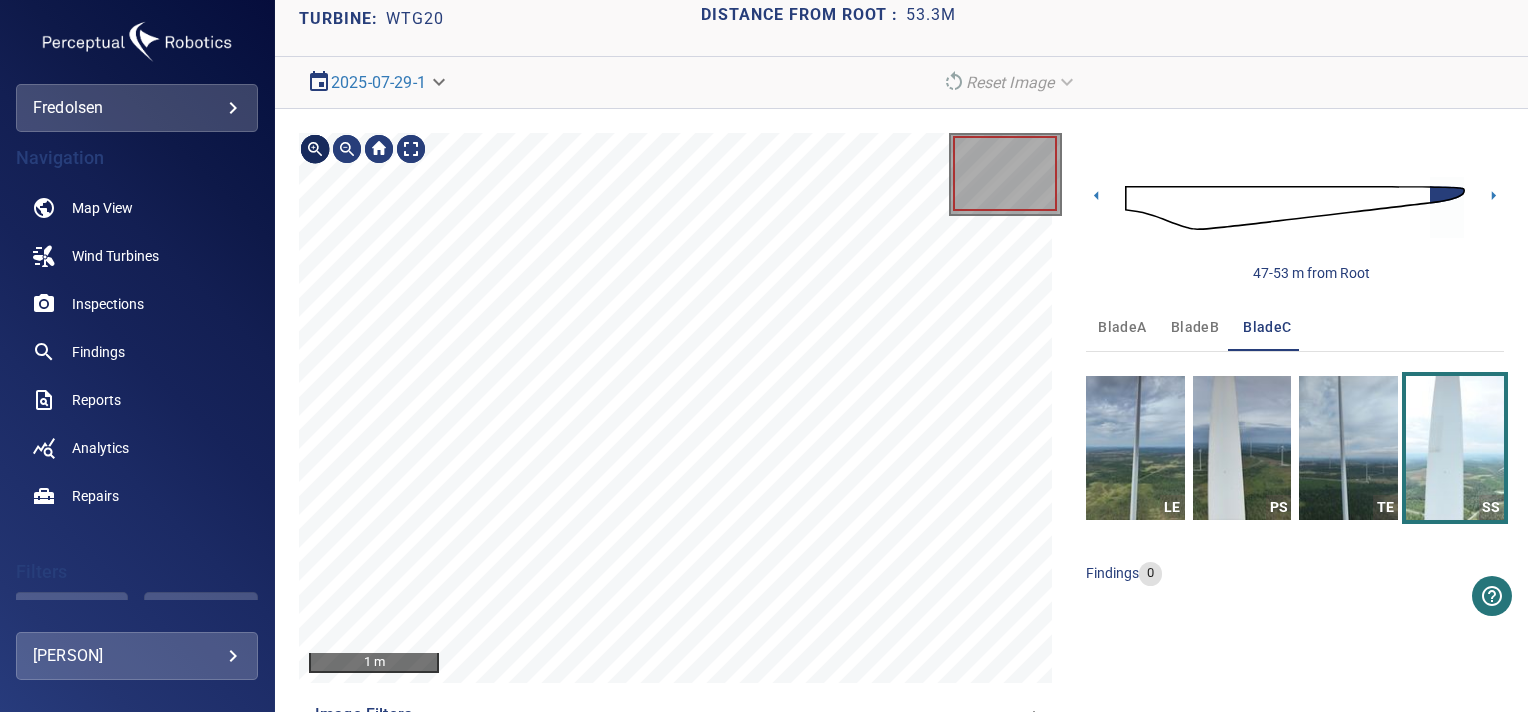 click at bounding box center (315, 149) 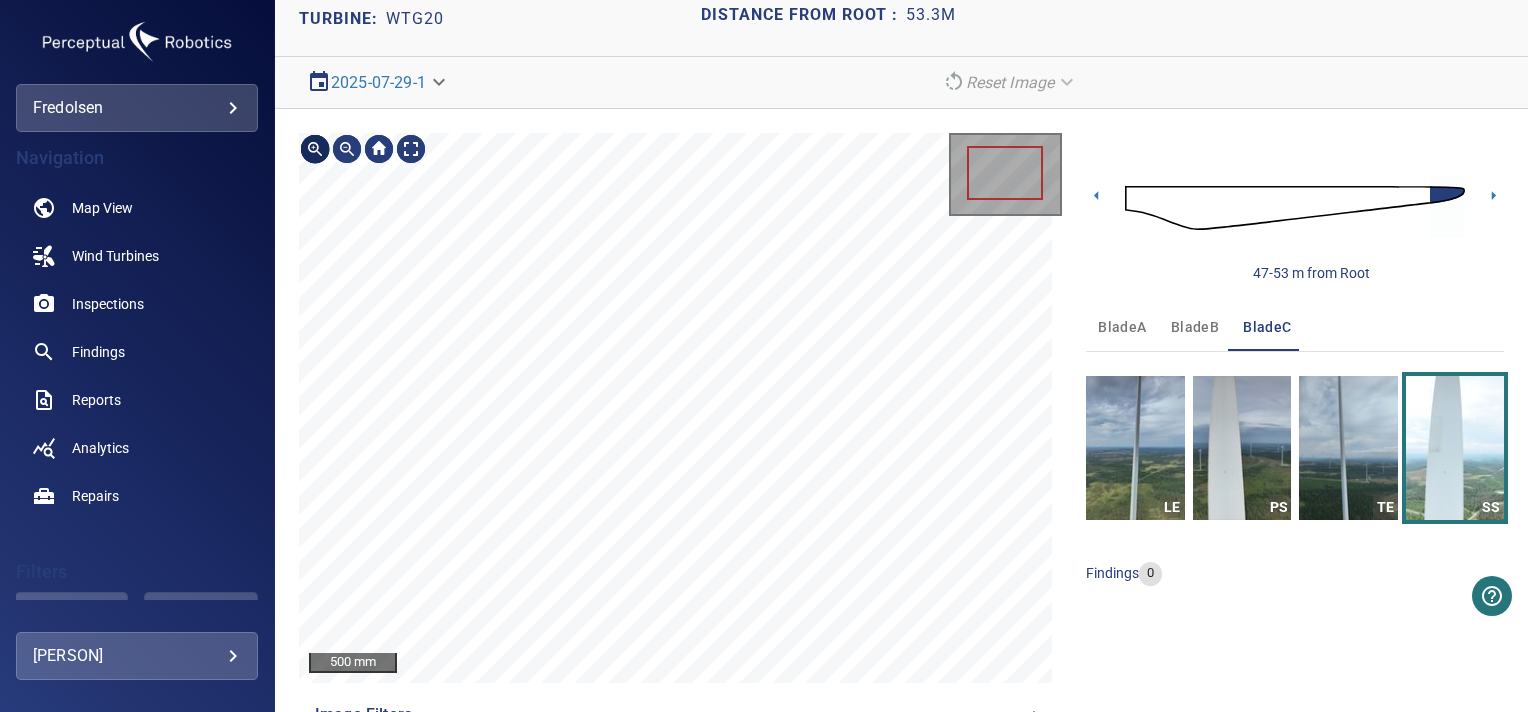 click at bounding box center [315, 149] 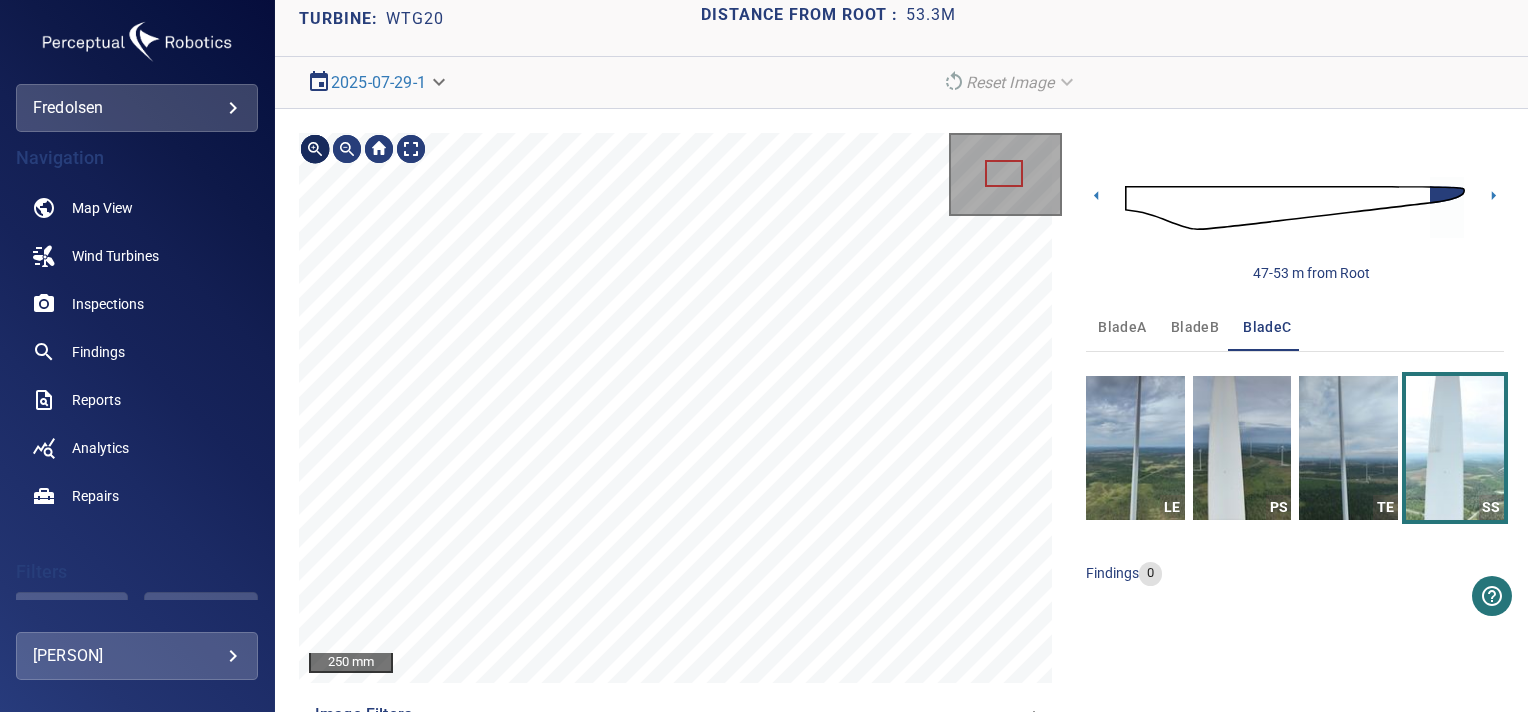 click at bounding box center (315, 149) 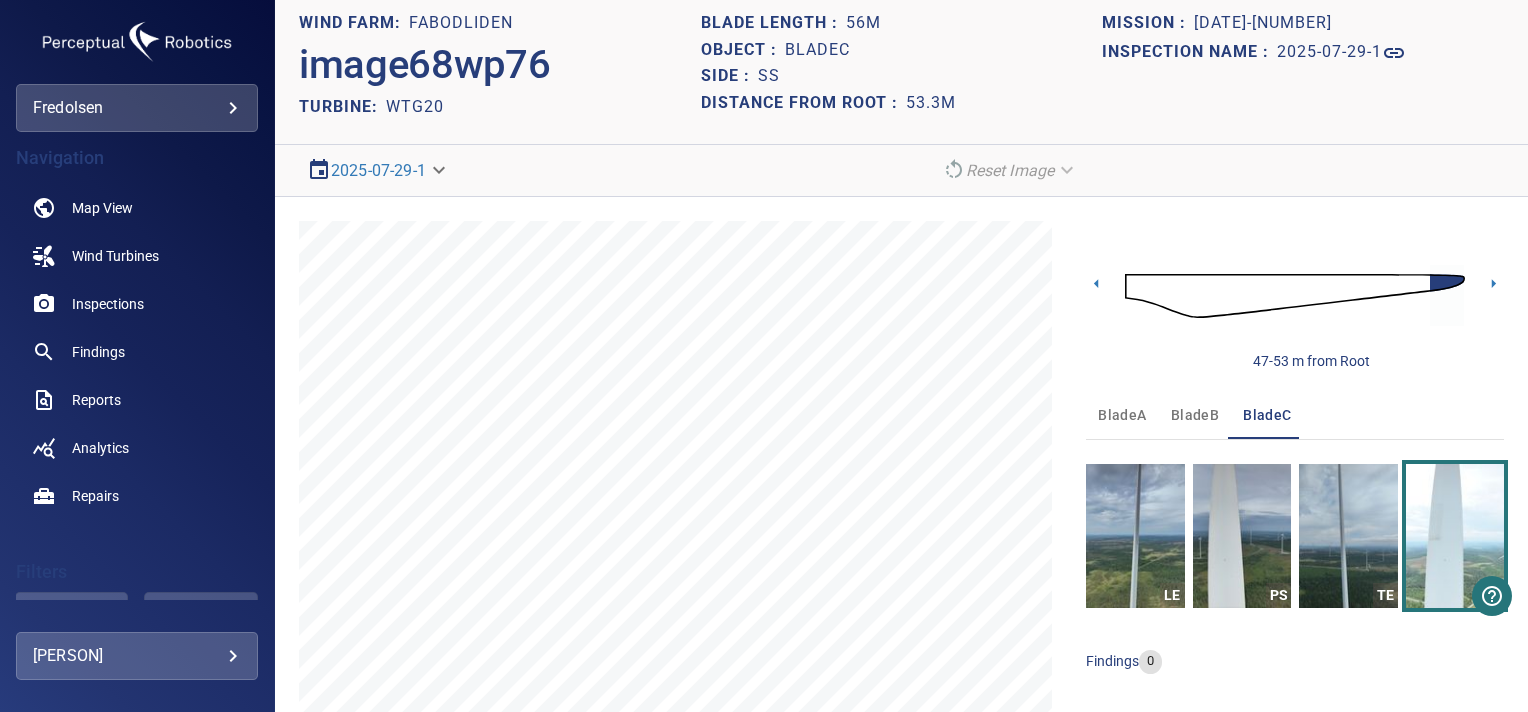 scroll, scrollTop: 0, scrollLeft: 0, axis: both 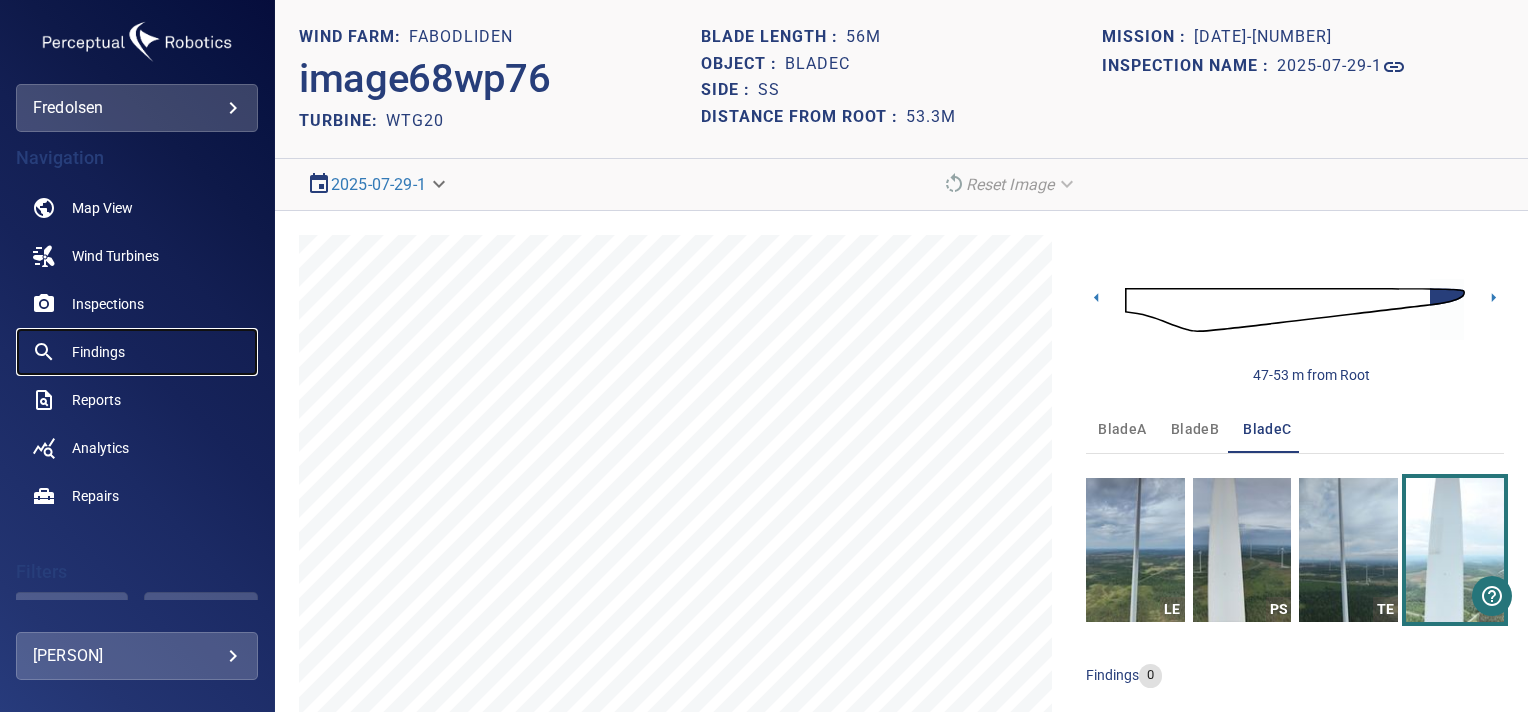 click on "Findings" at bounding box center (98, 352) 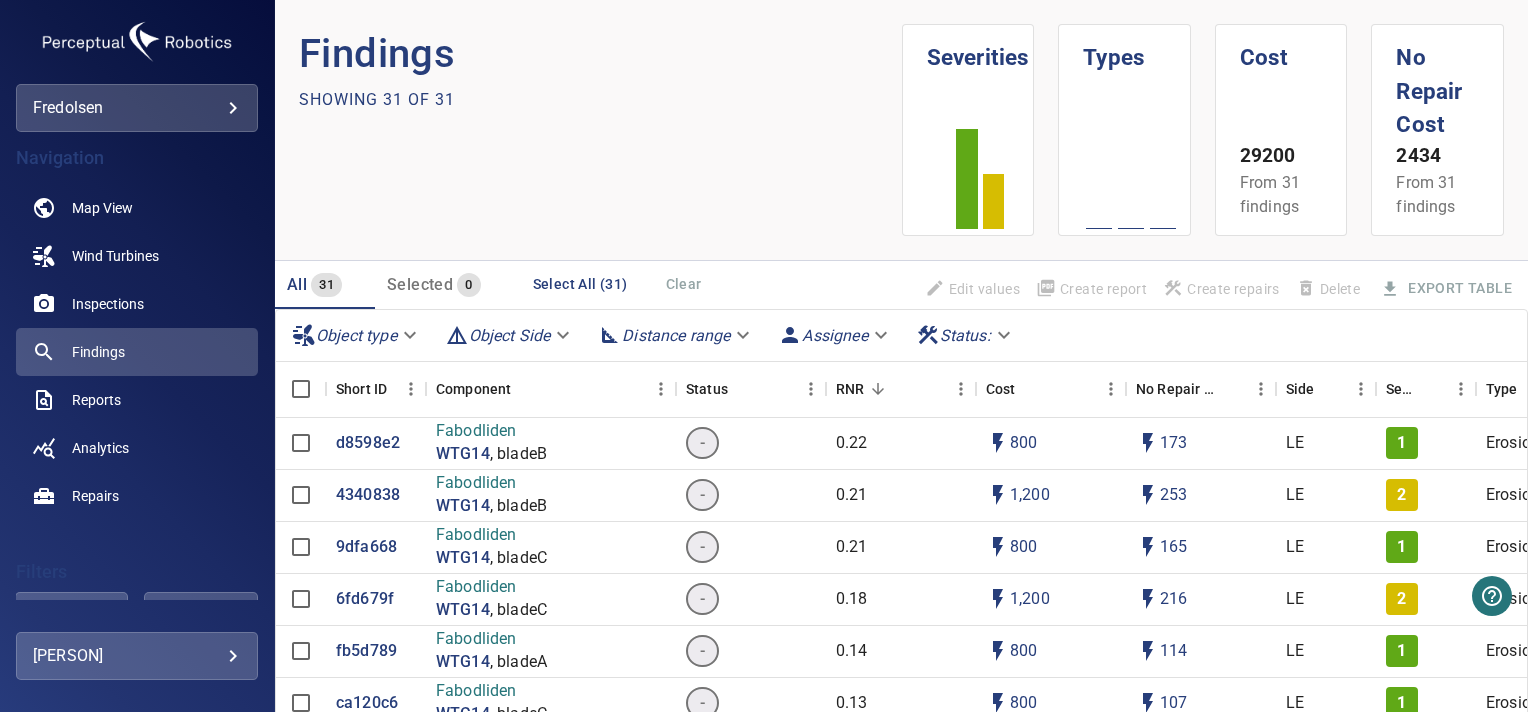 scroll, scrollTop: 223, scrollLeft: 0, axis: vertical 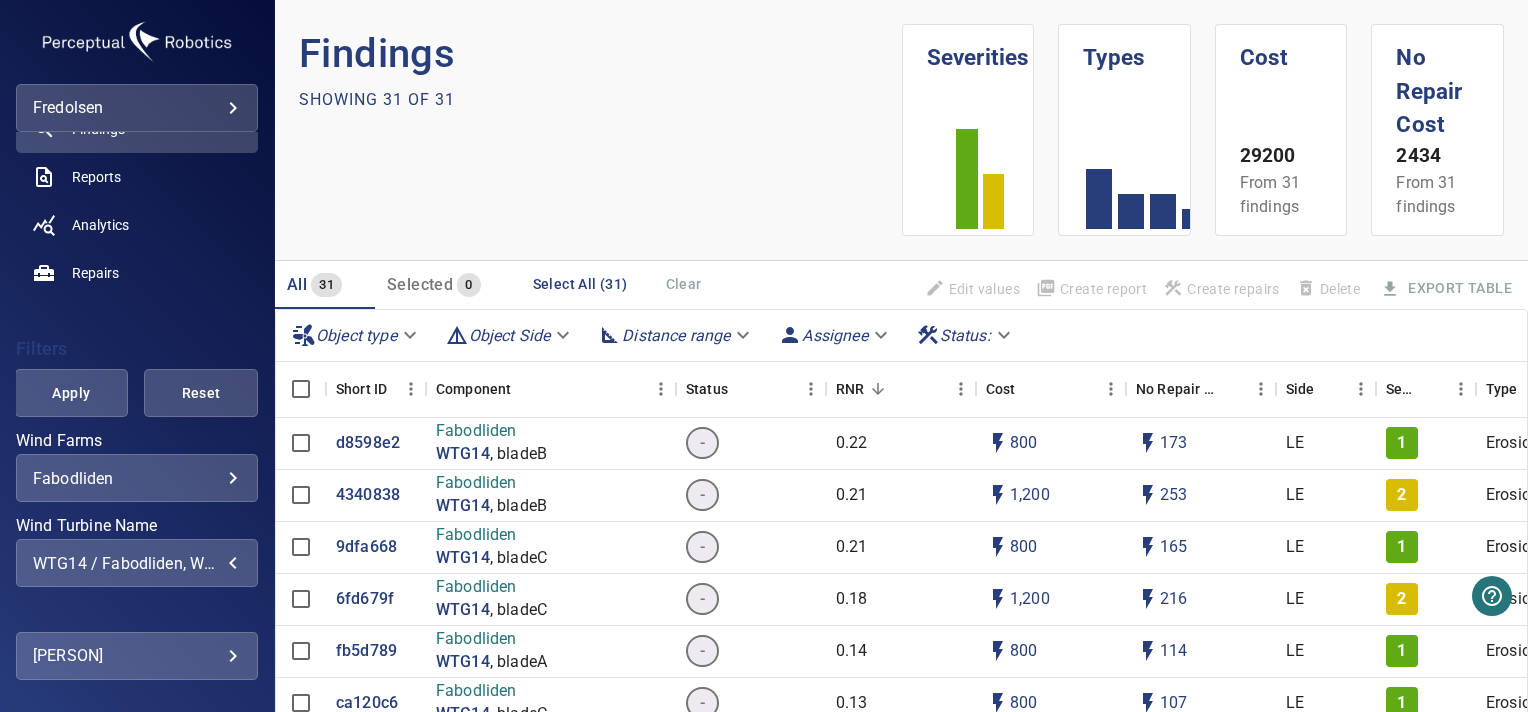 click on "WTG14 / Fabodliden, WTG20 / Fabodliden" at bounding box center [137, 563] 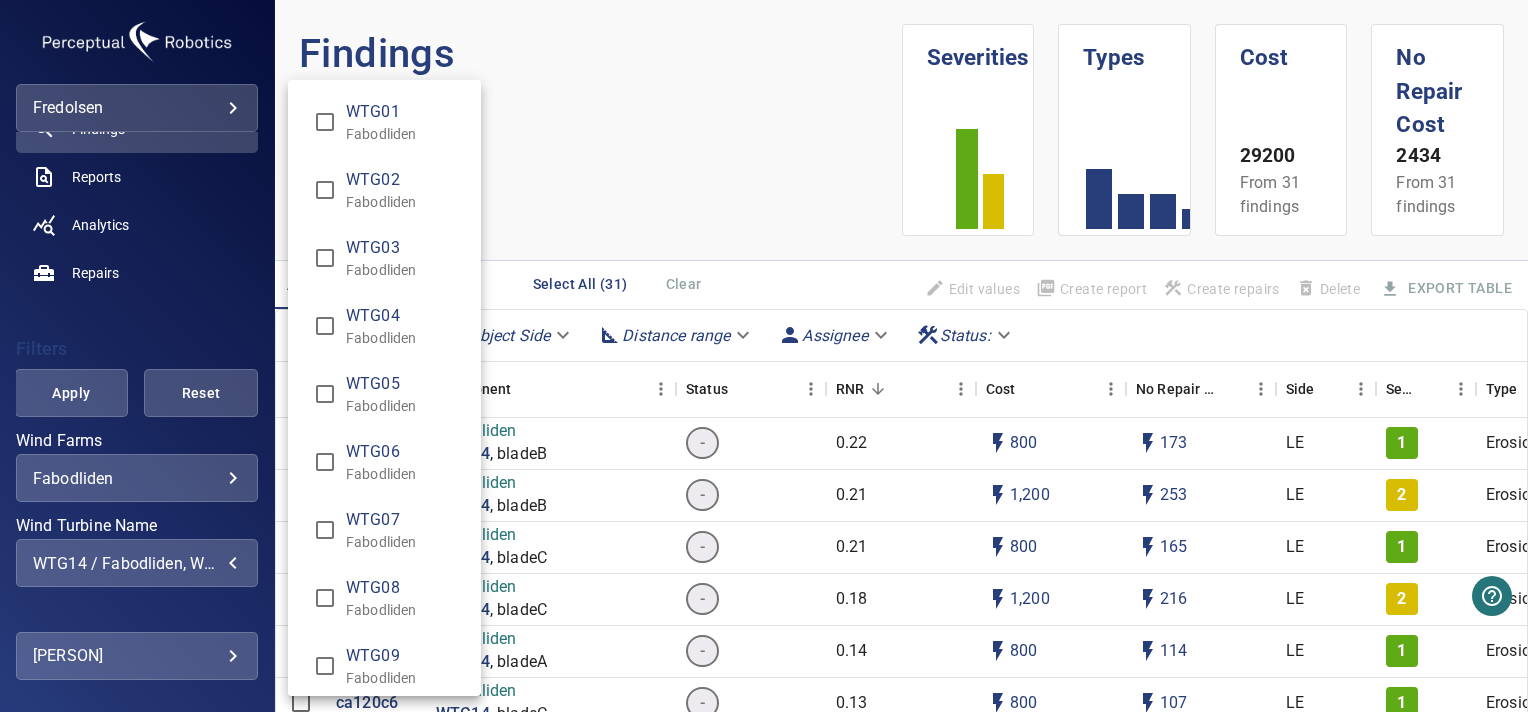 scroll, scrollTop: 958, scrollLeft: 0, axis: vertical 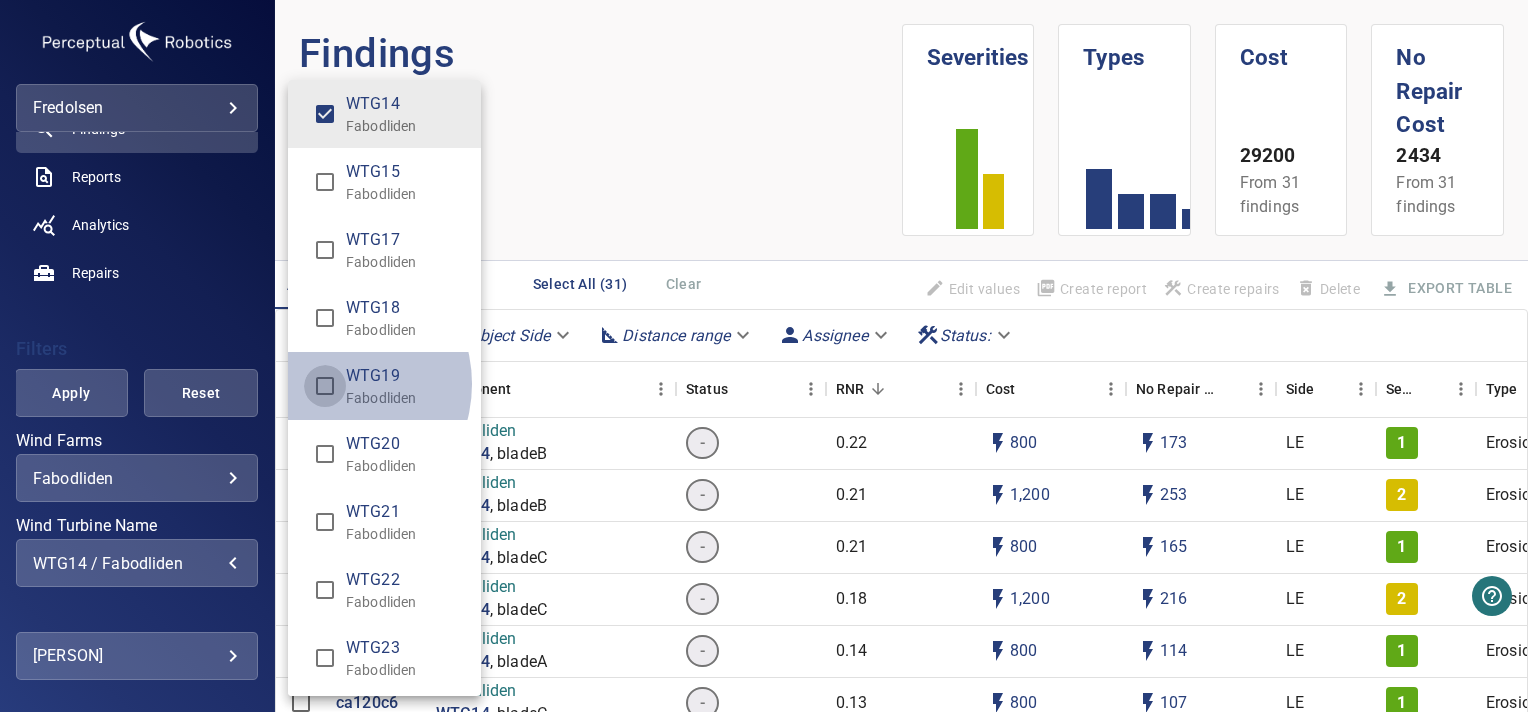 type on "**********" 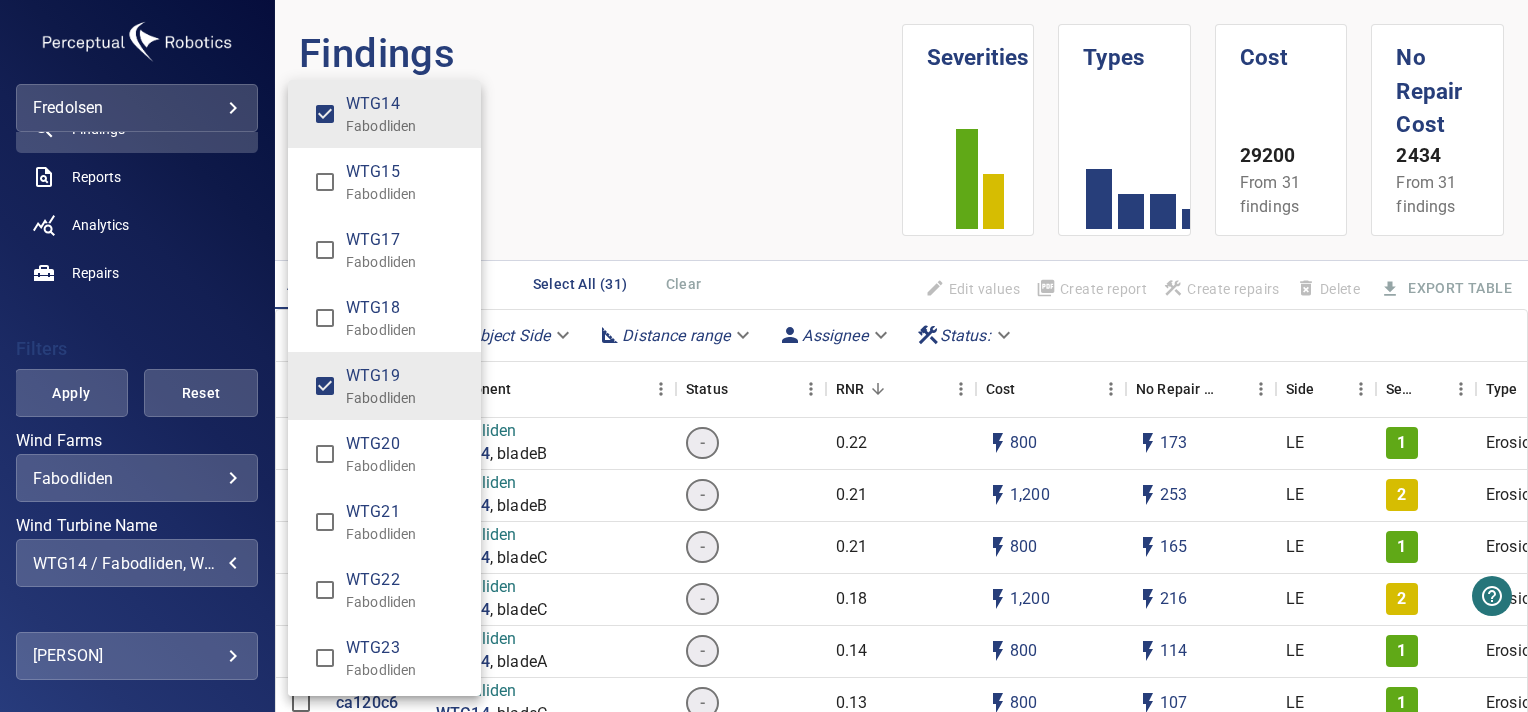 click at bounding box center (764, 356) 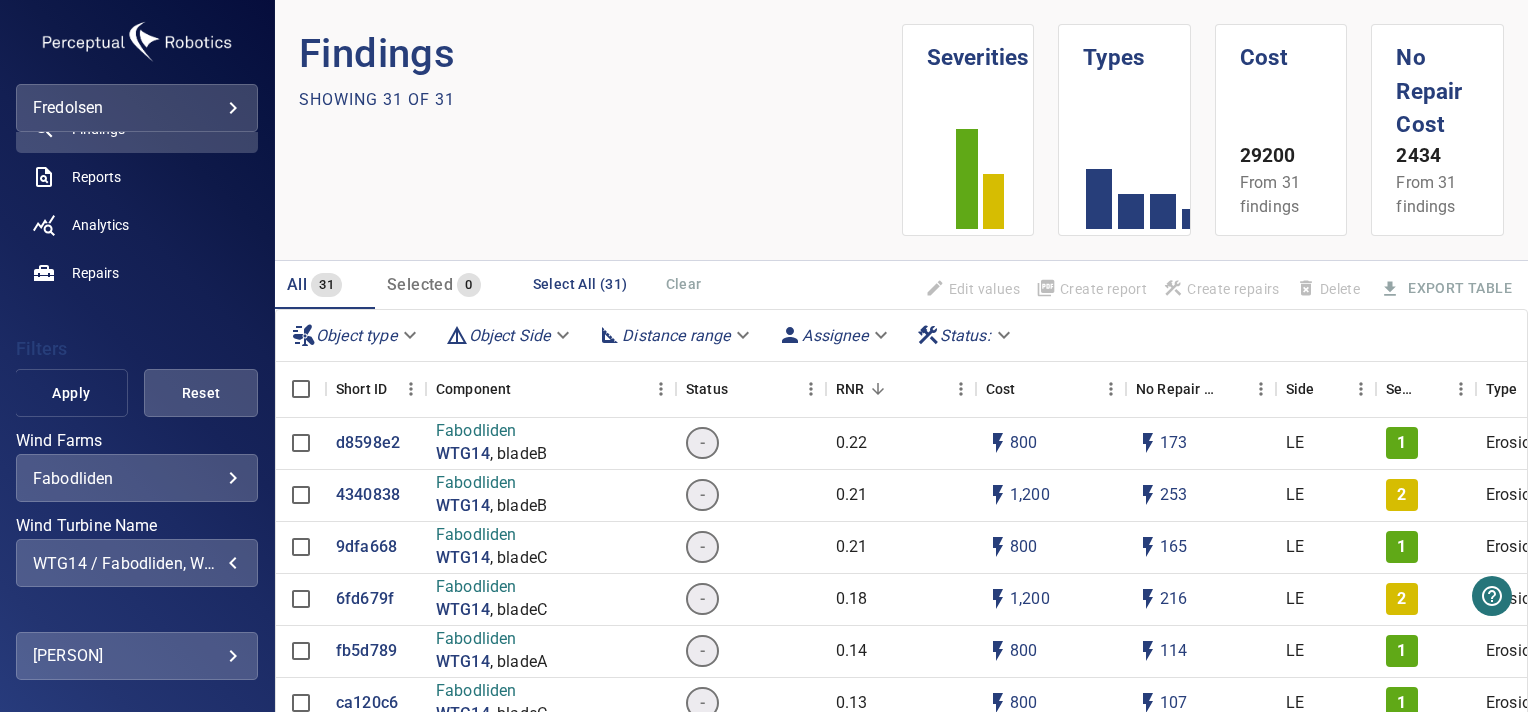 click on "Apply" at bounding box center (72, 393) 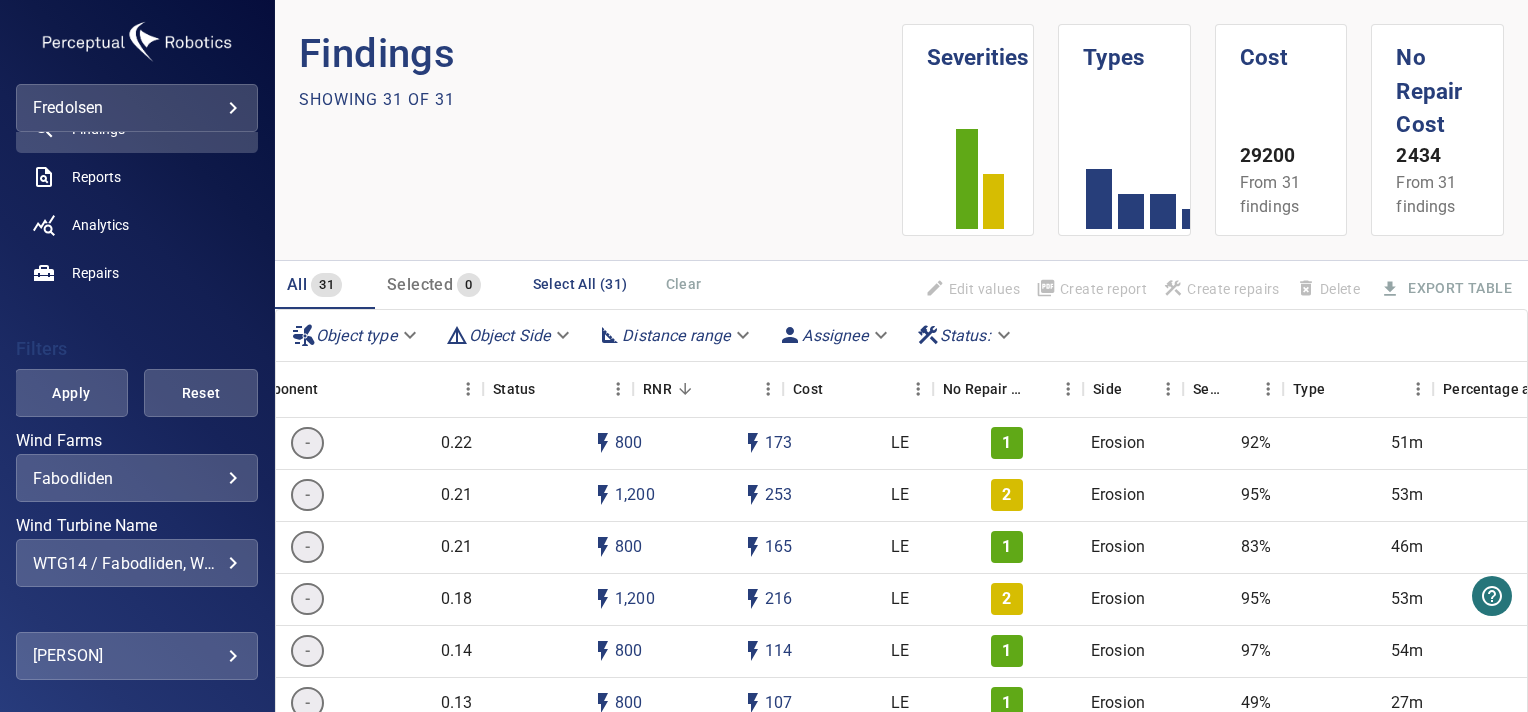 scroll, scrollTop: 0, scrollLeft: 0, axis: both 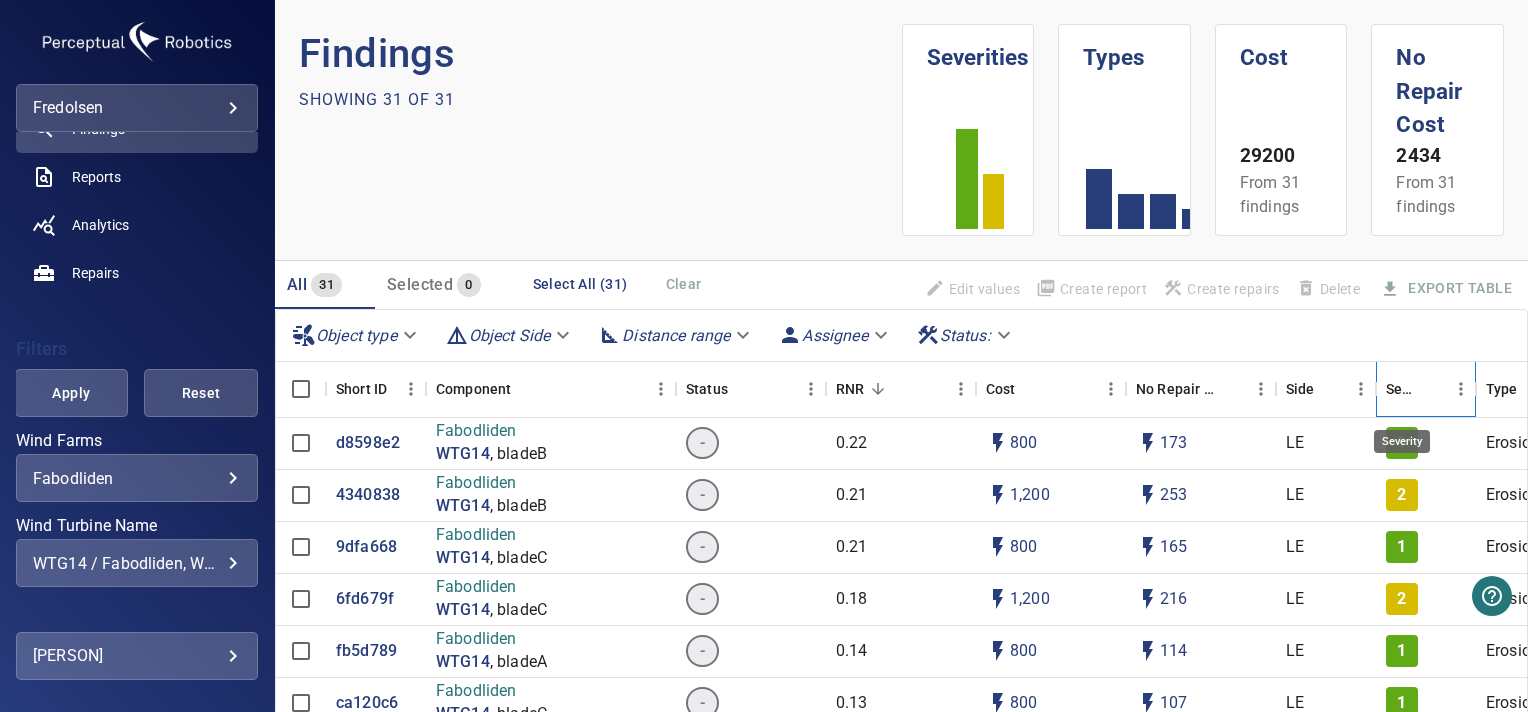 click on "Severity" at bounding box center [1402, 389] 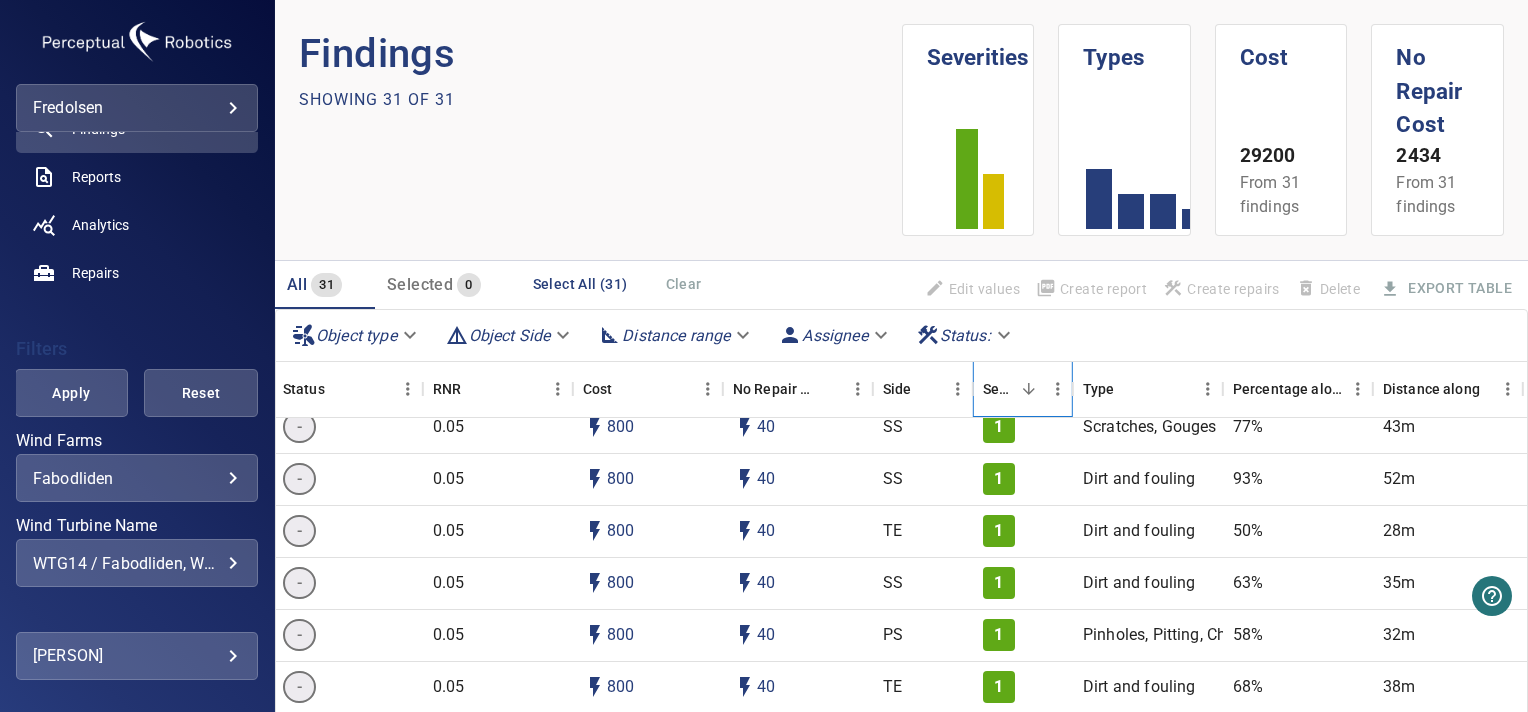 scroll, scrollTop: 848, scrollLeft: 403, axis: both 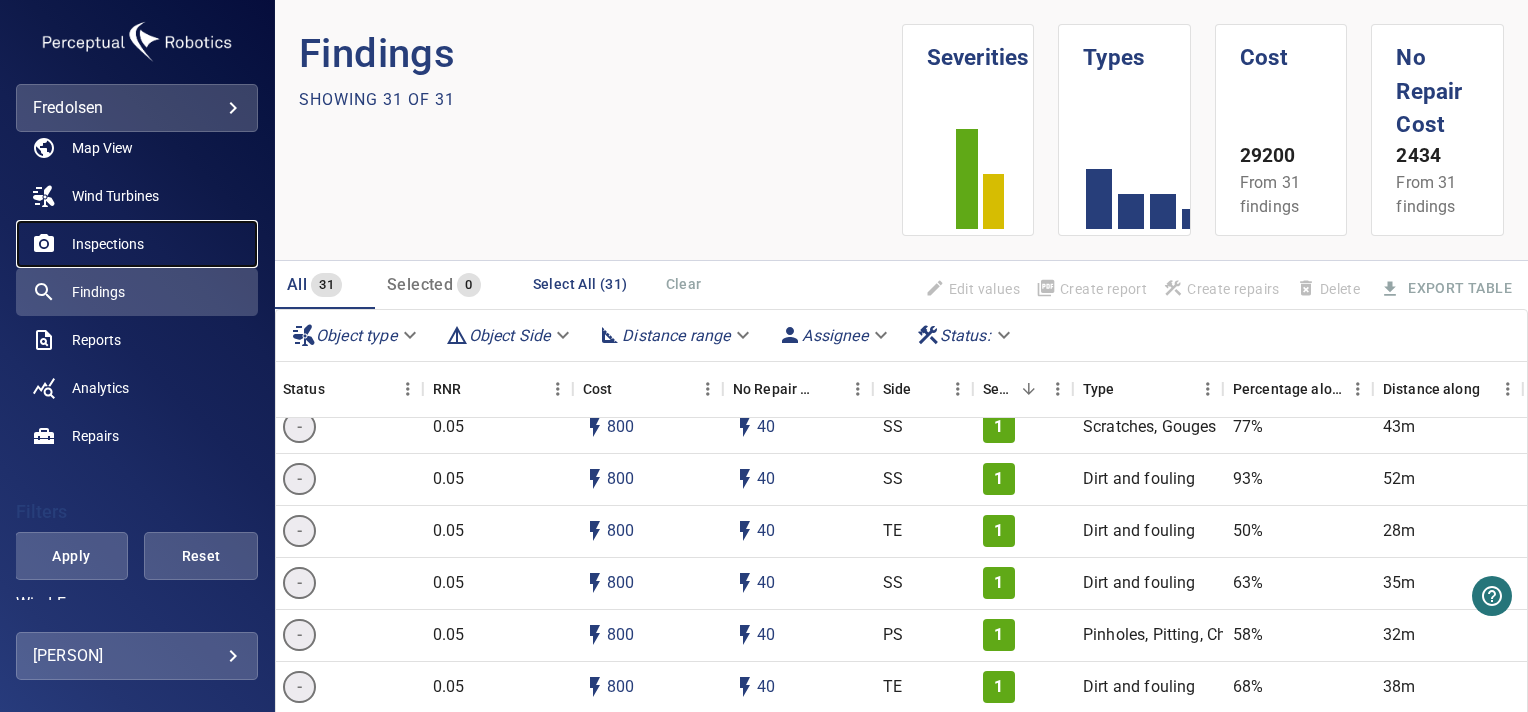 click on "Inspections" at bounding box center (108, 244) 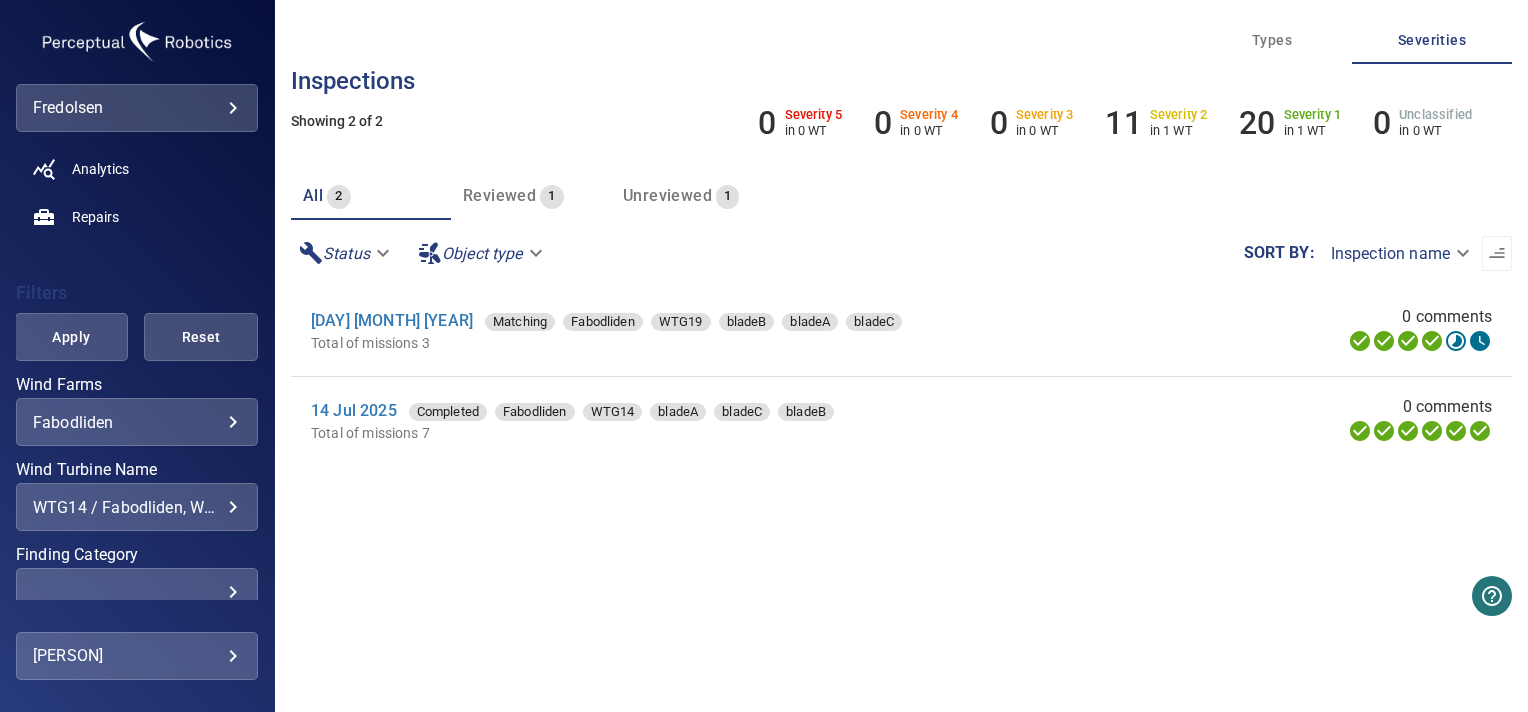 scroll, scrollTop: 280, scrollLeft: 0, axis: vertical 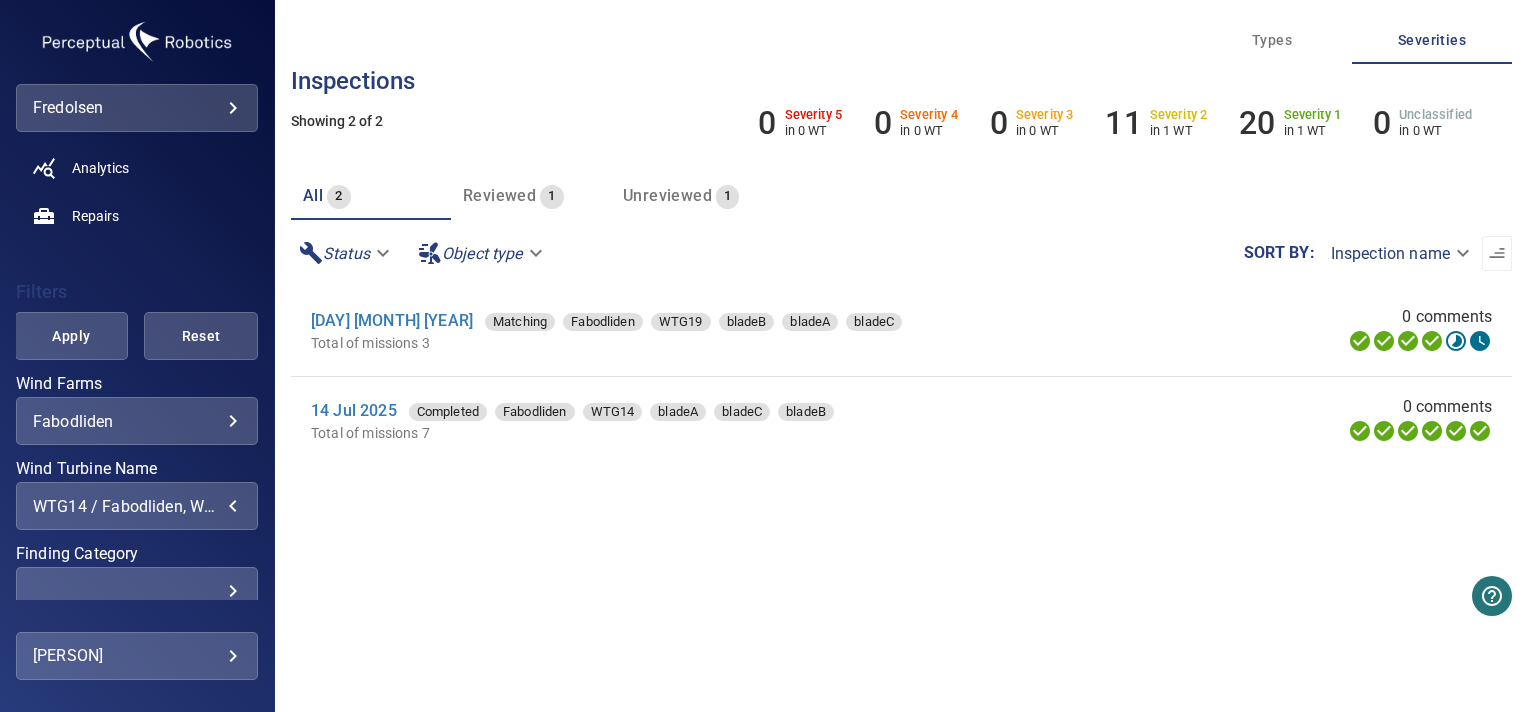 click on "WTG14 / Fabodliden, WTG19 / Fabodliden" at bounding box center [137, 506] 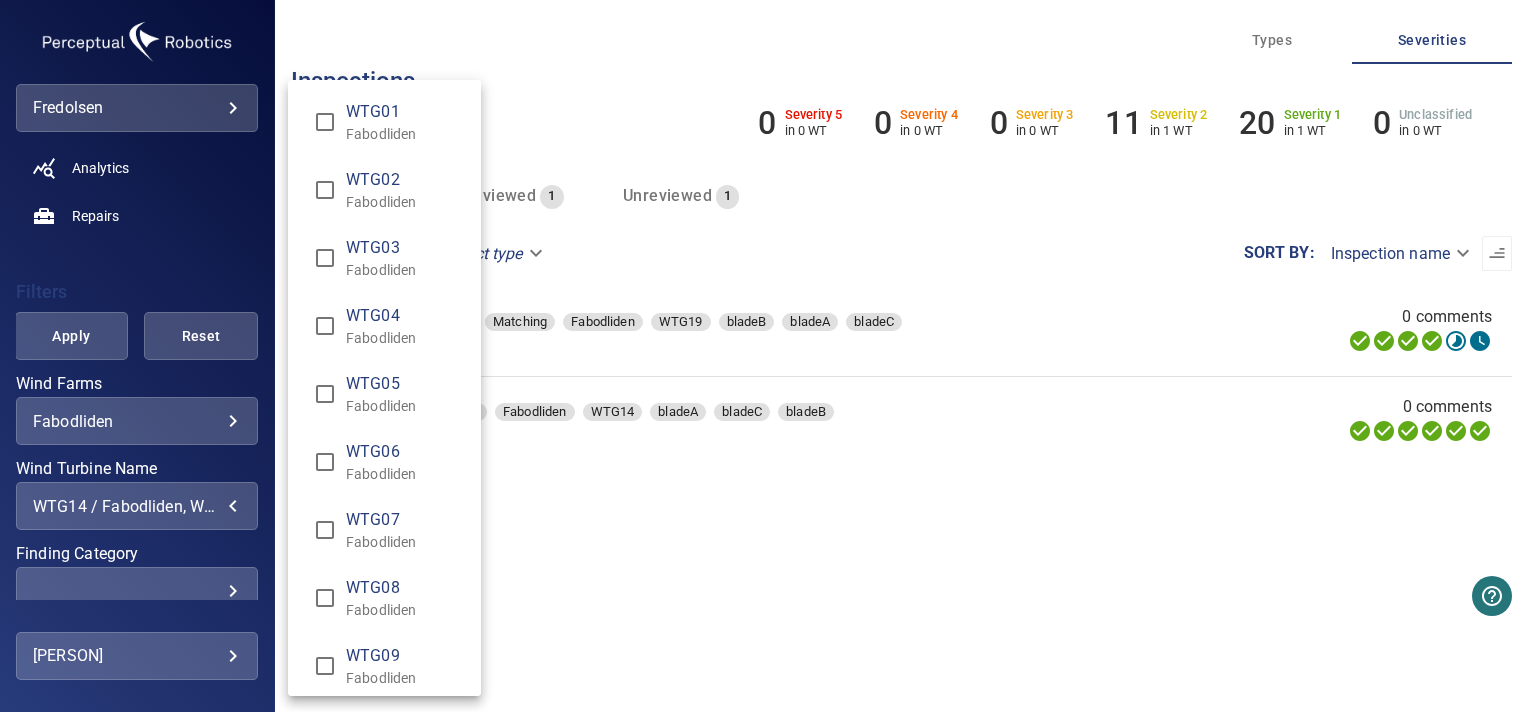 scroll, scrollTop: 890, scrollLeft: 0, axis: vertical 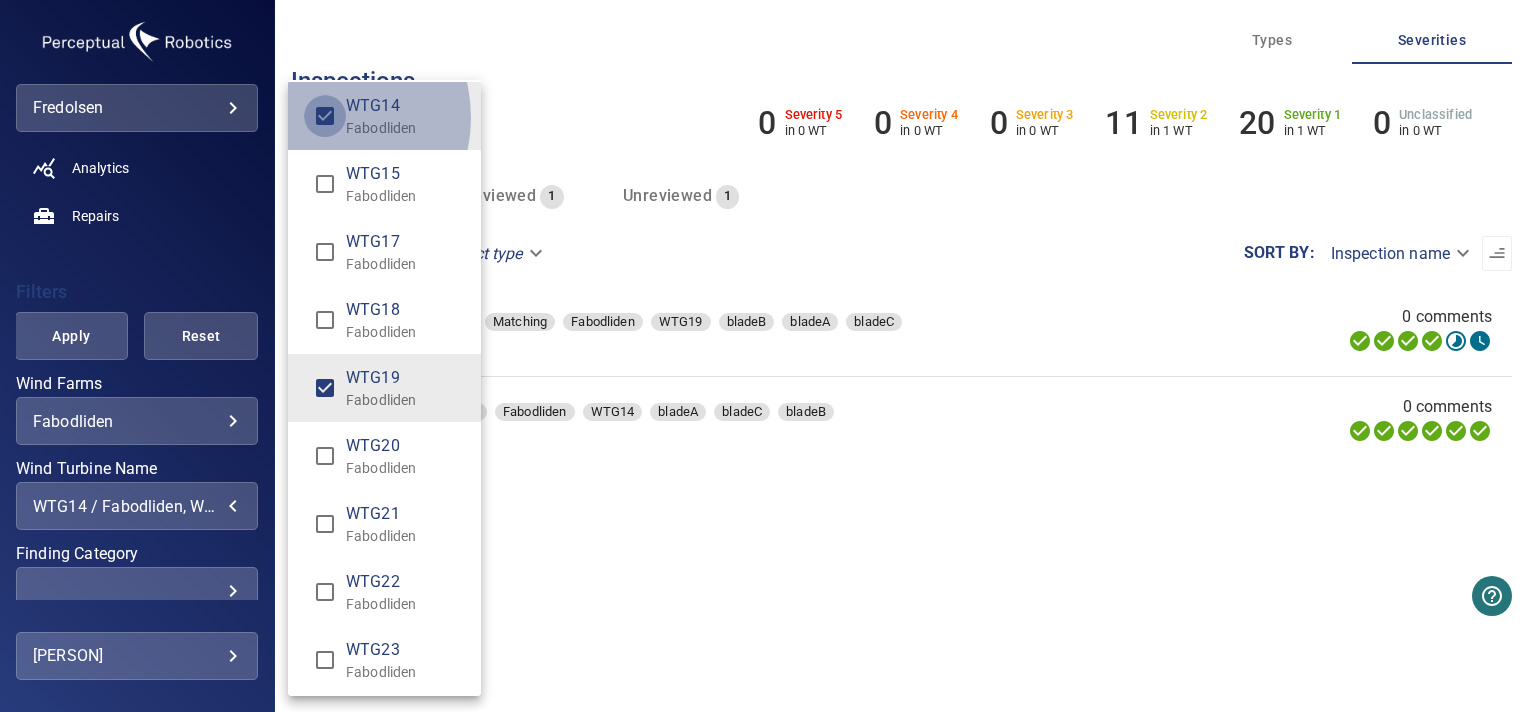 type on "**********" 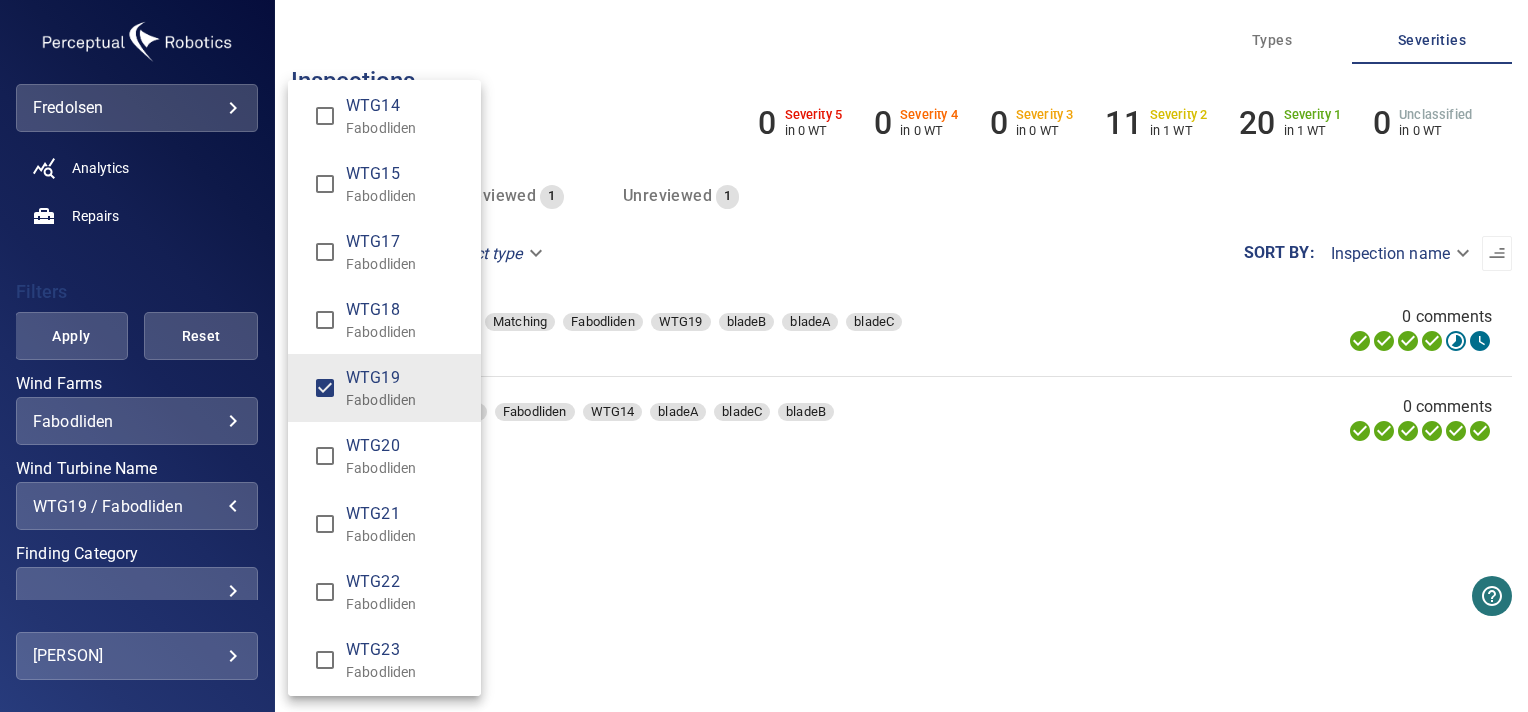click at bounding box center [764, 356] 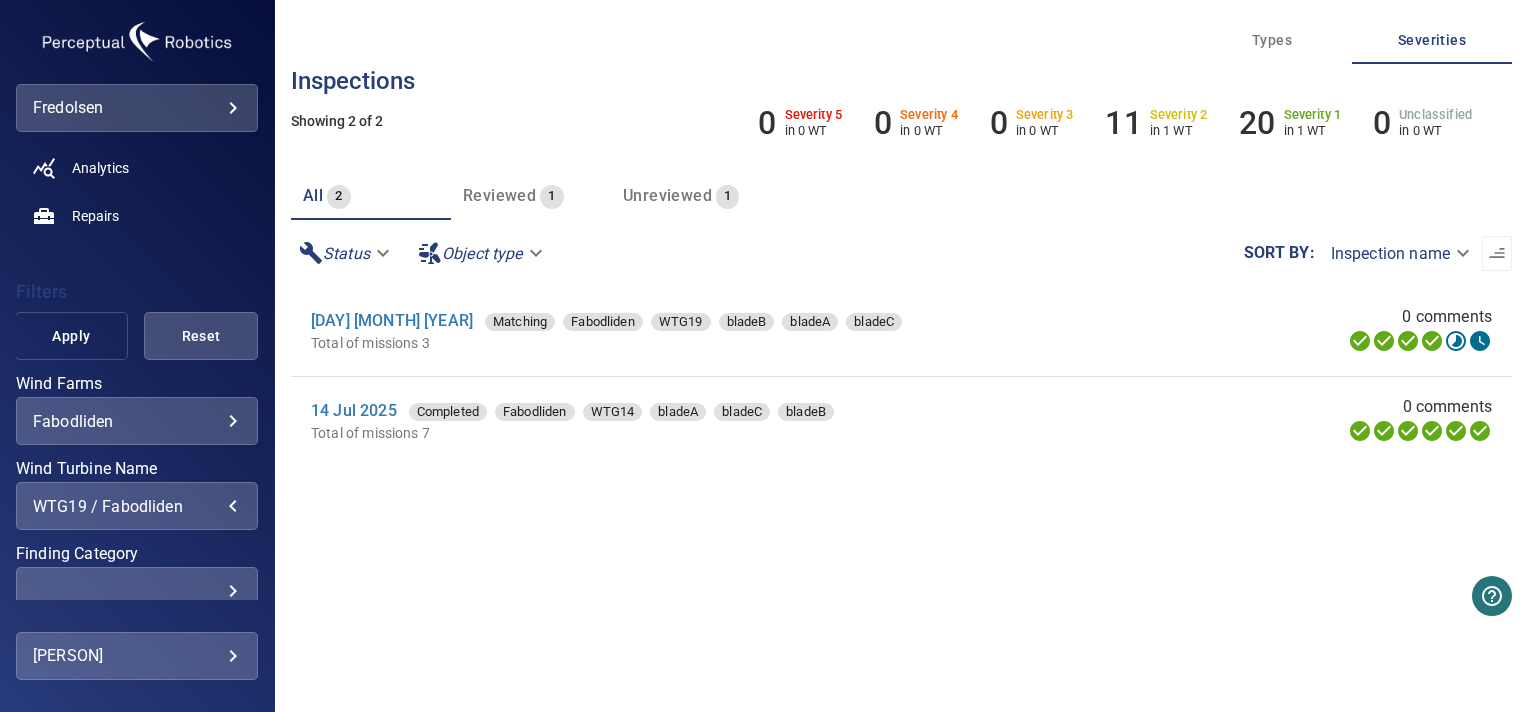 click on "Apply" at bounding box center (72, 336) 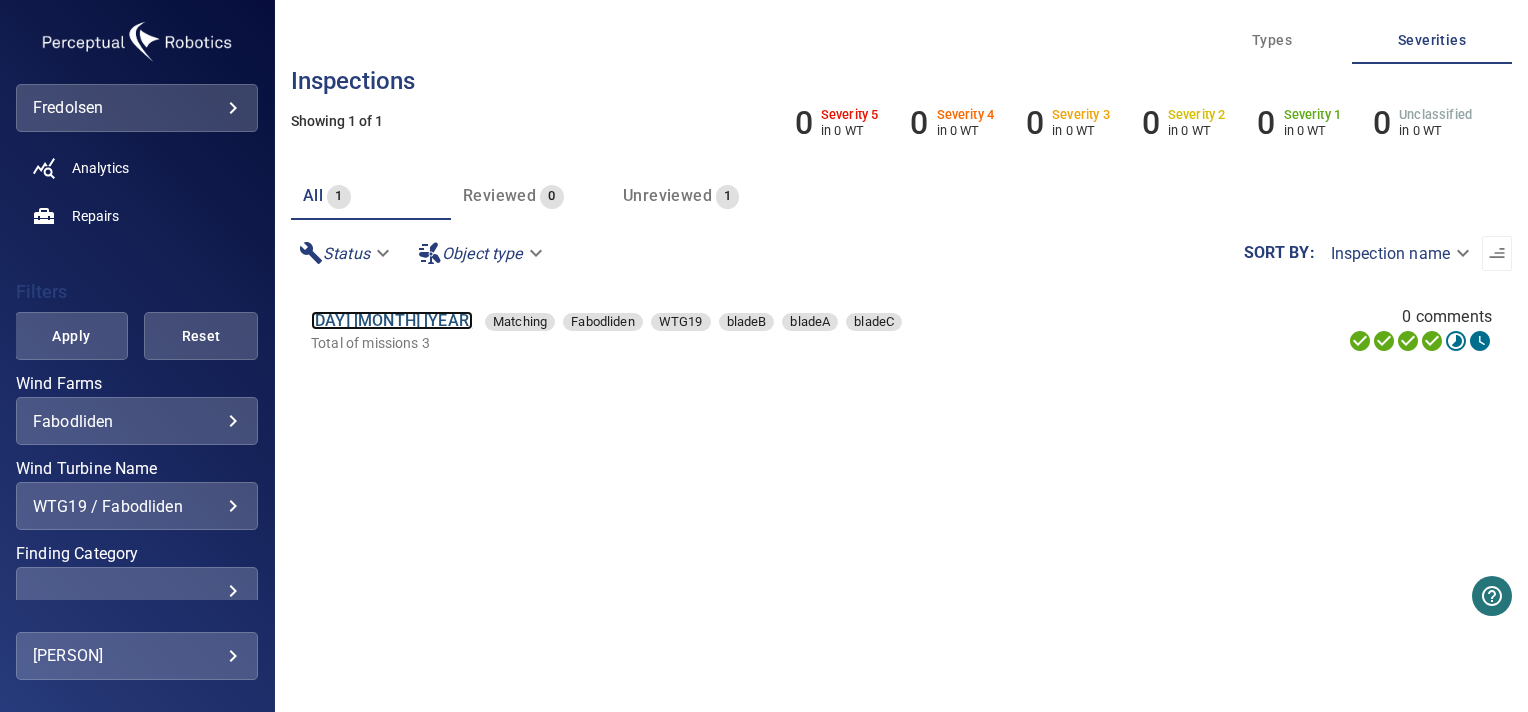 click on "[DAY] [MONTH] [YEAR]" at bounding box center [392, 320] 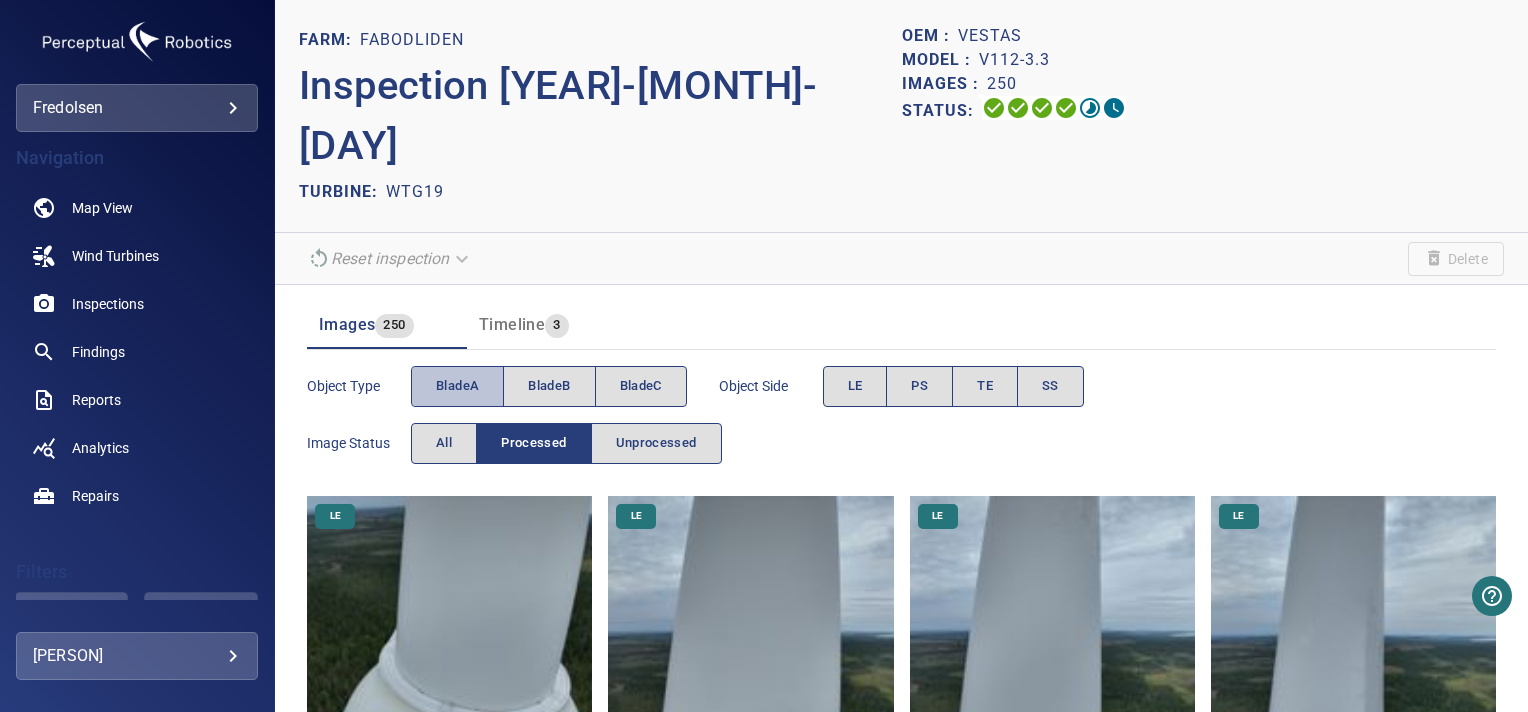 click on "bladeA" at bounding box center (457, 386) 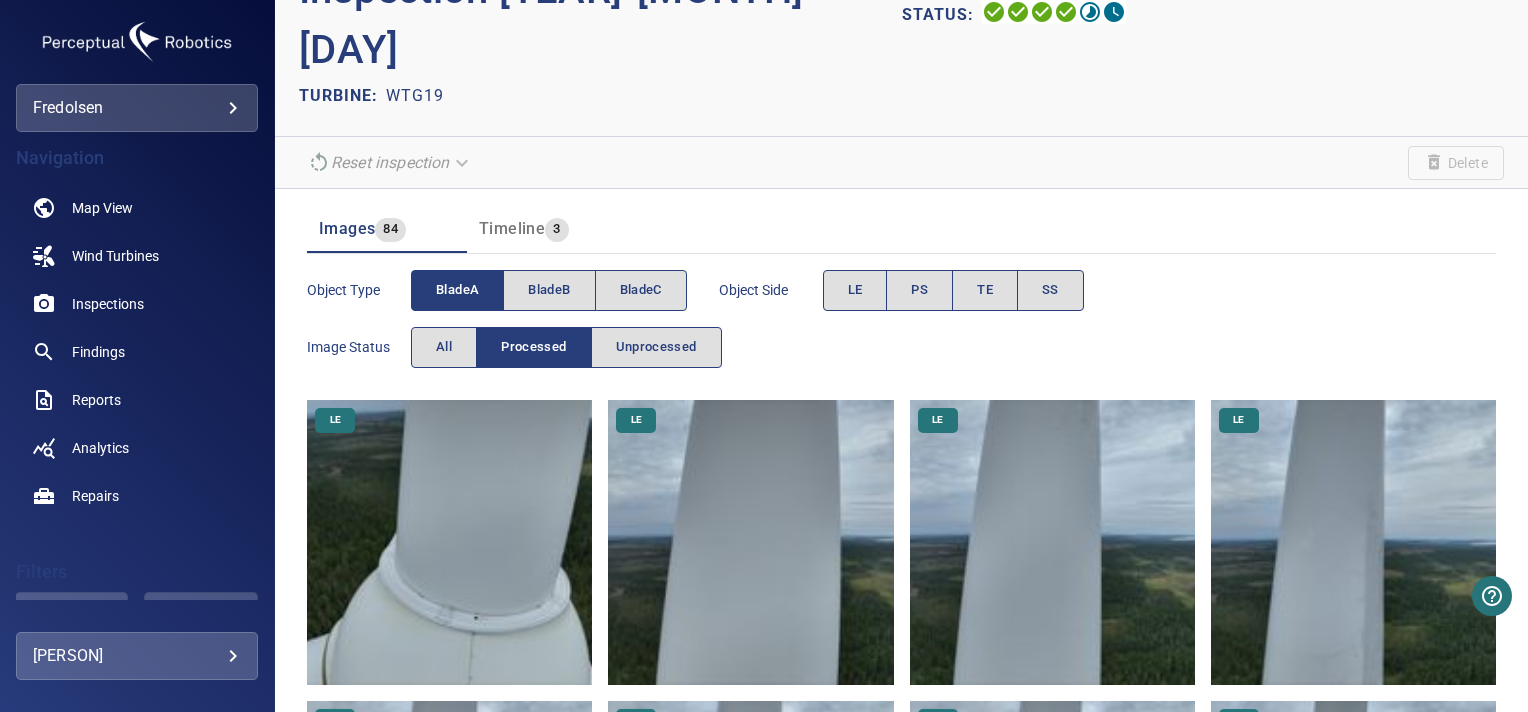 scroll, scrollTop: 90, scrollLeft: 0, axis: vertical 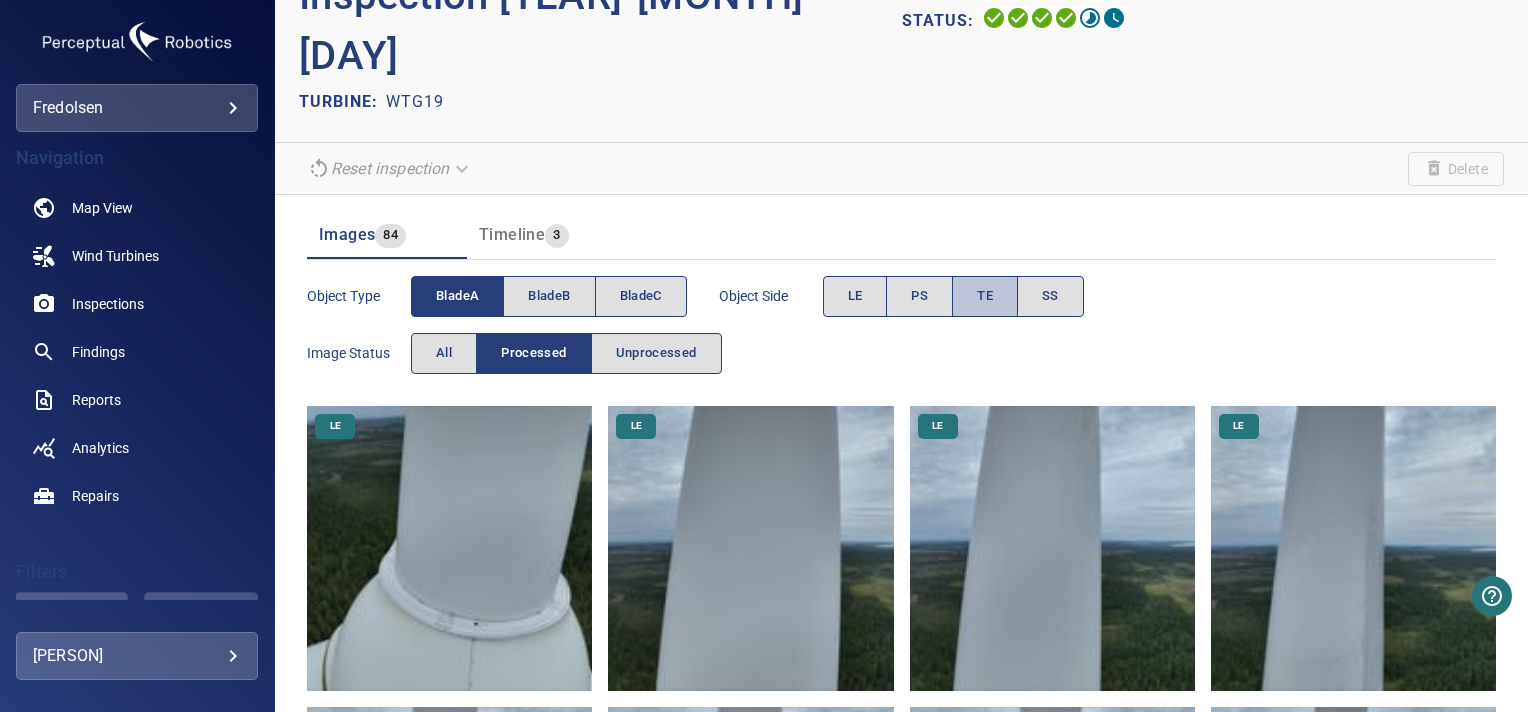 click on "TE" at bounding box center [985, 296] 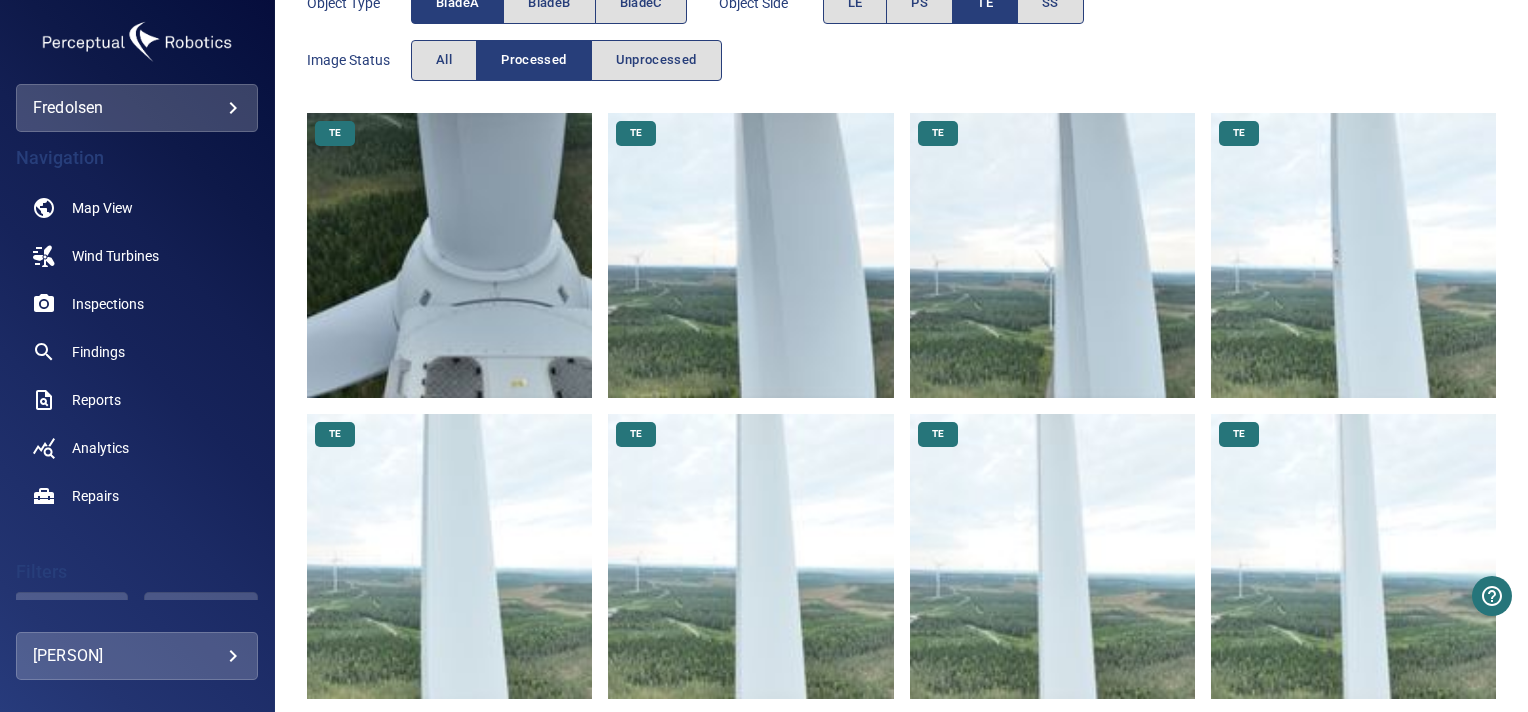 scroll, scrollTop: 384, scrollLeft: 0, axis: vertical 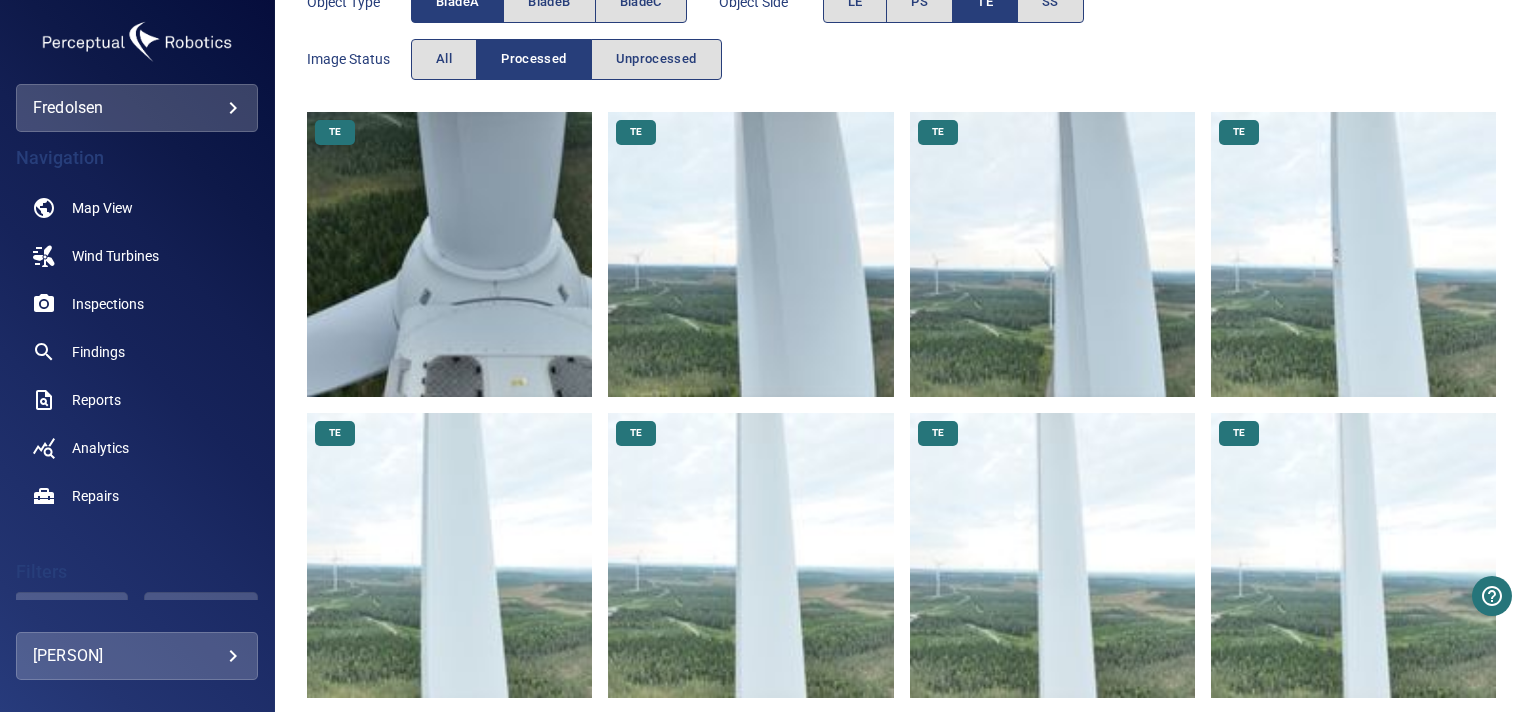 click at bounding box center (750, 555) 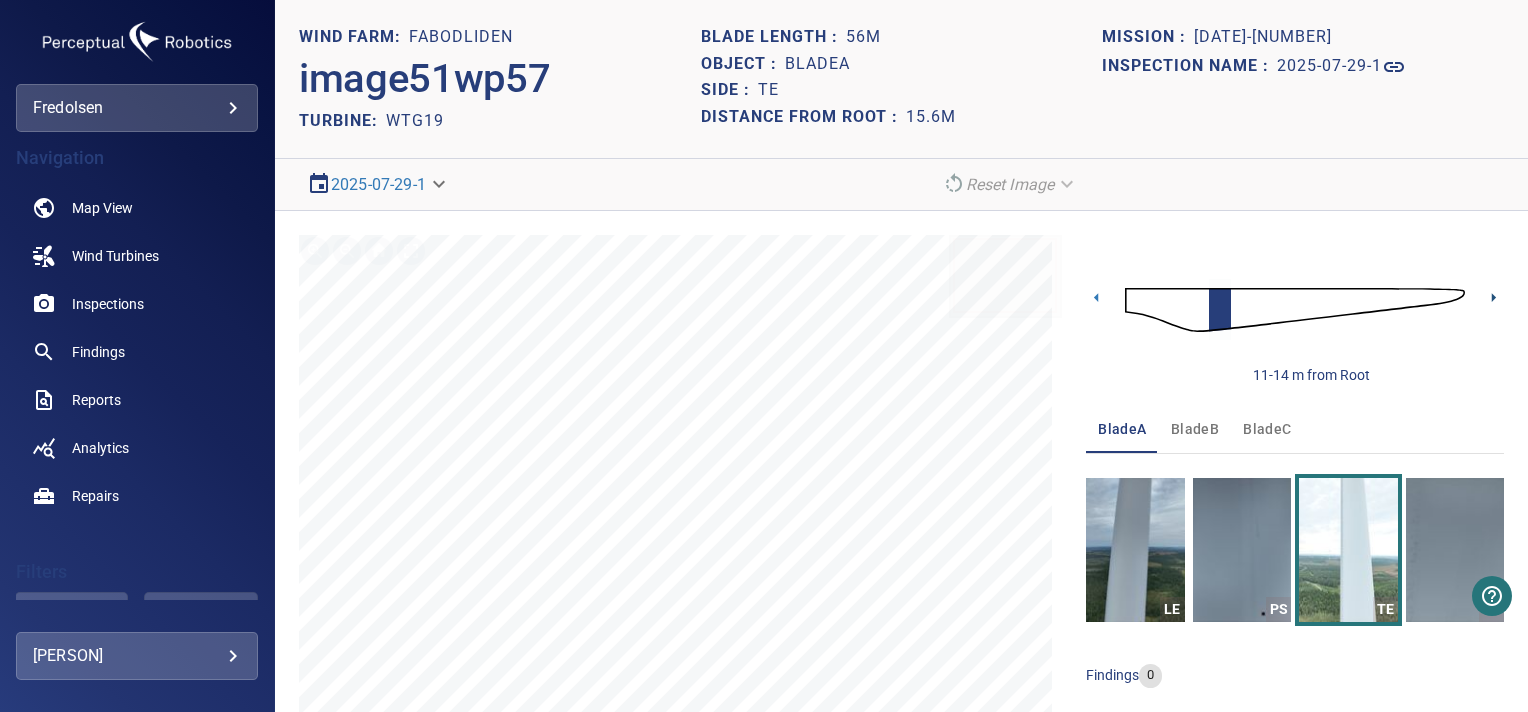 click 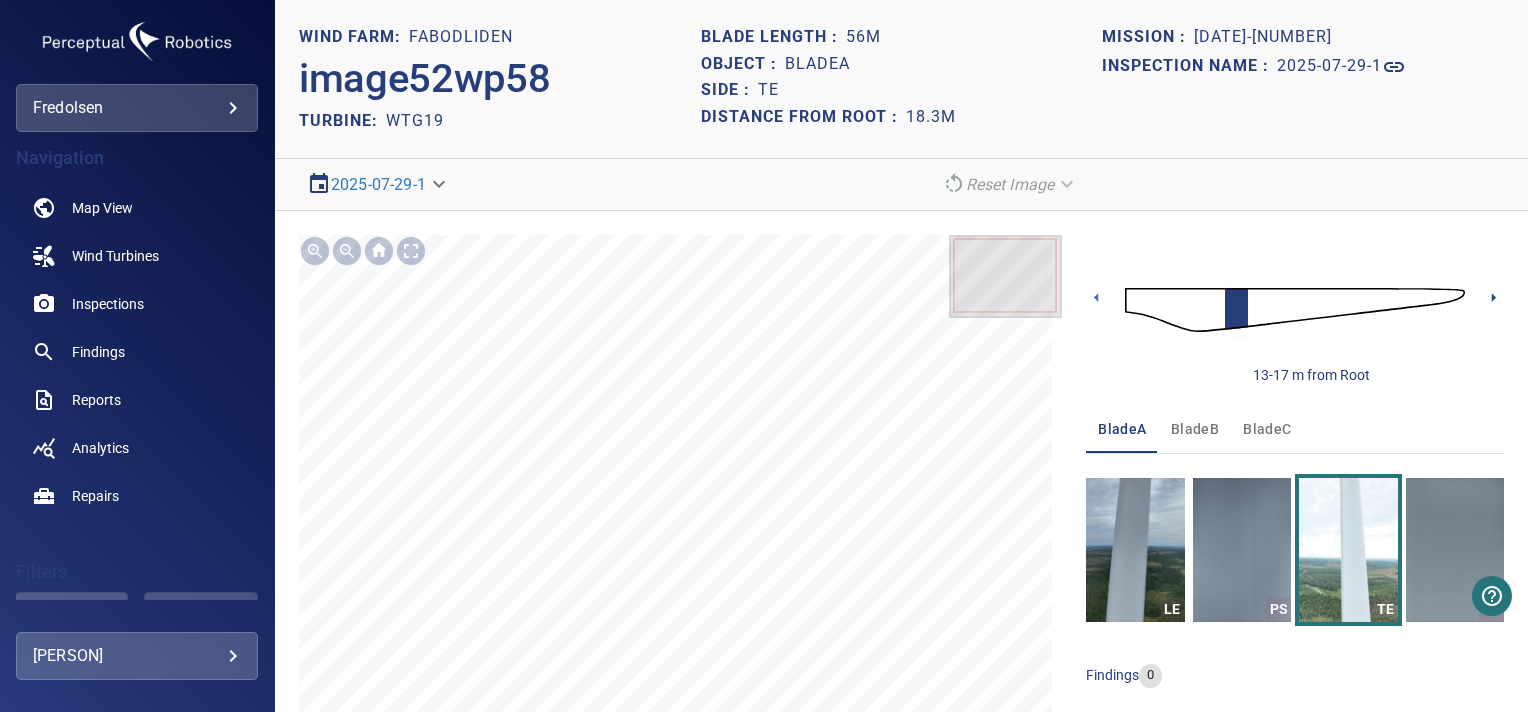 click 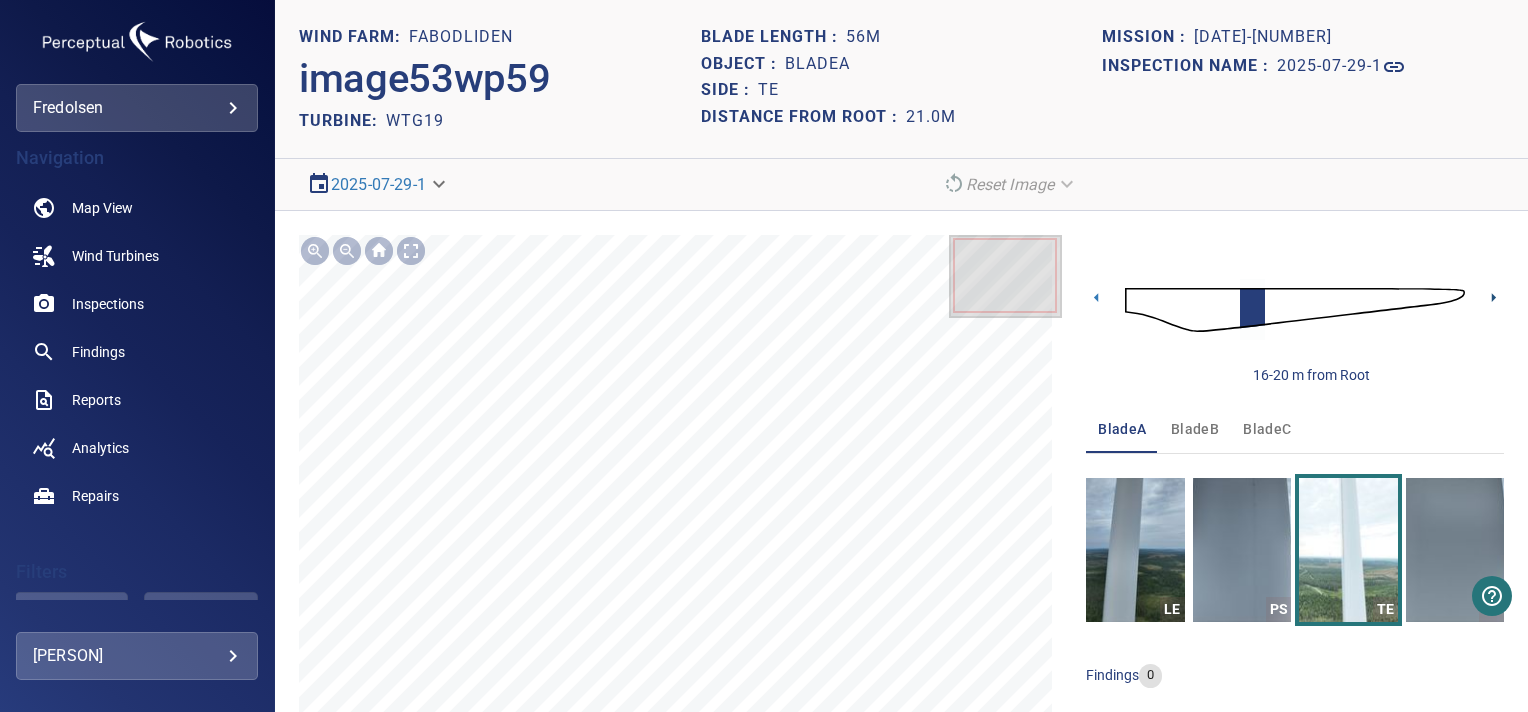 click 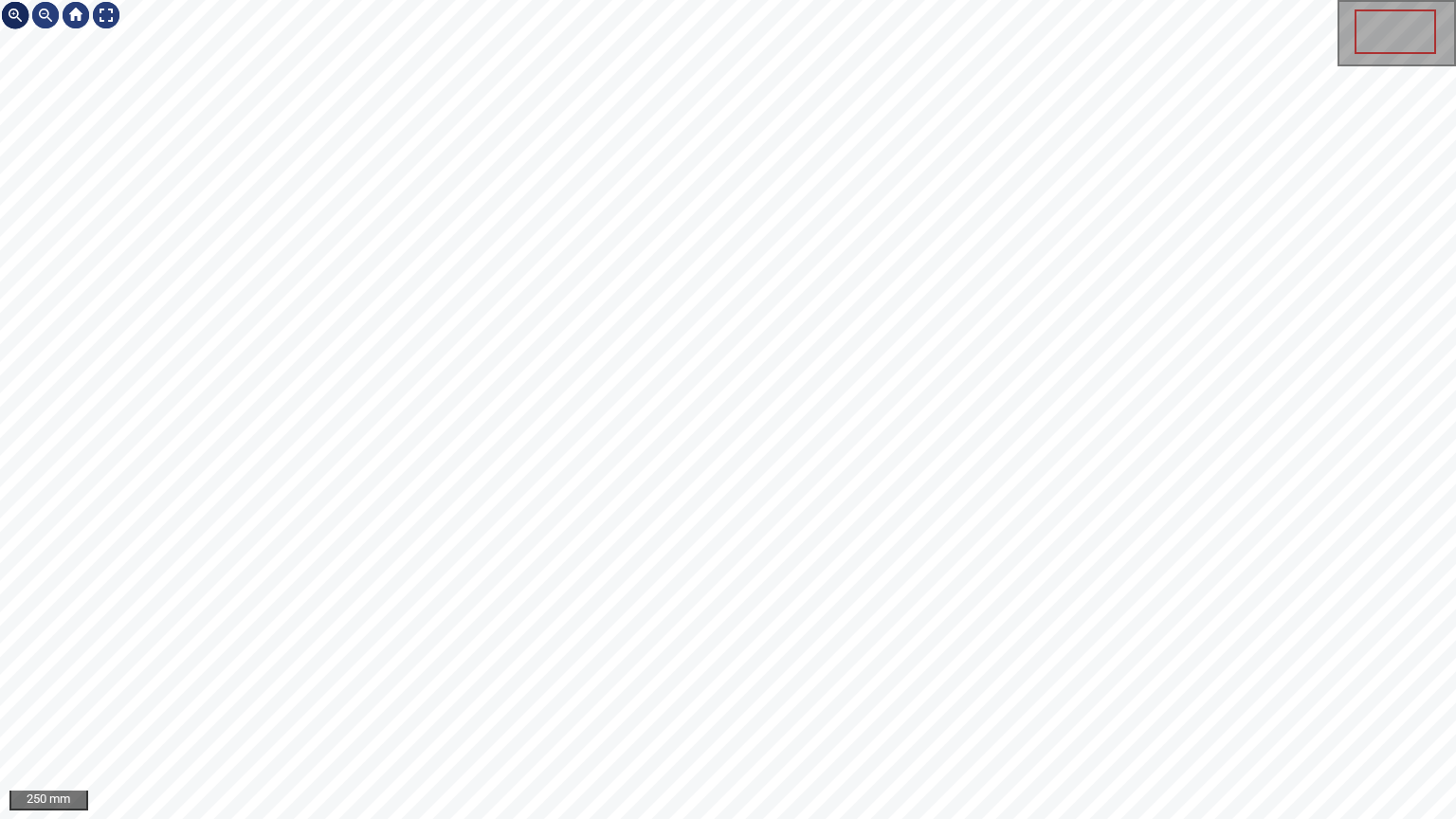 click at bounding box center (15, 15) 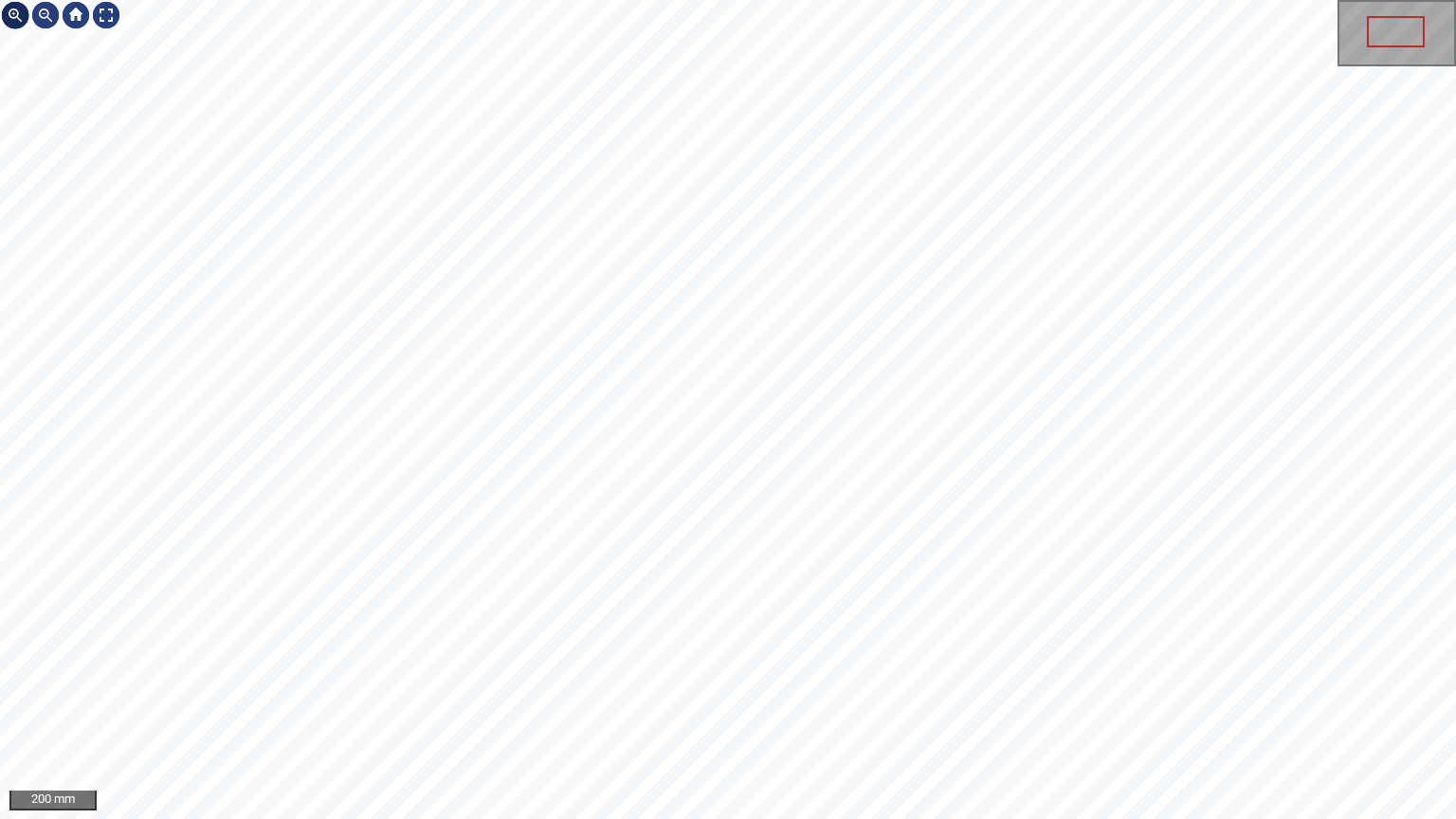 click at bounding box center [15, 15] 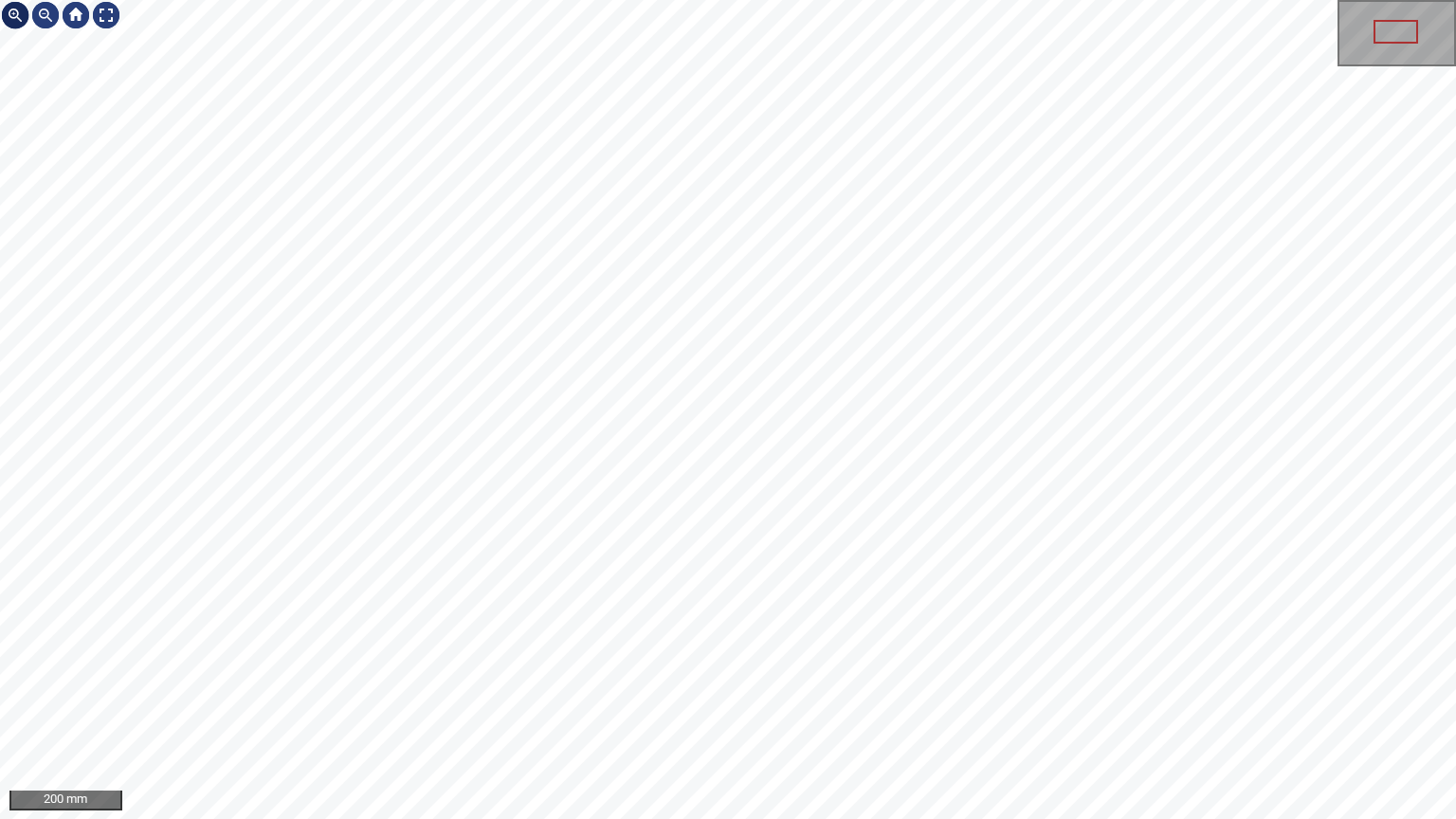 click at bounding box center (15, 15) 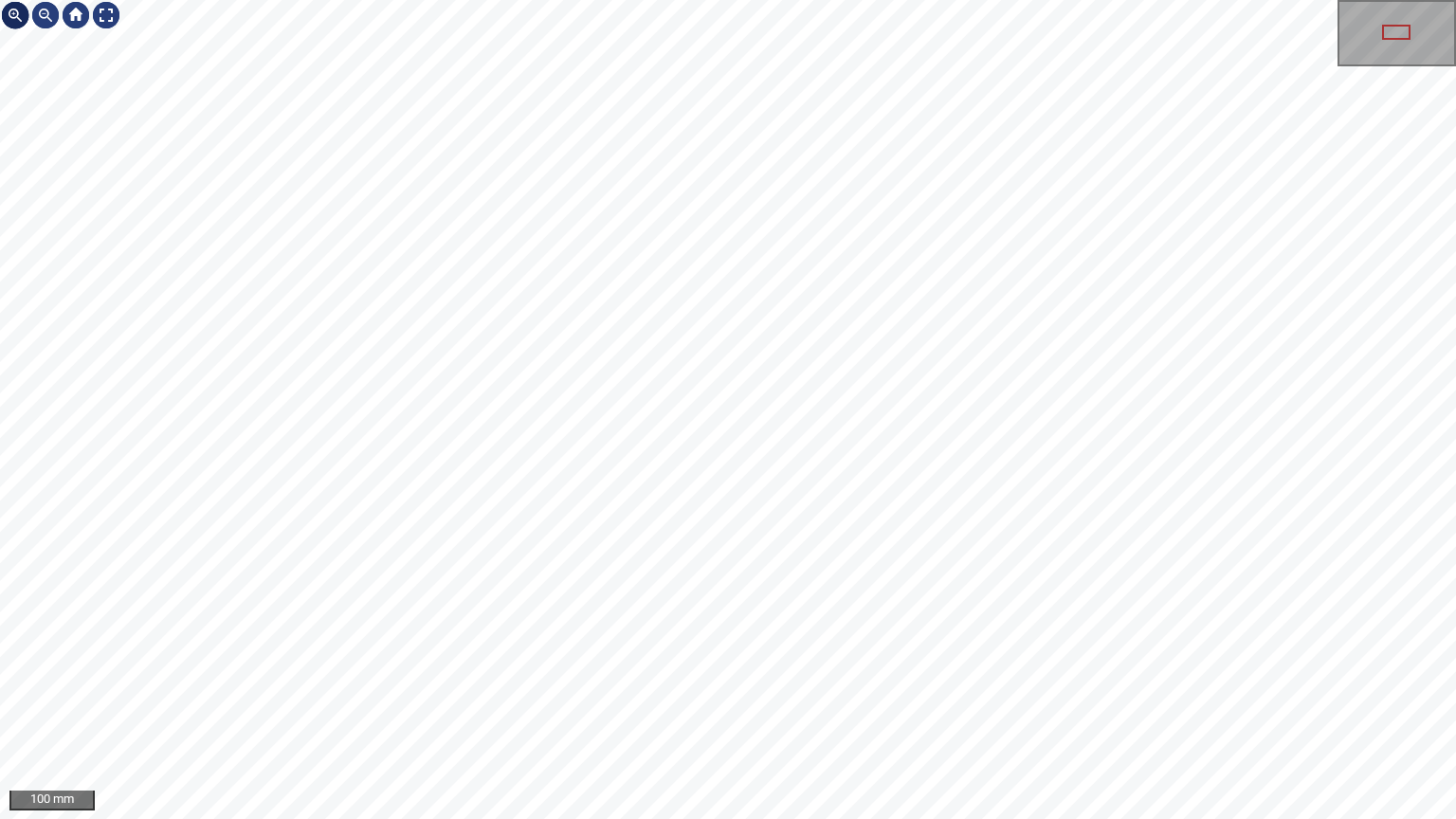 click at bounding box center (15, 15) 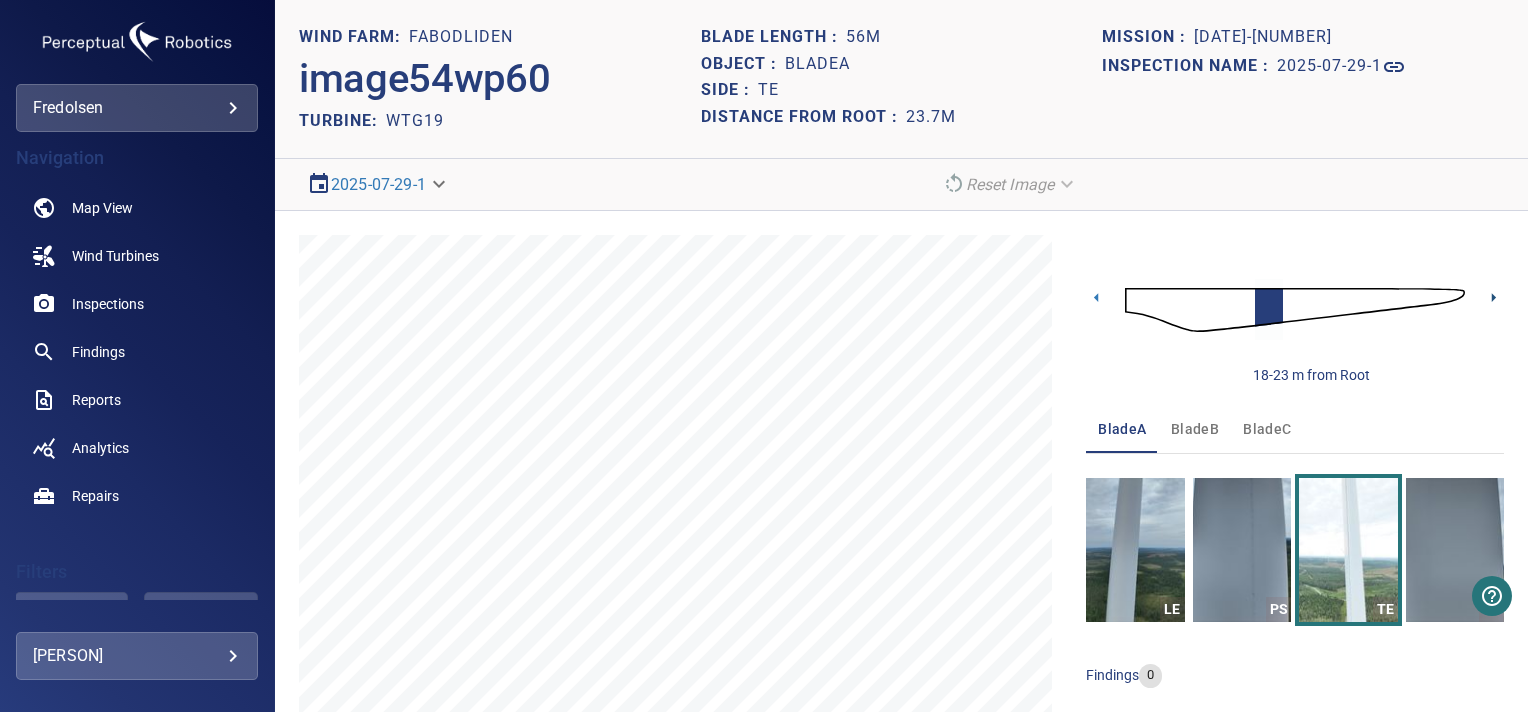 click 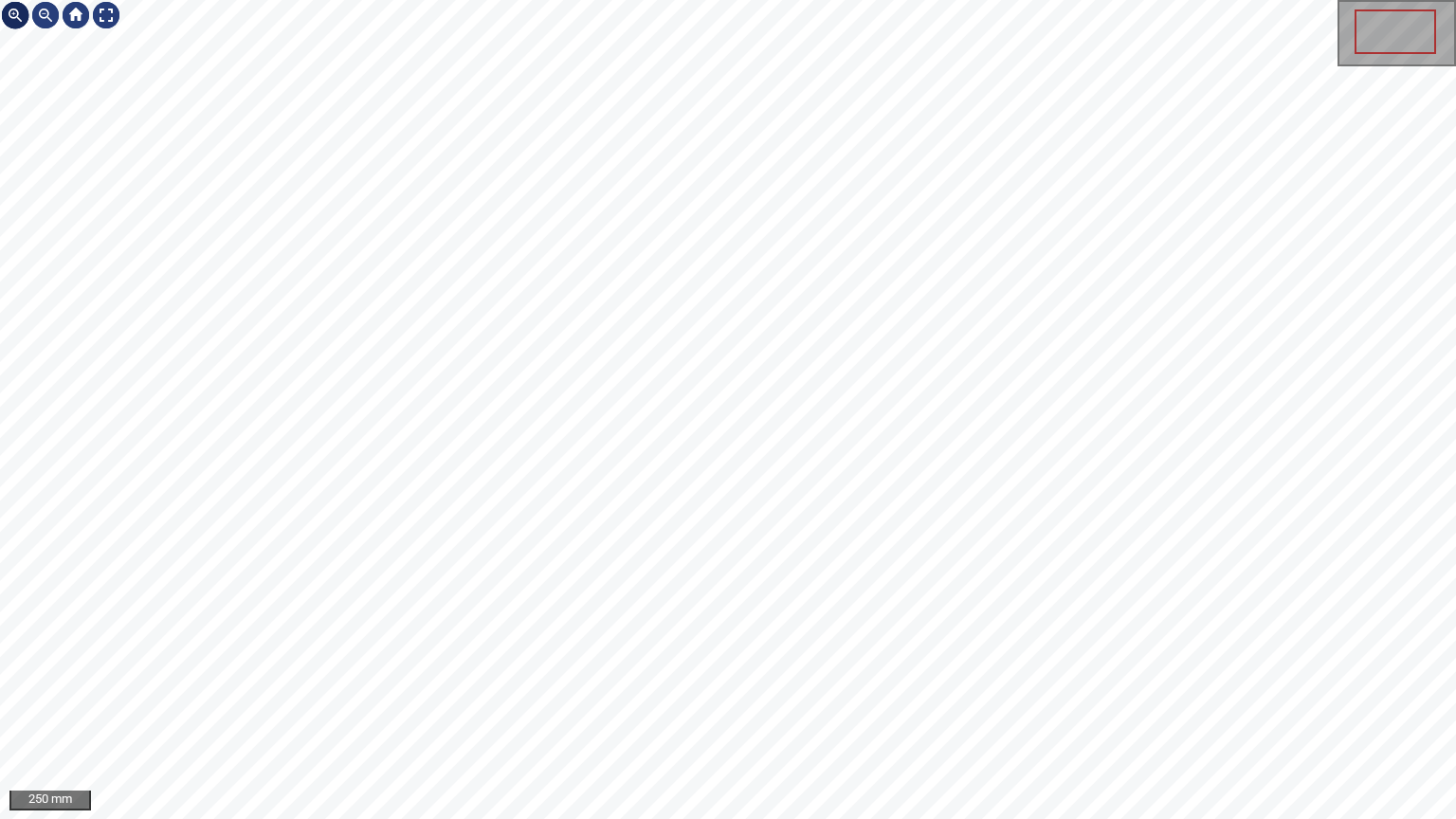 click at bounding box center (15, 15) 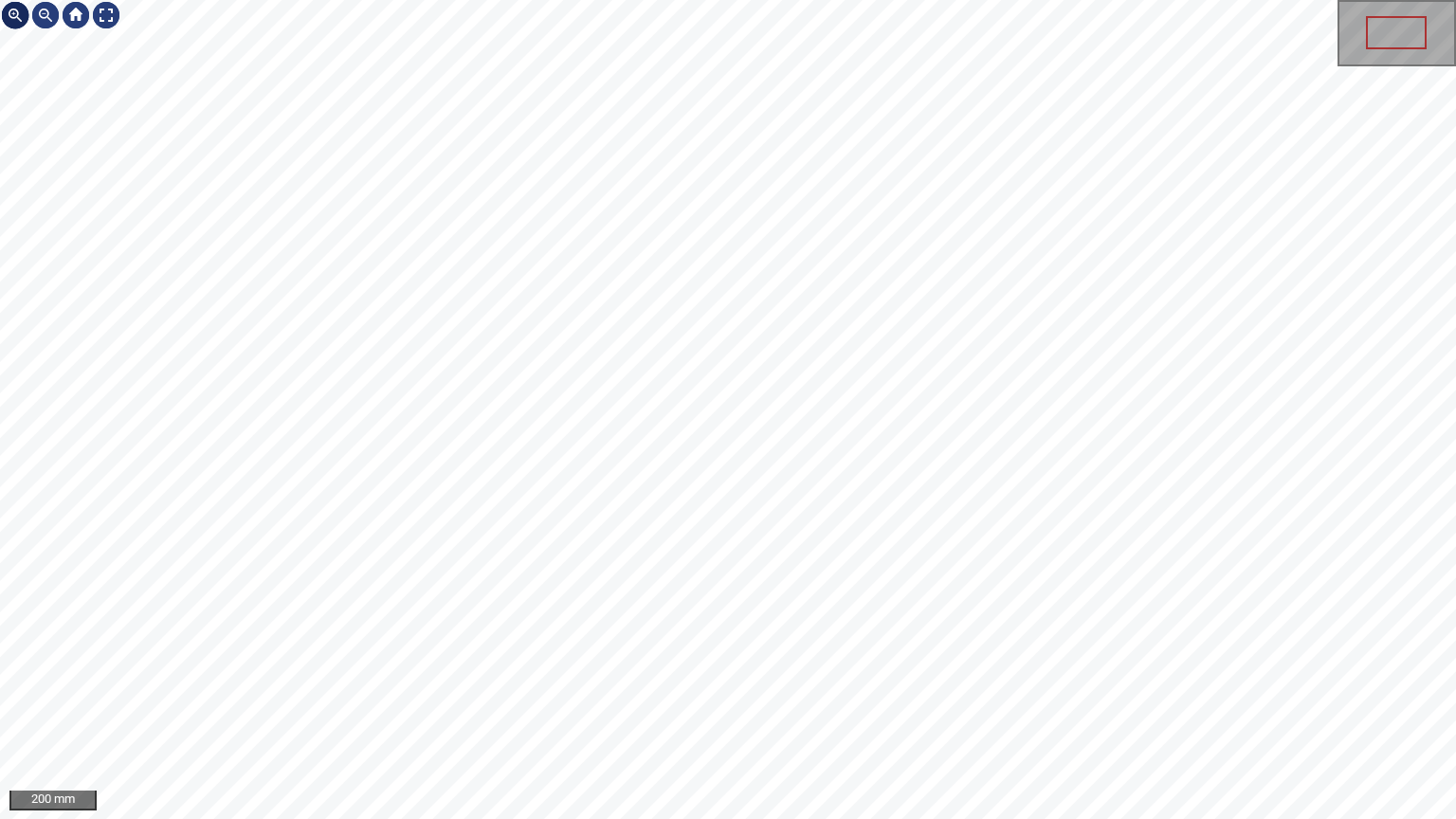 click at bounding box center (15, 15) 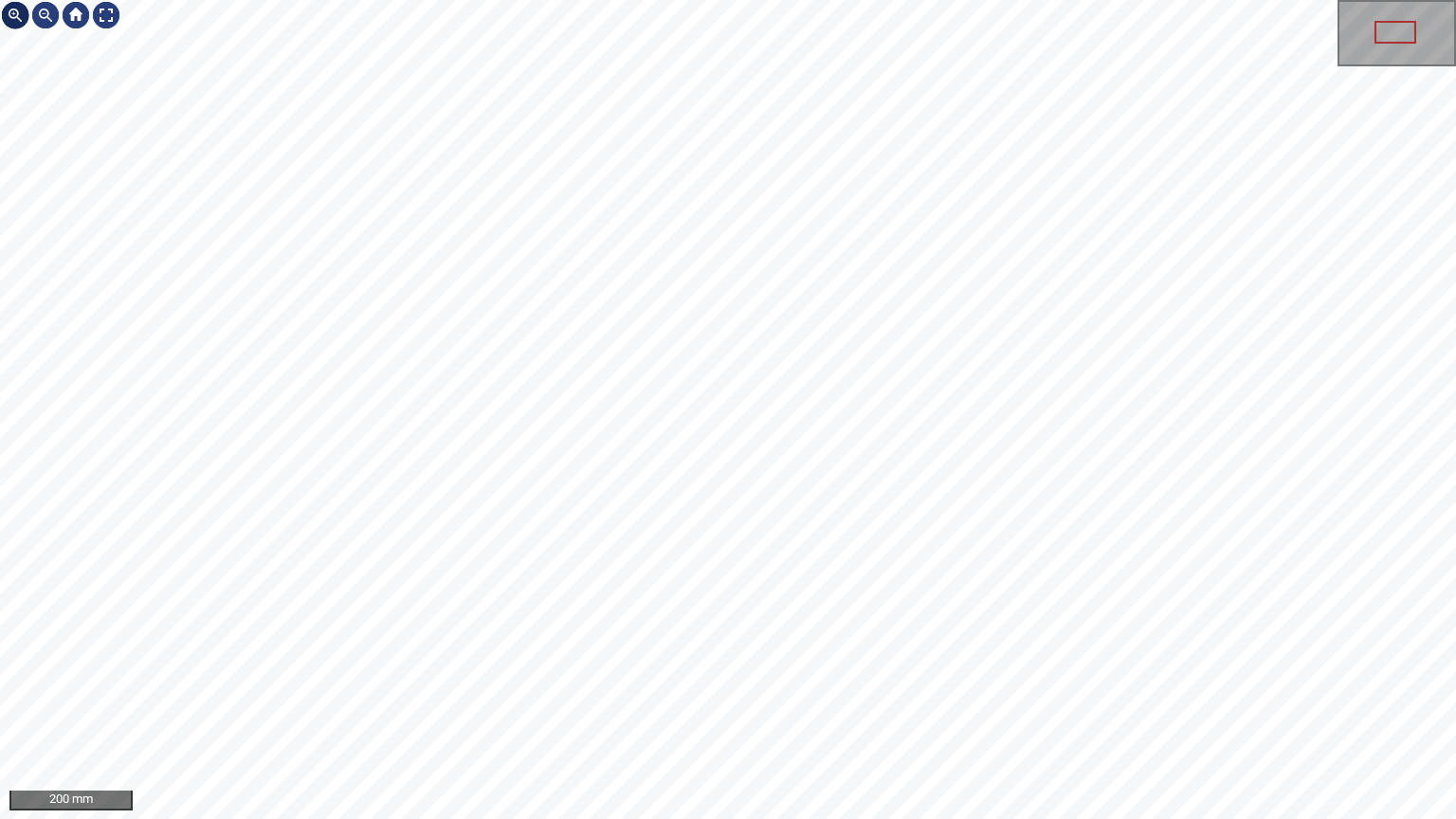 click at bounding box center [15, 15] 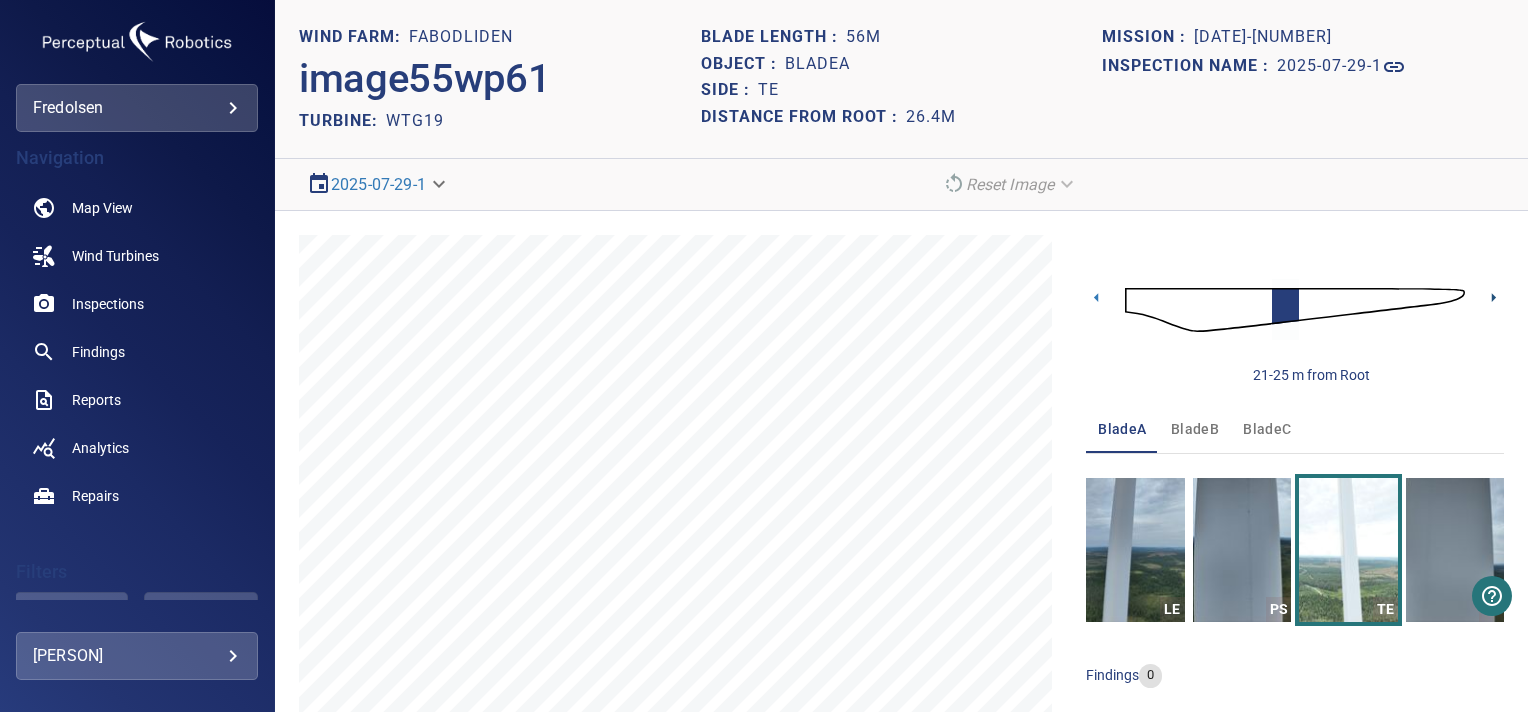 click 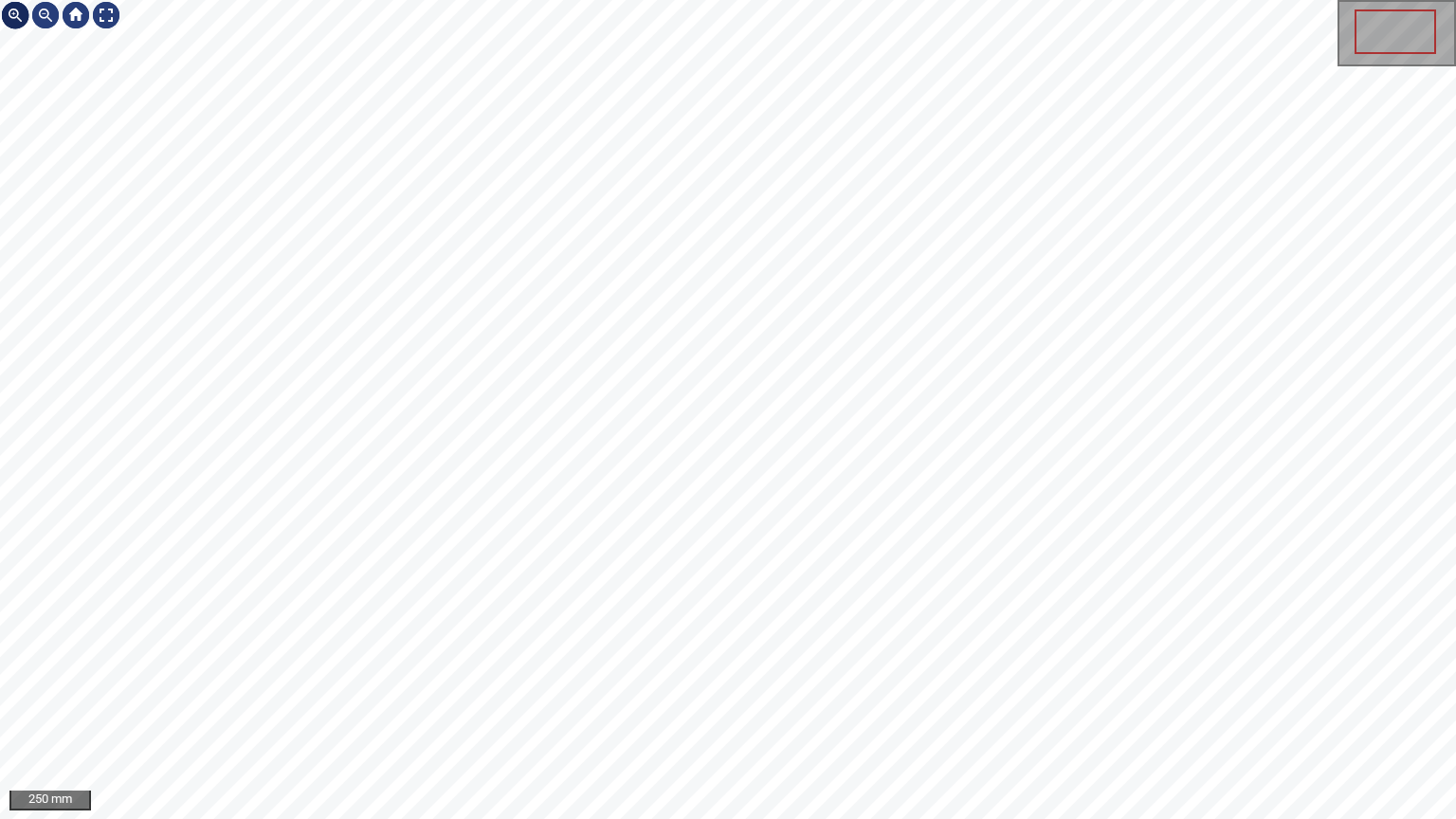 click at bounding box center (15, 15) 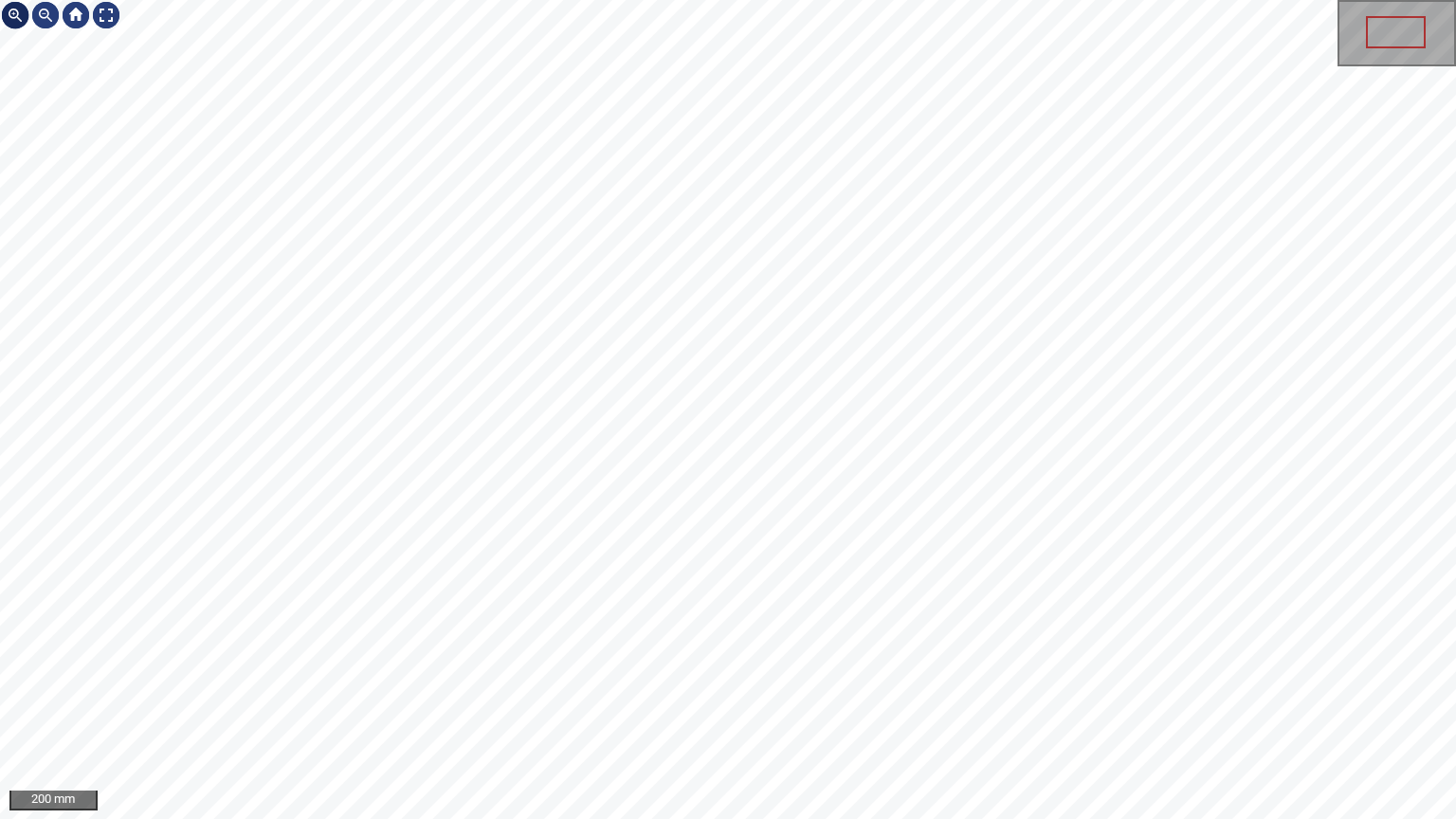 click at bounding box center (15, 15) 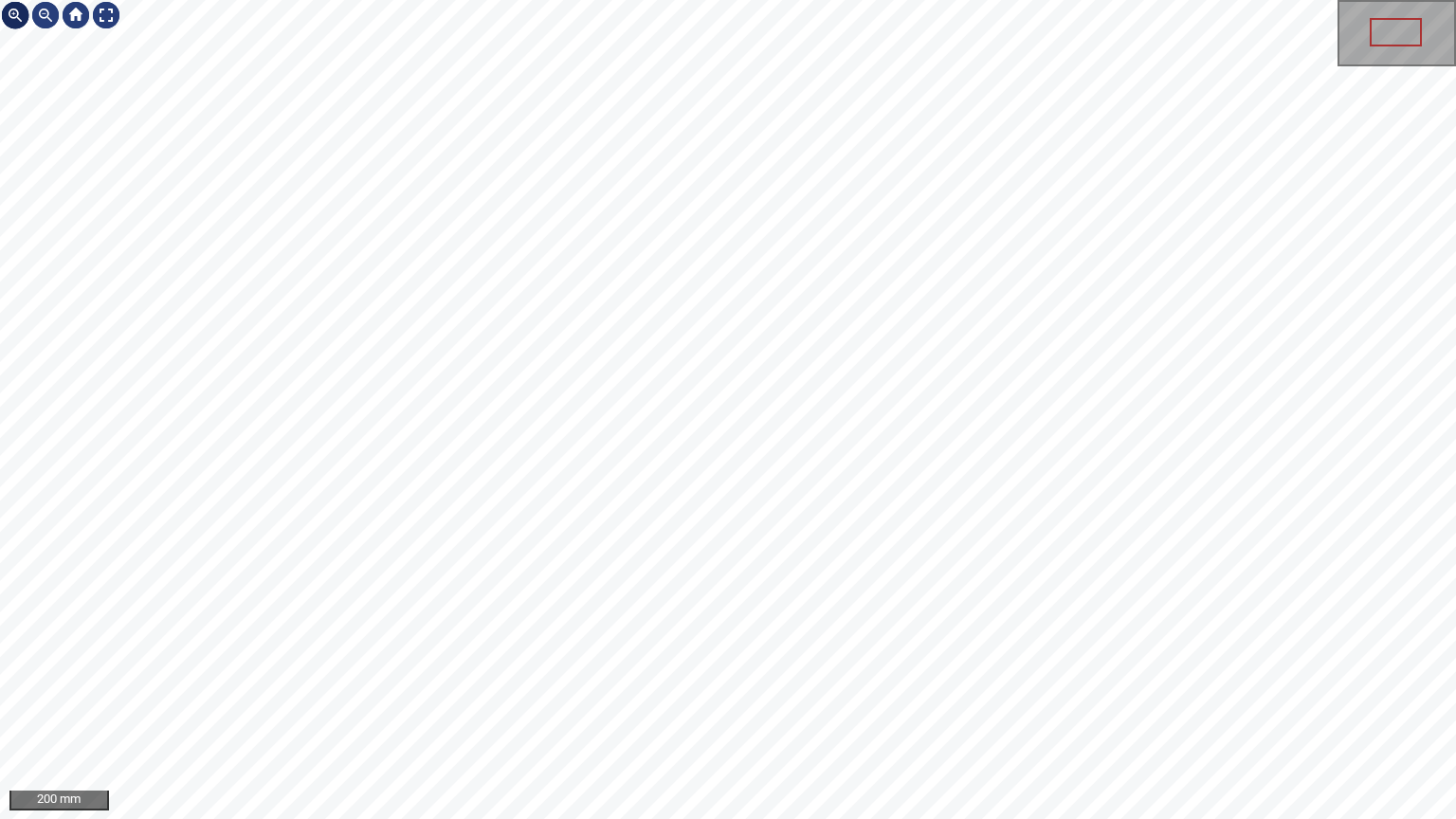 click at bounding box center (15, 15) 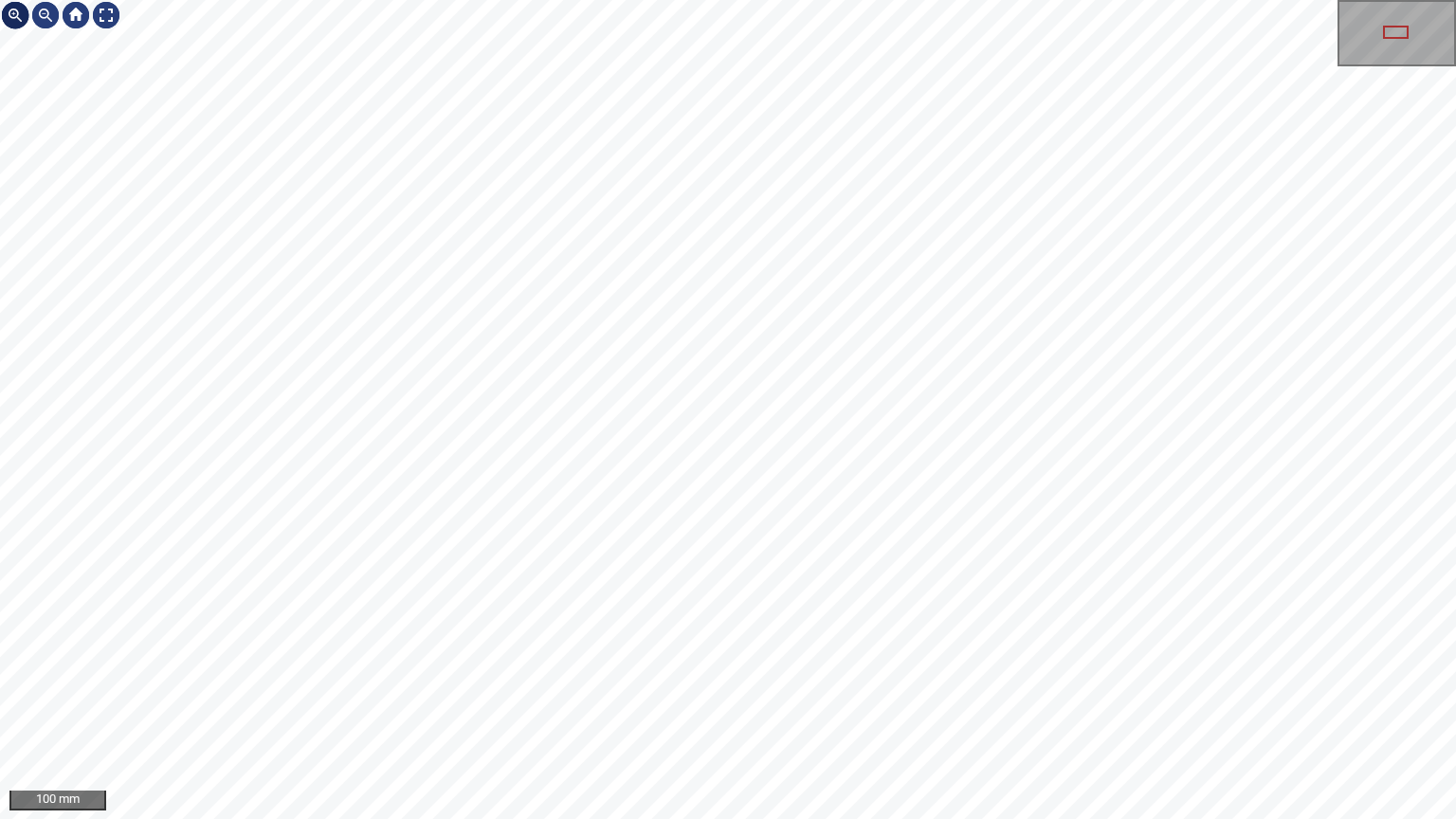 click at bounding box center (15, 15) 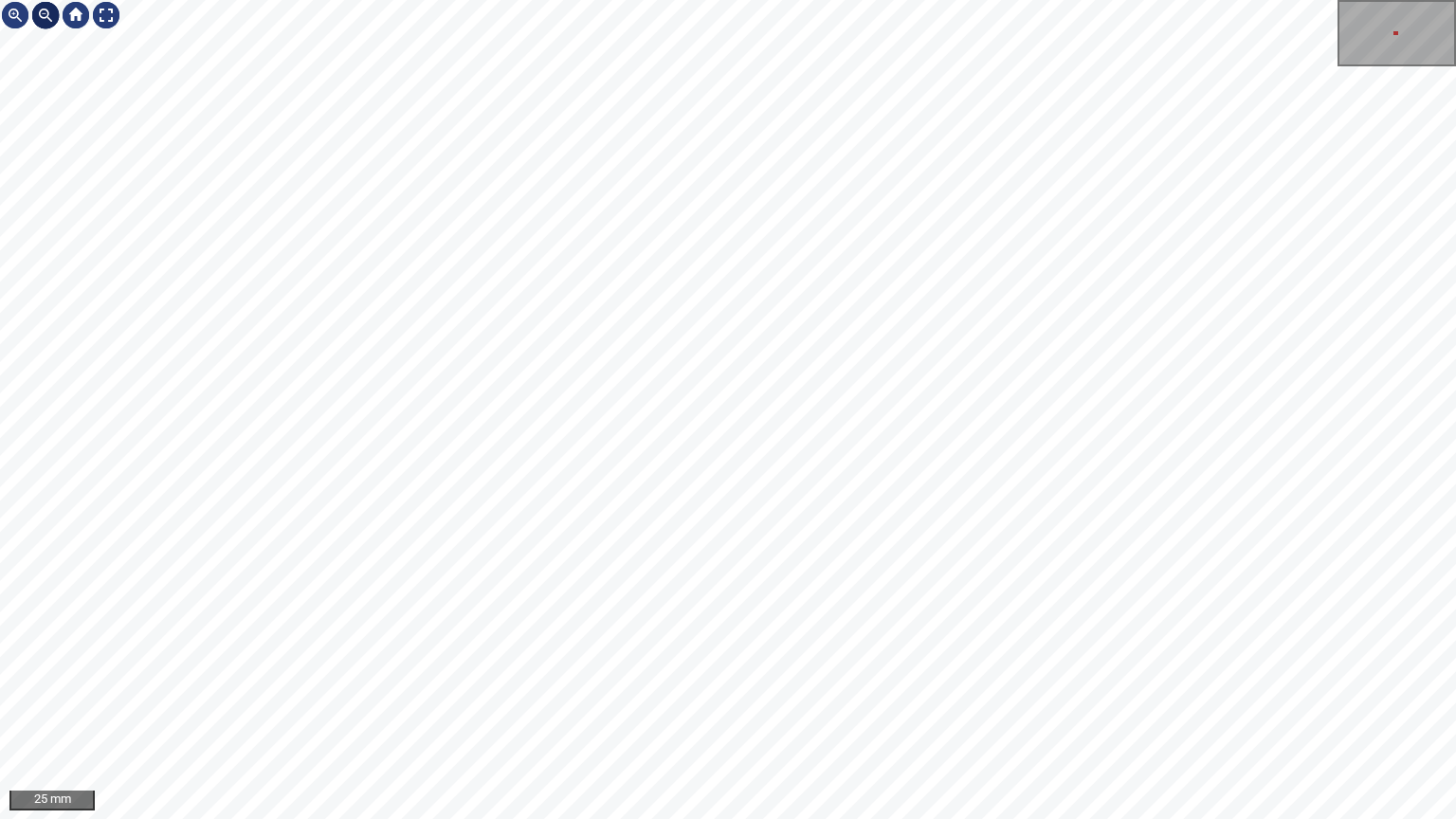 click at bounding box center [46, 15] 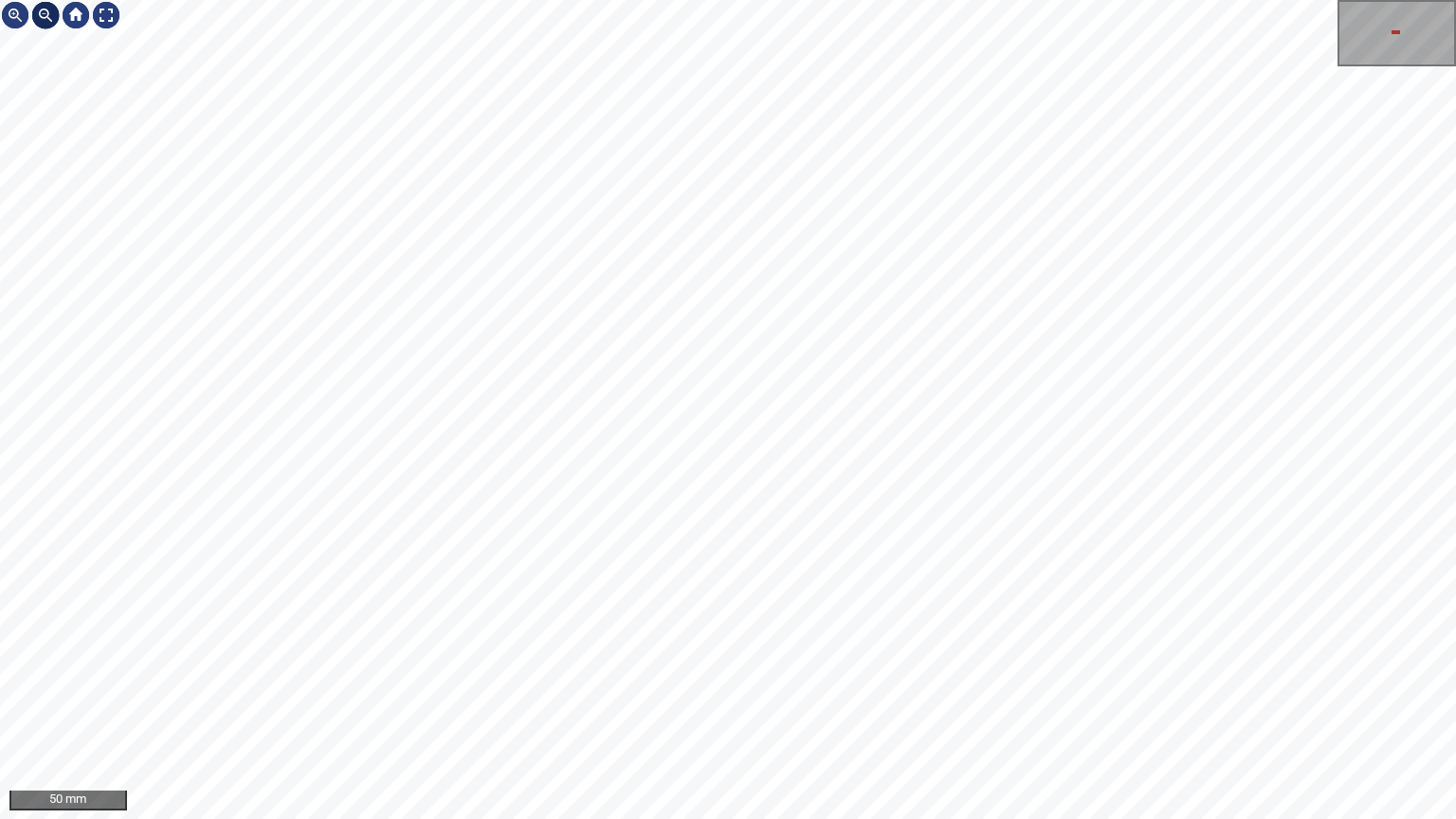 click at bounding box center [46, 15] 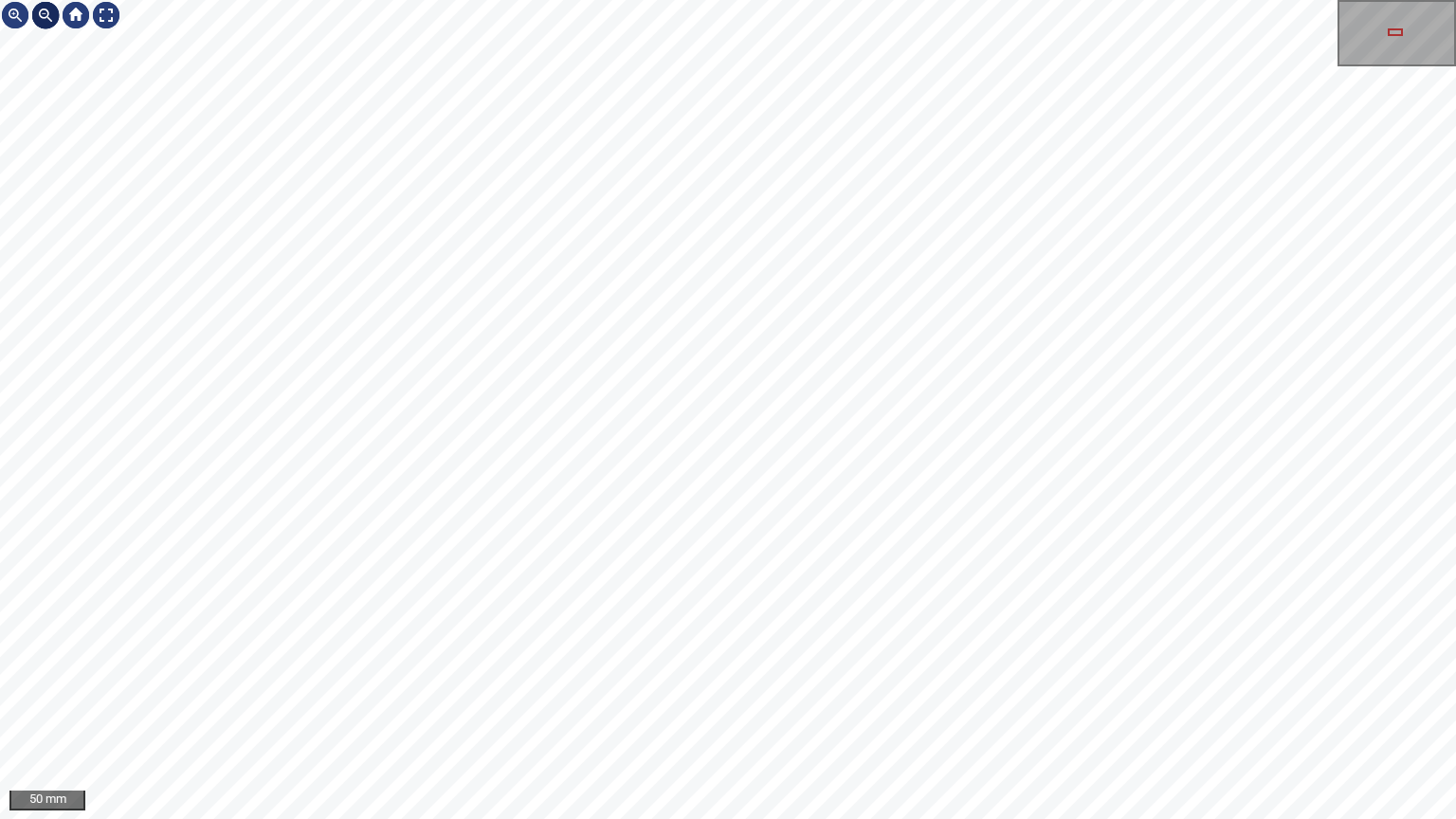 click at bounding box center [46, 15] 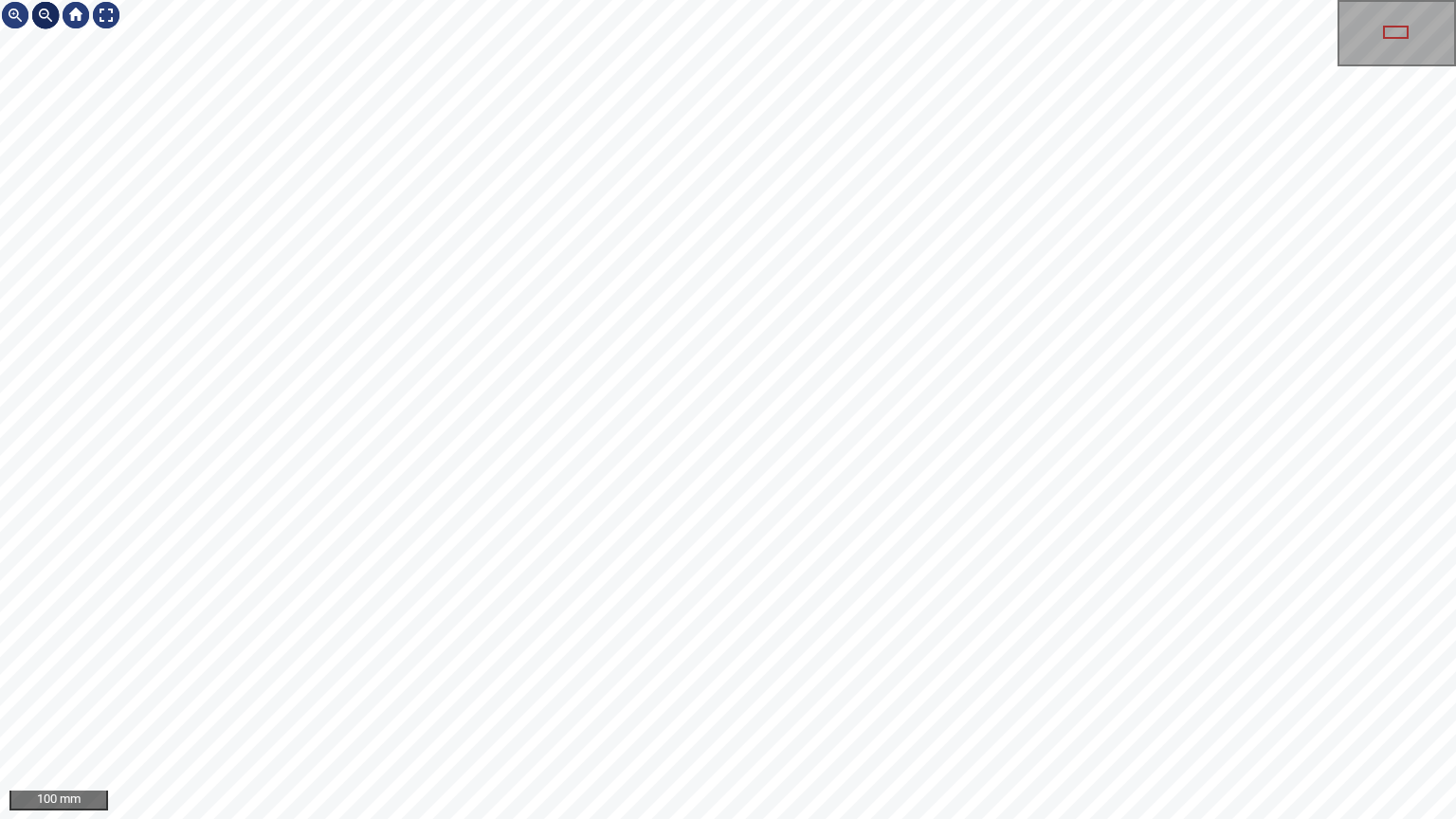 click at bounding box center [46, 15] 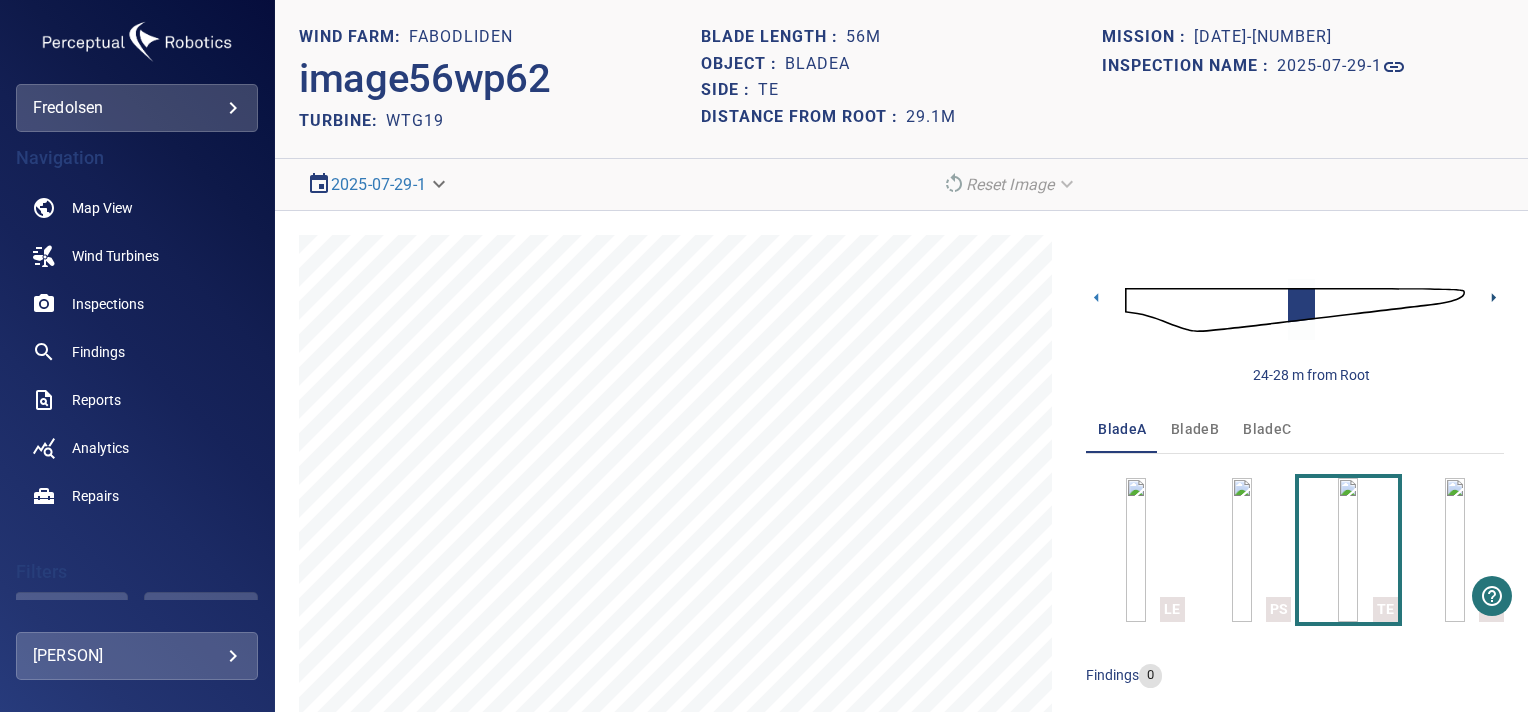 click 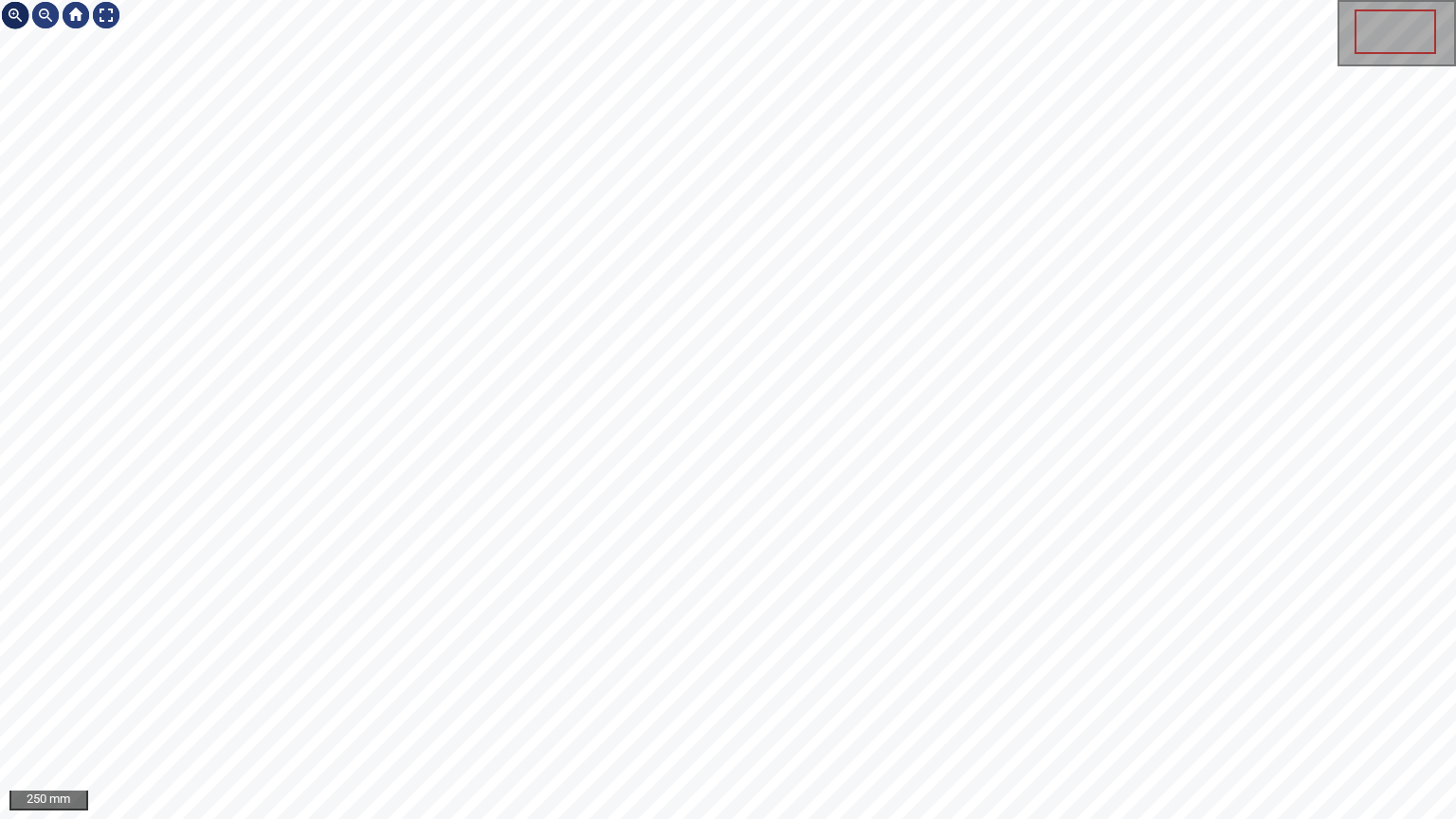 click at bounding box center [15, 15] 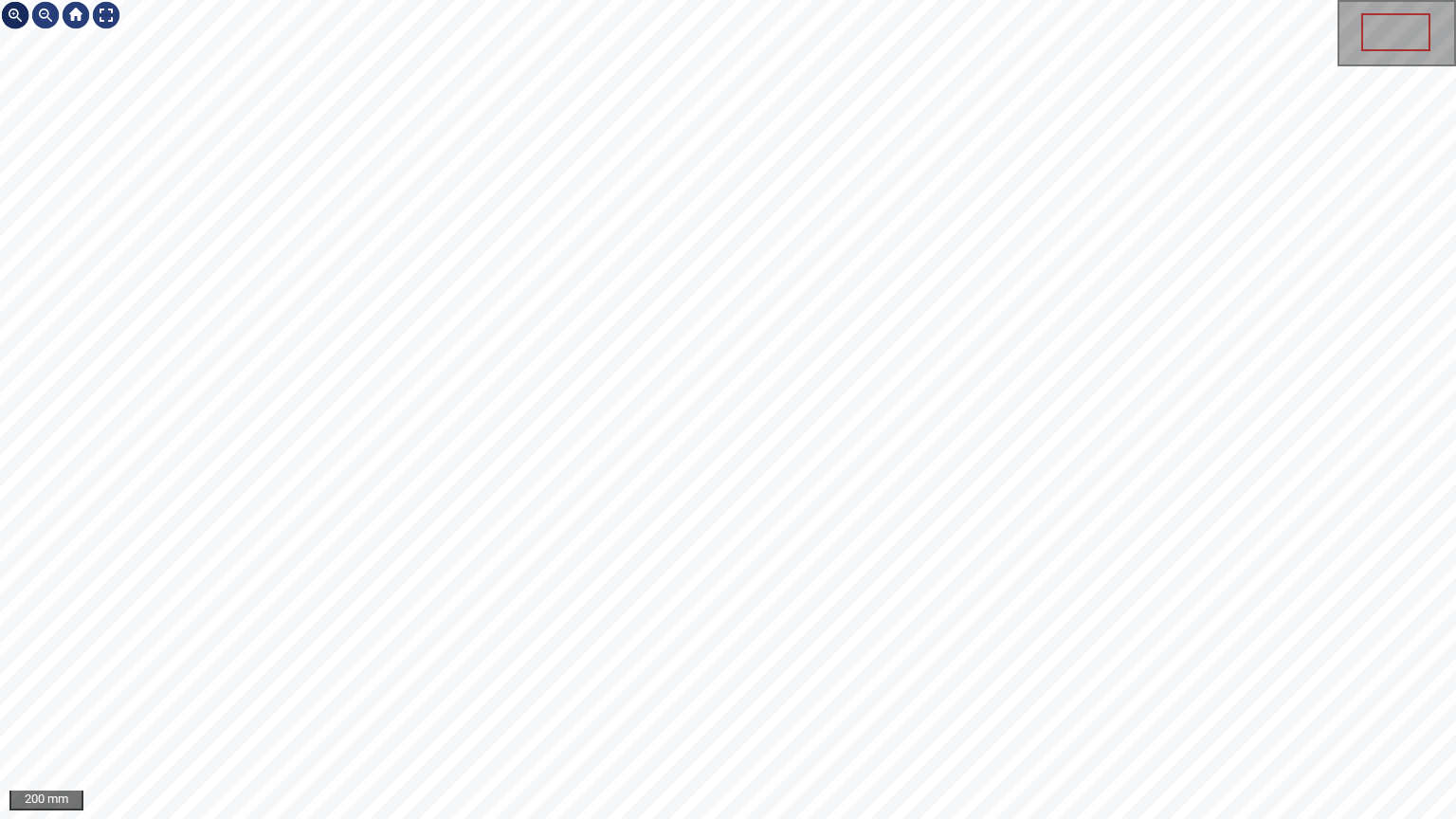 click at bounding box center [15, 15] 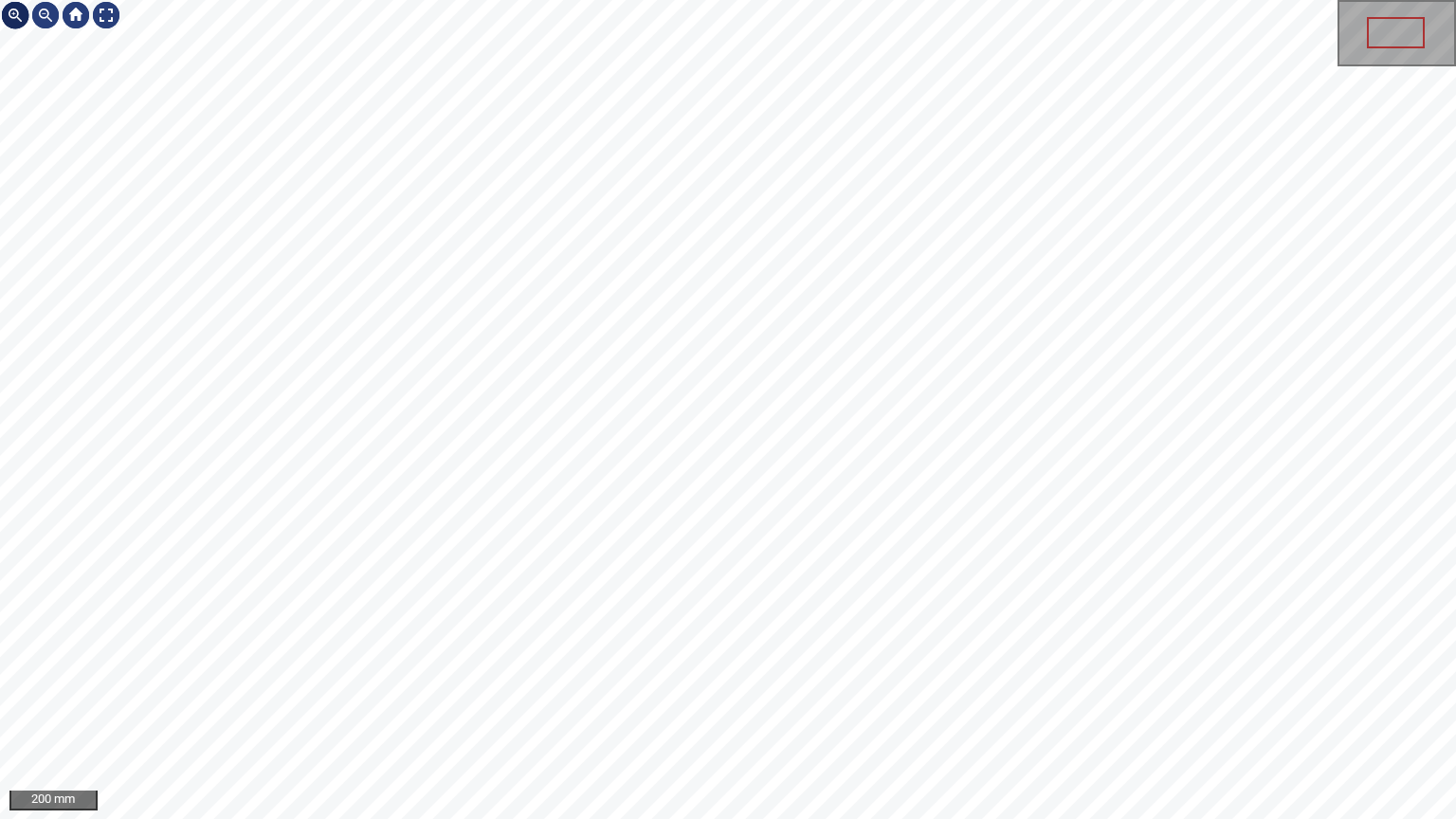 click at bounding box center [15, 15] 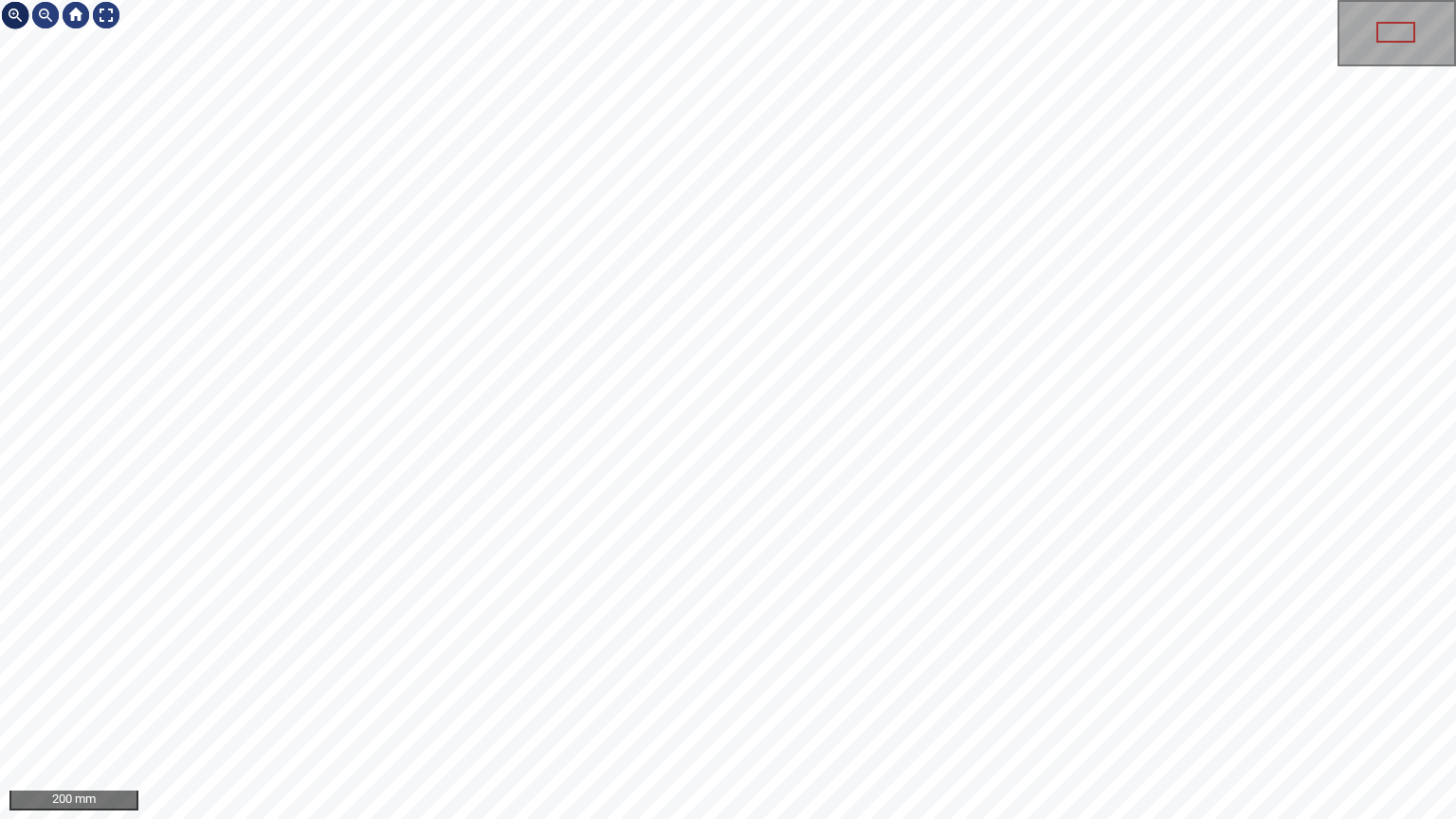 click at bounding box center (15, 15) 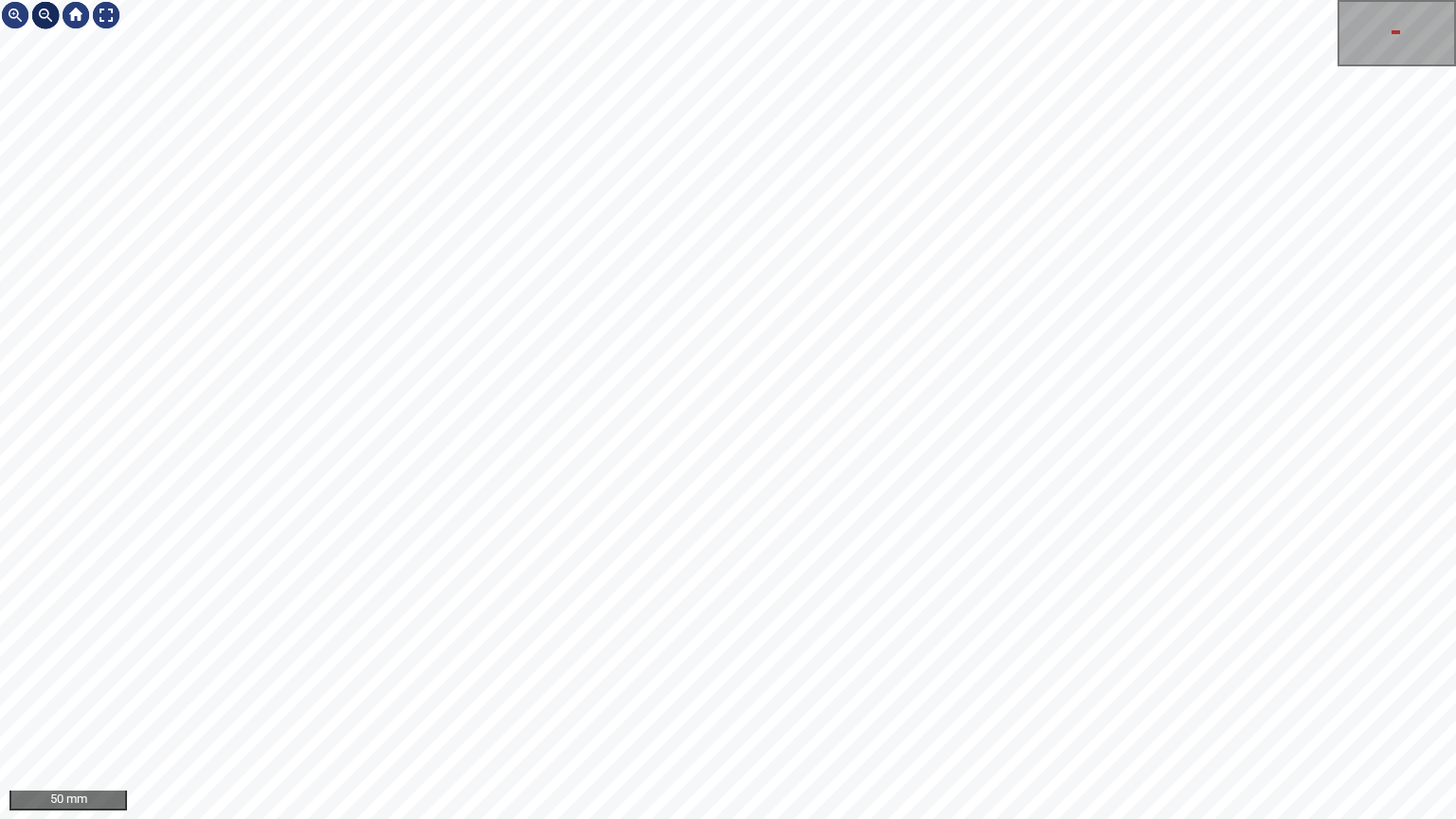 click at bounding box center (46, 15) 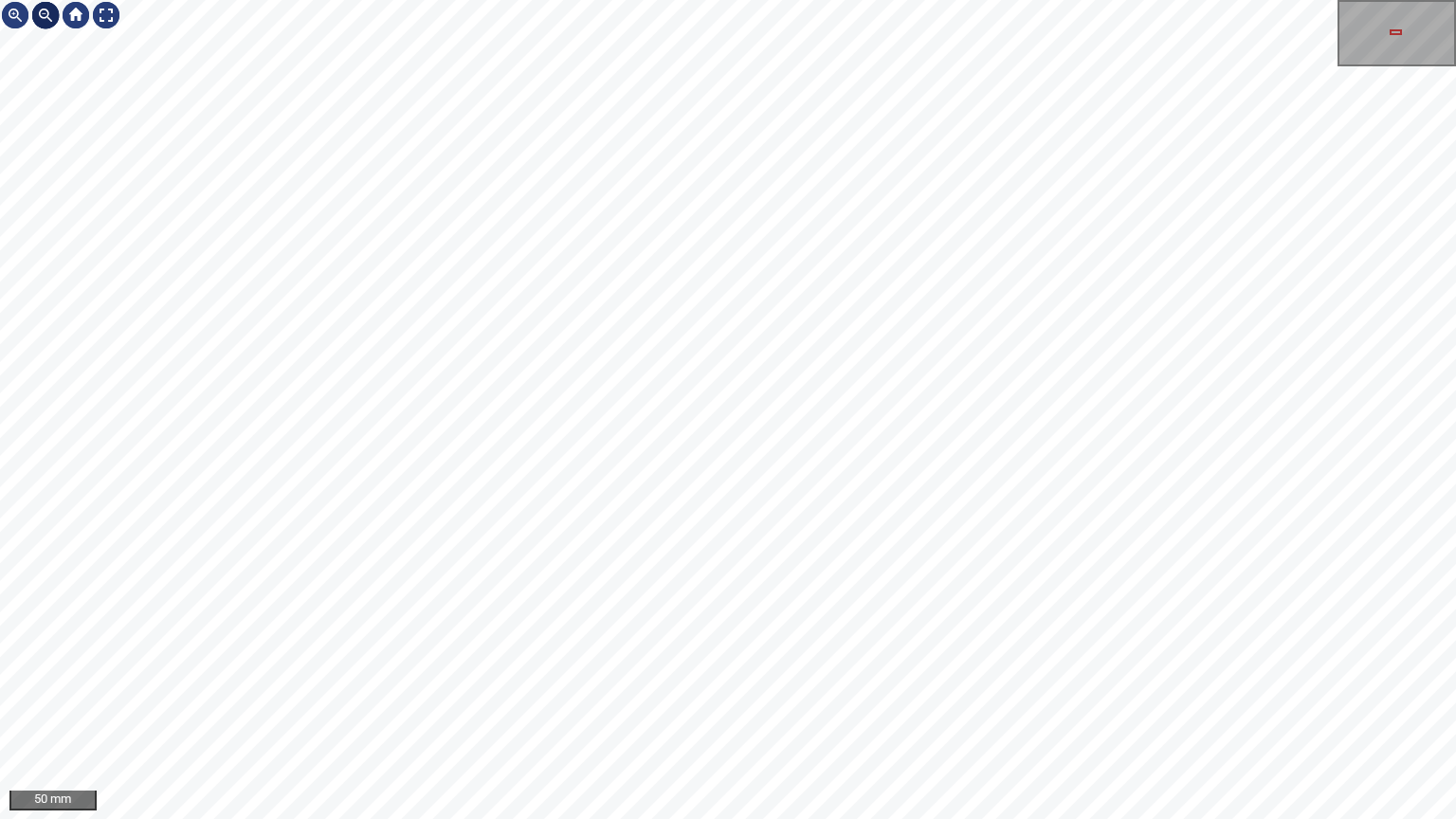 click at bounding box center [46, 15] 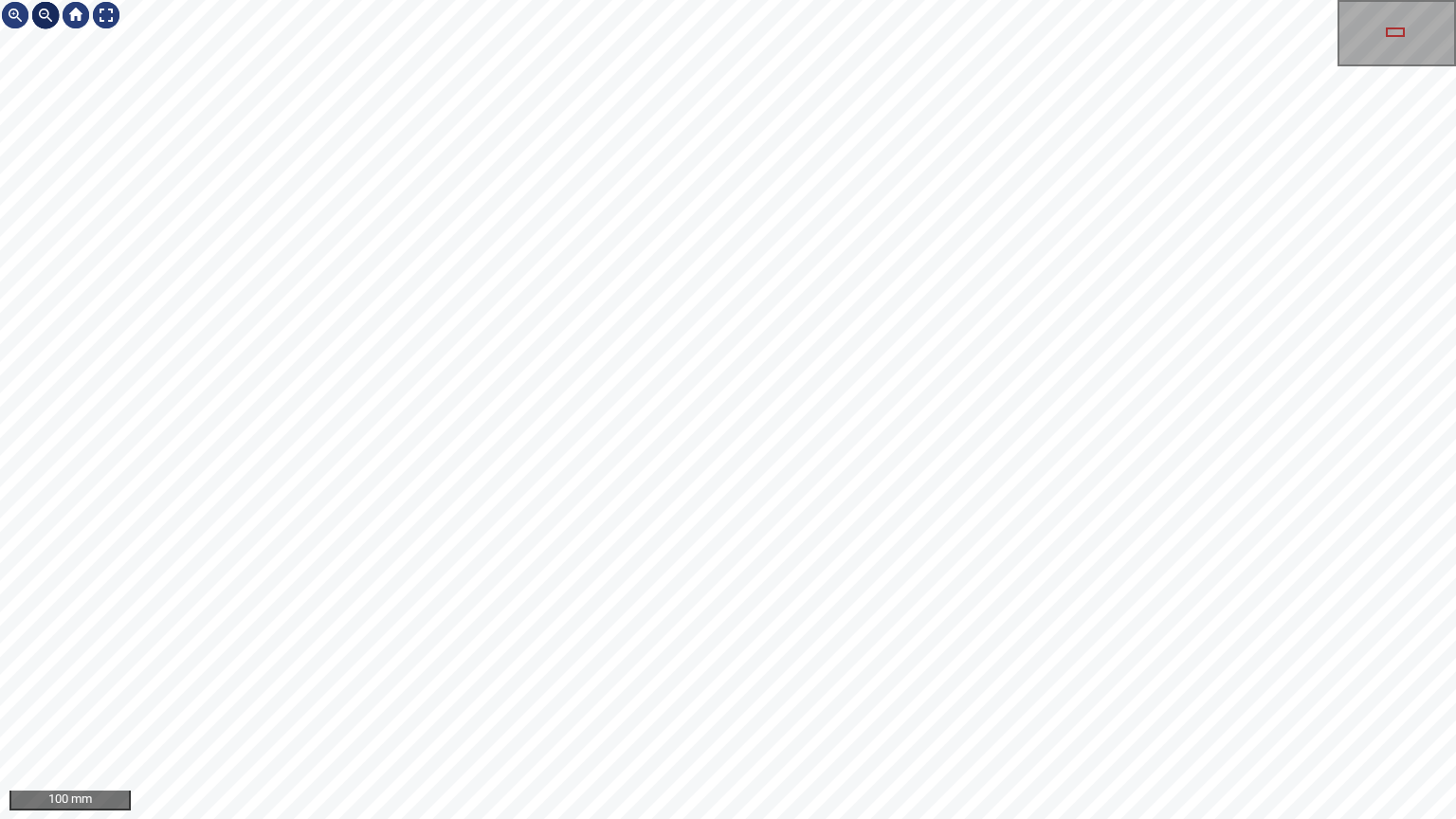 click at bounding box center (46, 15) 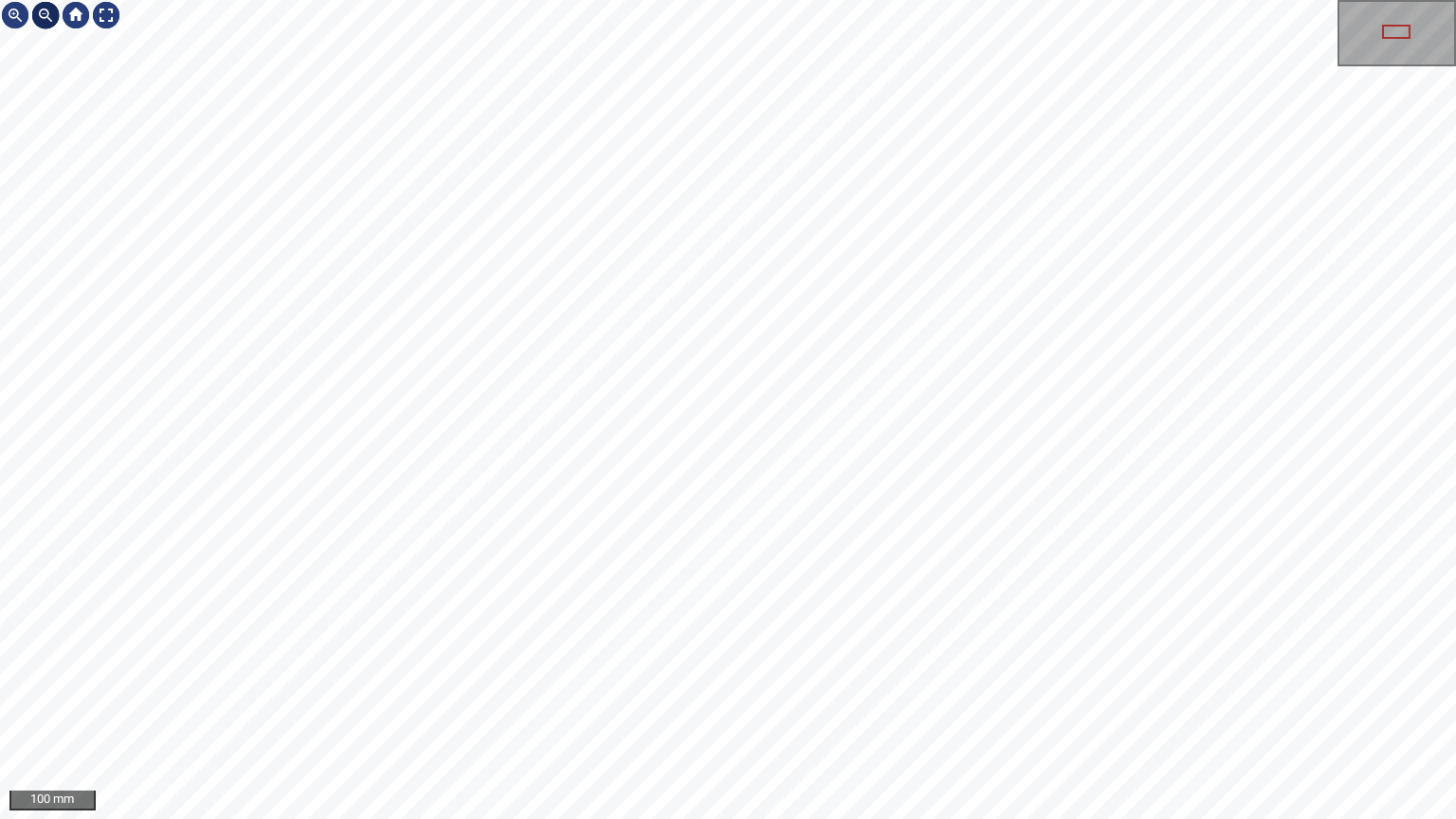 click at bounding box center (46, 15) 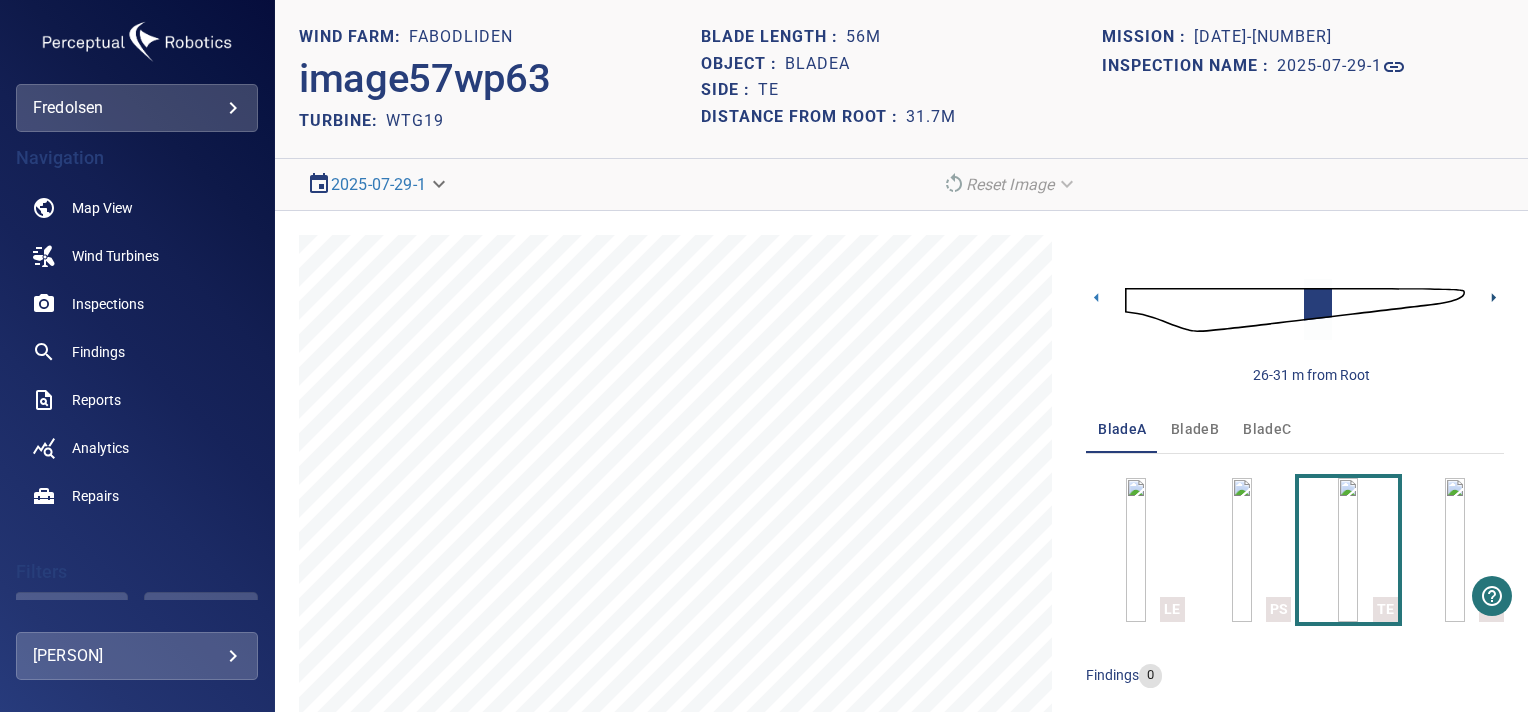 click 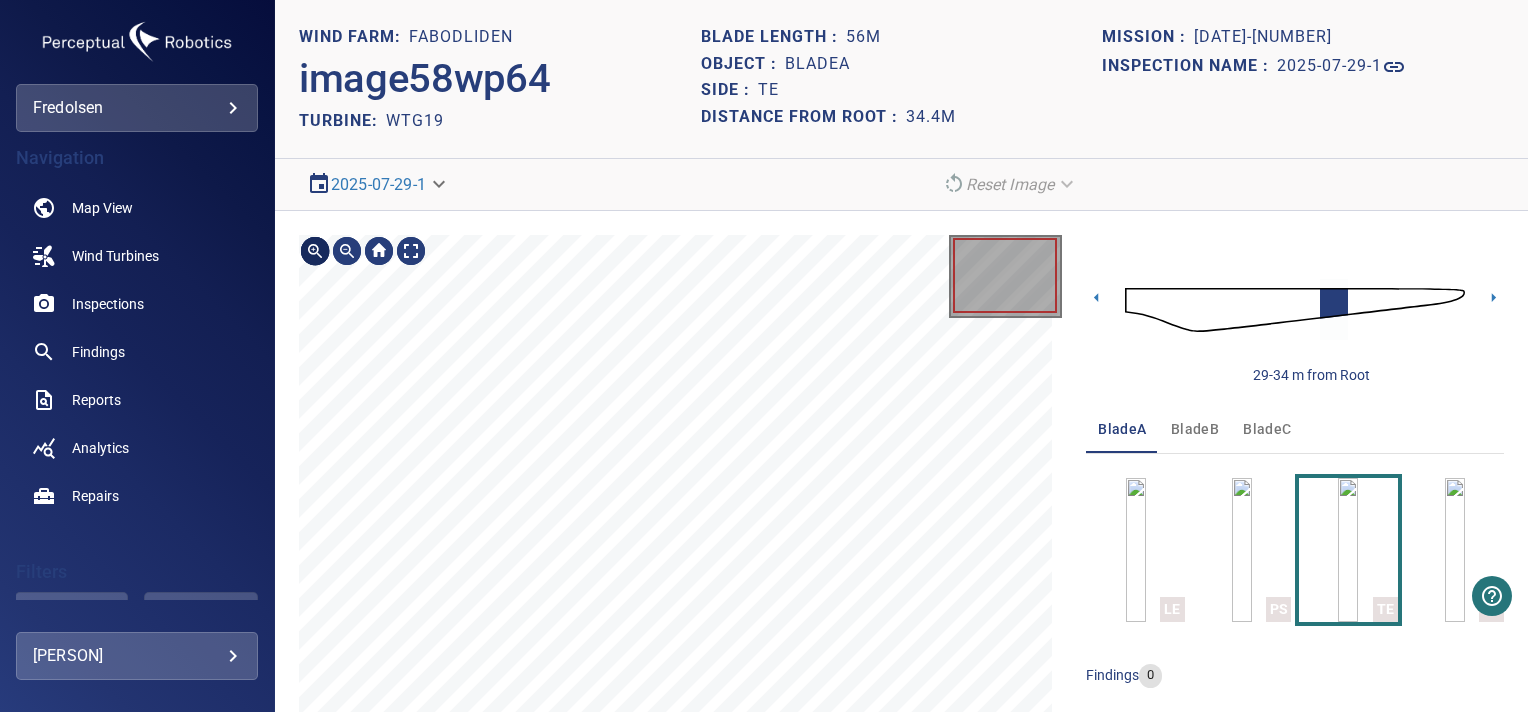 click at bounding box center (315, 251) 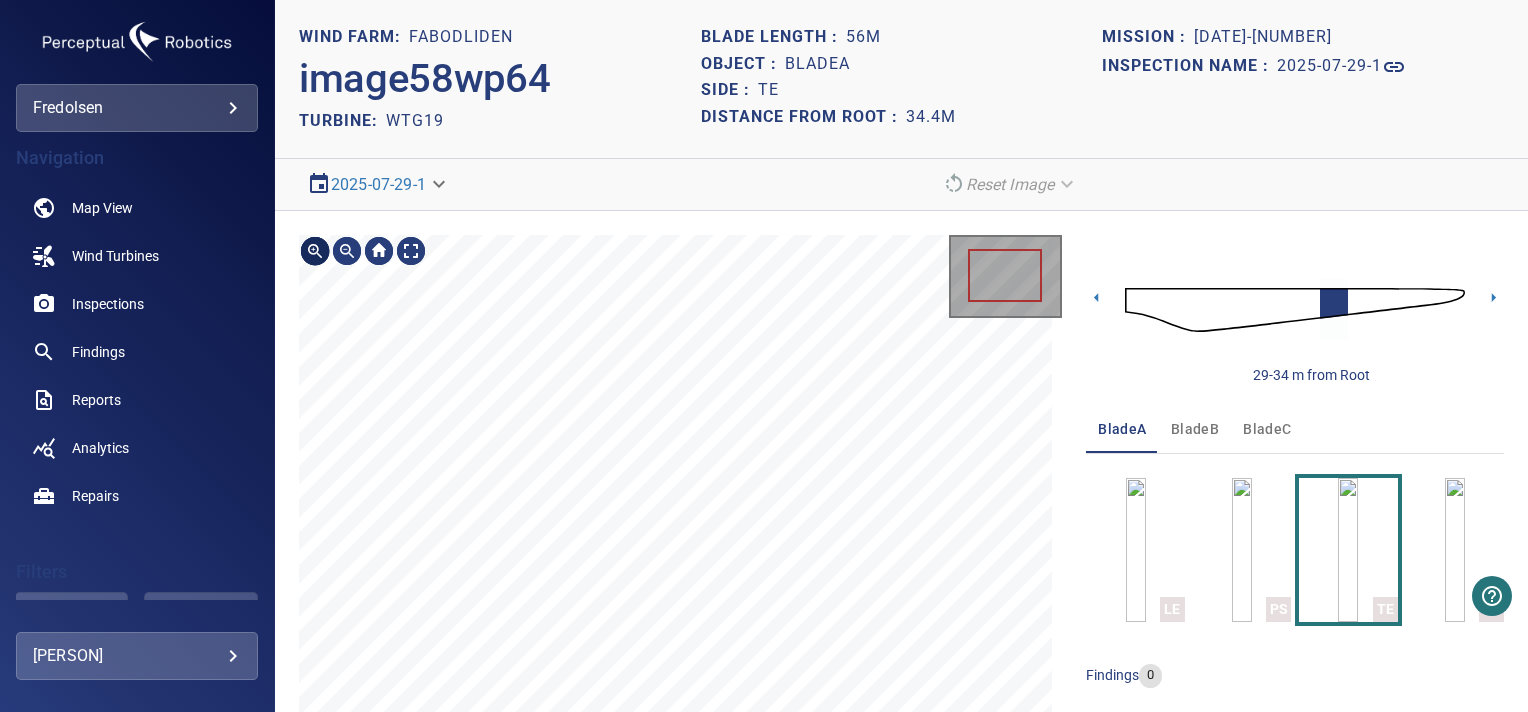 click at bounding box center (315, 251) 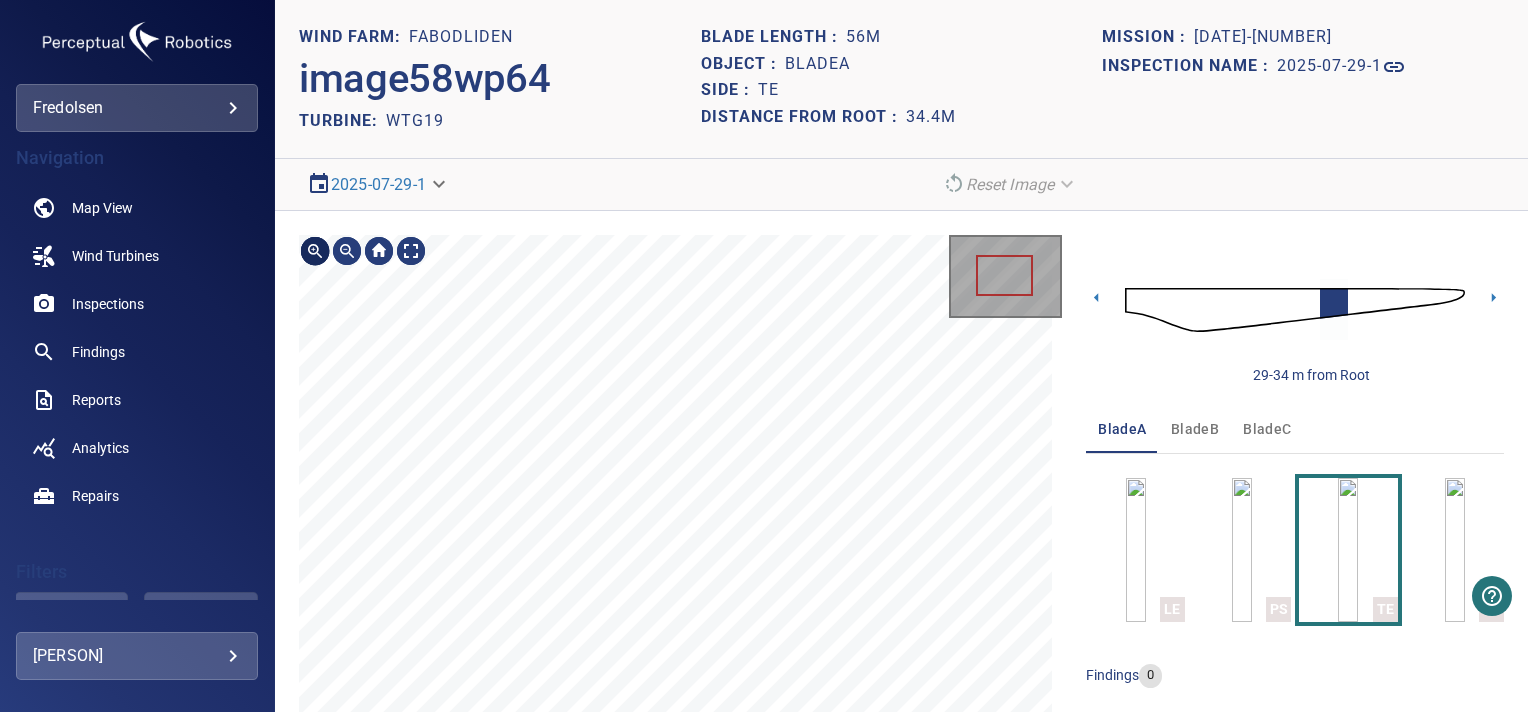 click at bounding box center [315, 251] 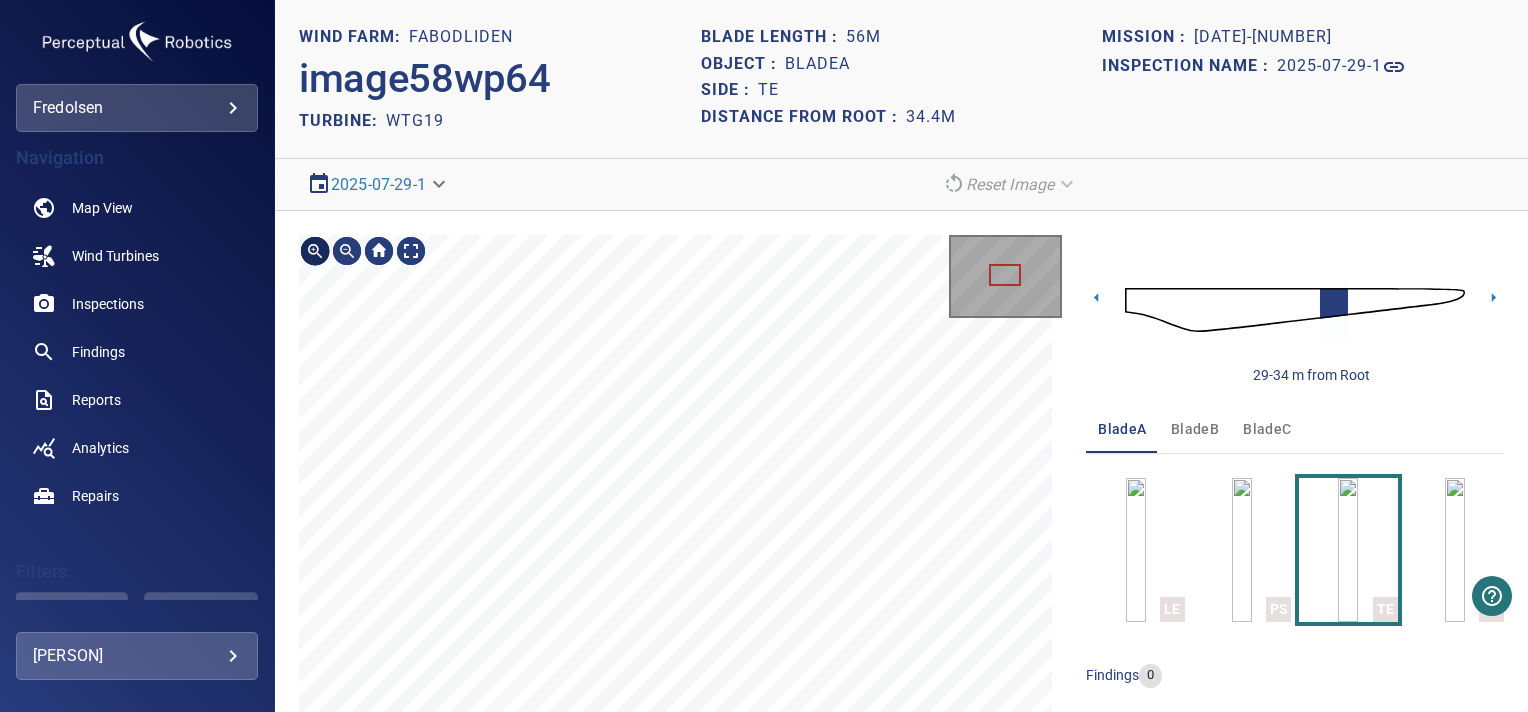 click at bounding box center [315, 251] 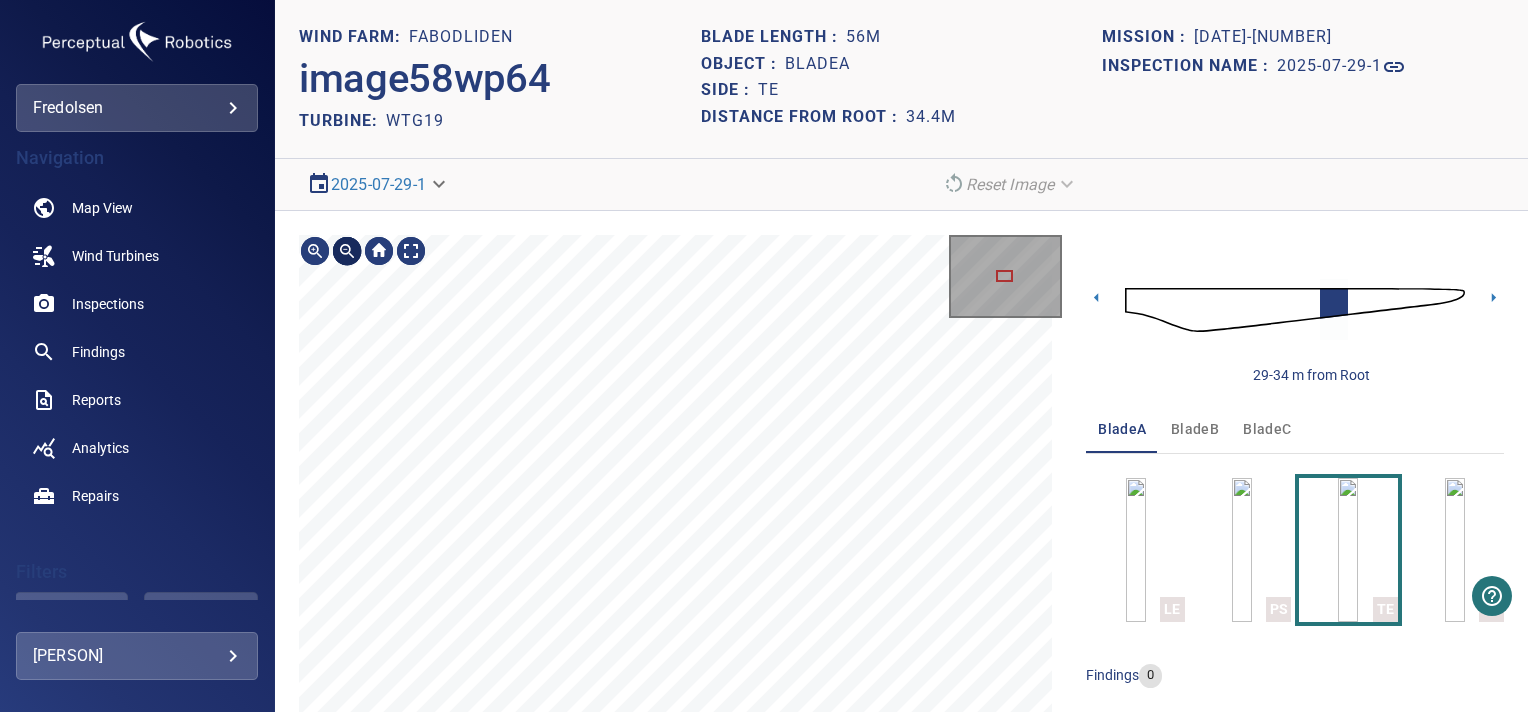 click at bounding box center (347, 251) 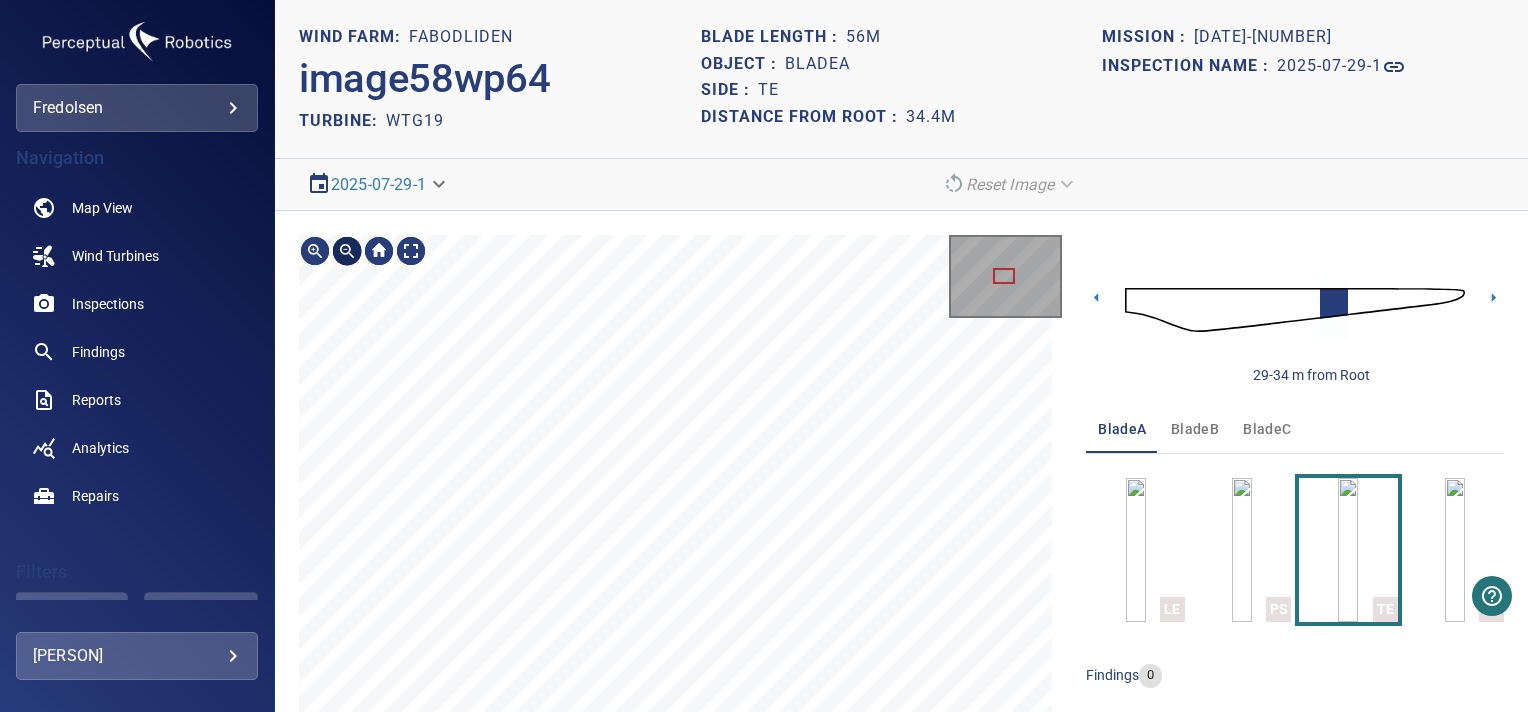 click at bounding box center (347, 251) 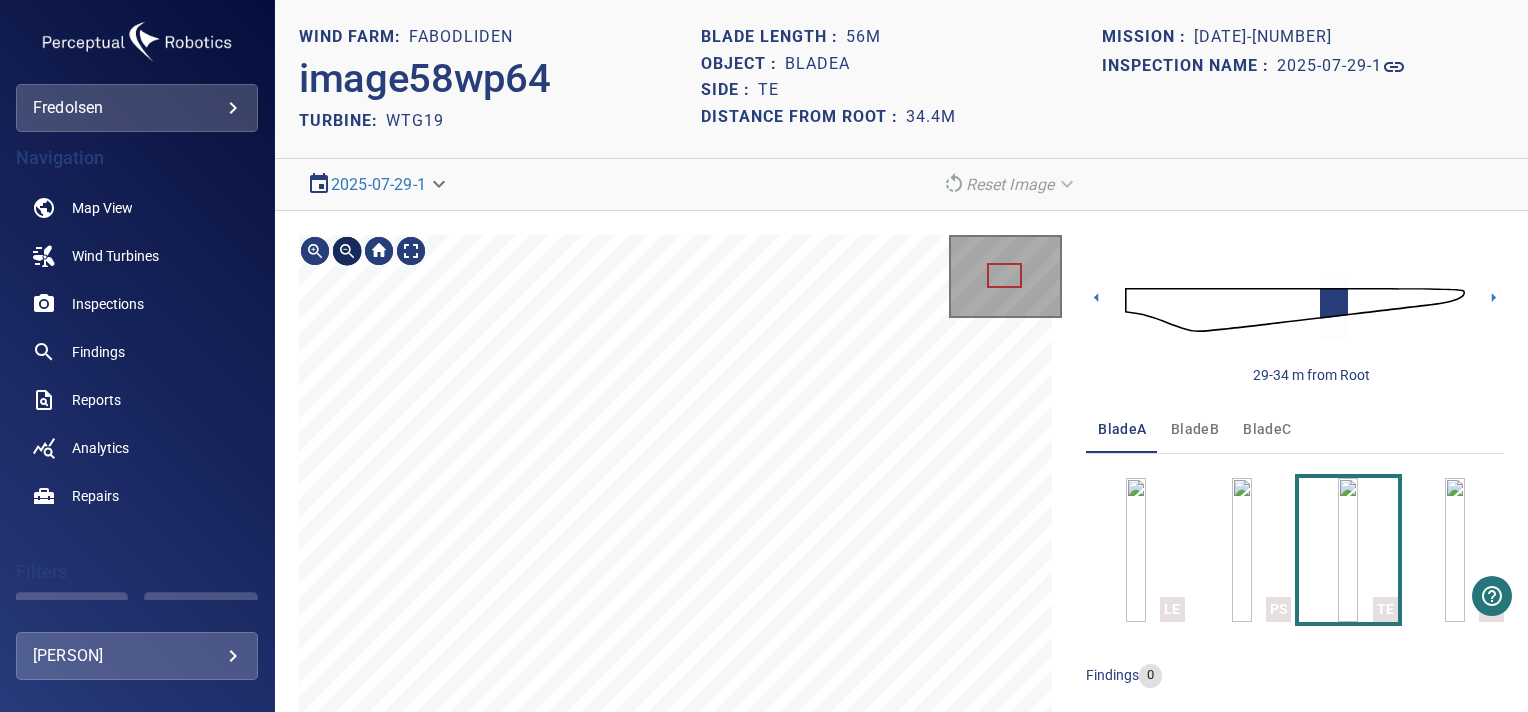 click at bounding box center [347, 251] 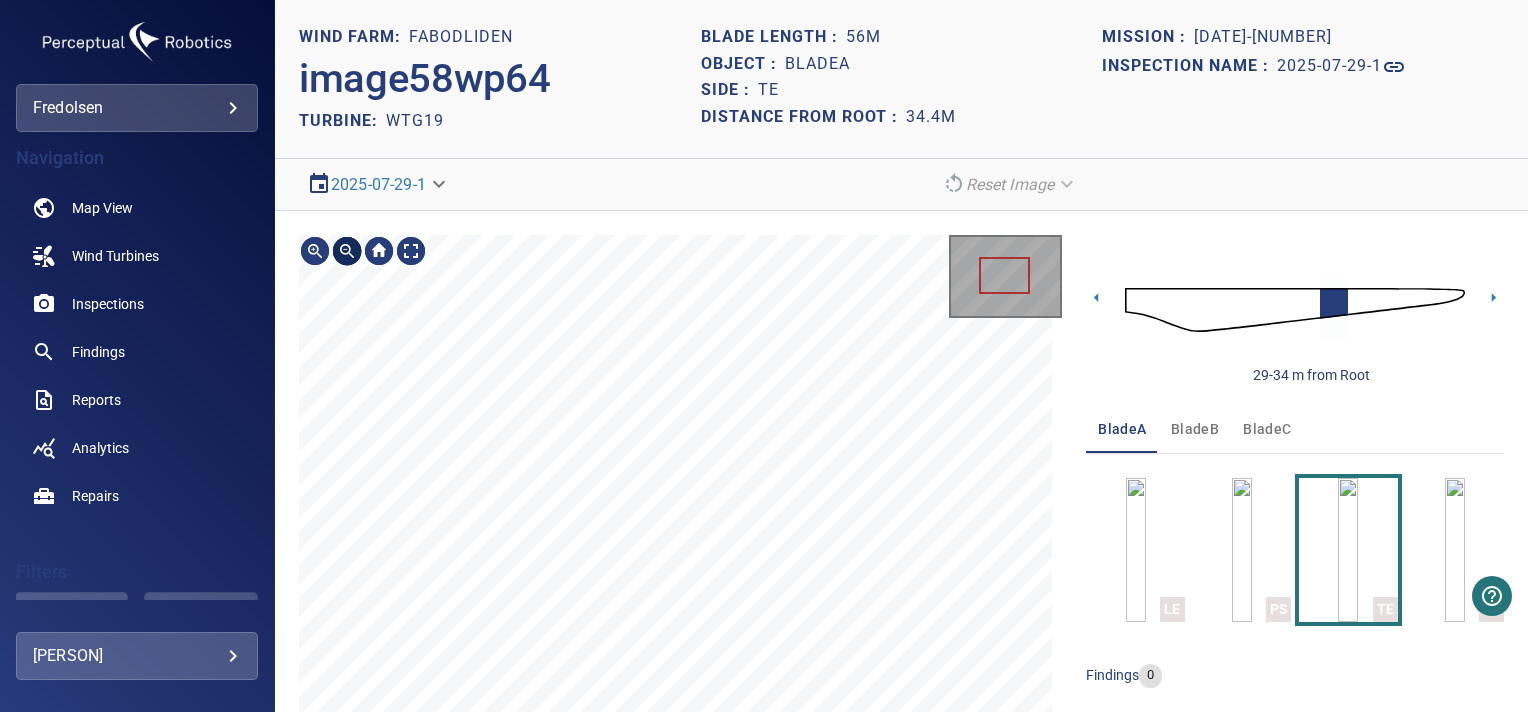 click at bounding box center (347, 251) 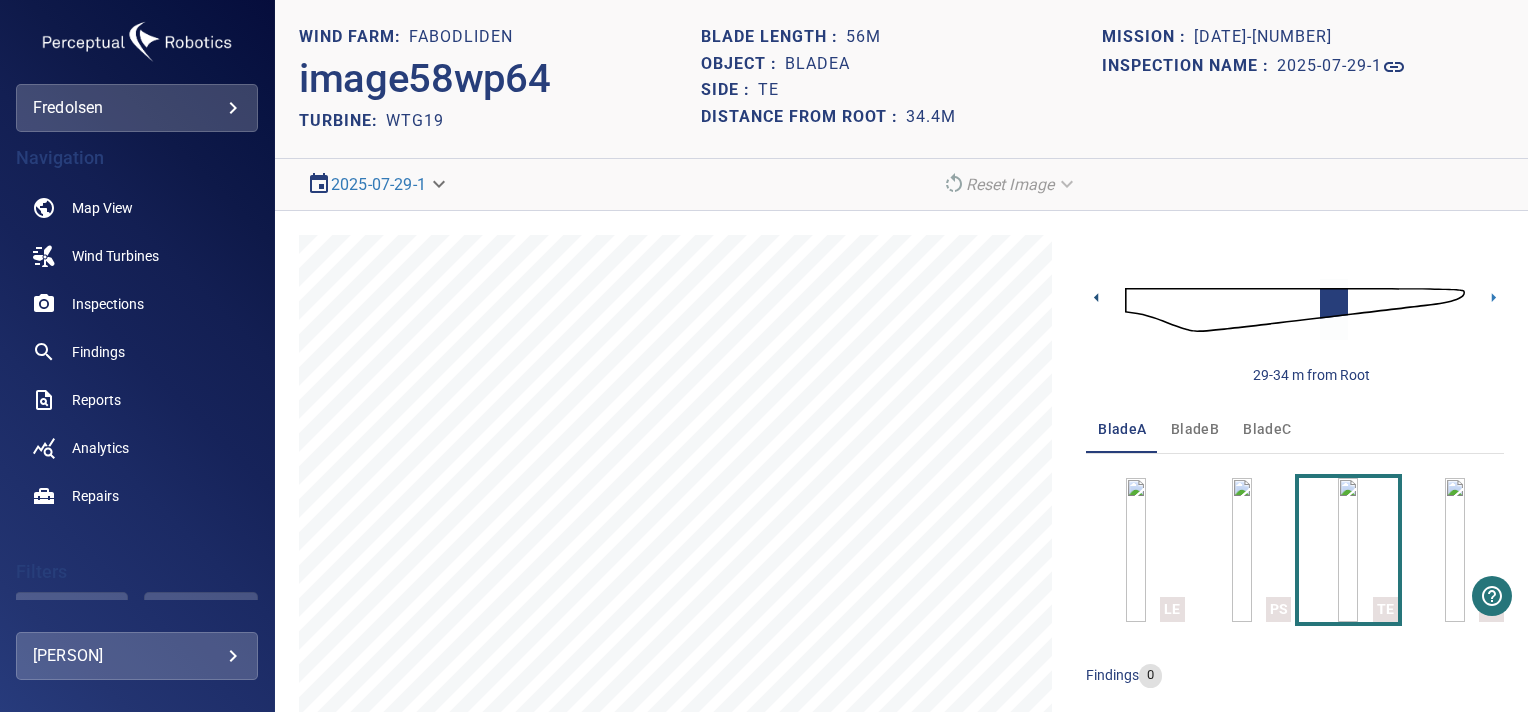 click 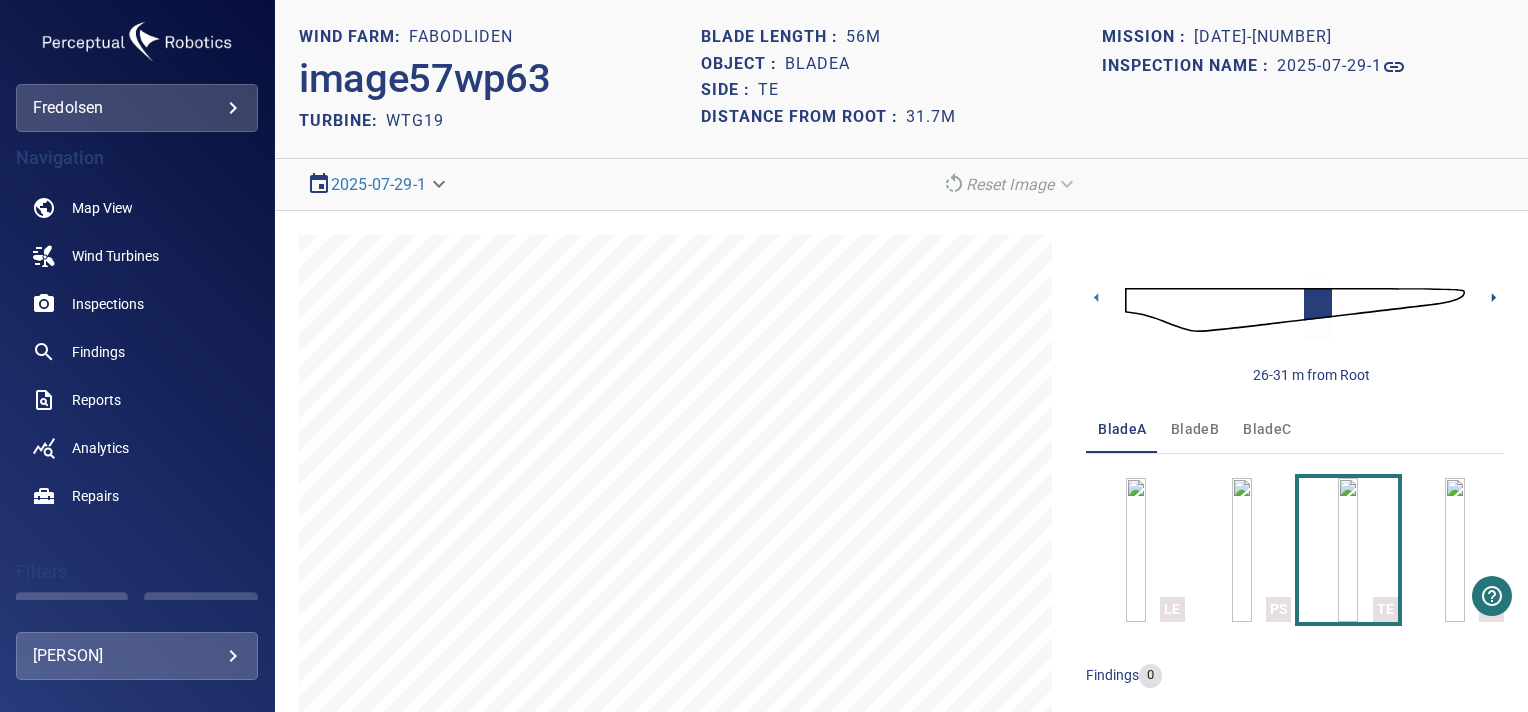 click 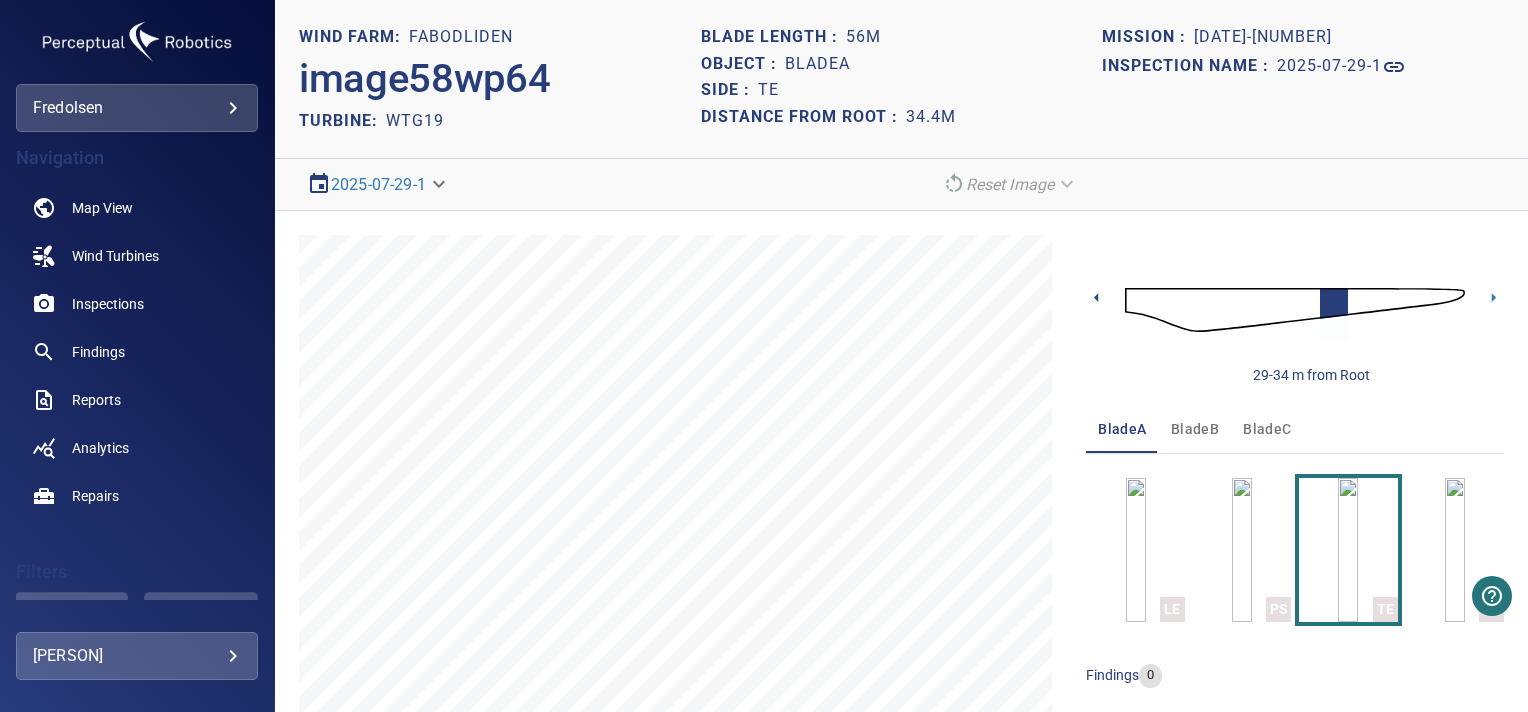 click 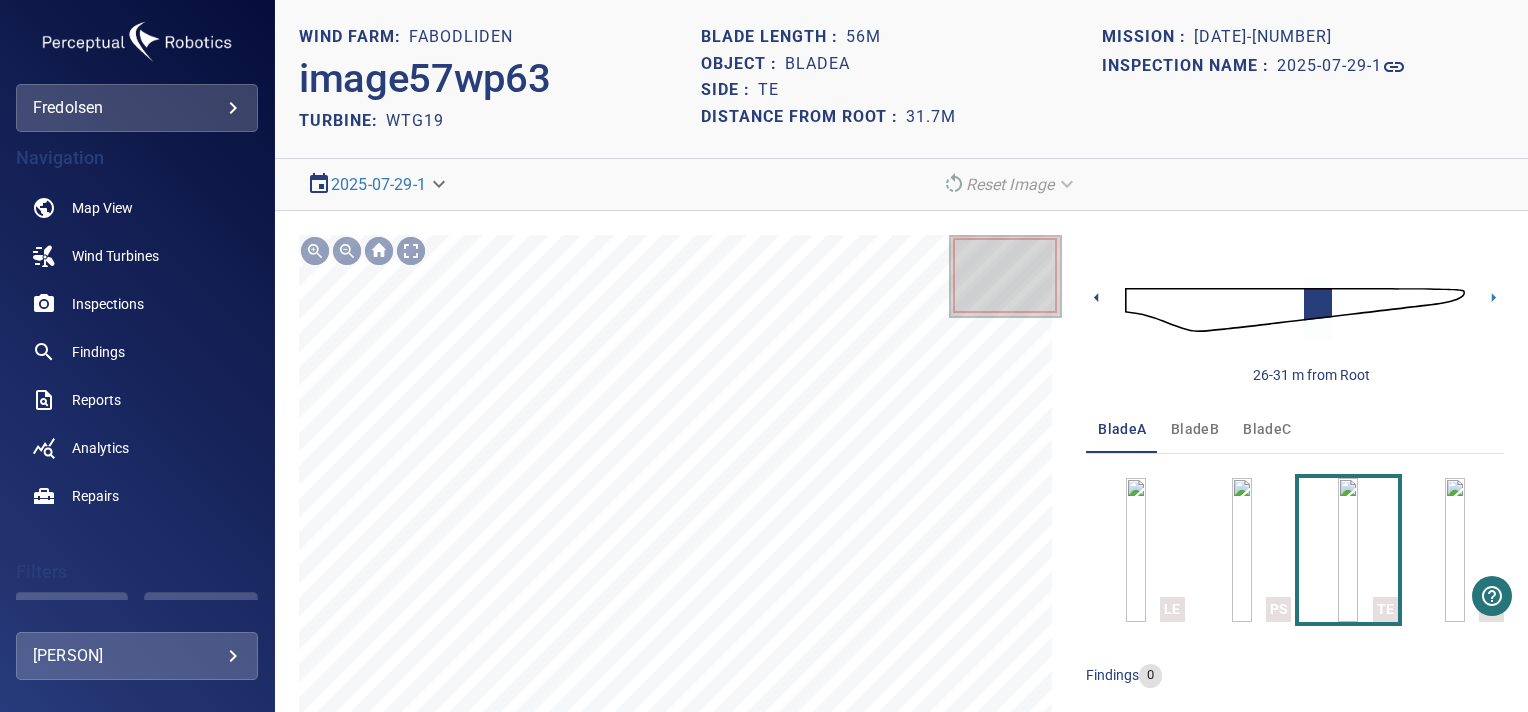 click 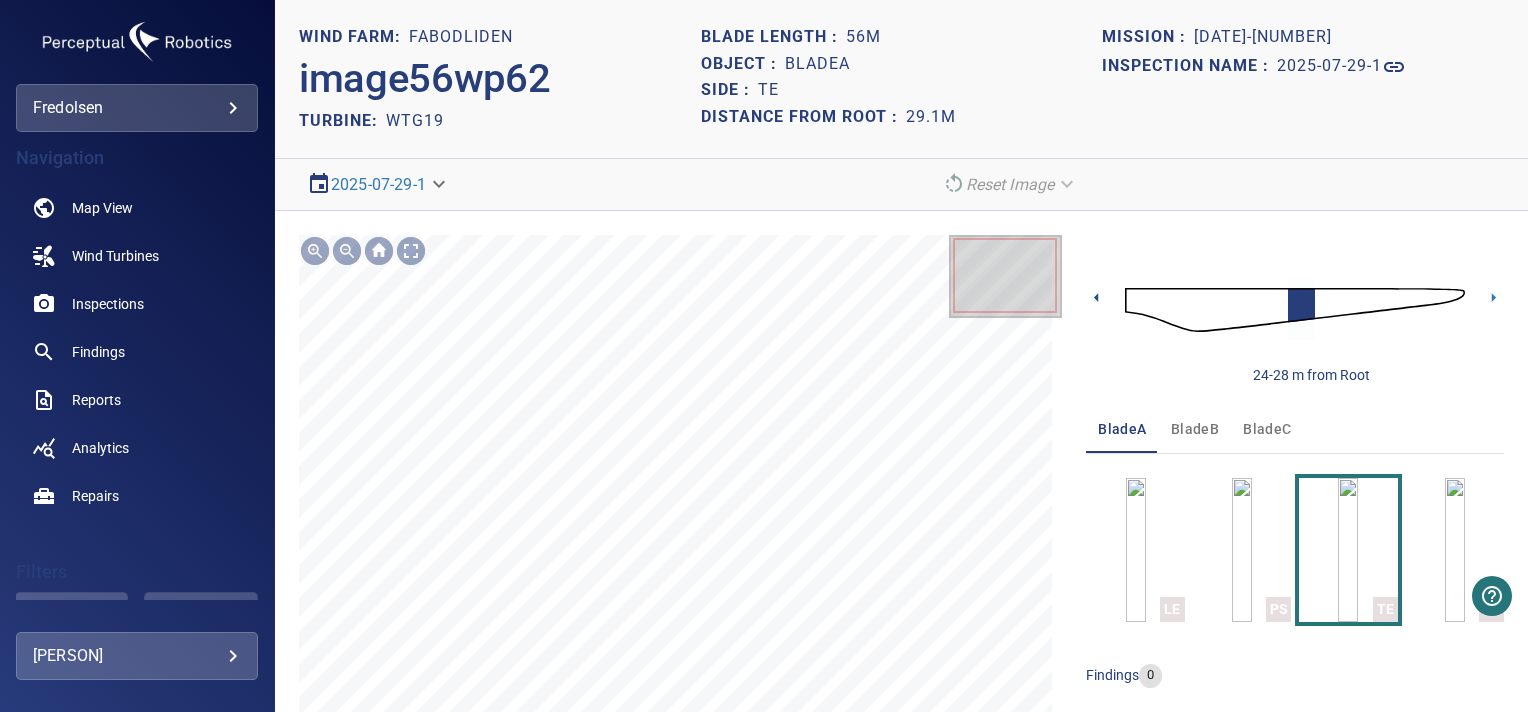 click 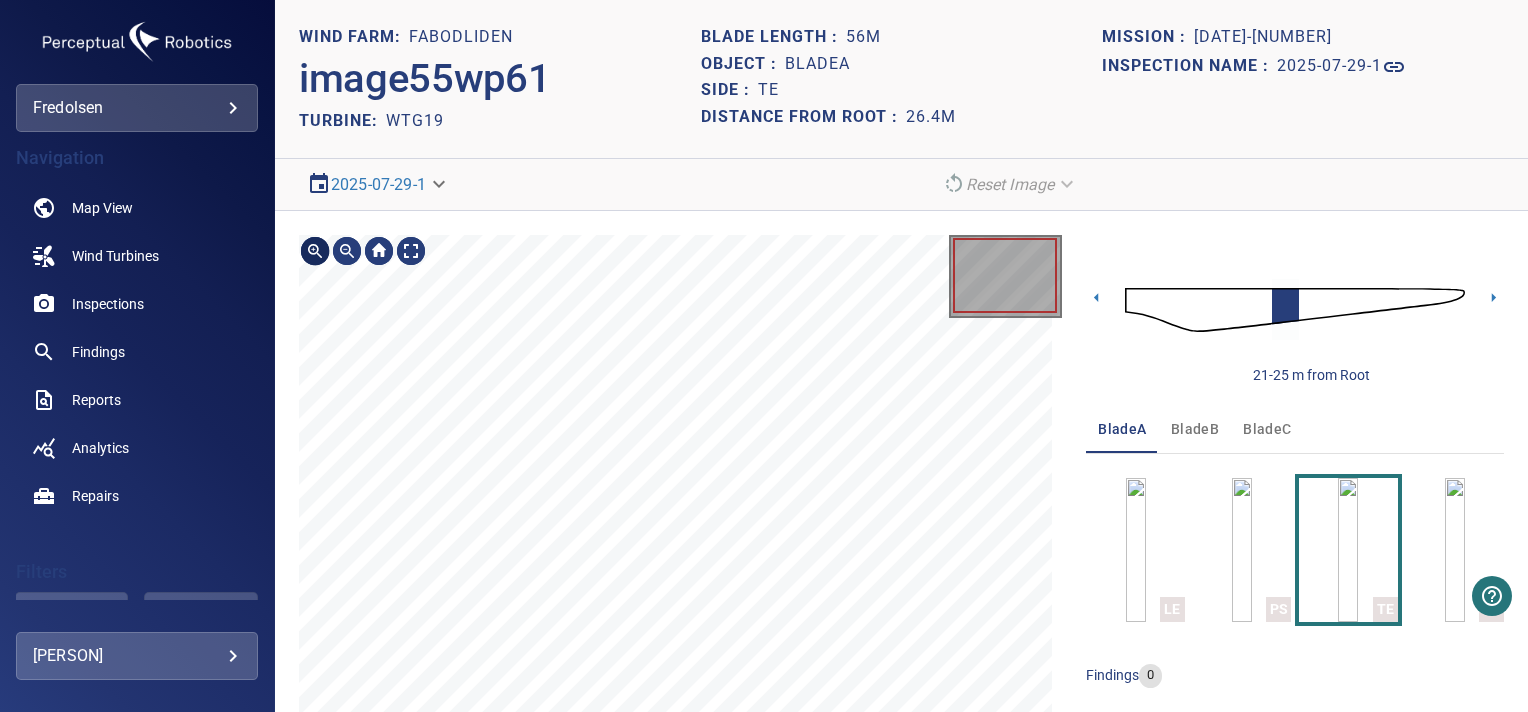 click at bounding box center (315, 251) 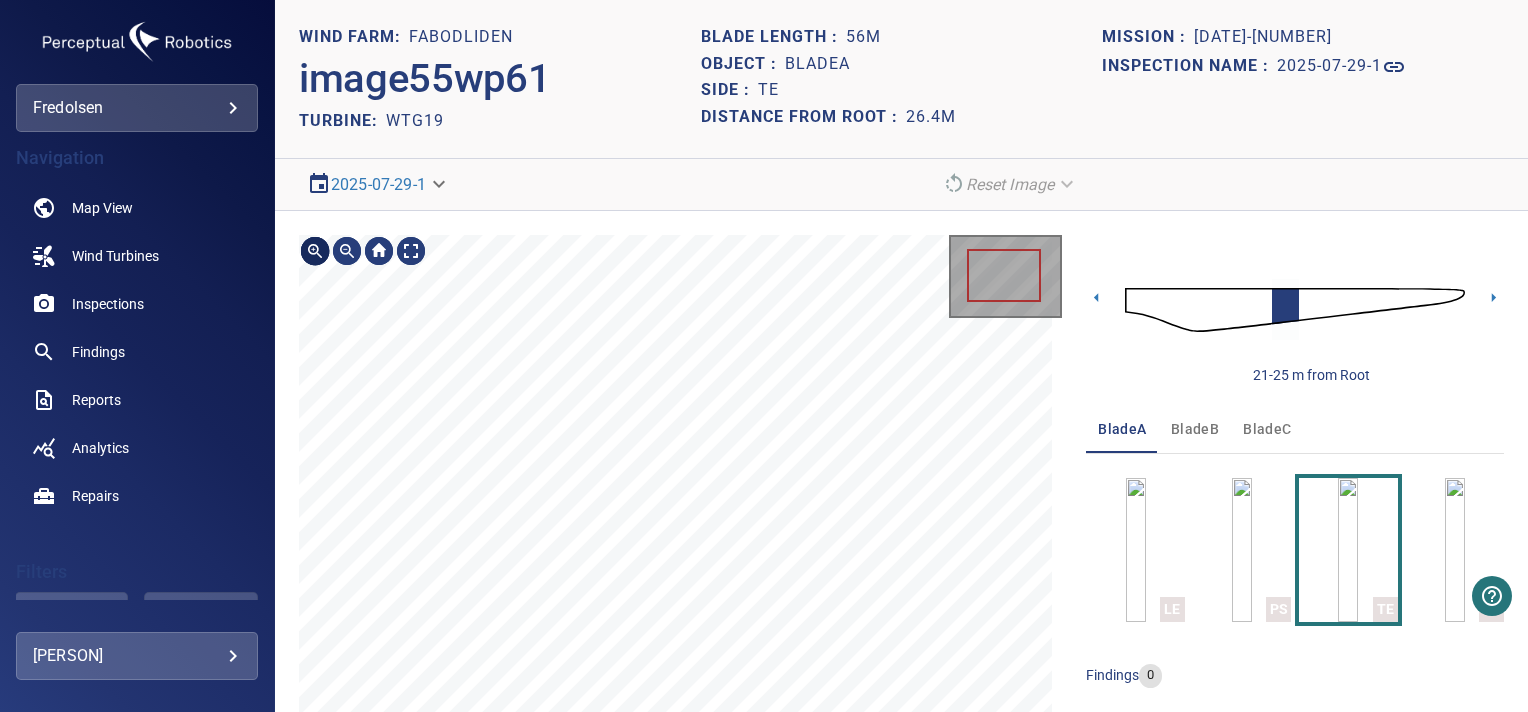 click at bounding box center (315, 251) 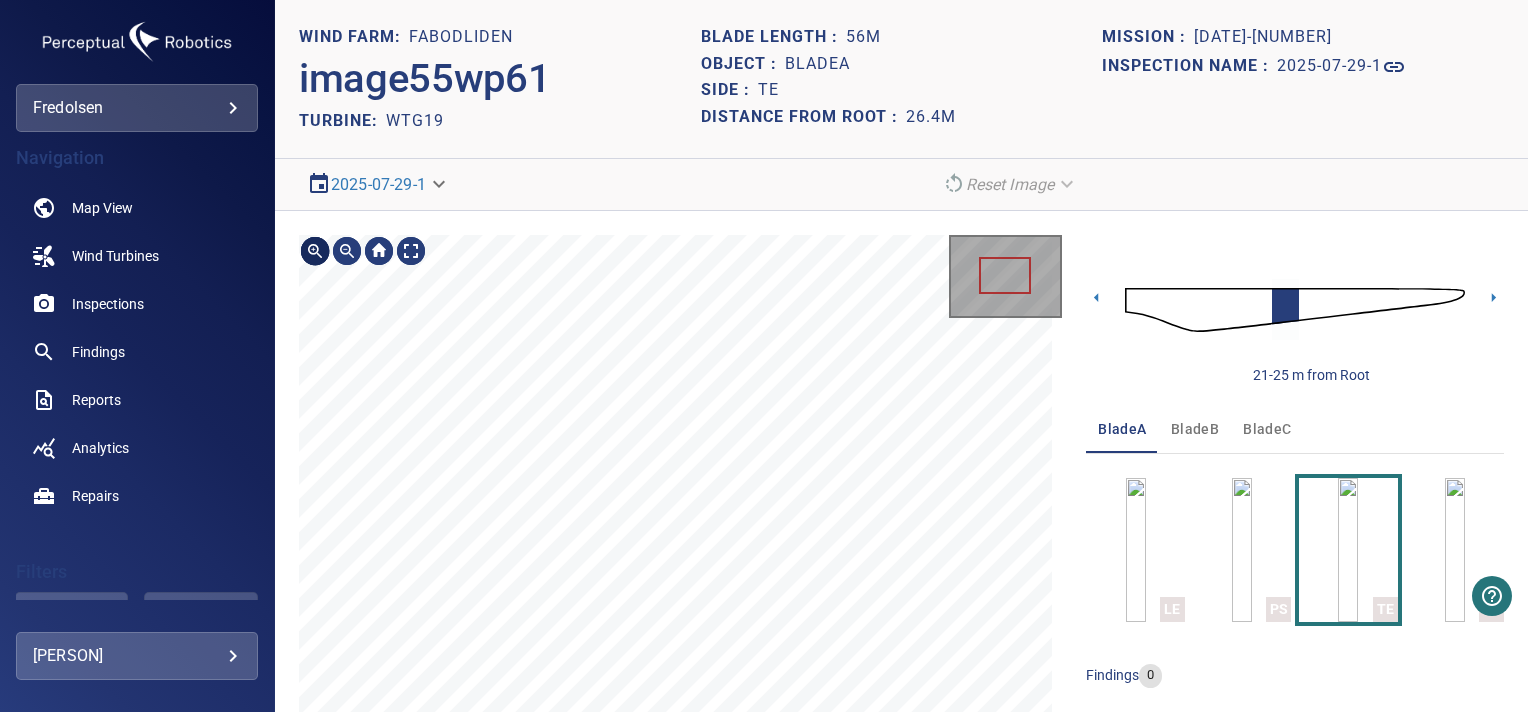 click at bounding box center (315, 251) 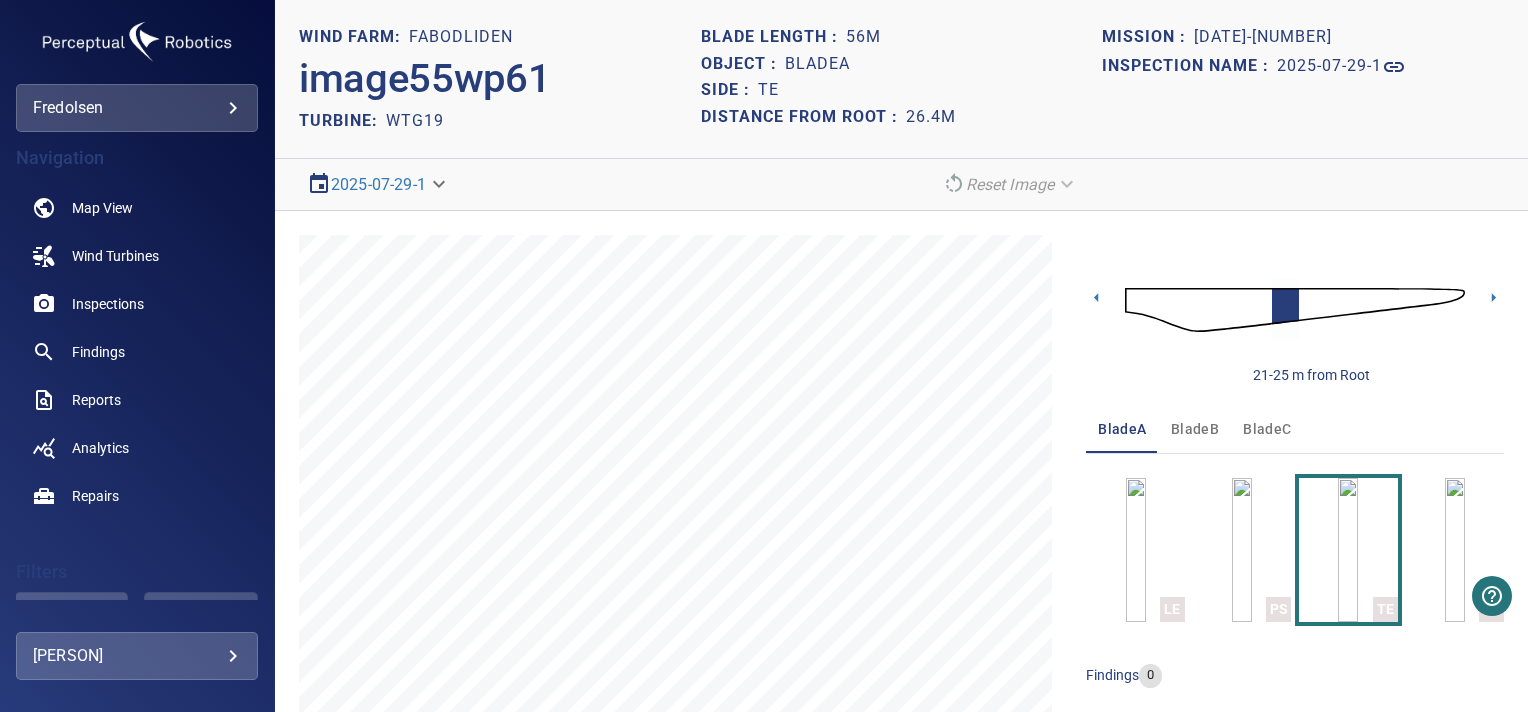 click on "LE PS TE SS" at bounding box center (1295, 538) 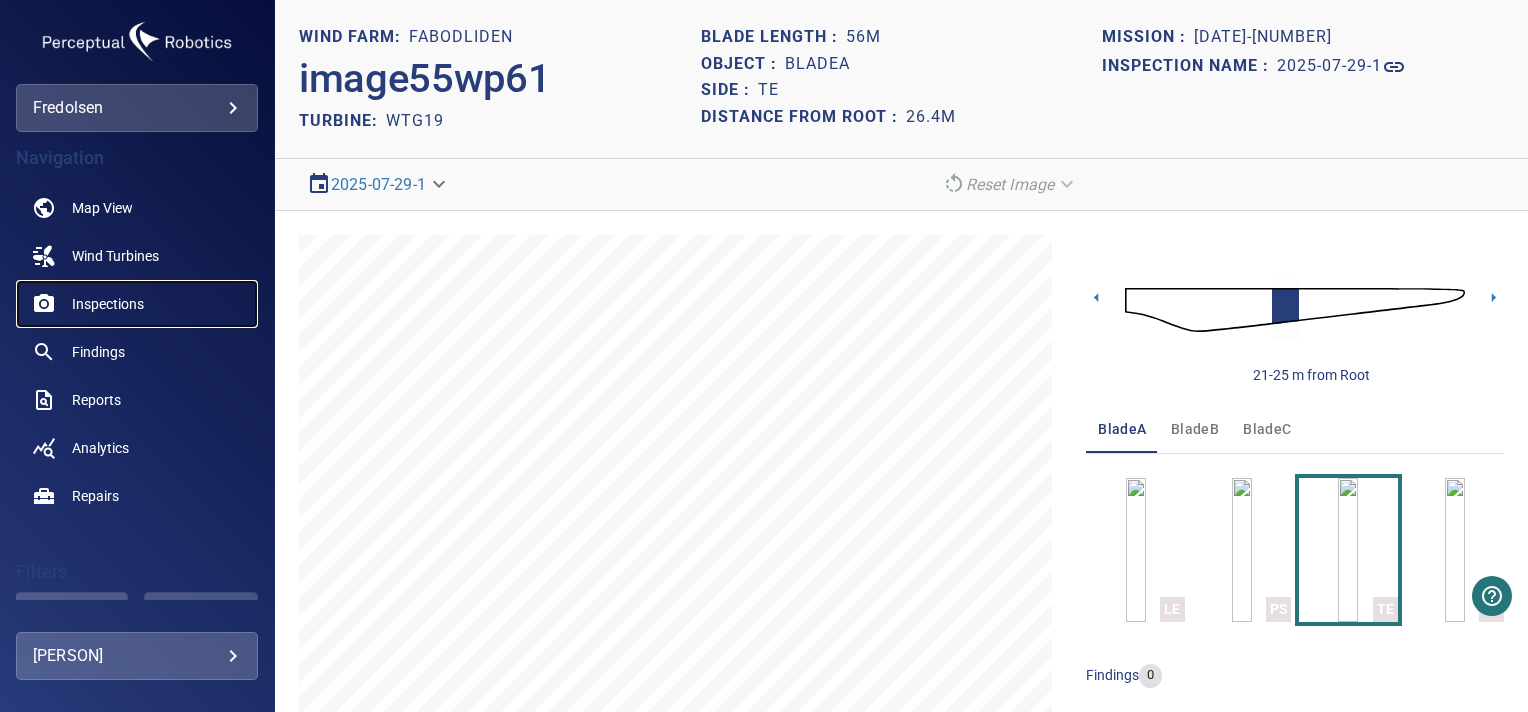 click on "Inspections" at bounding box center [108, 304] 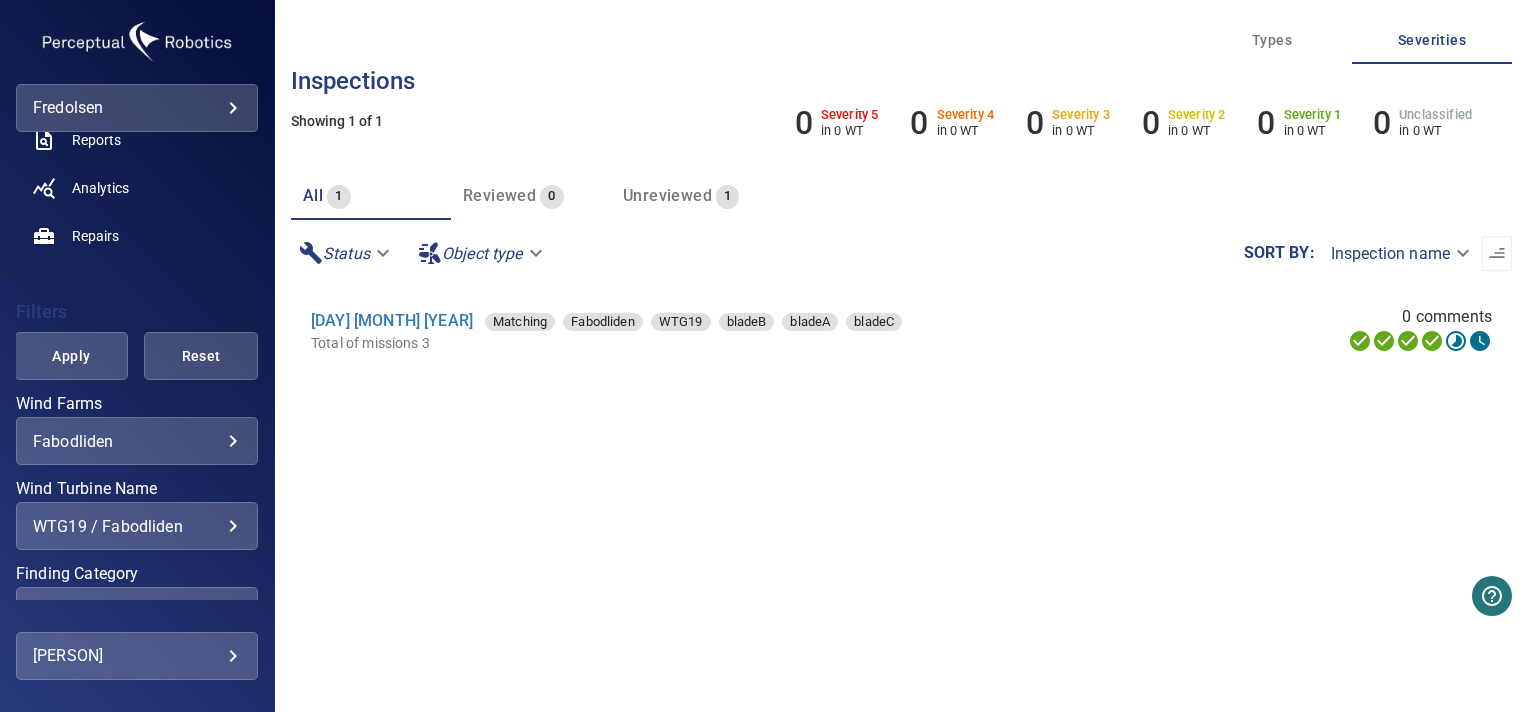 scroll, scrollTop: 260, scrollLeft: 0, axis: vertical 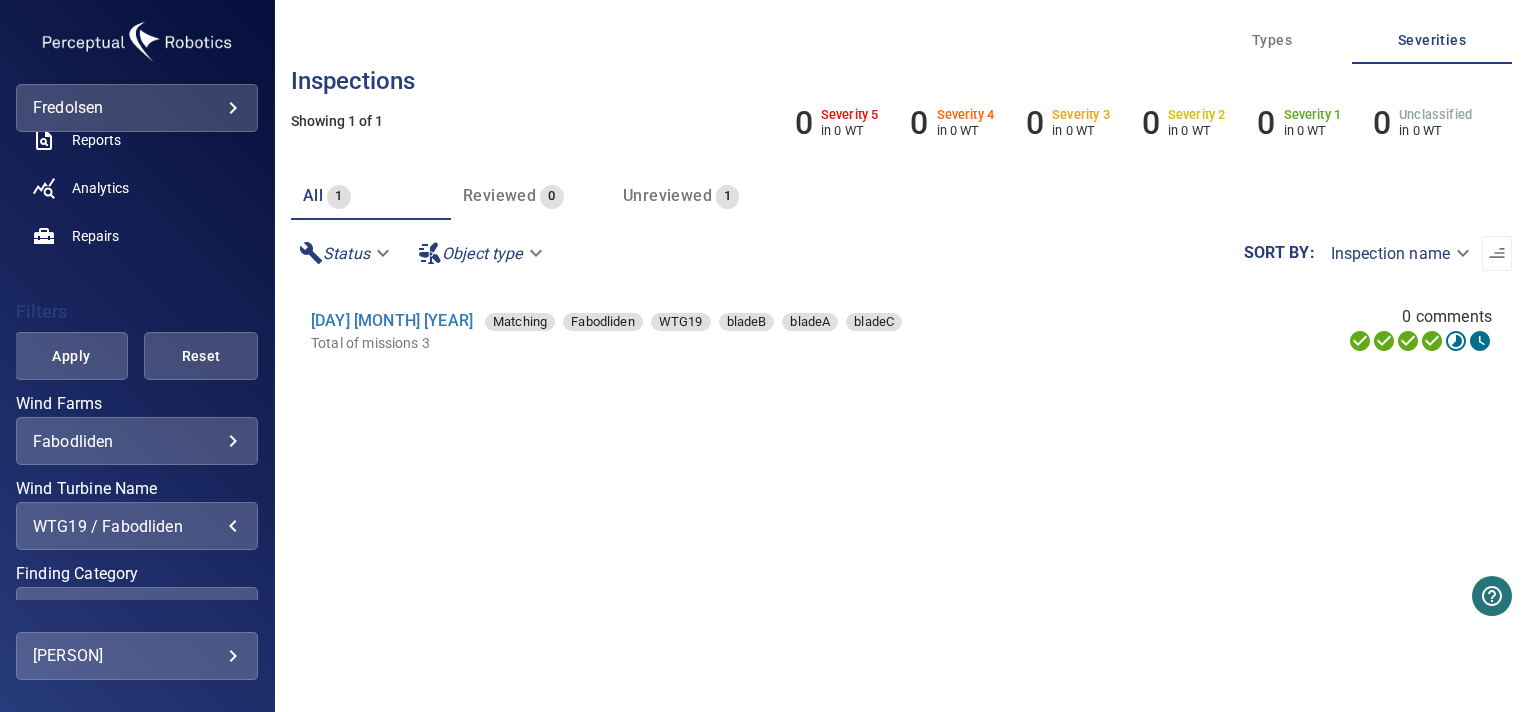 click on "WTG19 / Fabodliden" at bounding box center (137, 526) 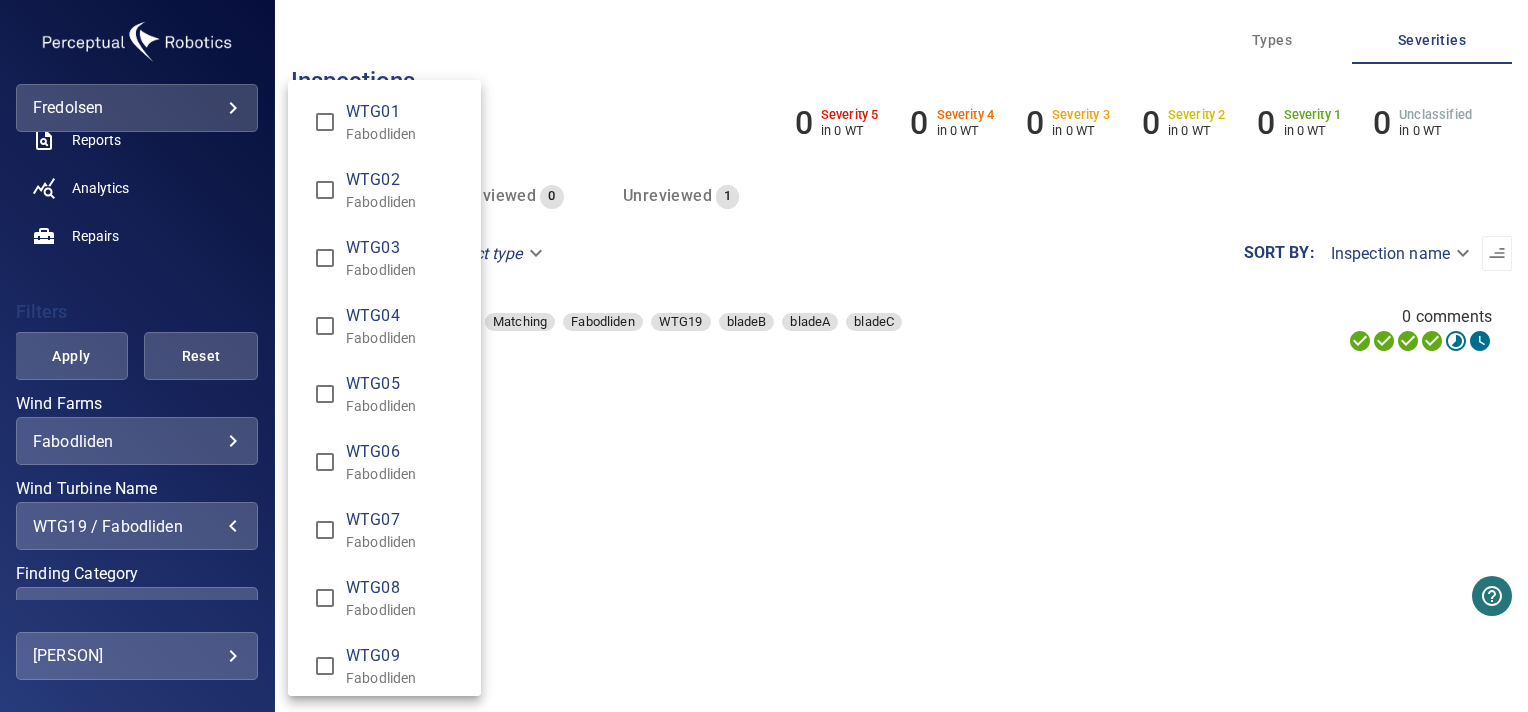 scroll, scrollTop: 890, scrollLeft: 0, axis: vertical 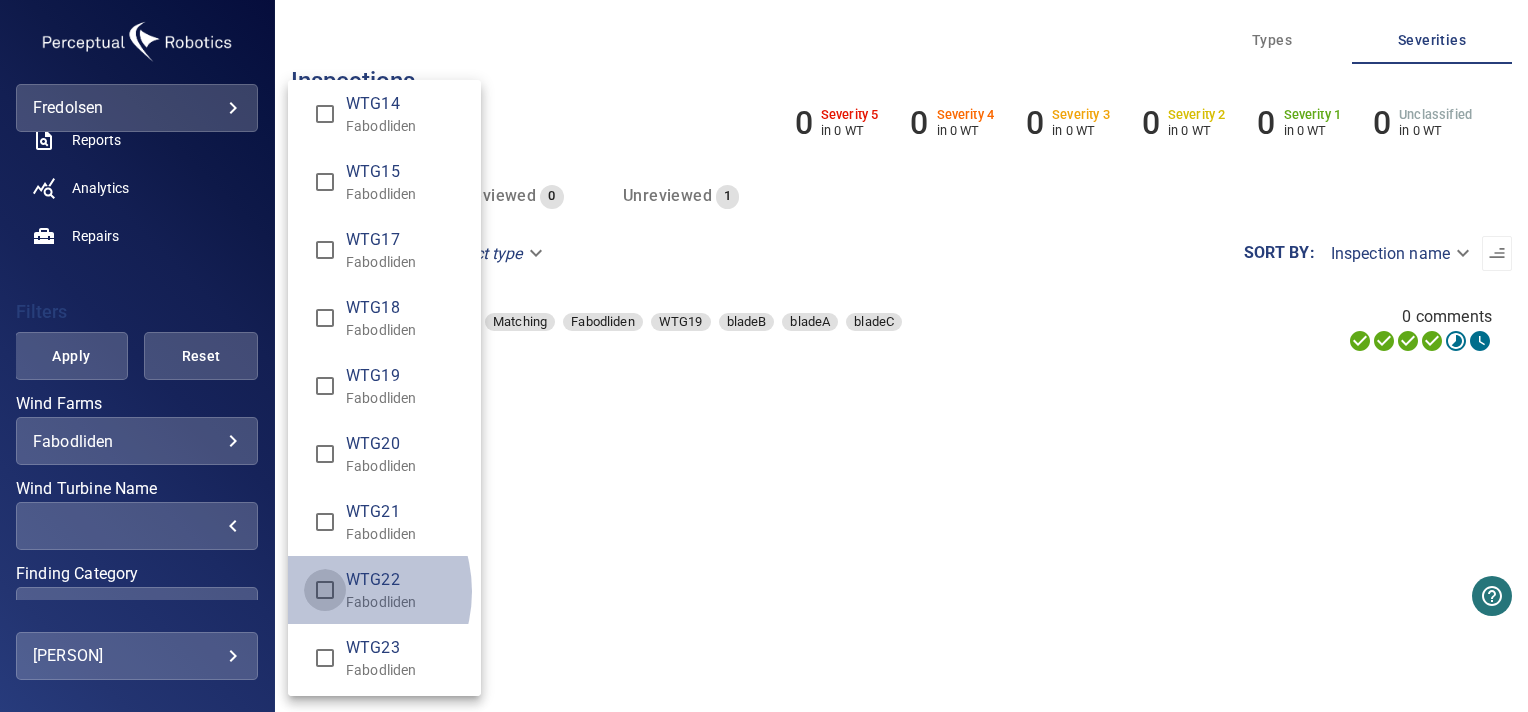 type on "**********" 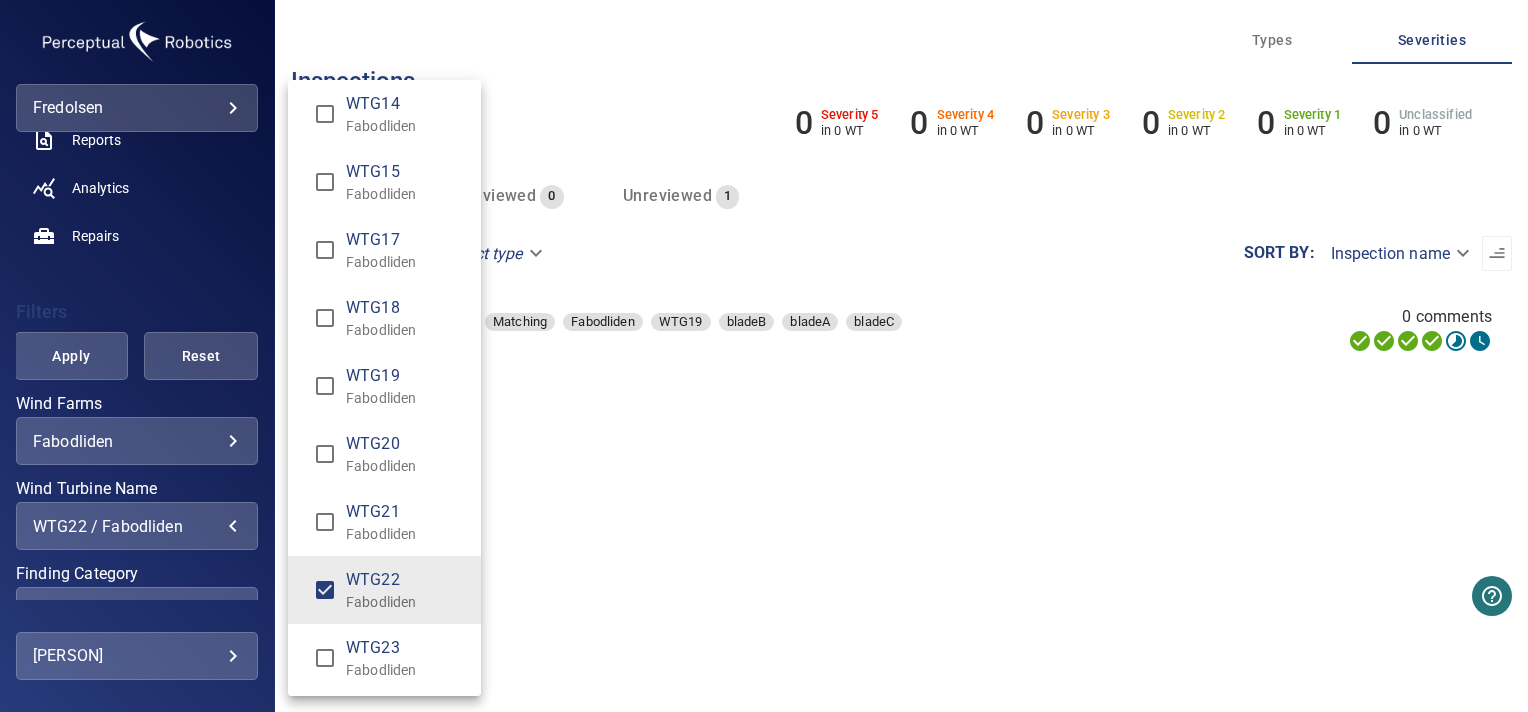 click at bounding box center [764, 356] 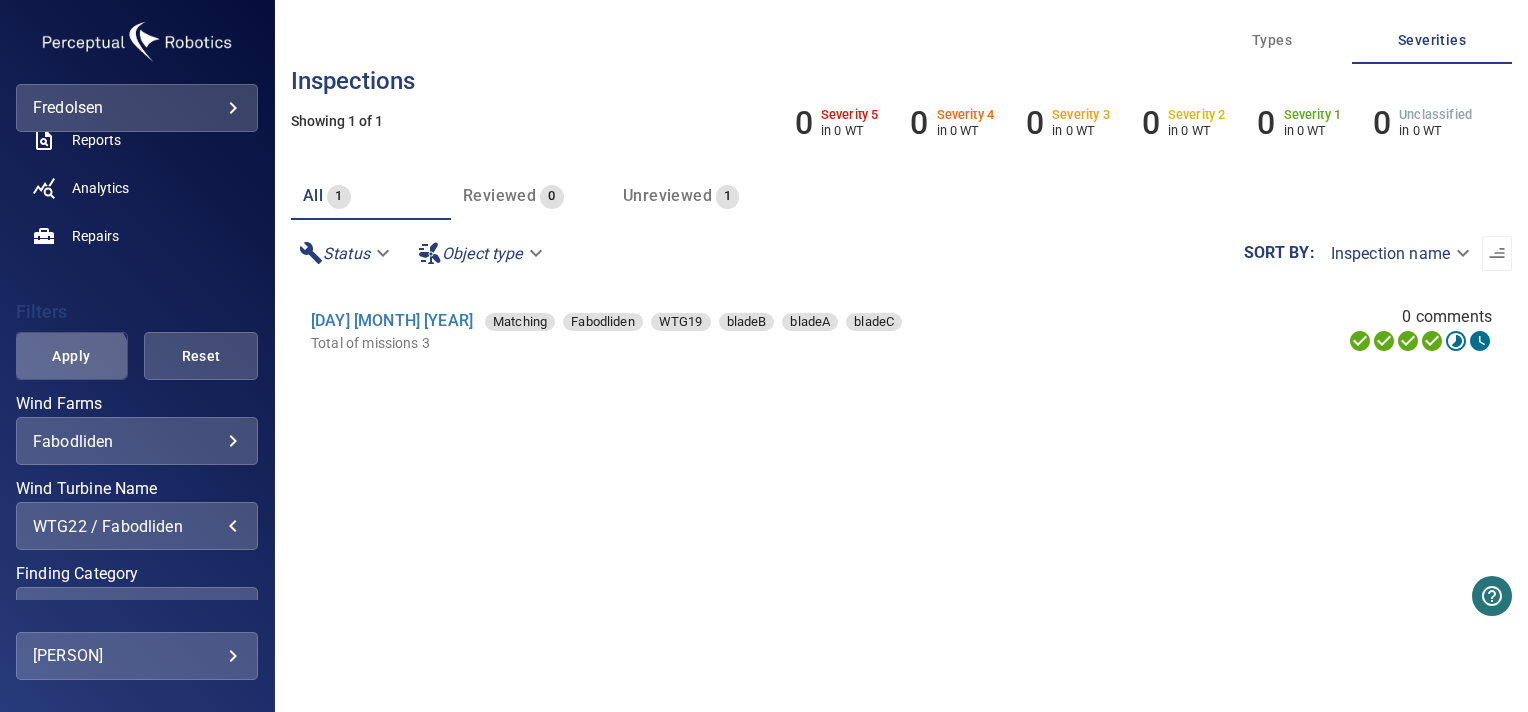 click on "Apply" at bounding box center [72, 356] 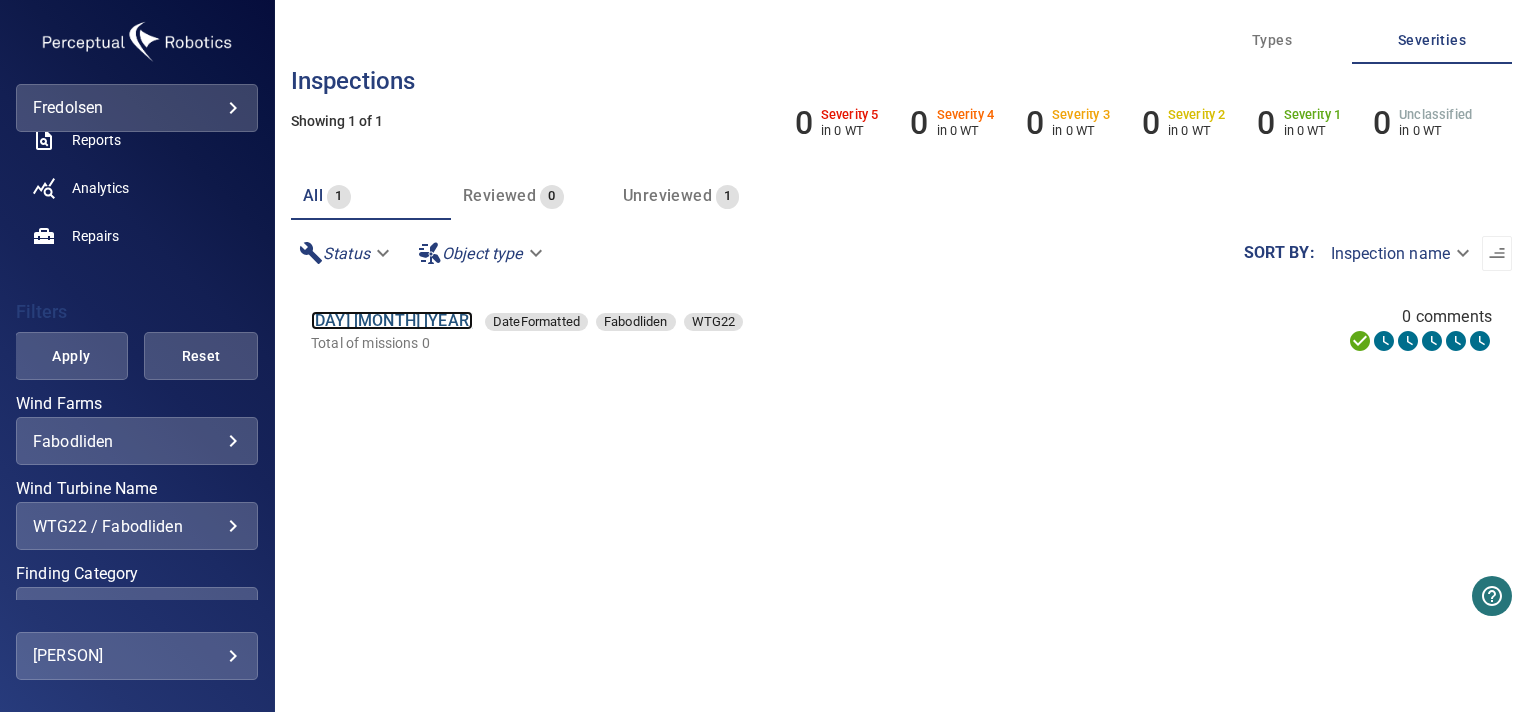 click on "[DAY] [MONTH] [YEAR]" at bounding box center (392, 320) 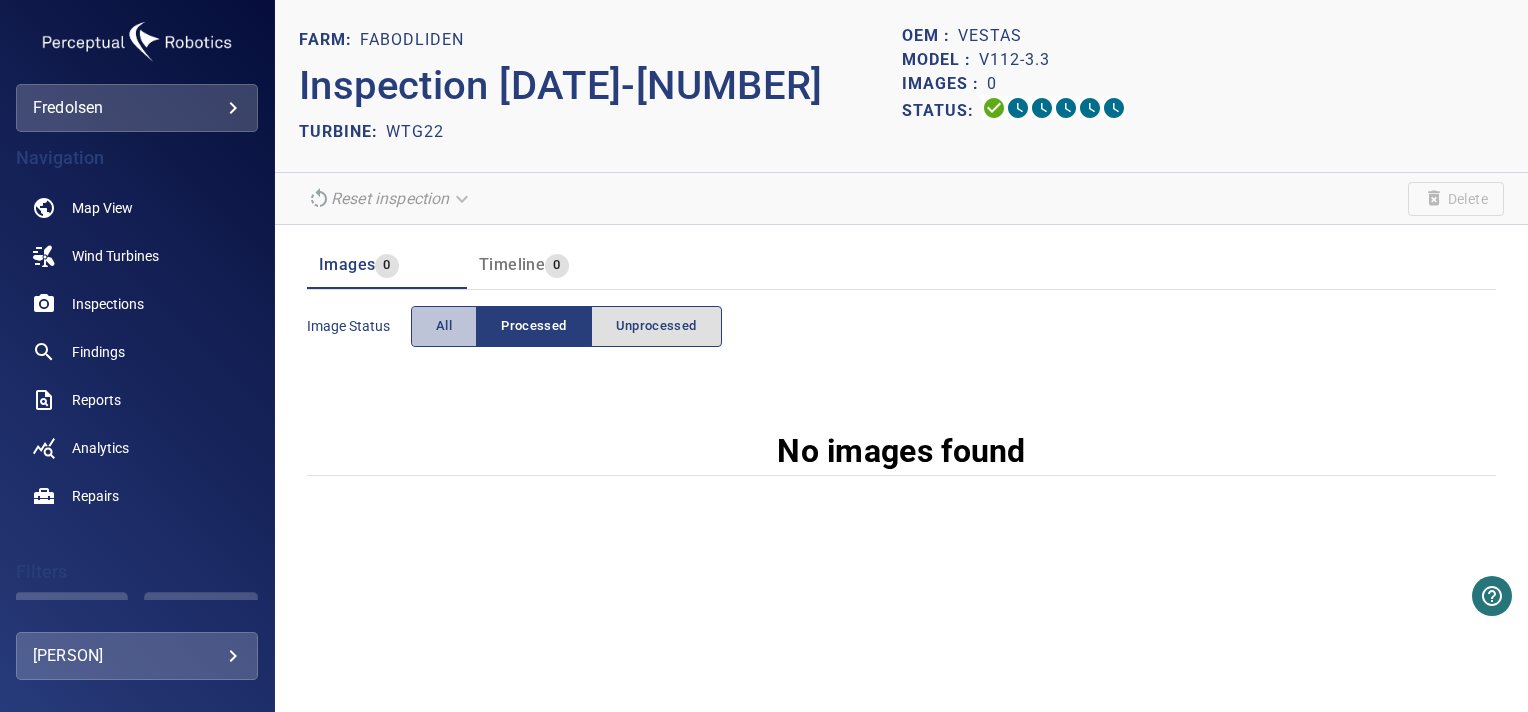 click on "All" at bounding box center (444, 326) 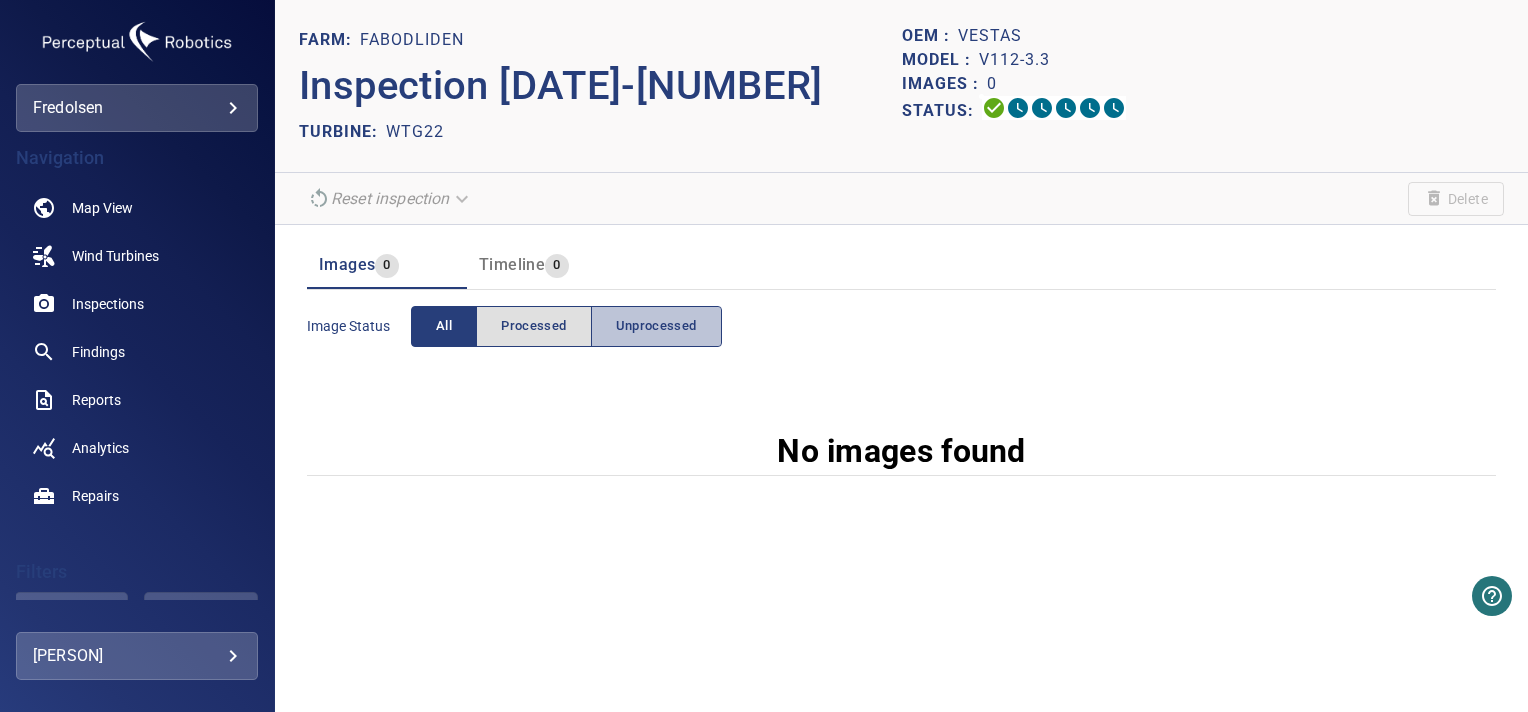 click on "Unprocessed" at bounding box center [656, 326] 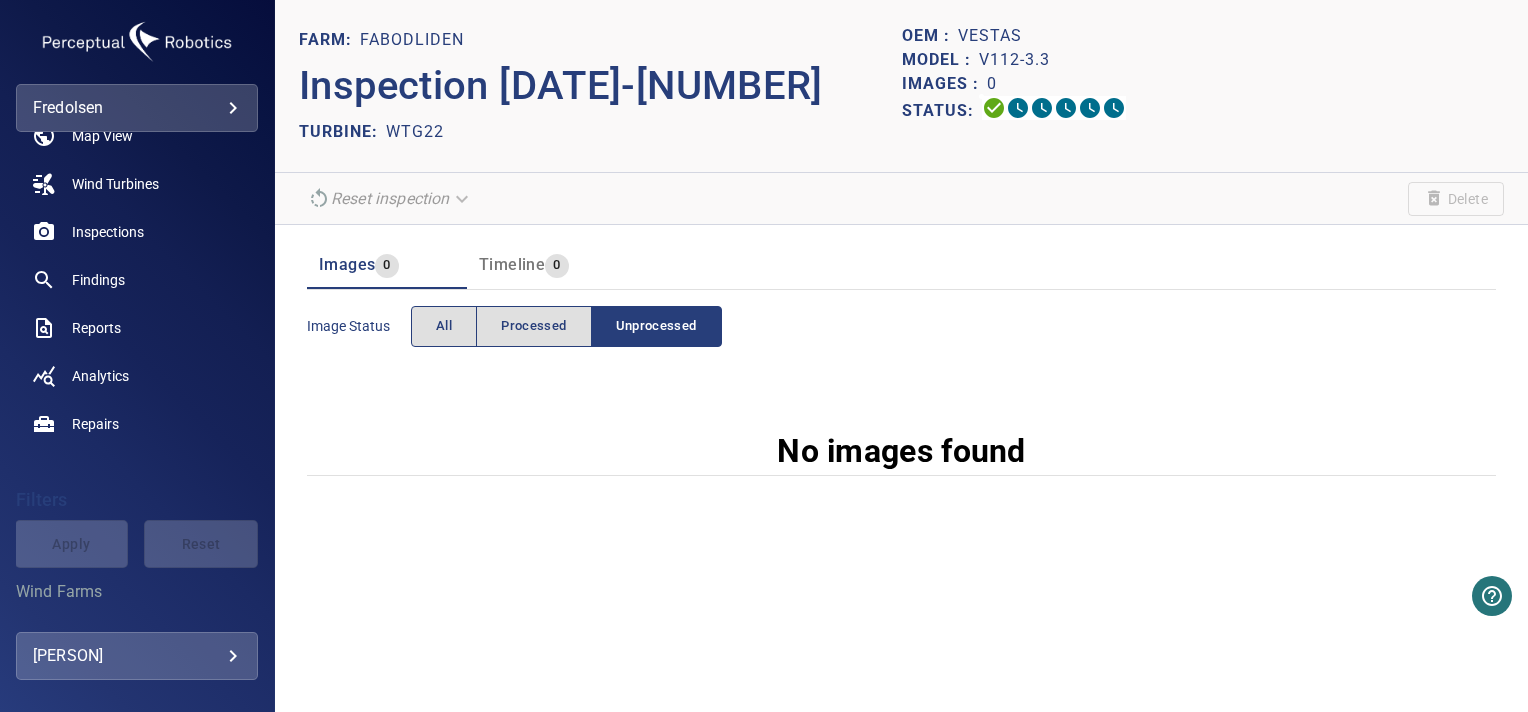 scroll, scrollTop: 0, scrollLeft: 0, axis: both 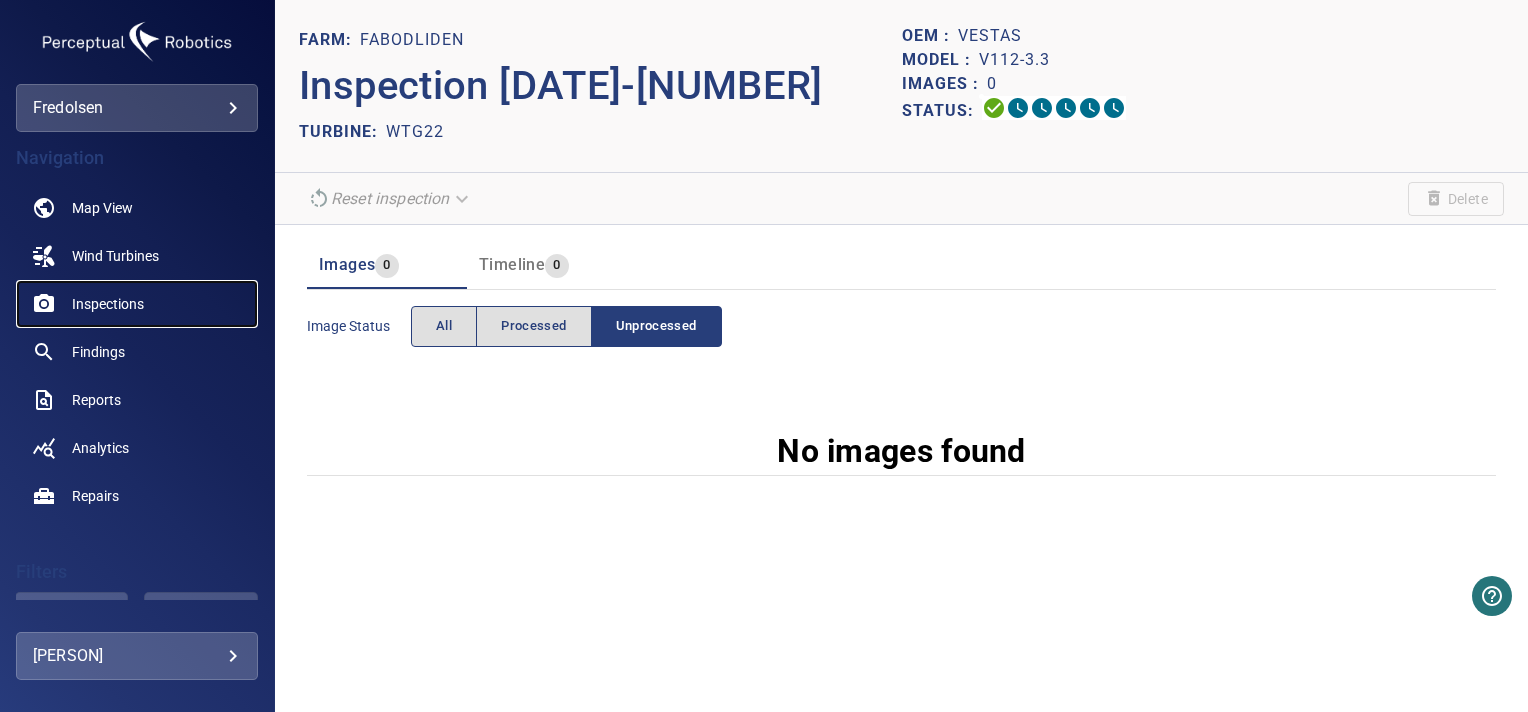 click on "Inspections" at bounding box center (108, 304) 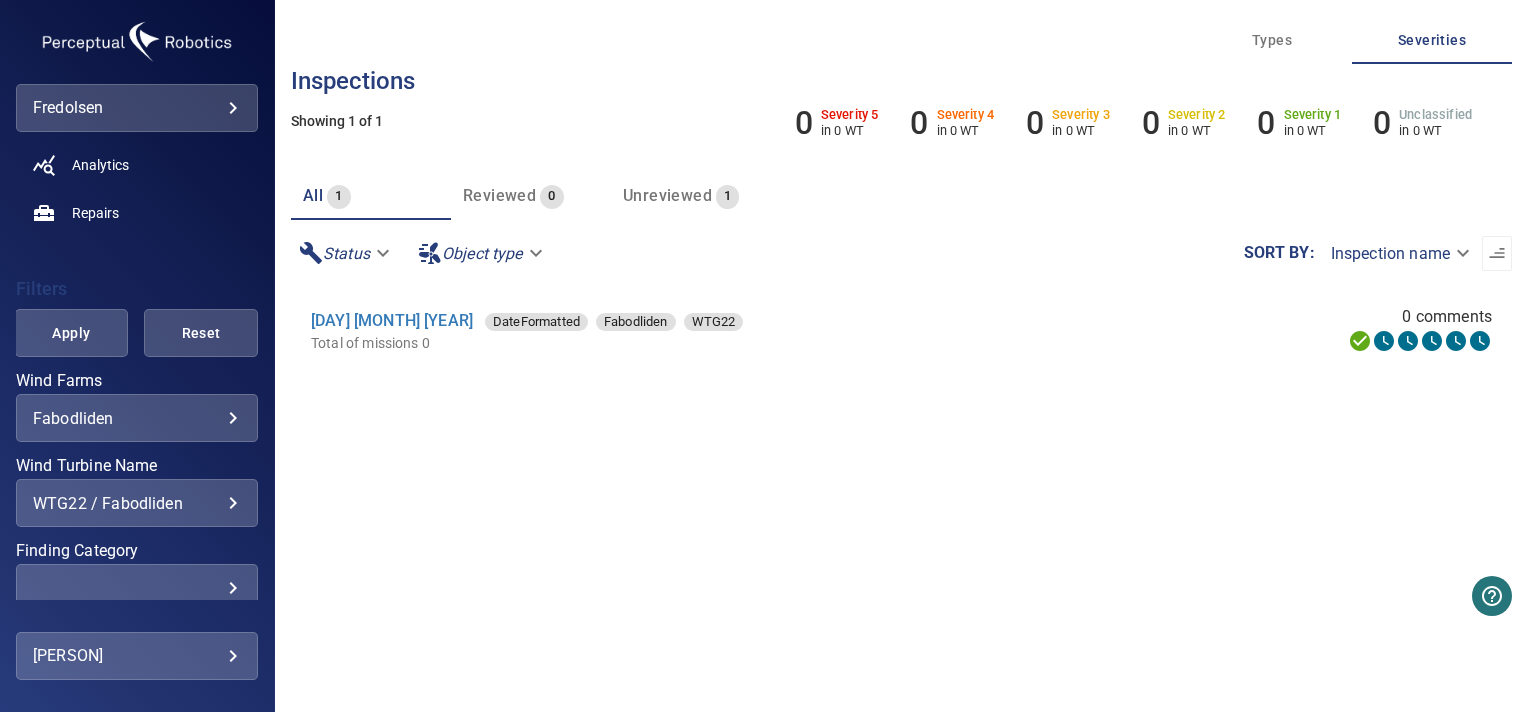 scroll, scrollTop: 284, scrollLeft: 0, axis: vertical 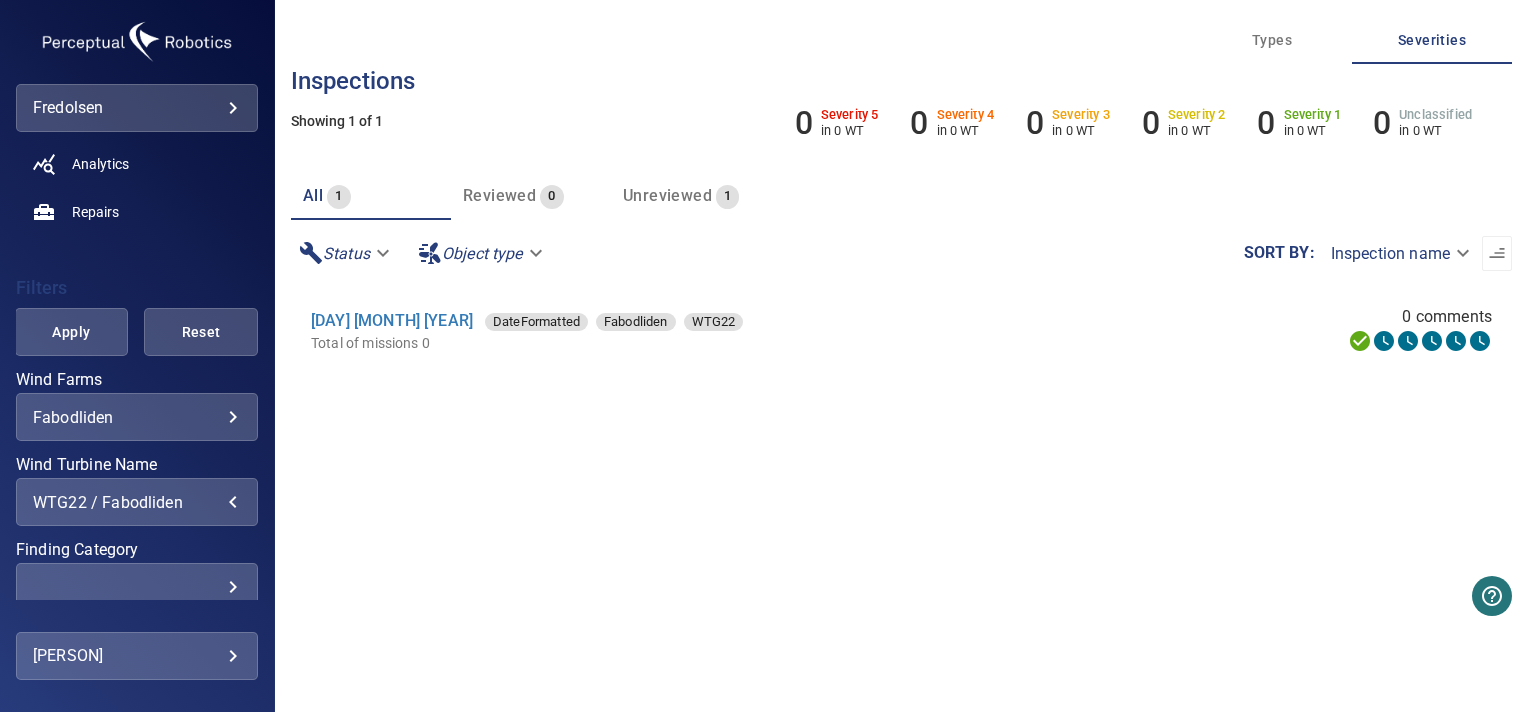 click on "WTG22 / Fabodliden" at bounding box center [137, 502] 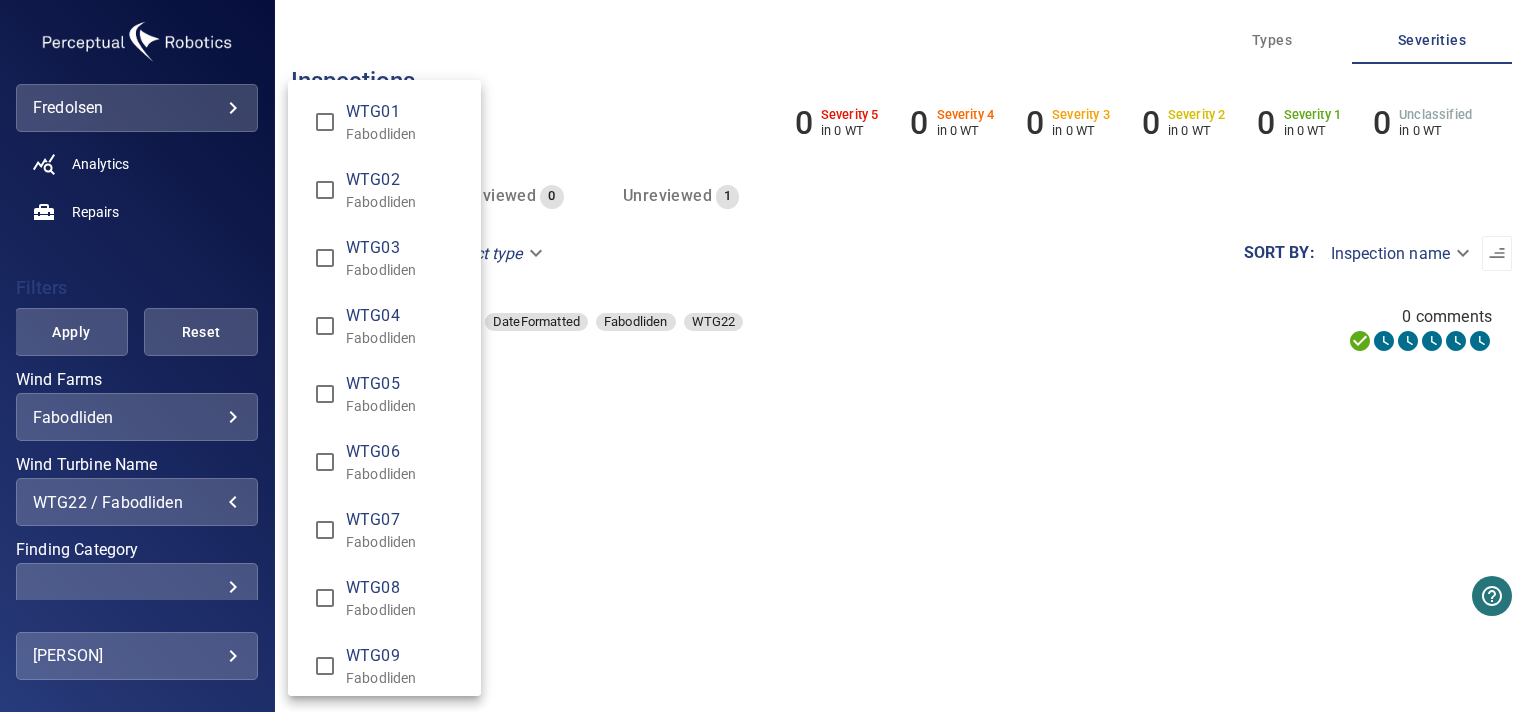 scroll, scrollTop: 1032, scrollLeft: 0, axis: vertical 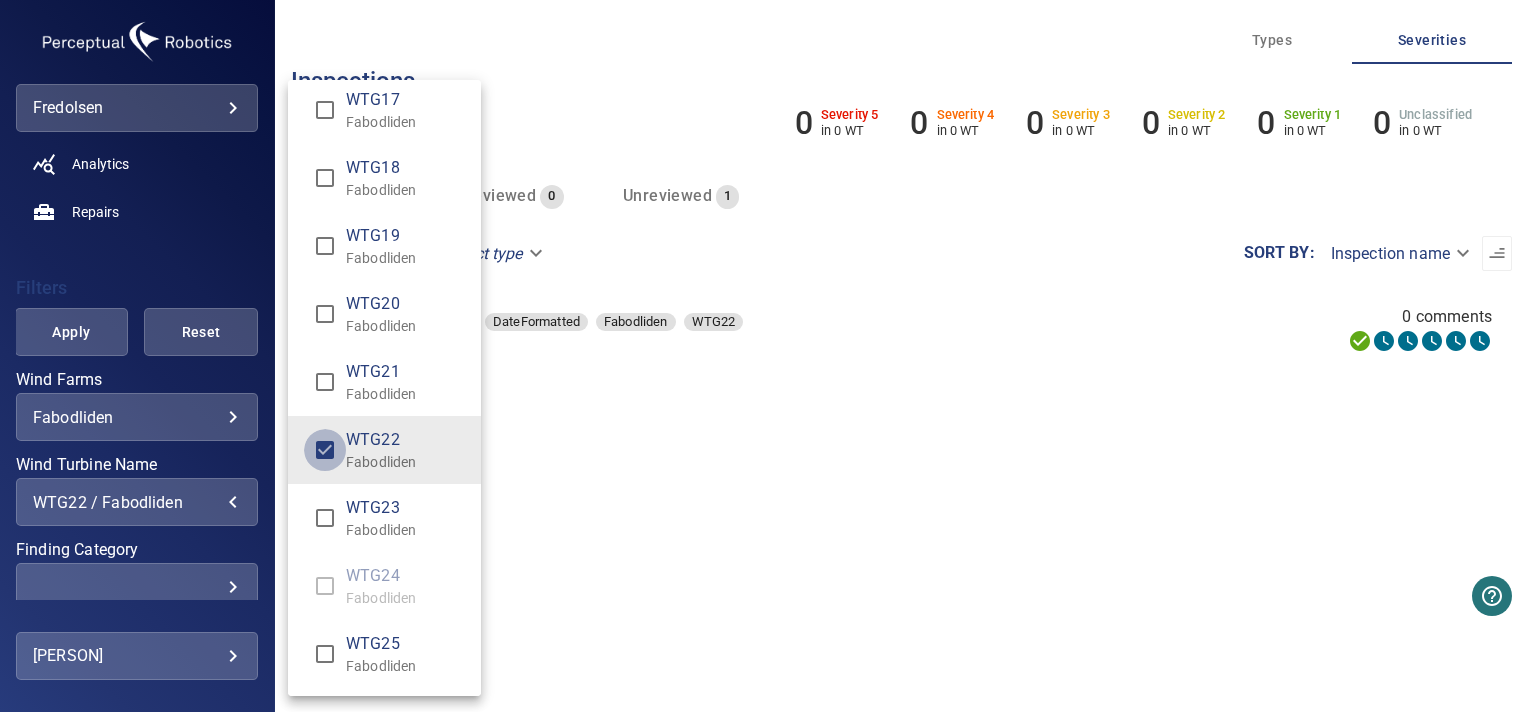 type 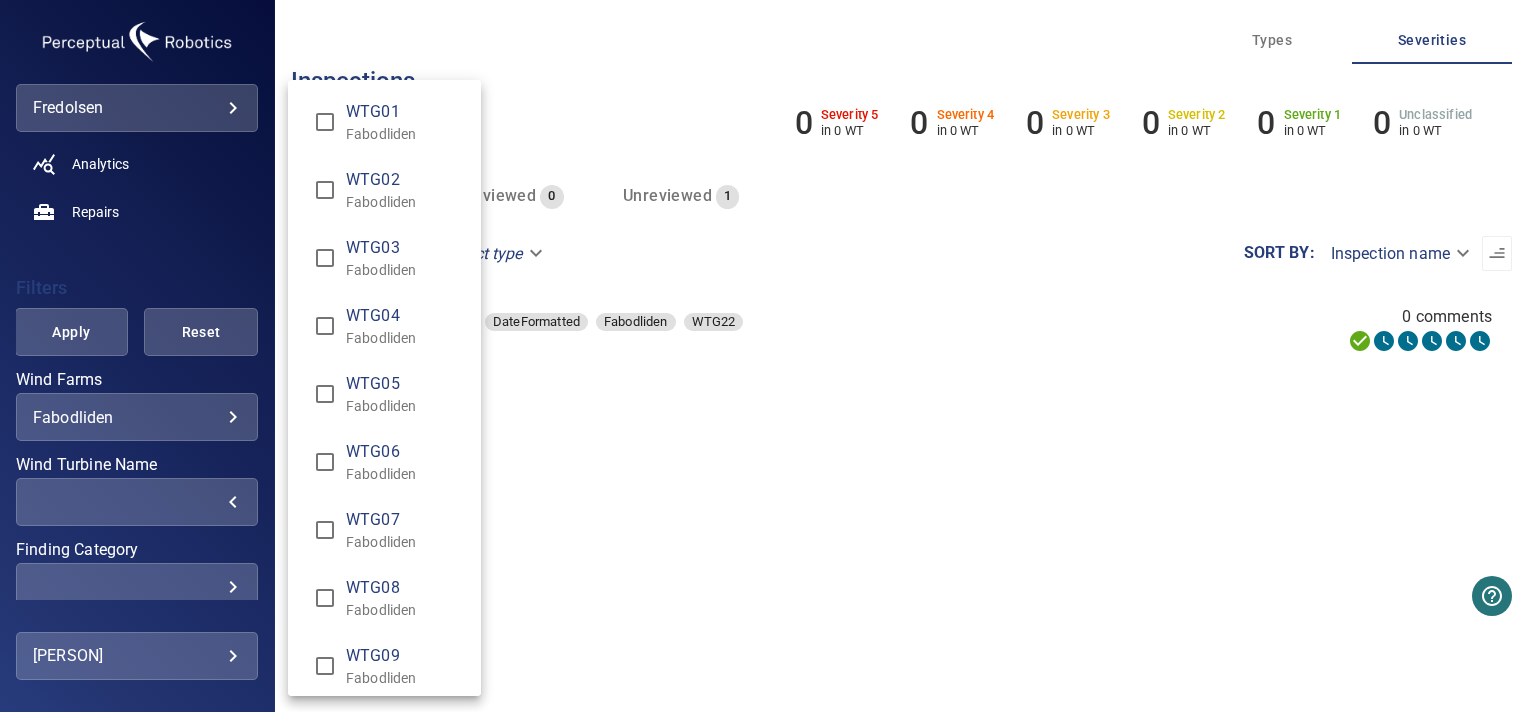 click at bounding box center (764, 356) 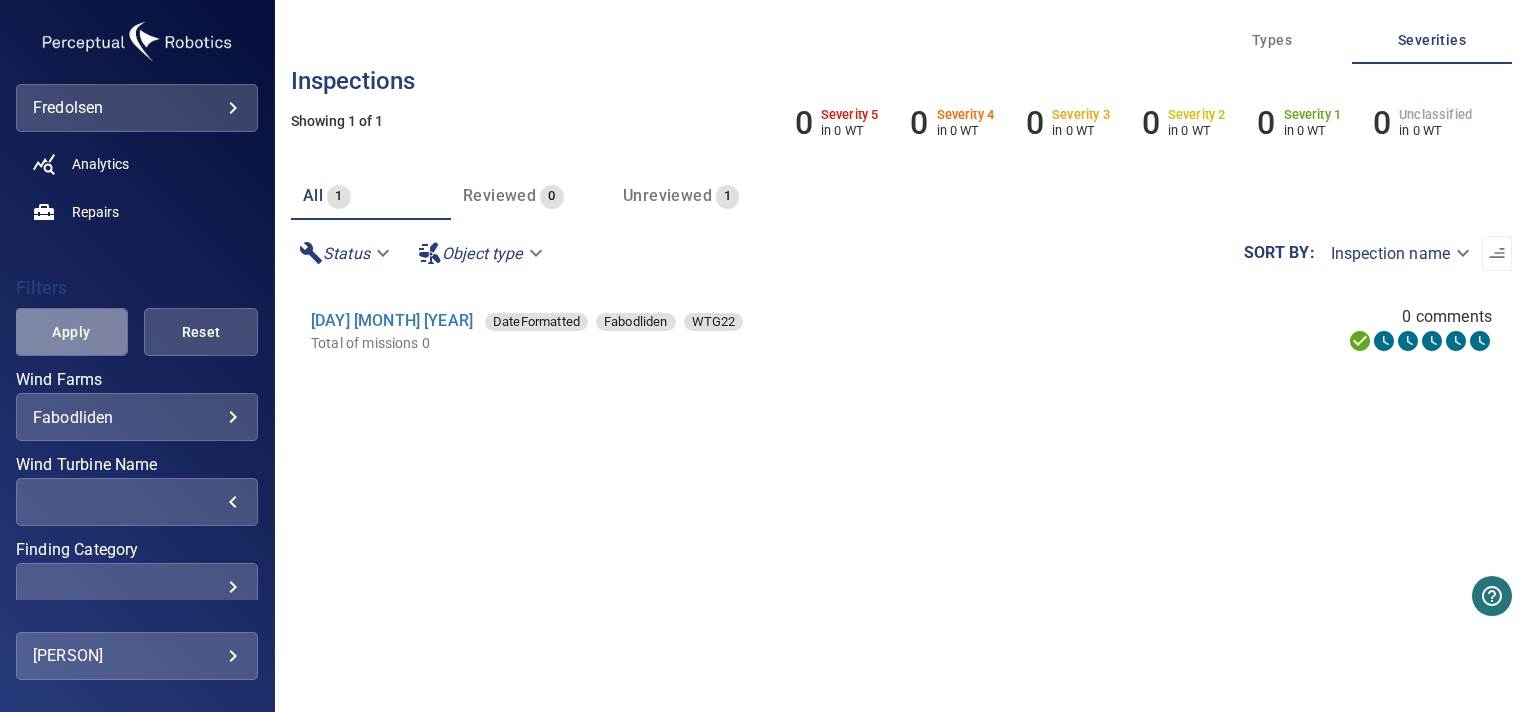 click on "Apply" at bounding box center [72, 332] 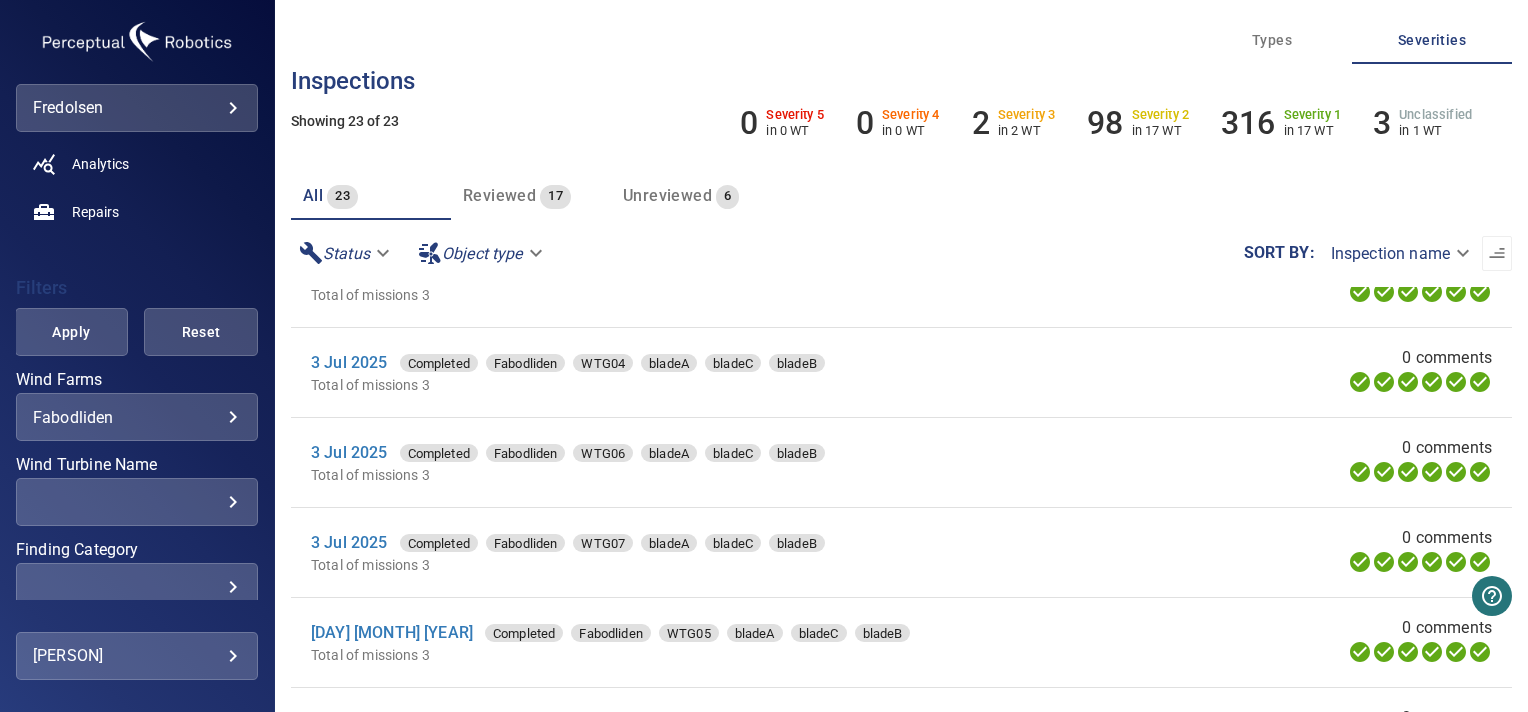 scroll, scrollTop: 1601, scrollLeft: 0, axis: vertical 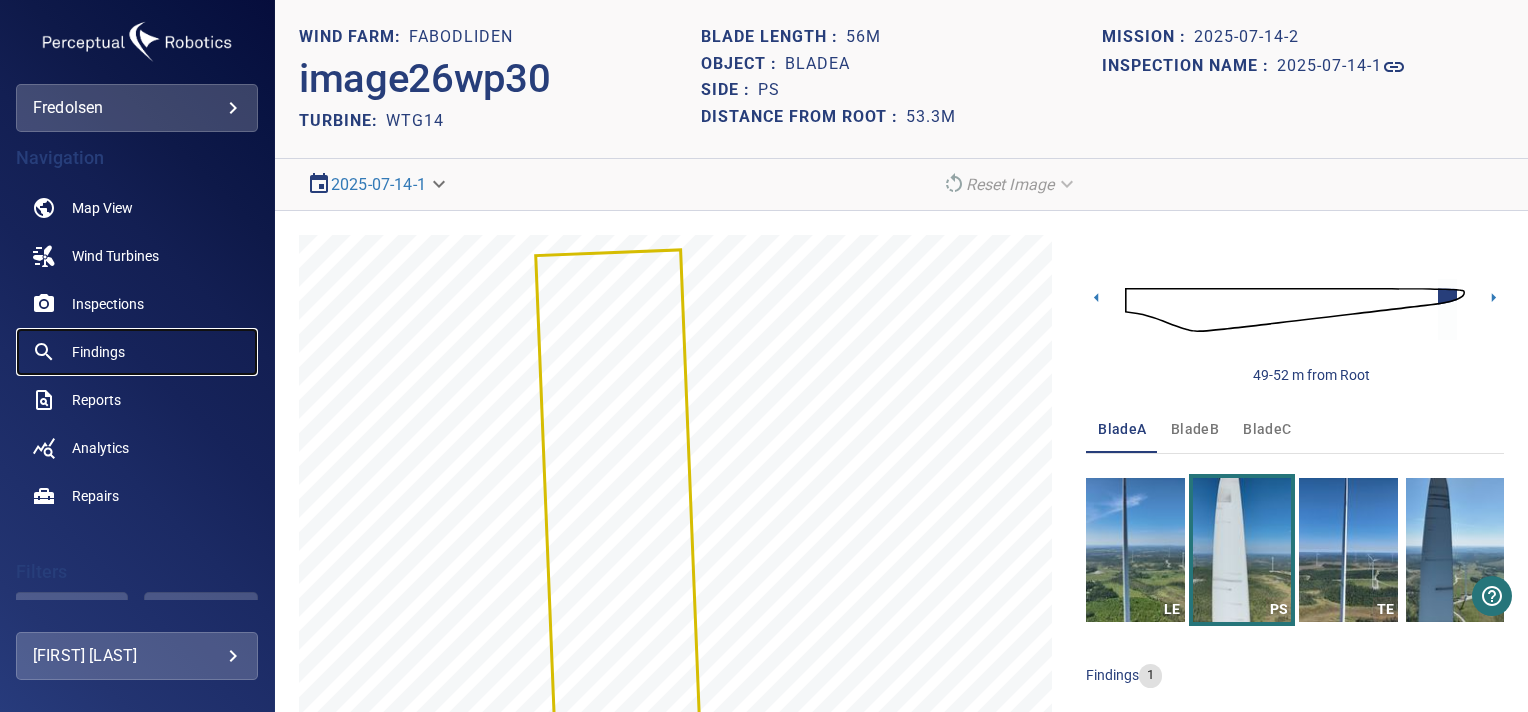 click on "Findings" at bounding box center [98, 352] 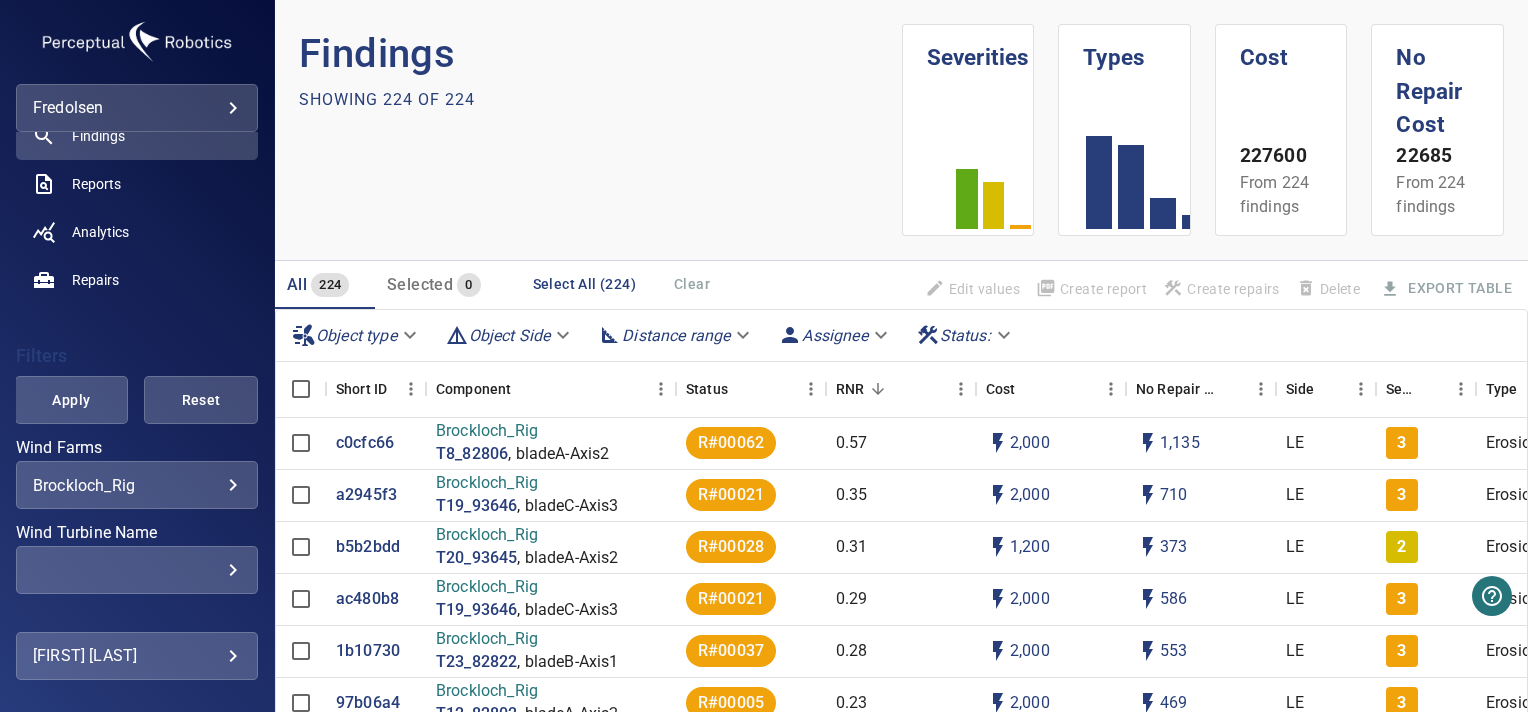 scroll, scrollTop: 232, scrollLeft: 0, axis: vertical 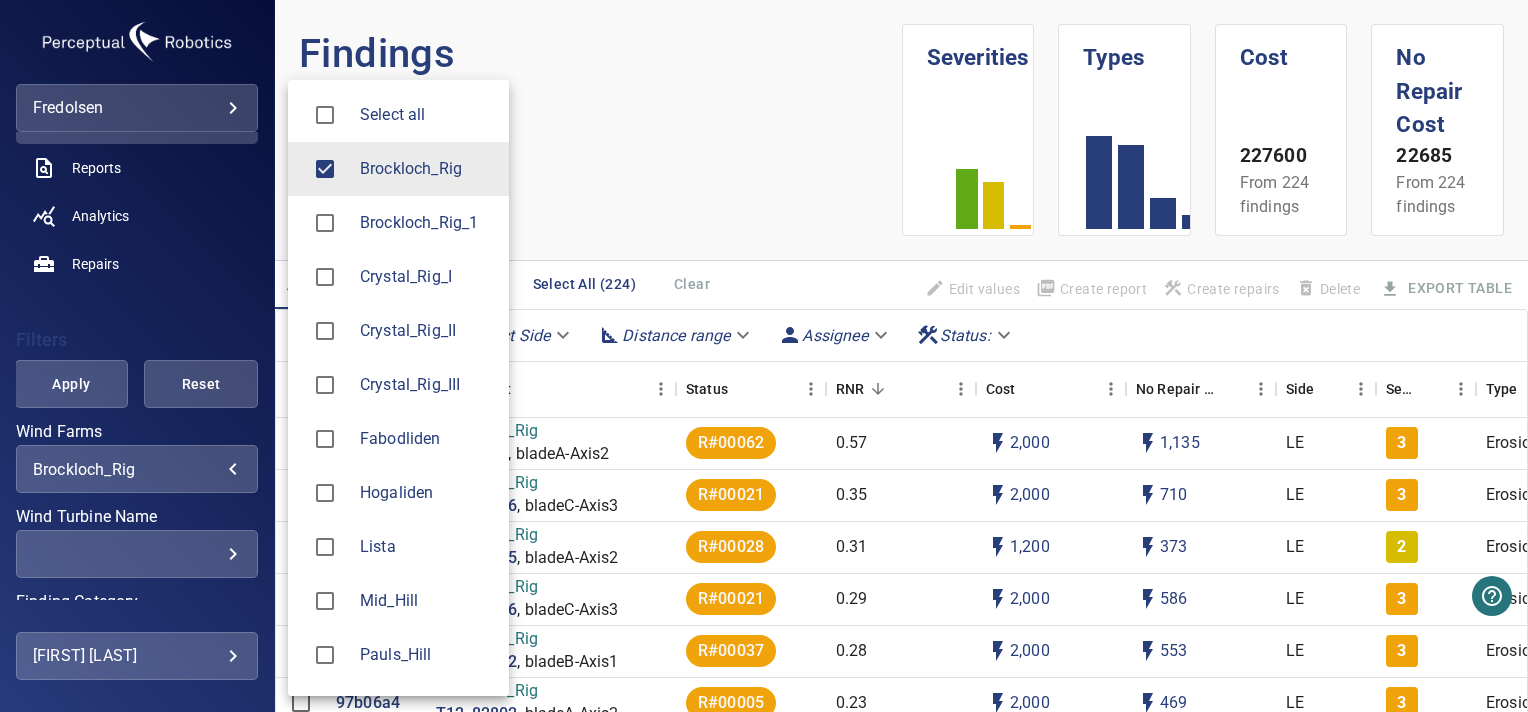 click on "**********" at bounding box center [764, 356] 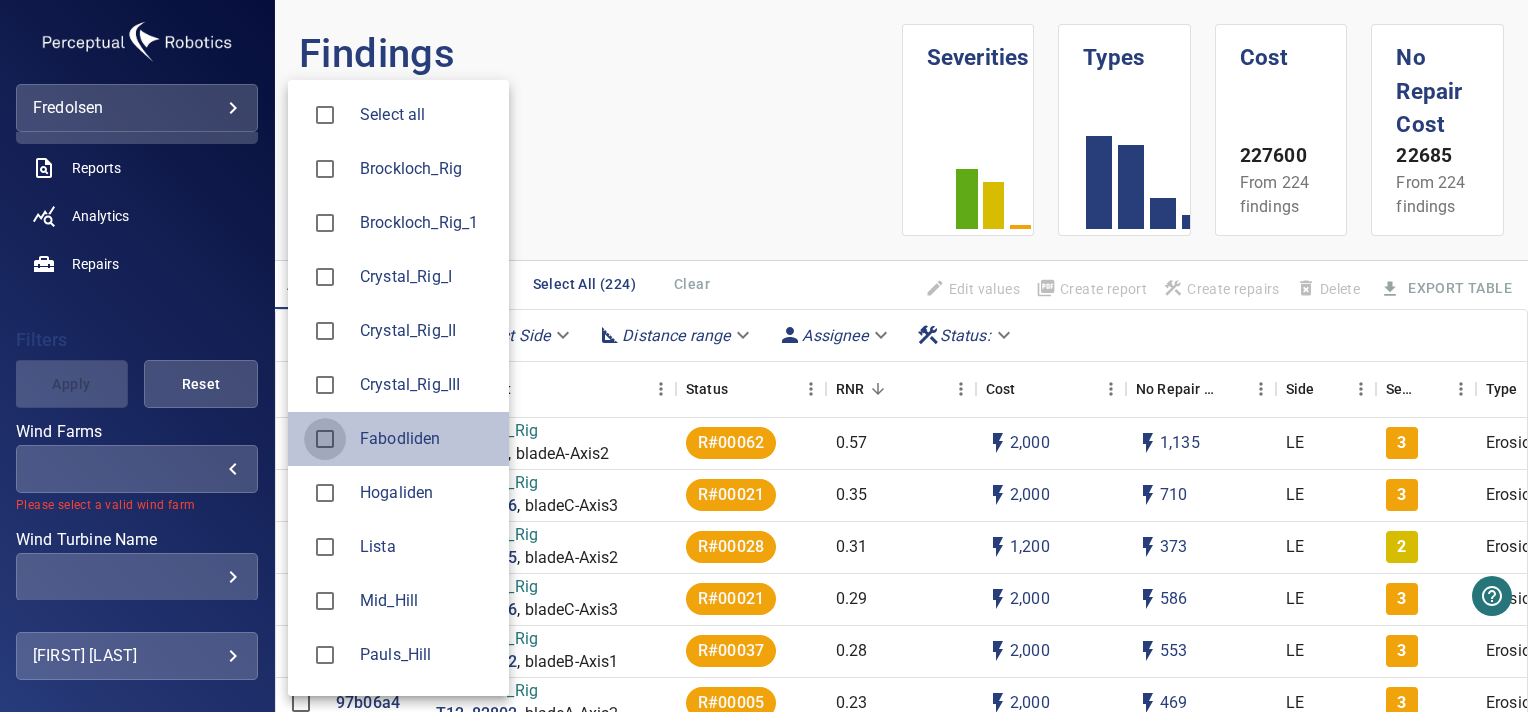 type on "**********" 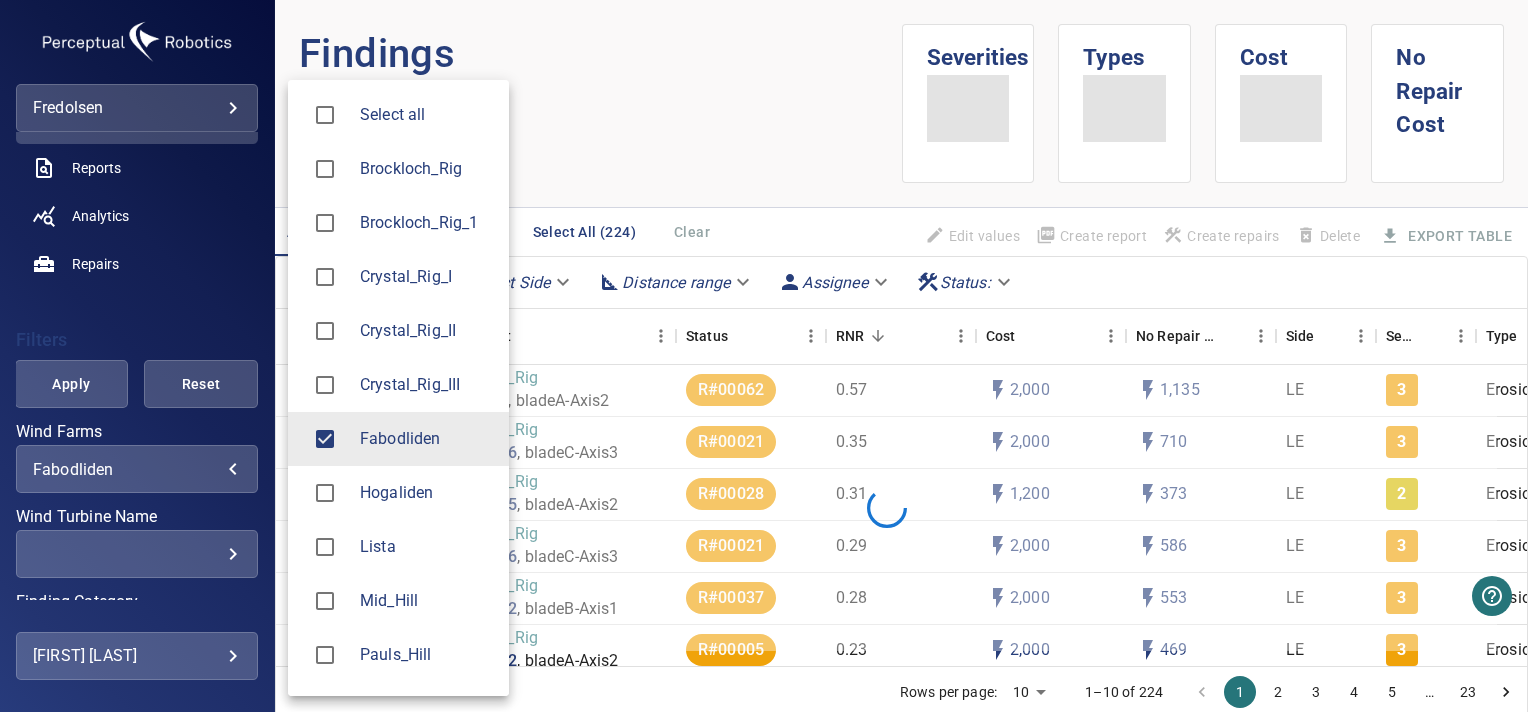 click at bounding box center (764, 356) 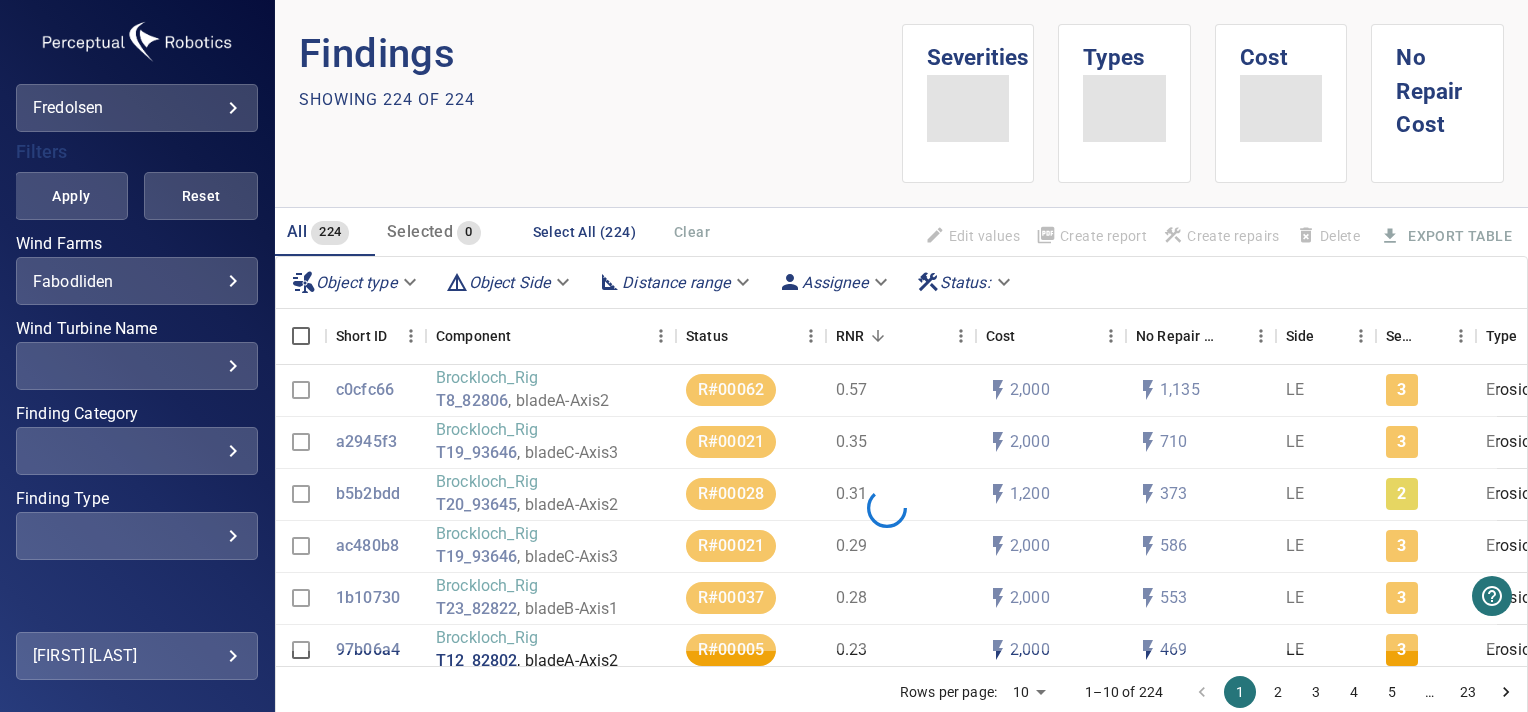 scroll, scrollTop: 461, scrollLeft: 0, axis: vertical 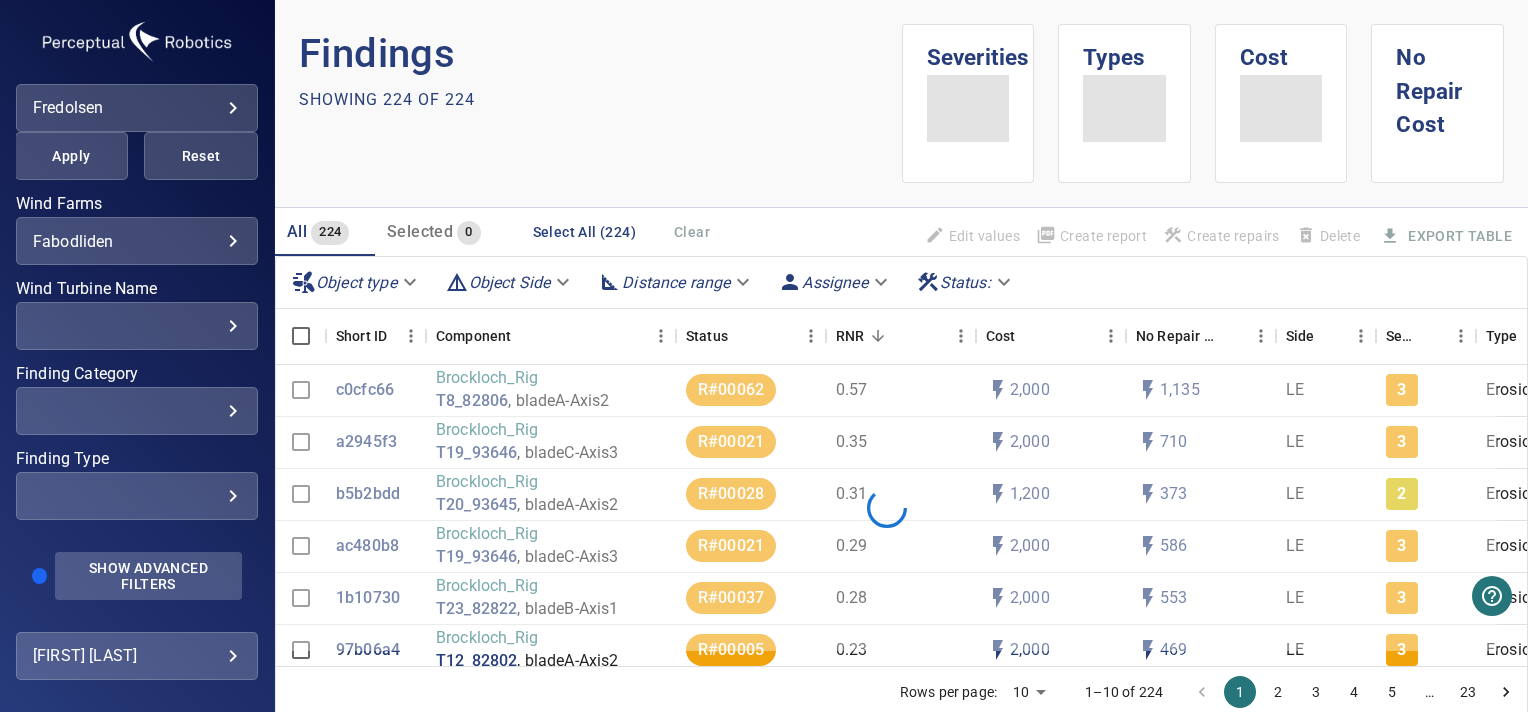 click on "Show Advanced Filters" at bounding box center (148, 576) 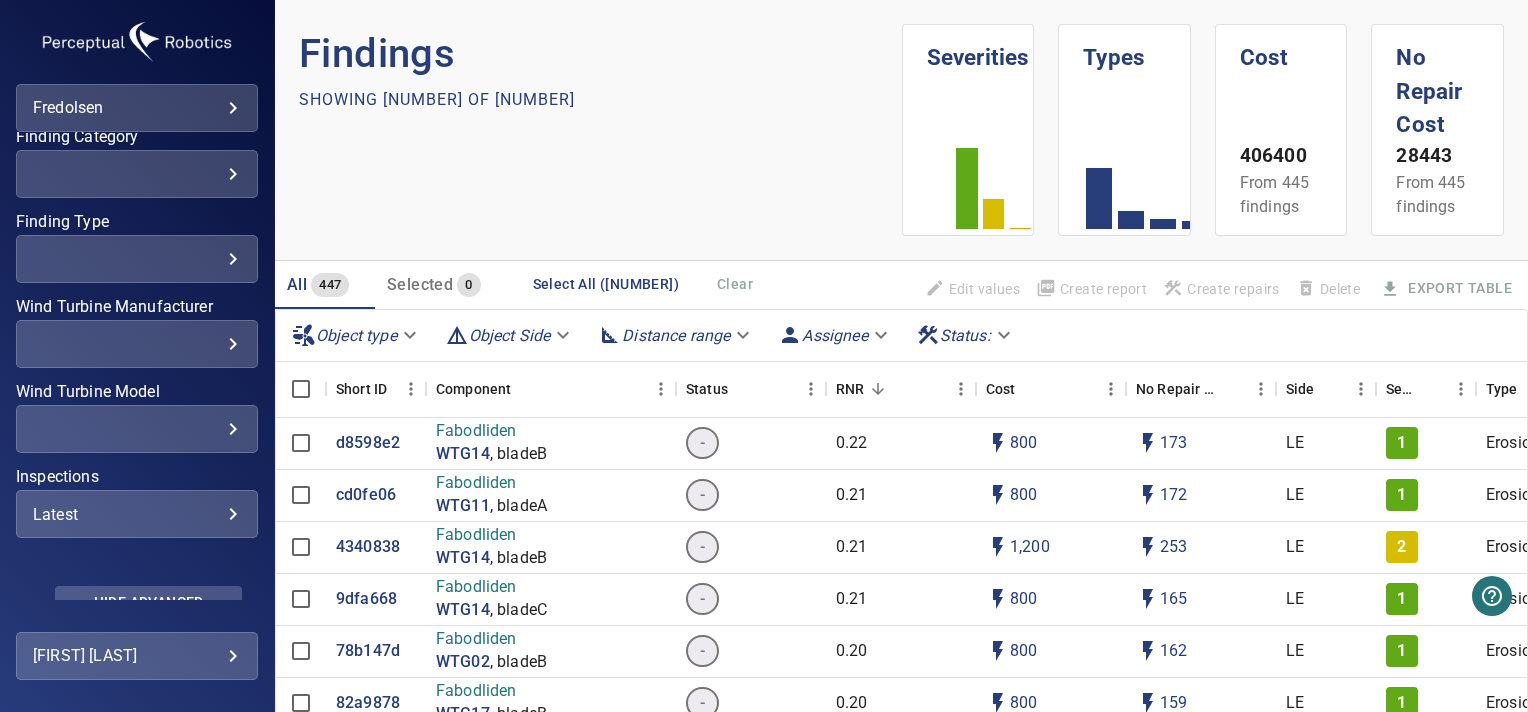 scroll, scrollTop: 701, scrollLeft: 0, axis: vertical 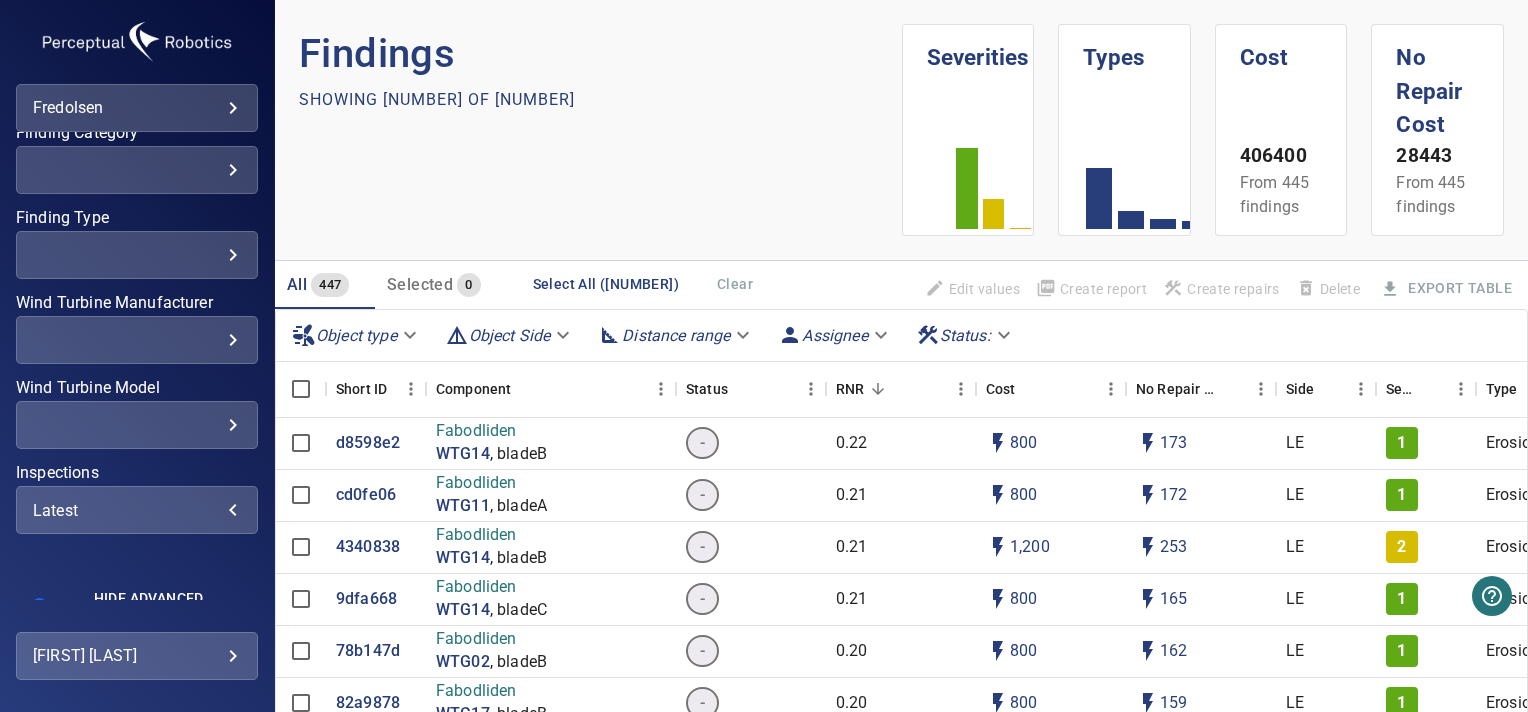 click on "Latest" at bounding box center (137, 510) 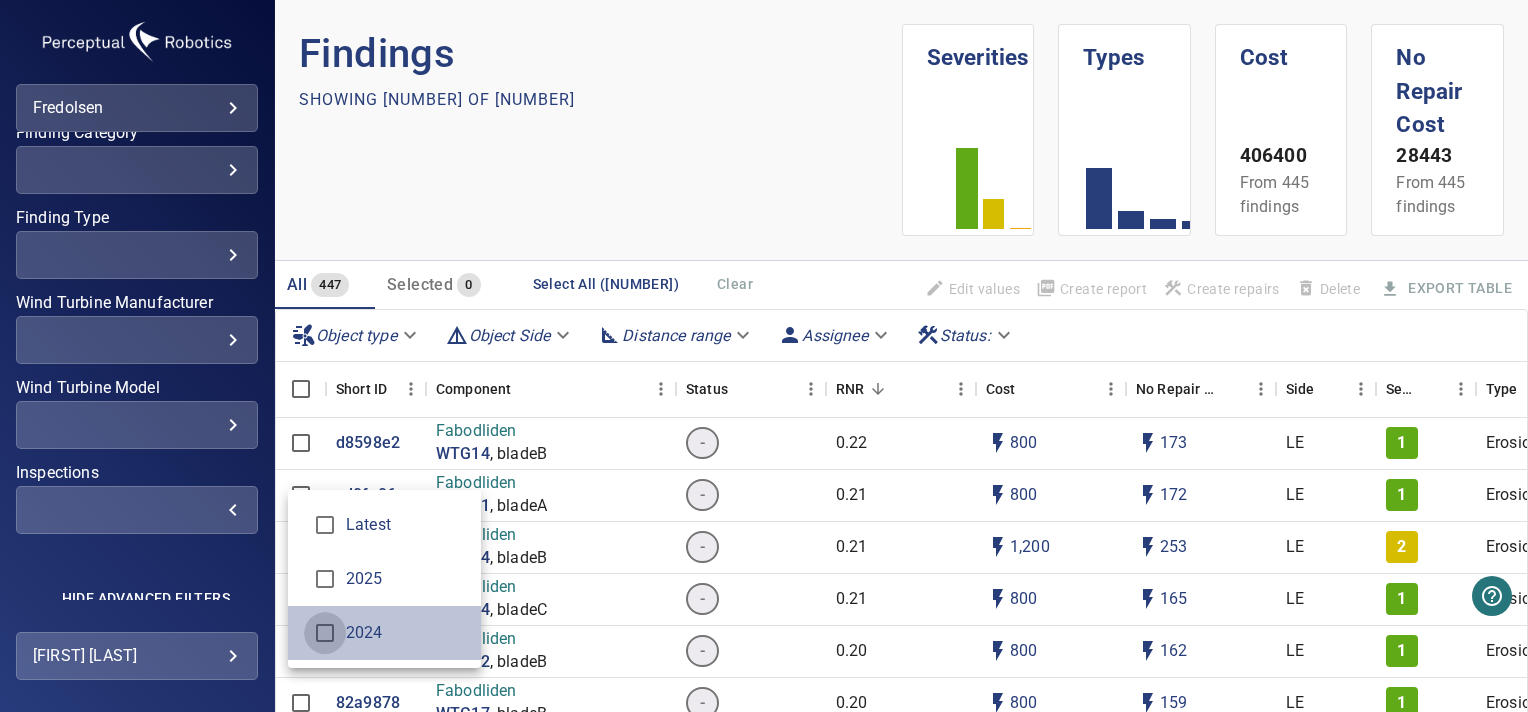 type on "****" 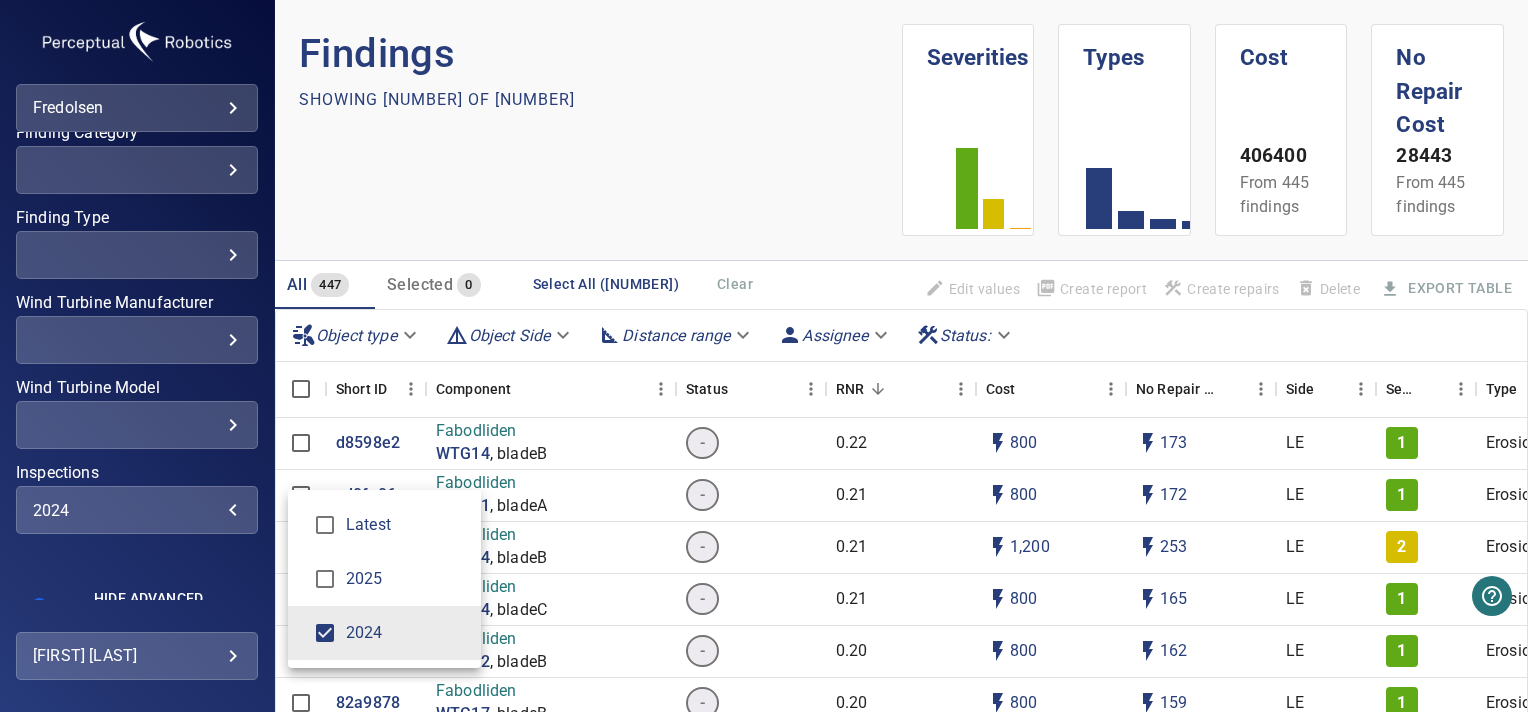 click at bounding box center (764, 356) 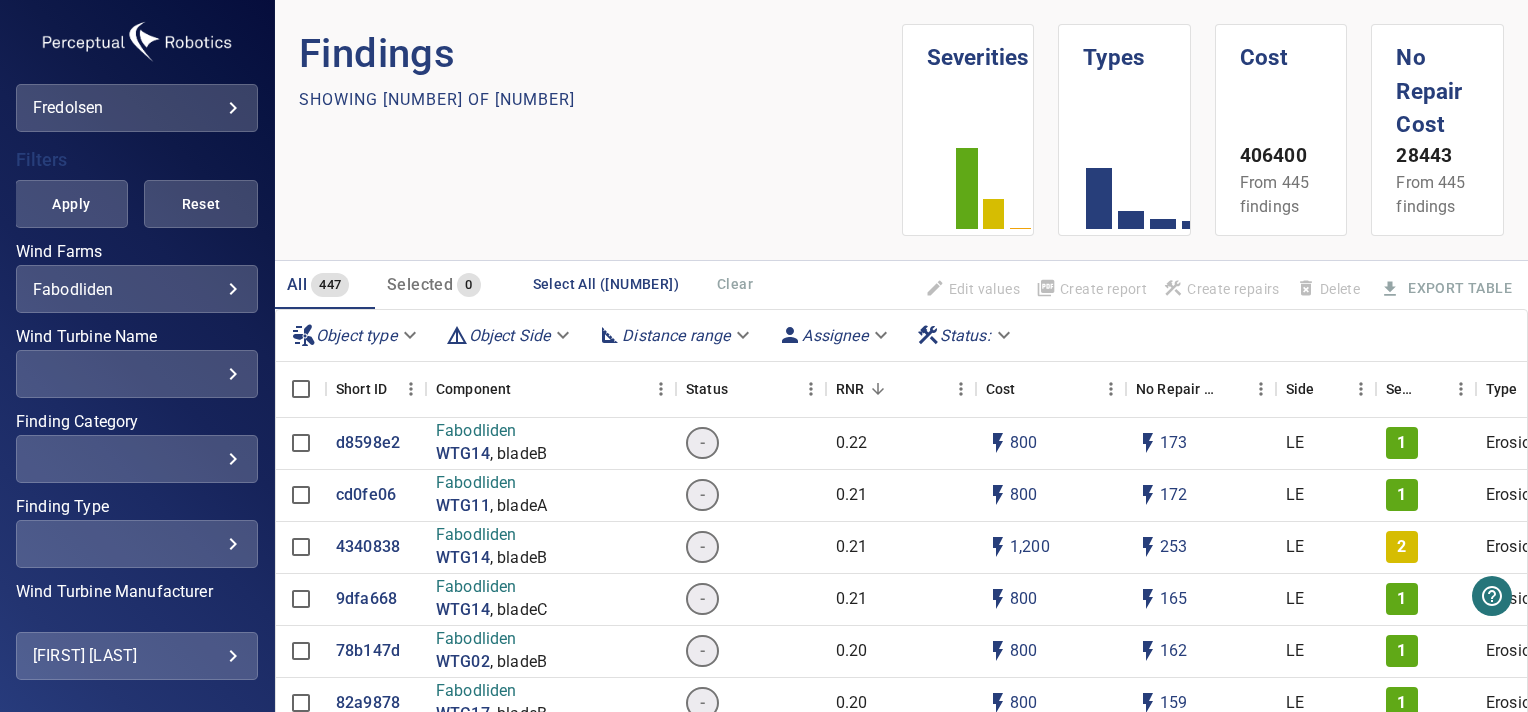 scroll, scrollTop: 372, scrollLeft: 0, axis: vertical 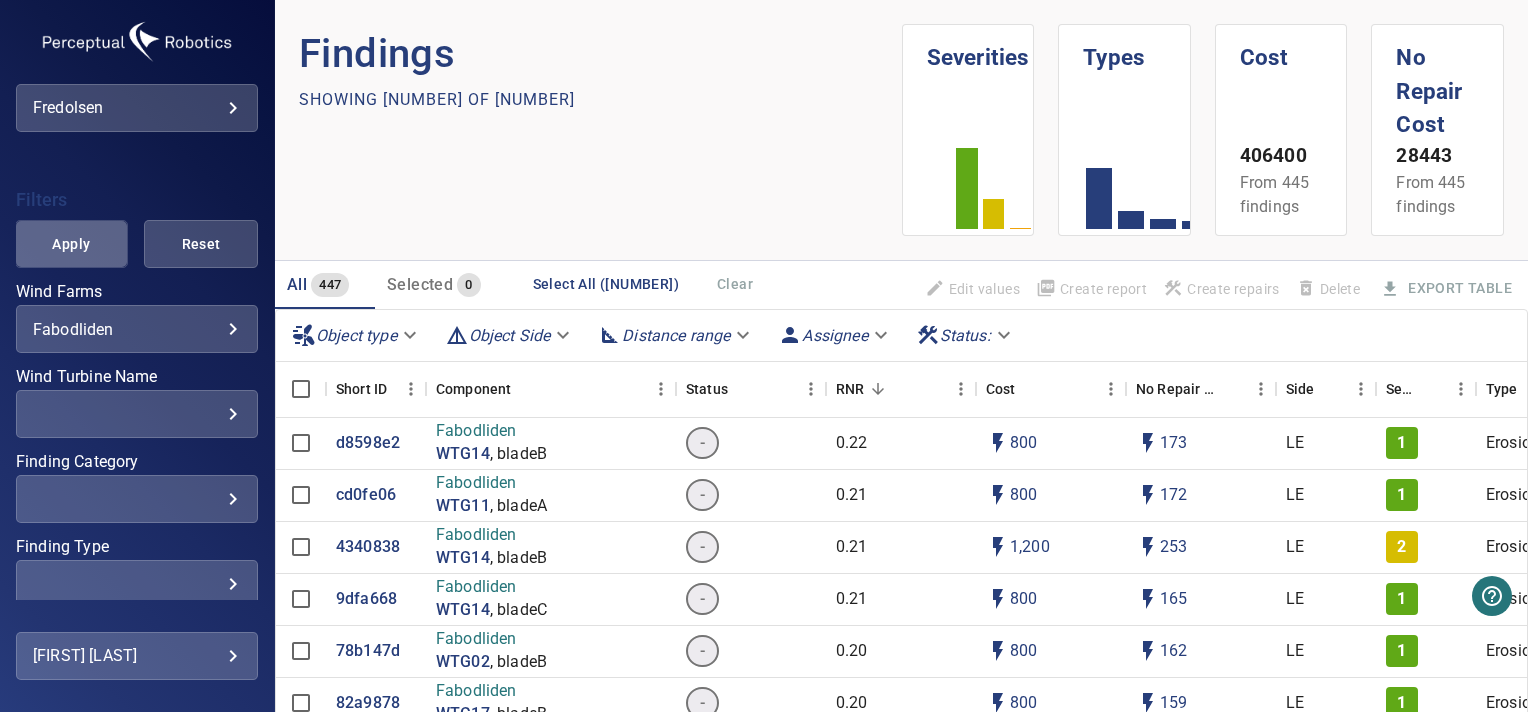 click on "Apply" at bounding box center [72, 244] 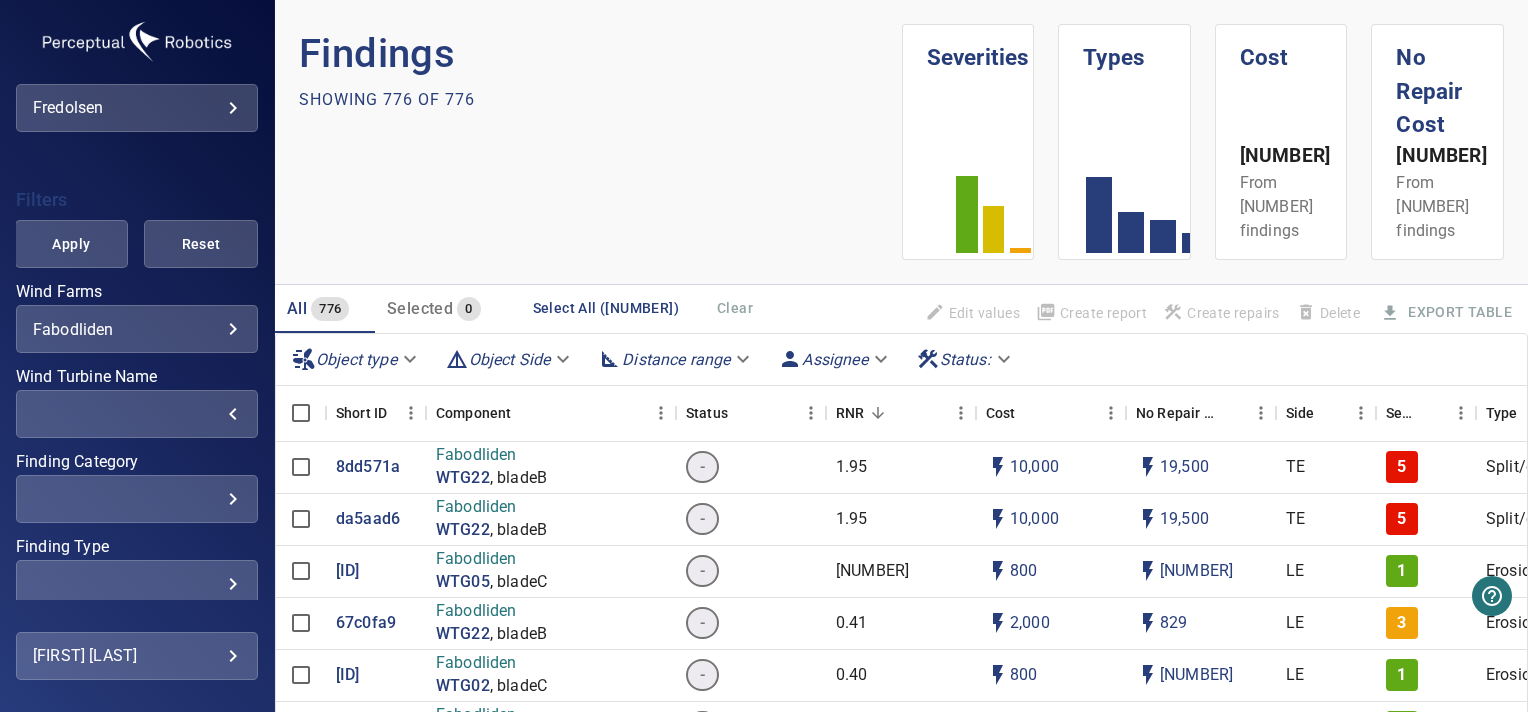 click on "​" at bounding box center [137, 414] 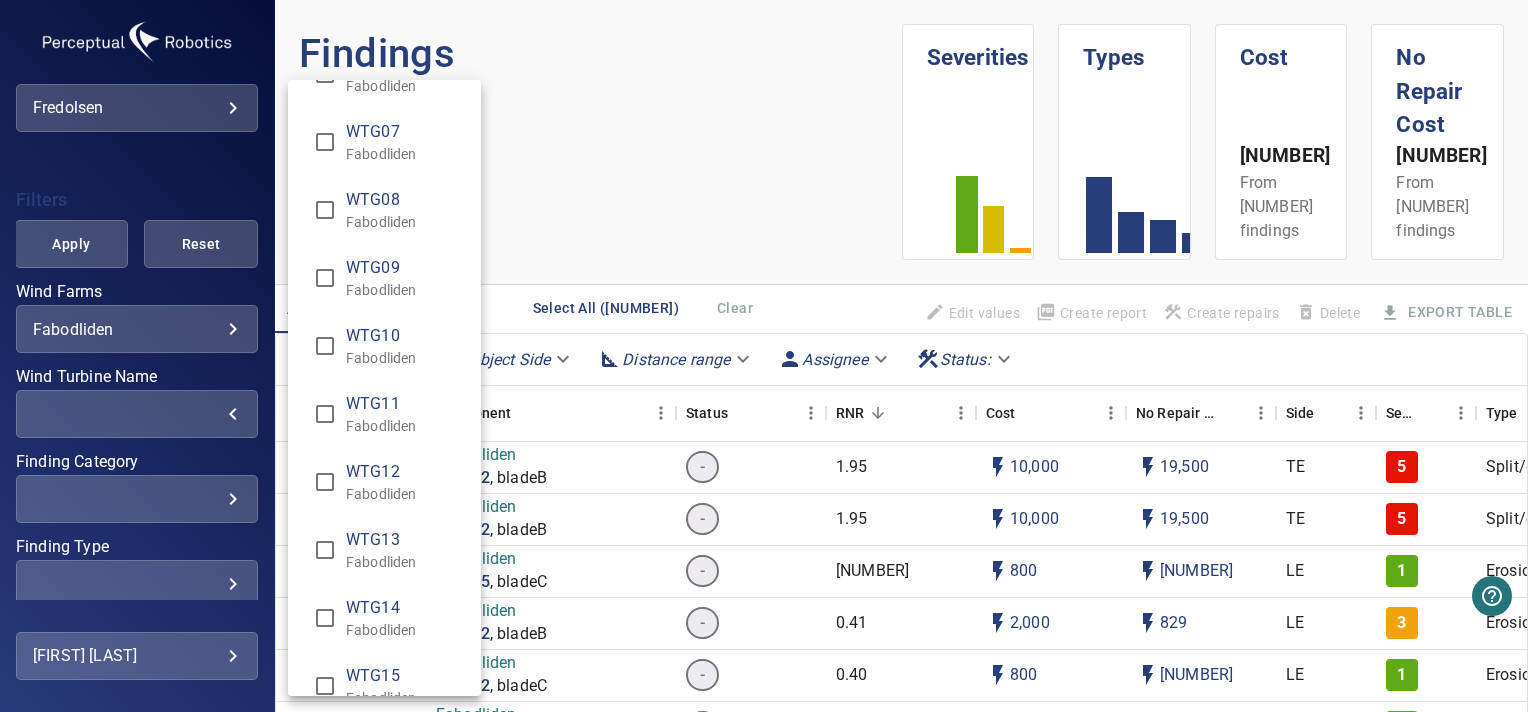 scroll, scrollTop: 403, scrollLeft: 0, axis: vertical 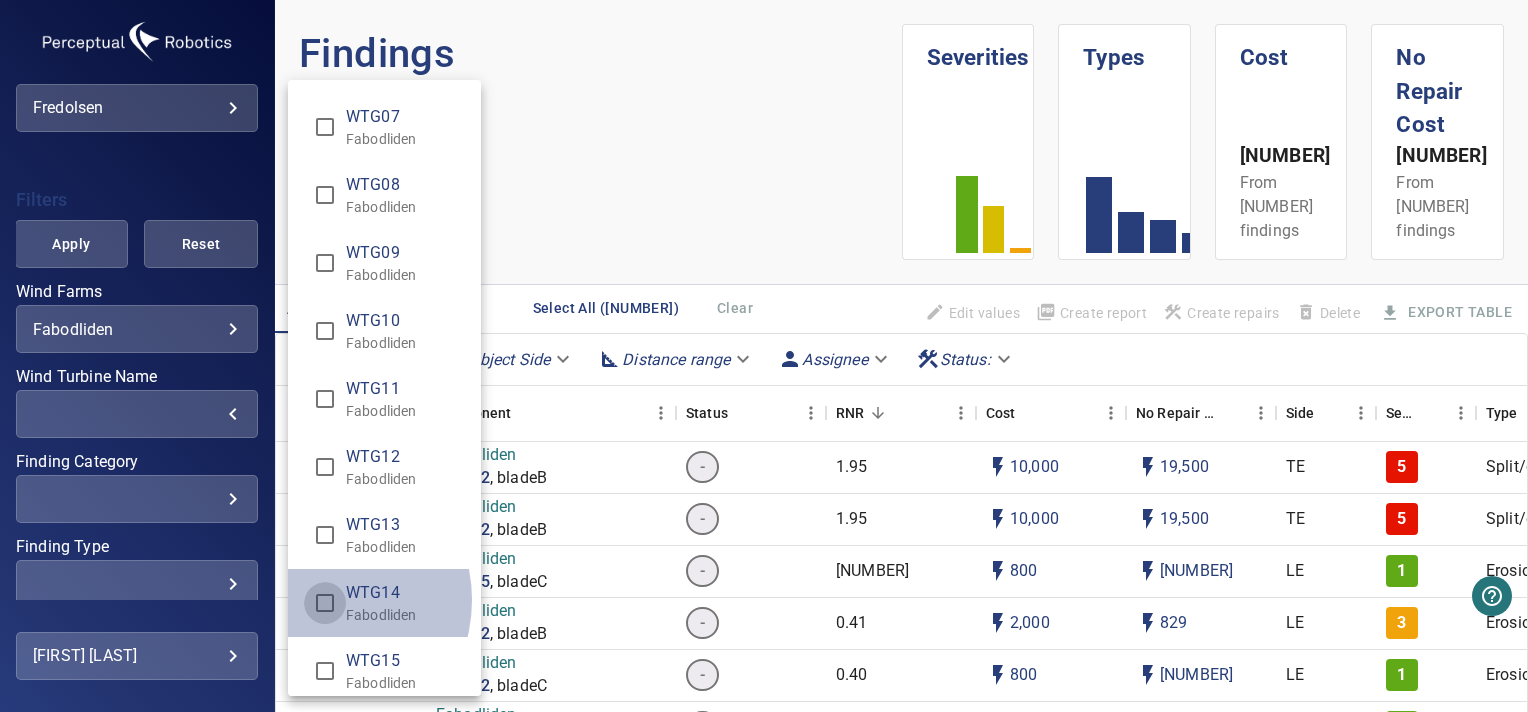 type on "**********" 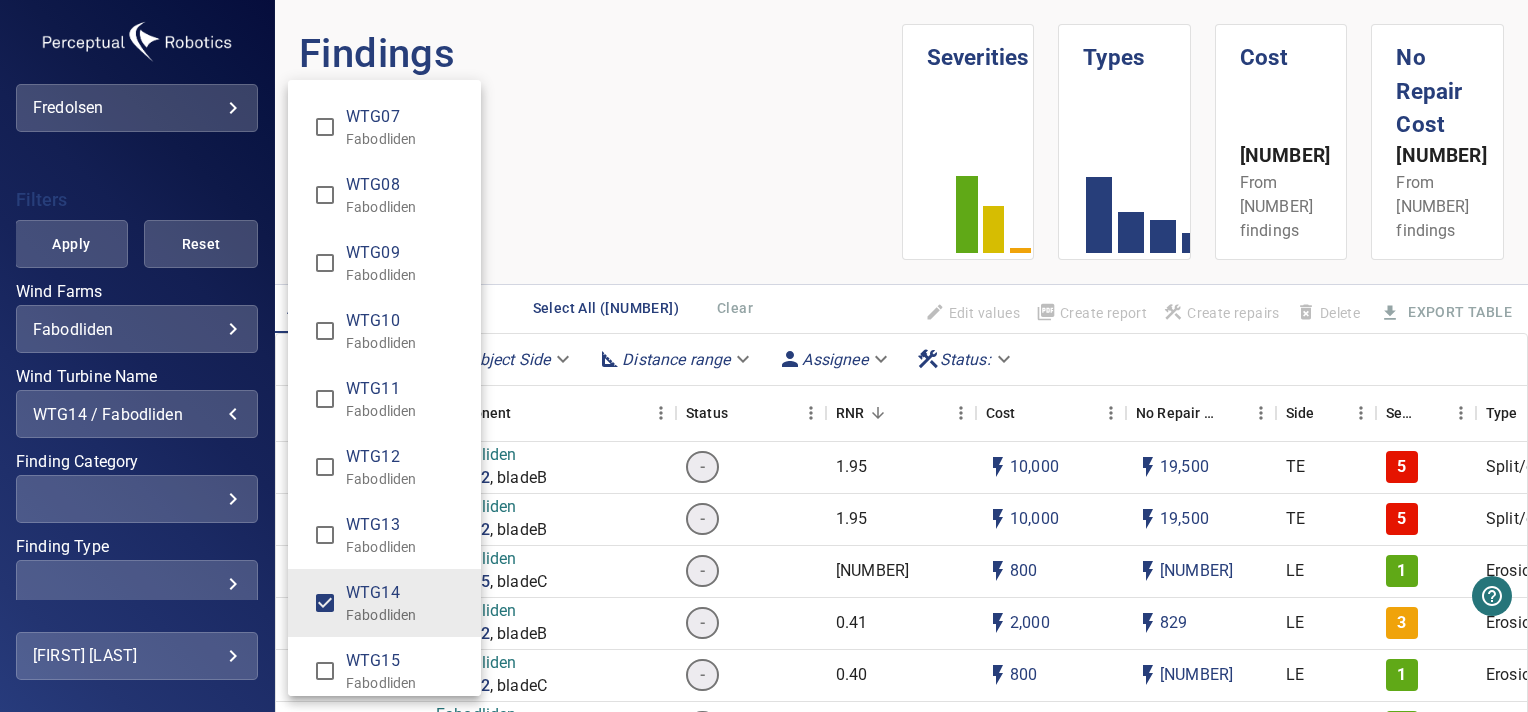 click at bounding box center [764, 356] 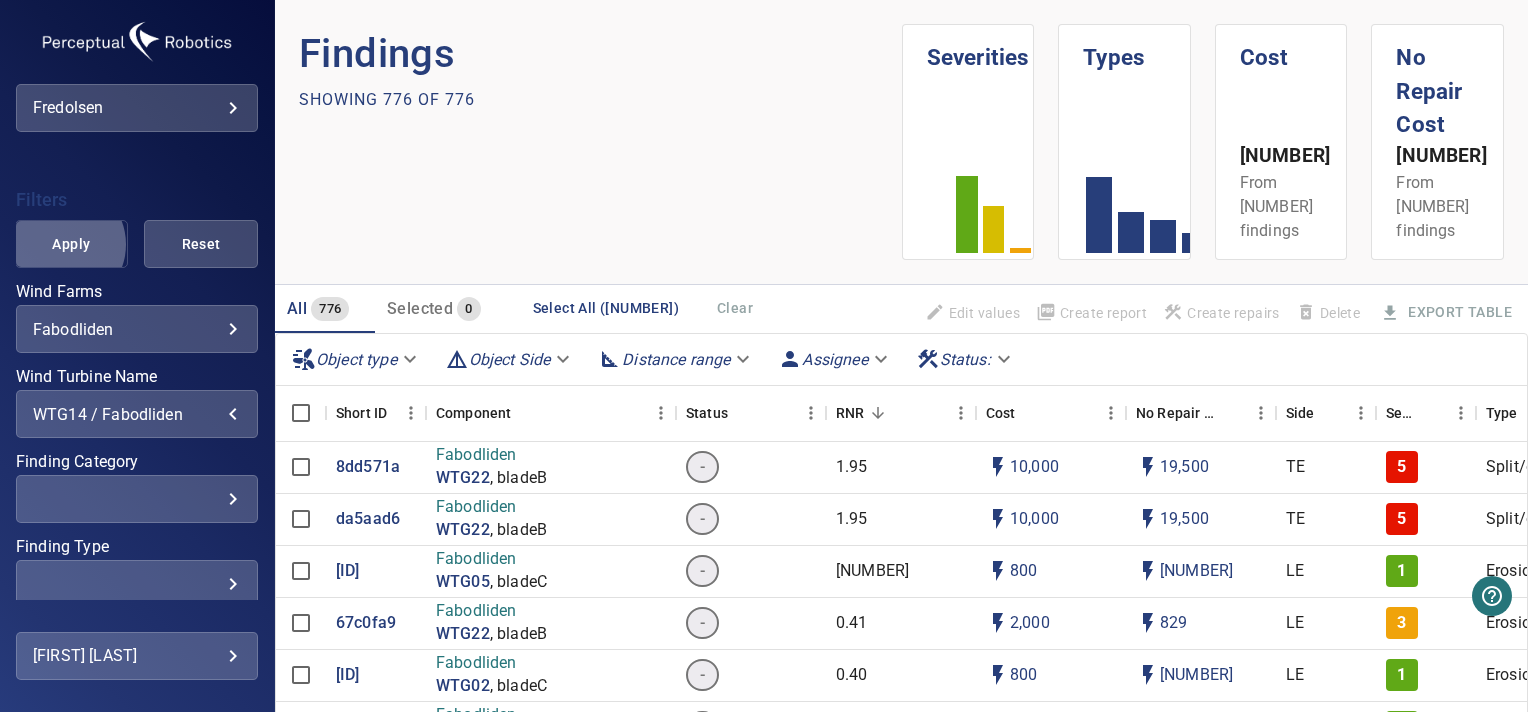 click on "Apply" at bounding box center [72, 244] 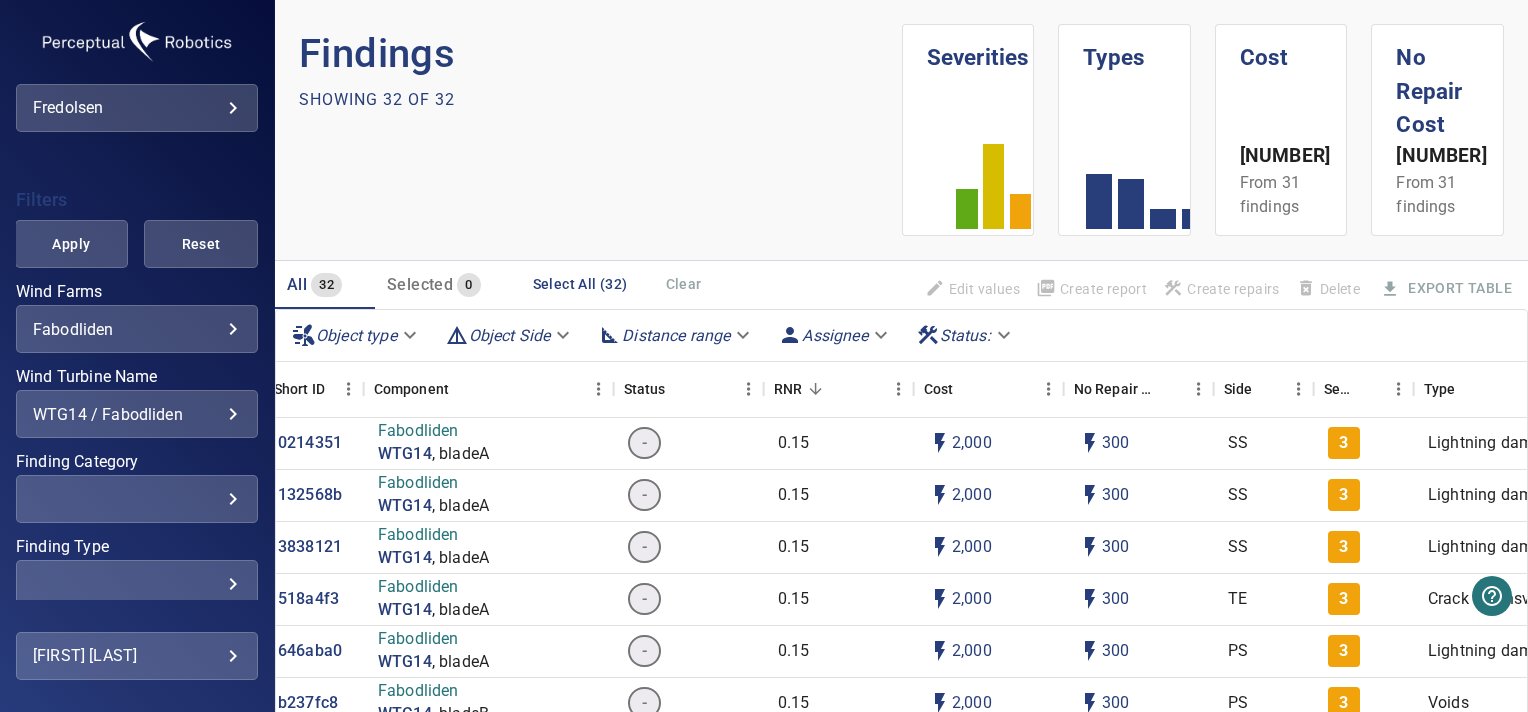 scroll, scrollTop: 0, scrollLeft: 71, axis: horizontal 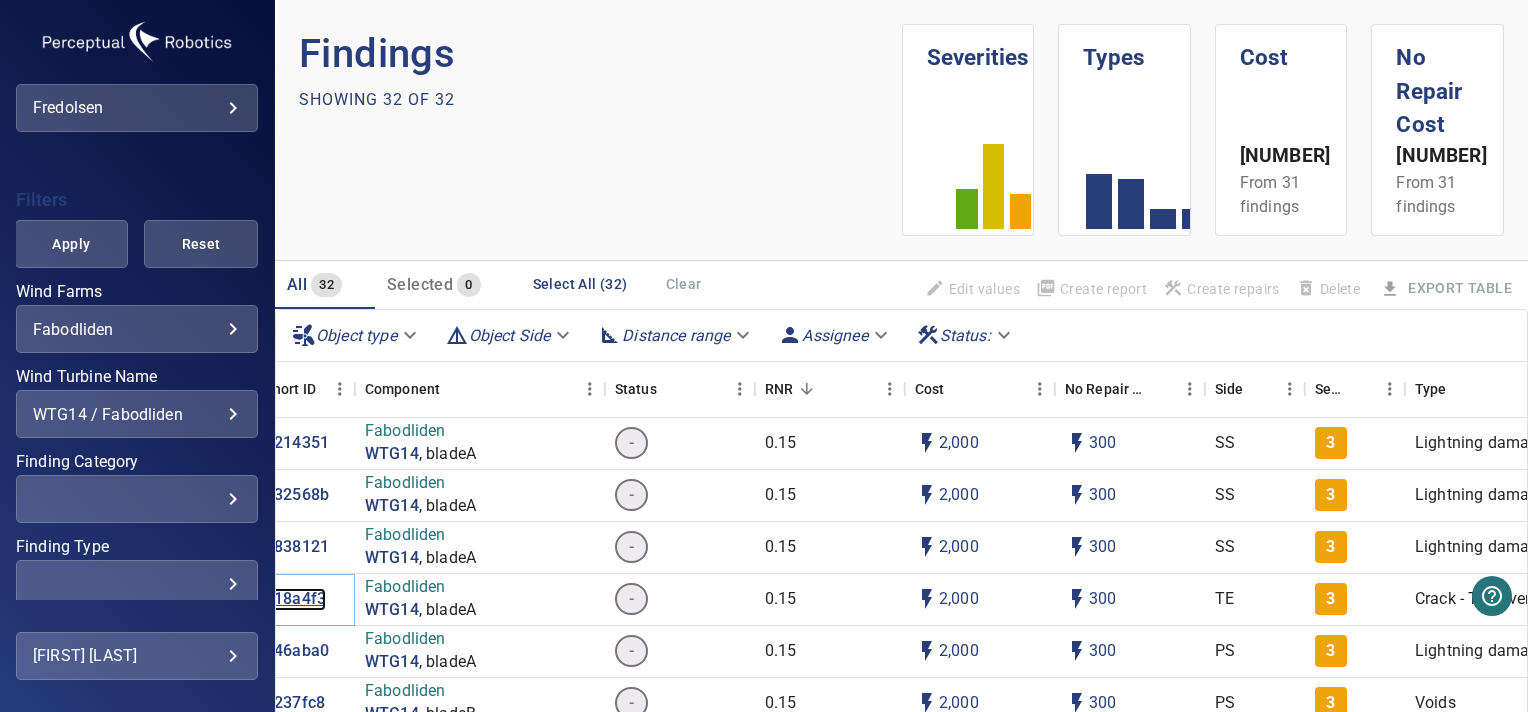 click on "518a4f3" at bounding box center (295, 599) 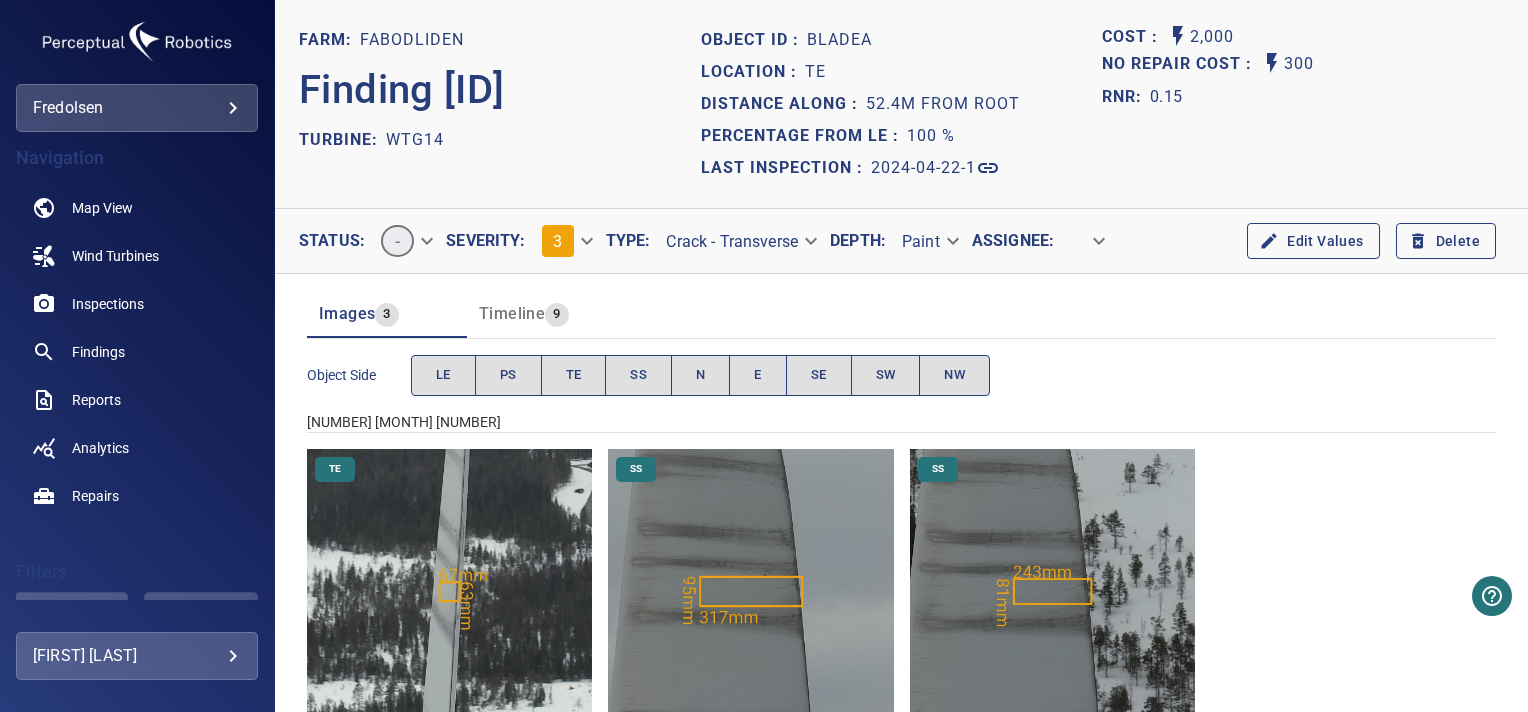 scroll, scrollTop: 0, scrollLeft: 0, axis: both 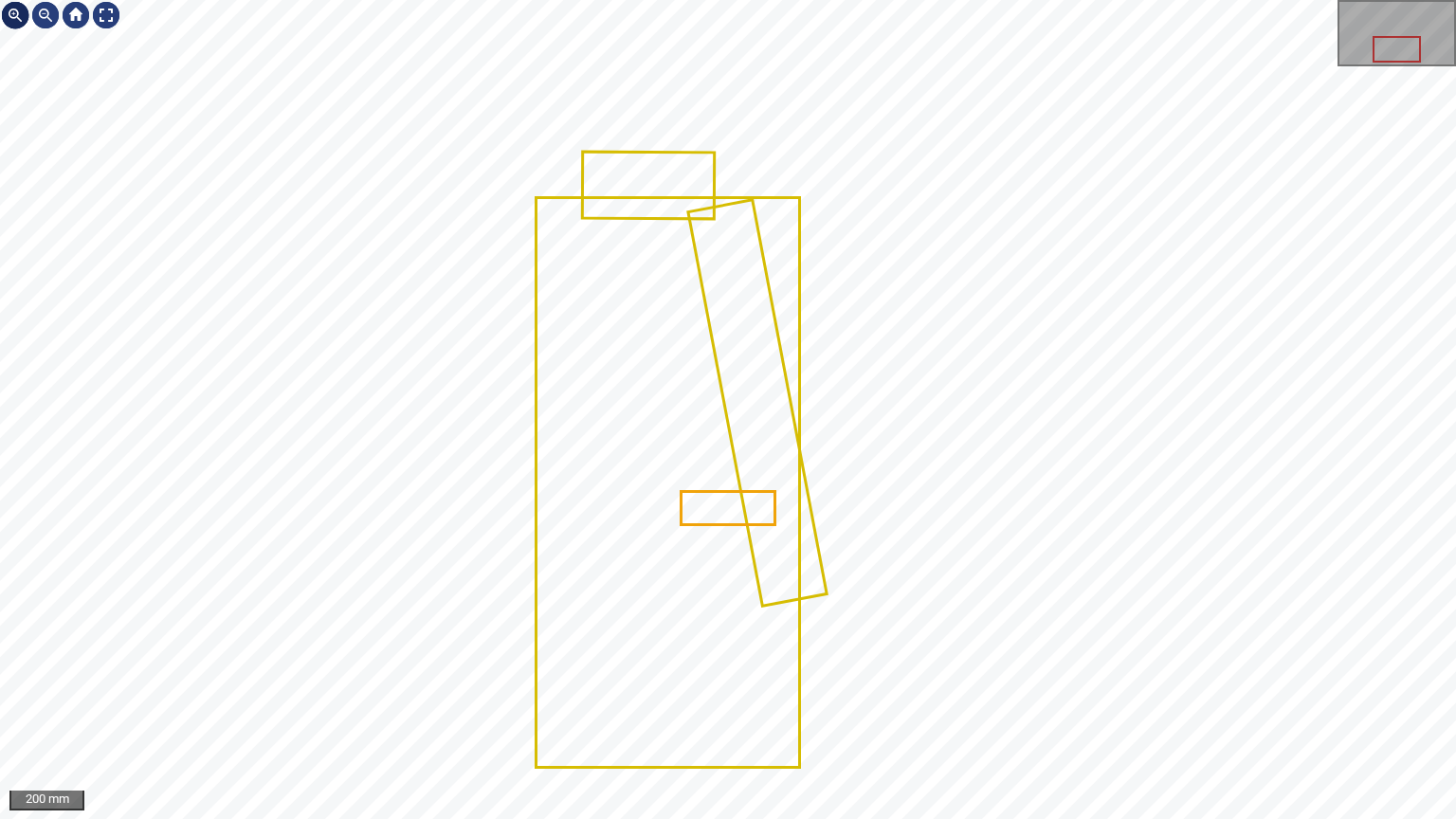 click at bounding box center (15, 15) 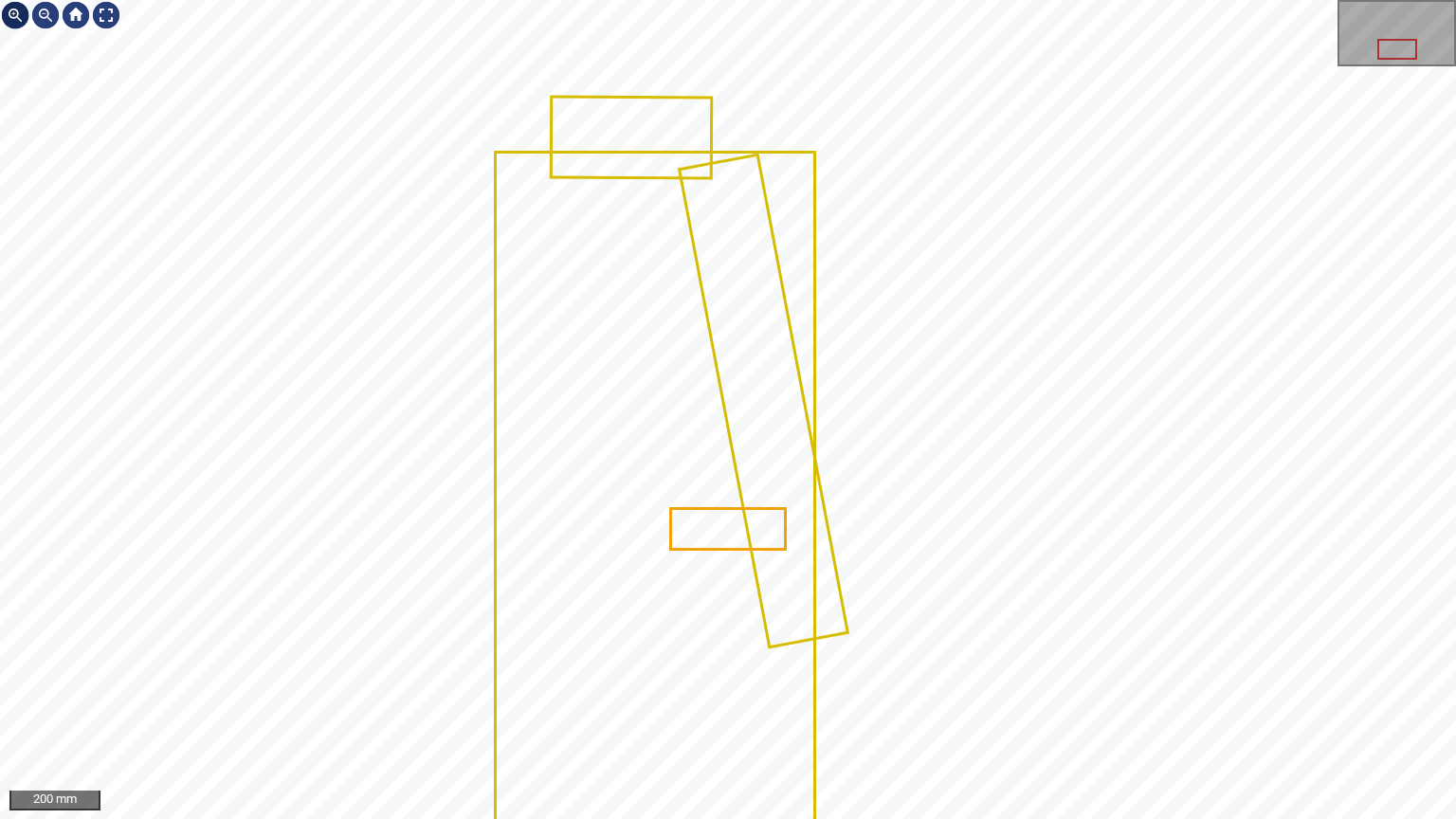 click at bounding box center [15, 15] 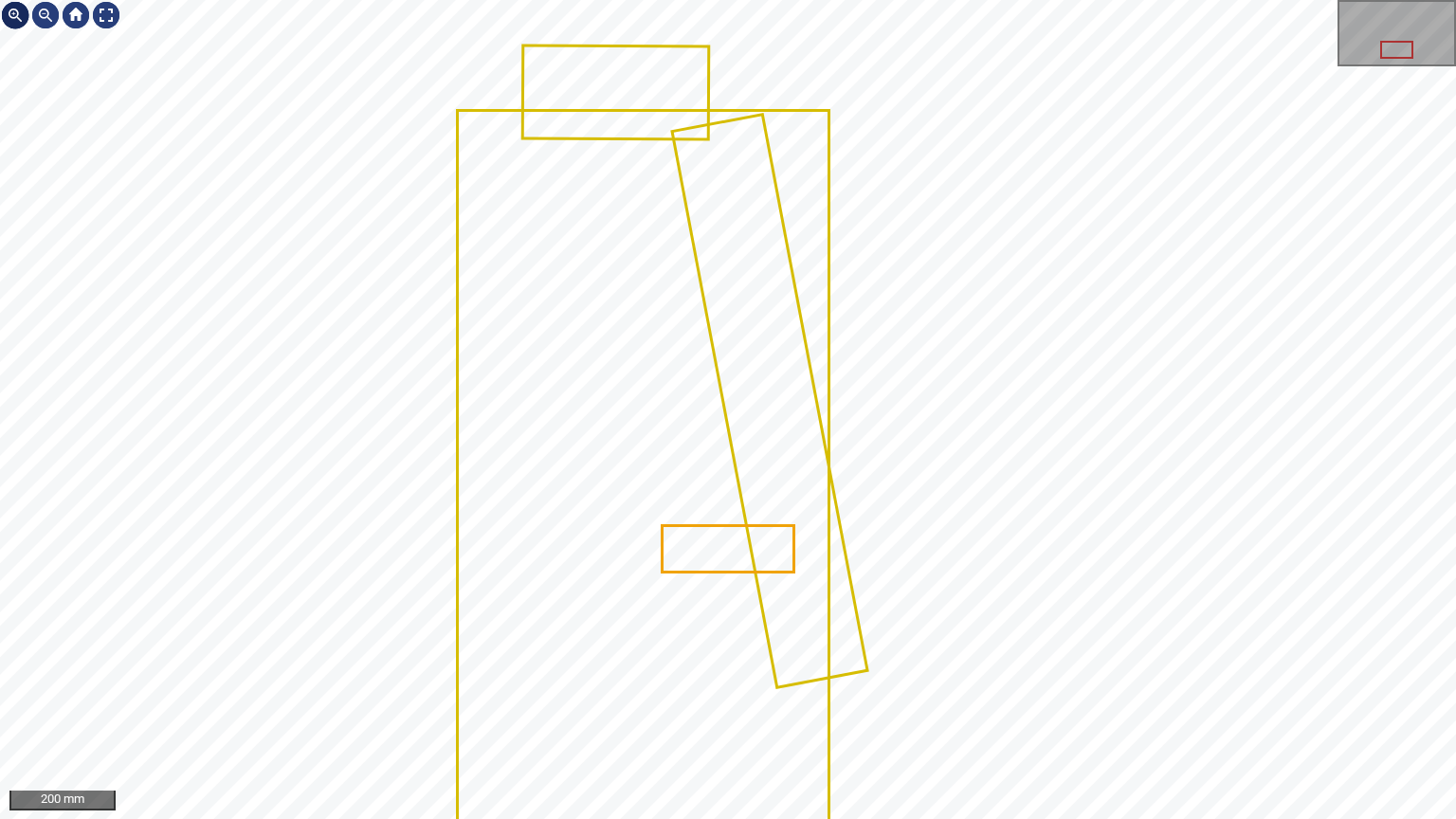 click at bounding box center [15, 15] 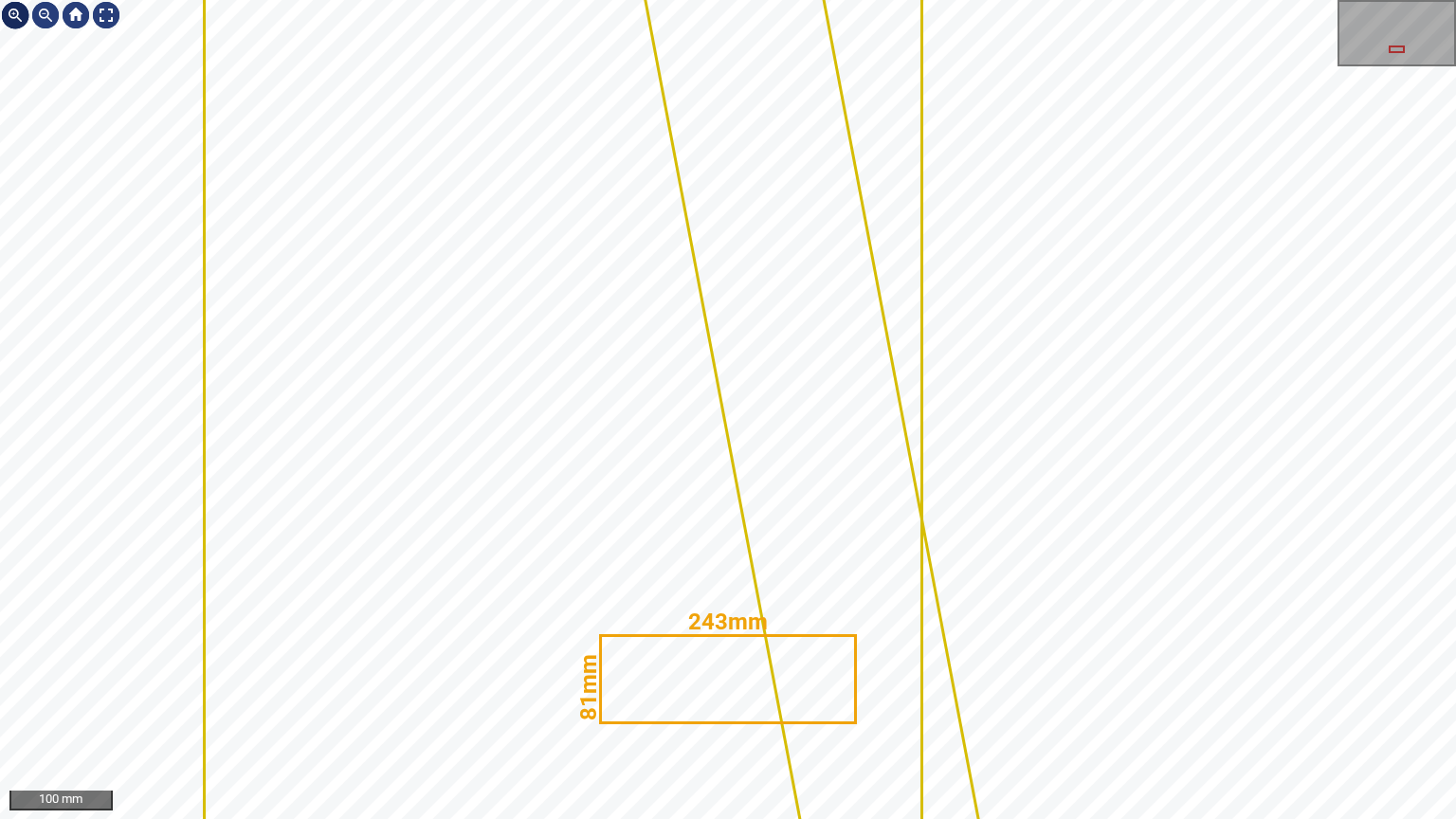 click at bounding box center (15, 15) 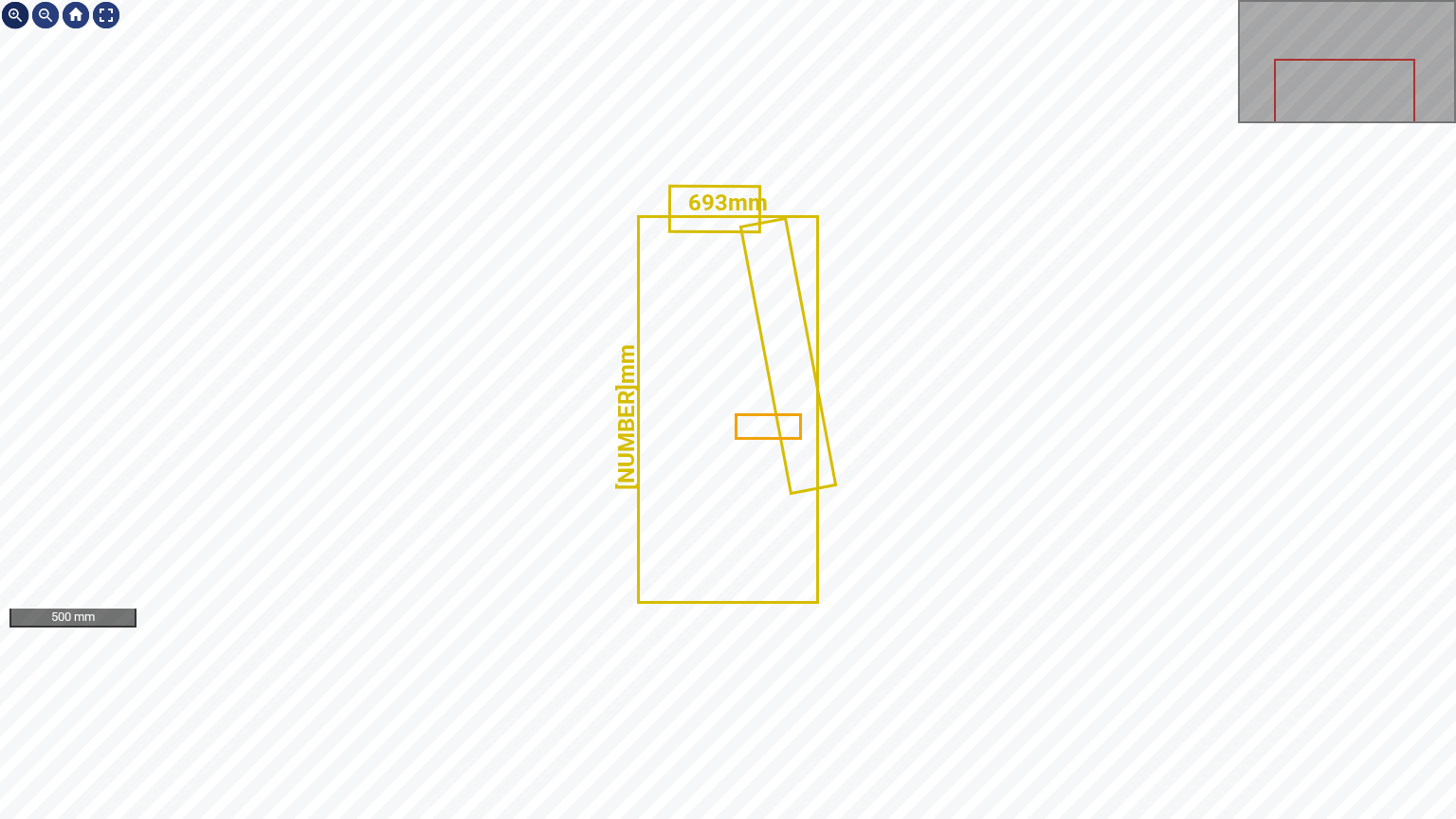 click at bounding box center (15, 15) 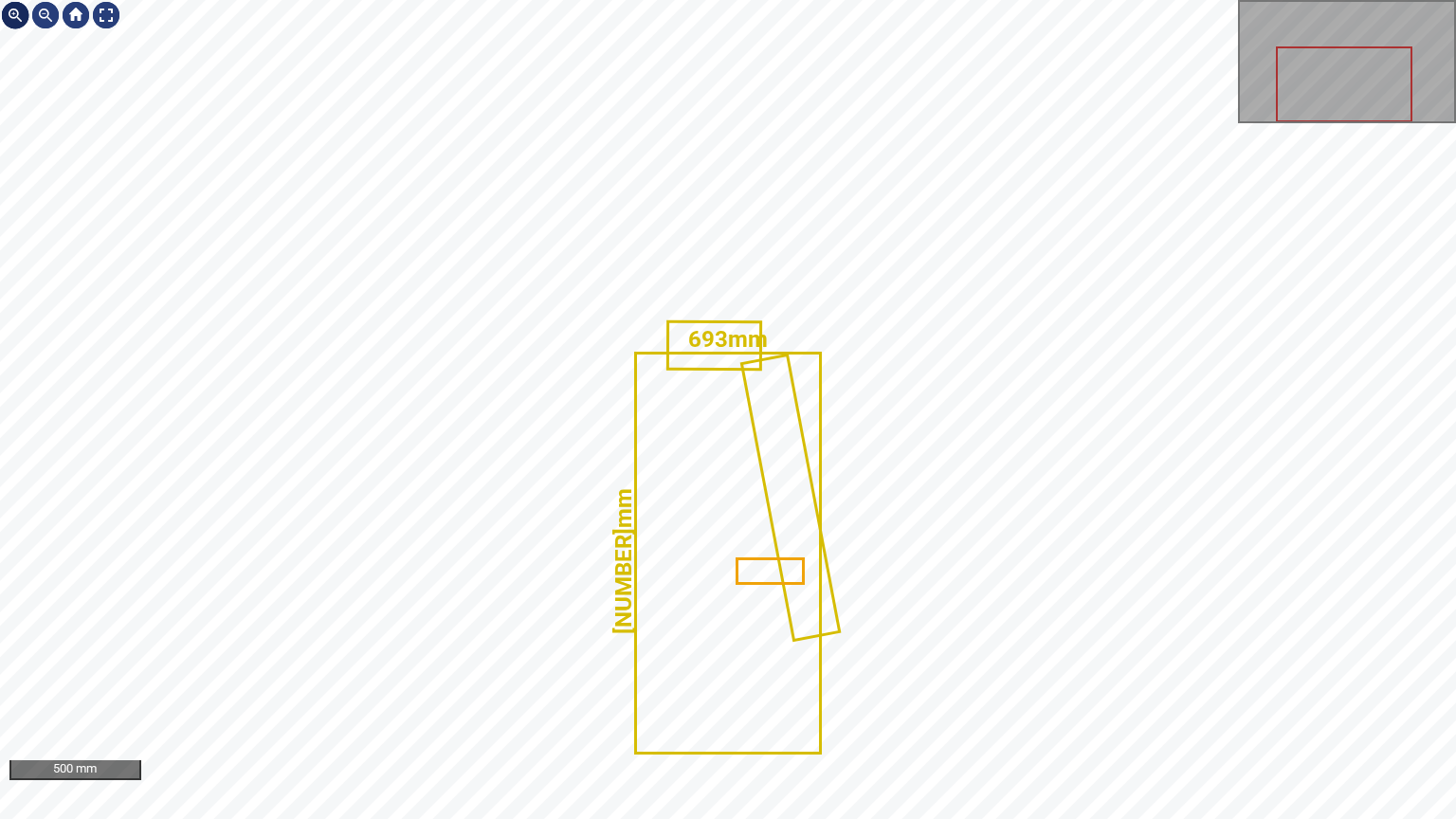 click at bounding box center (15, 15) 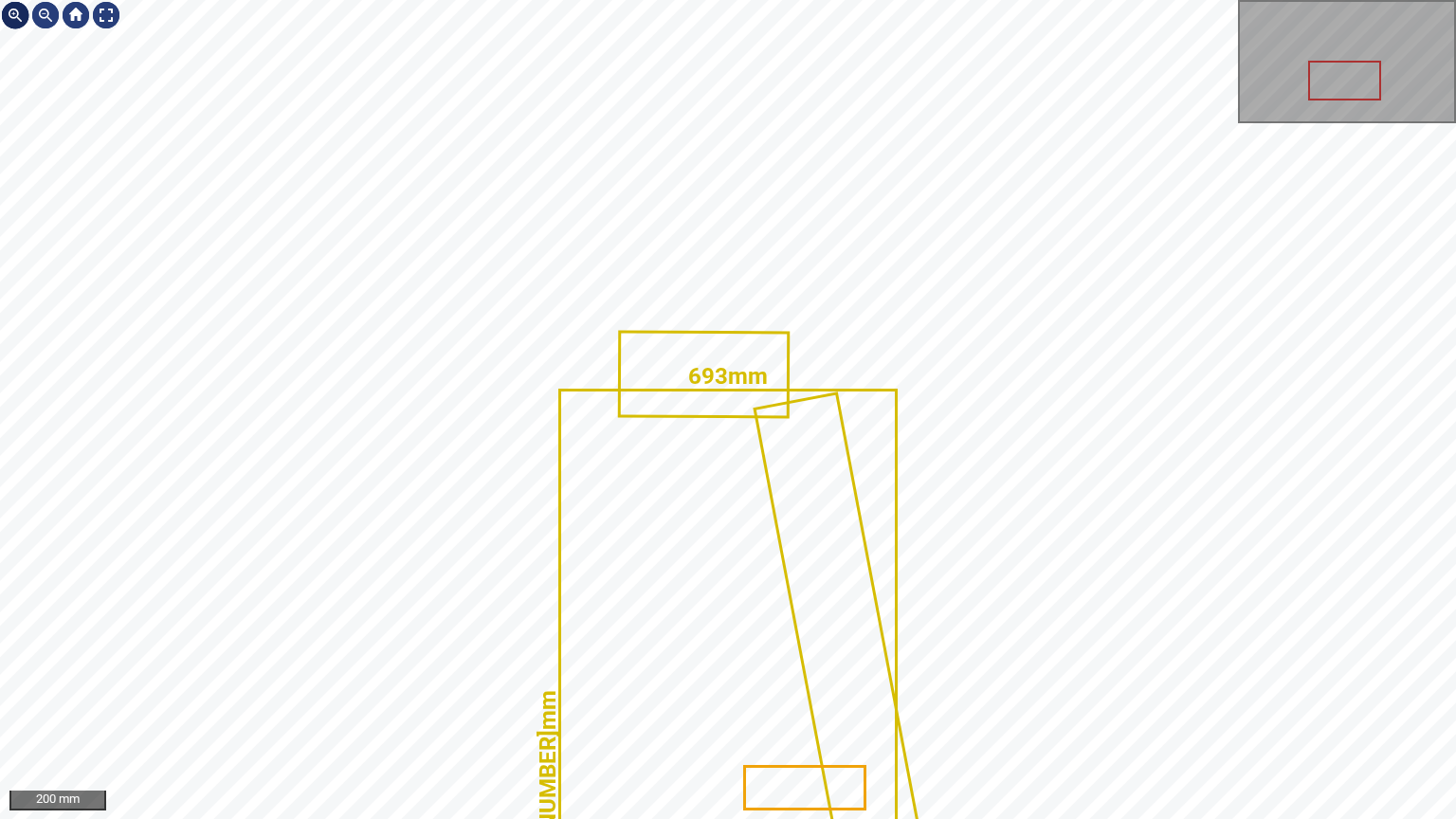 click at bounding box center (15, 15) 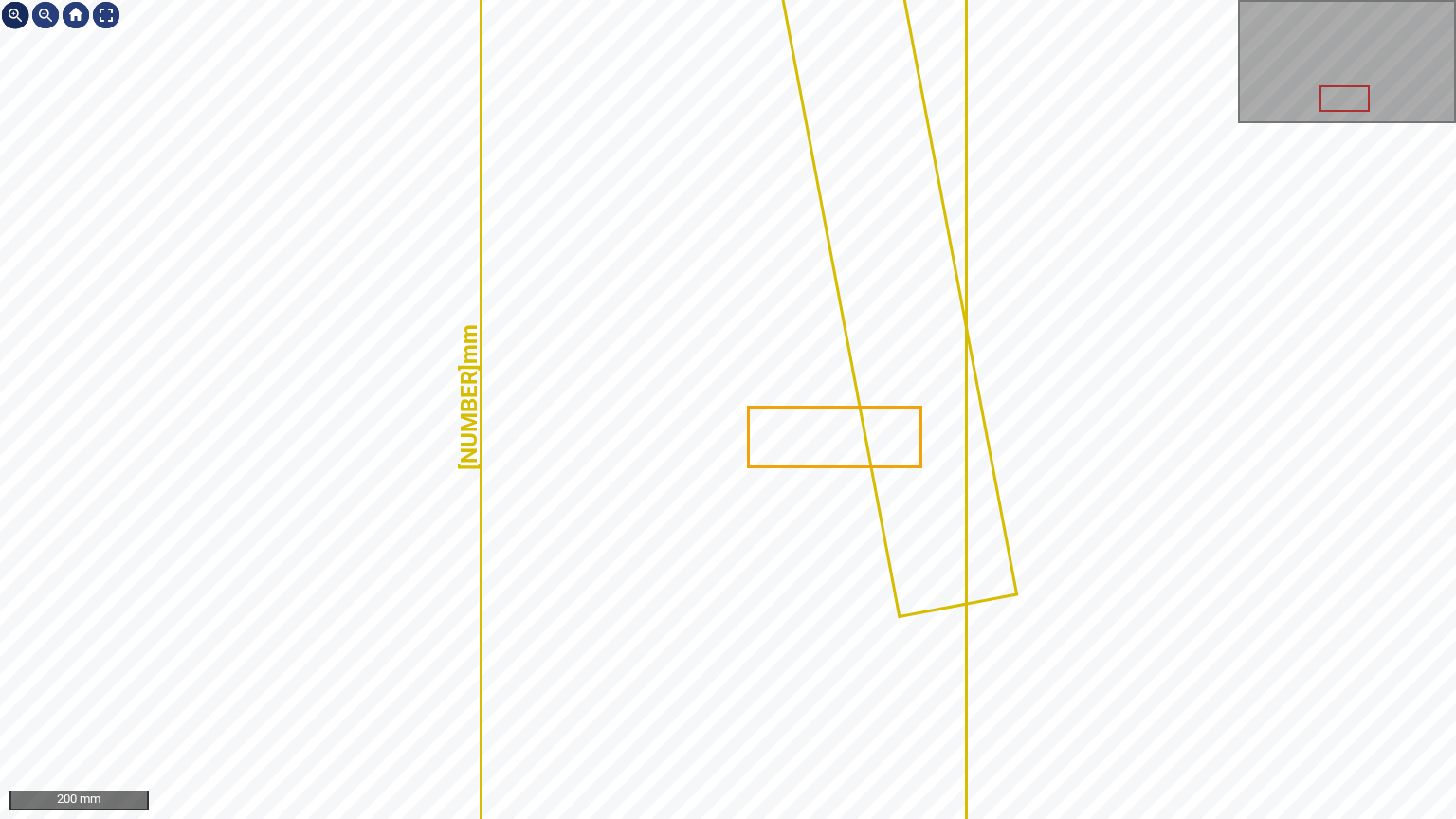click at bounding box center [15, 15] 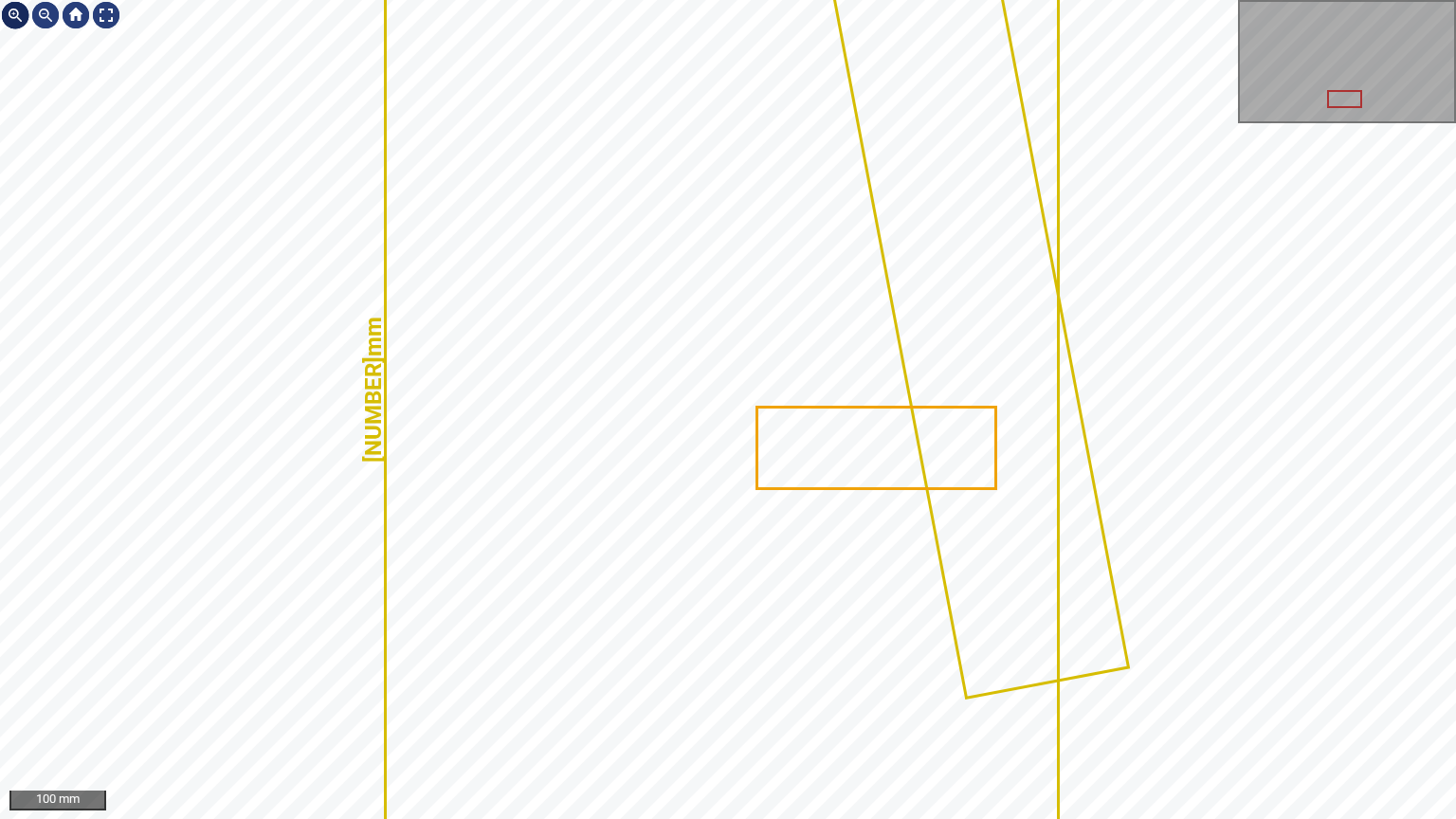 click at bounding box center (15, 15) 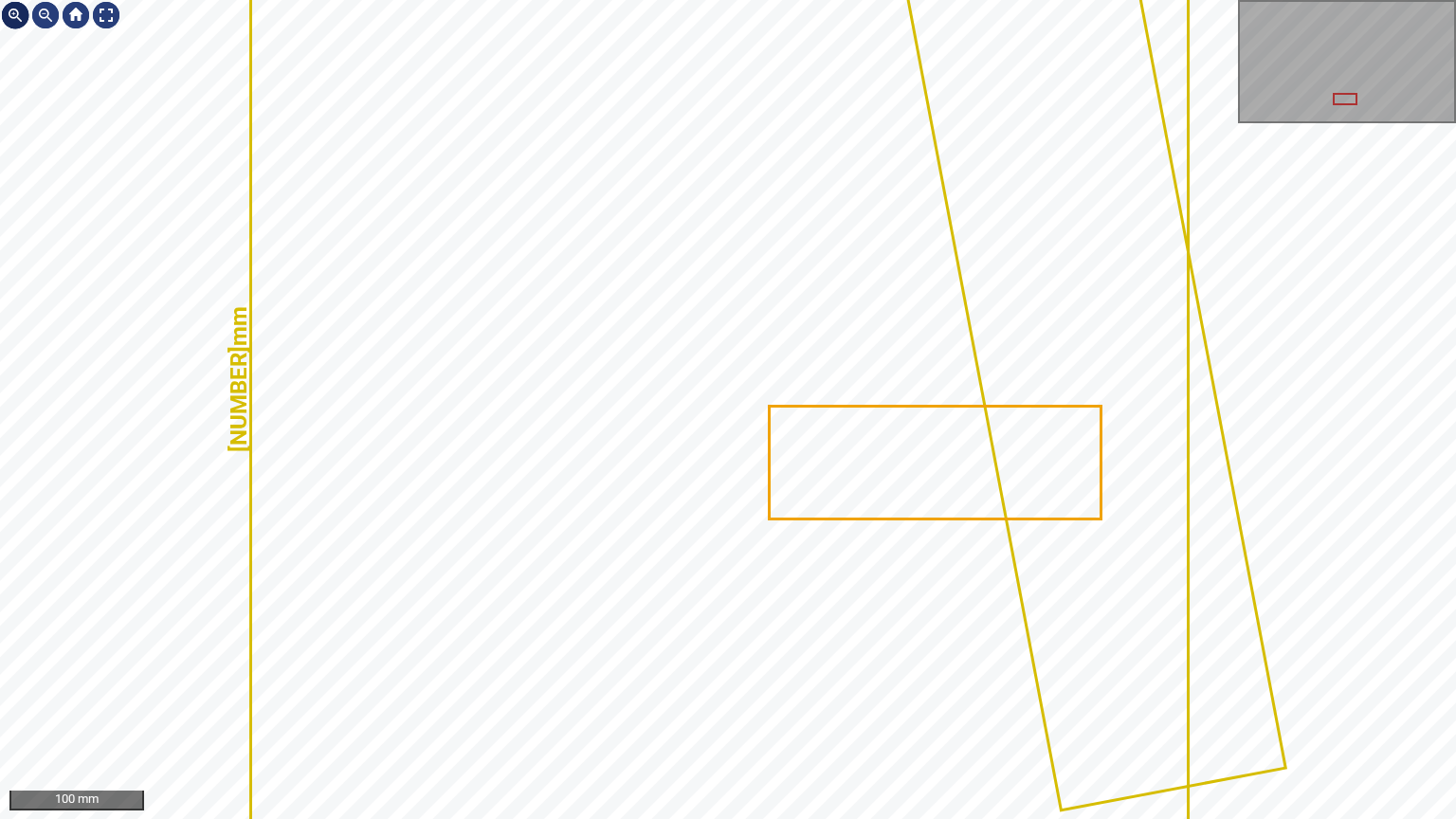 click at bounding box center (15, 15) 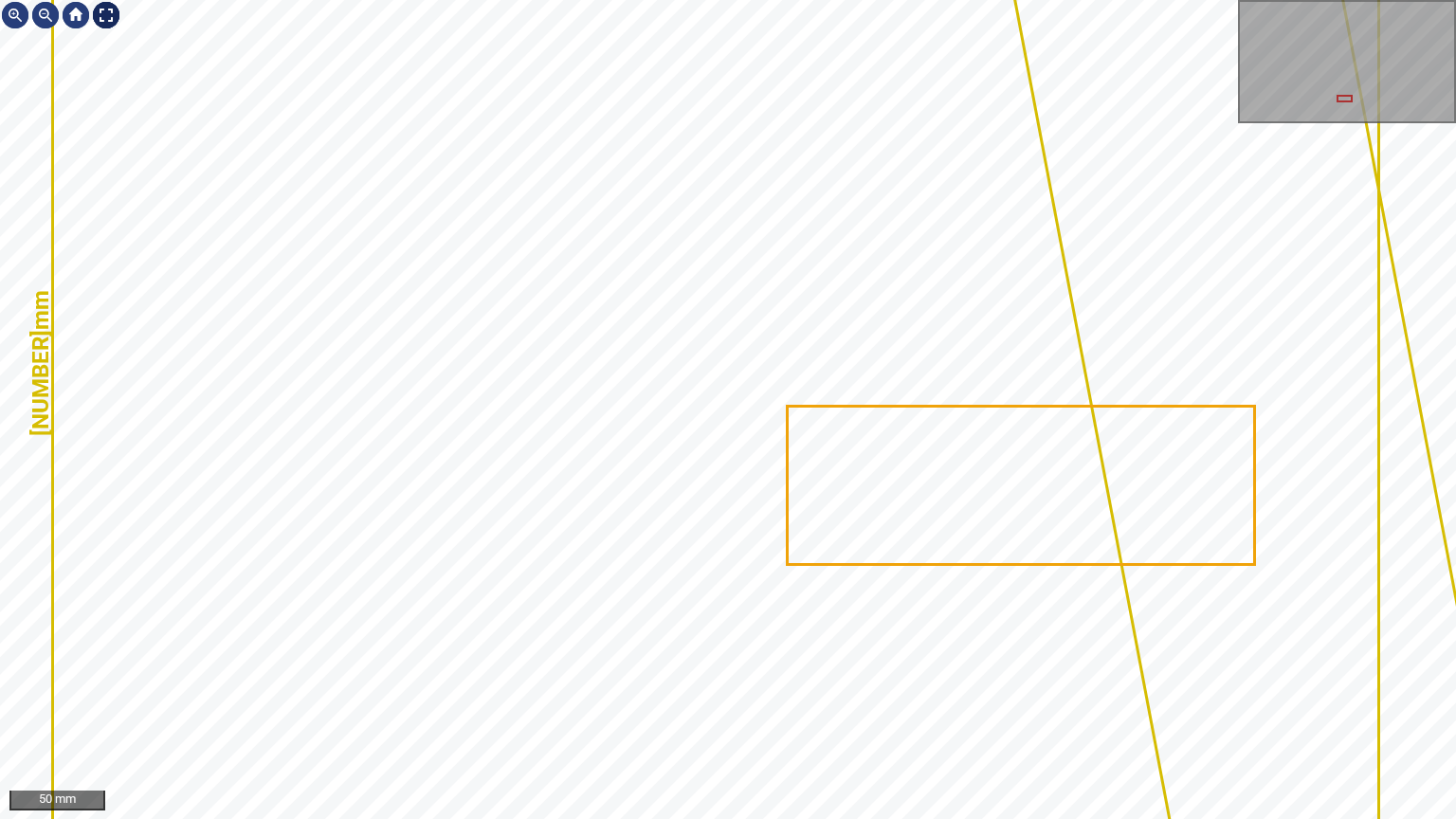 click at bounding box center [106, 15] 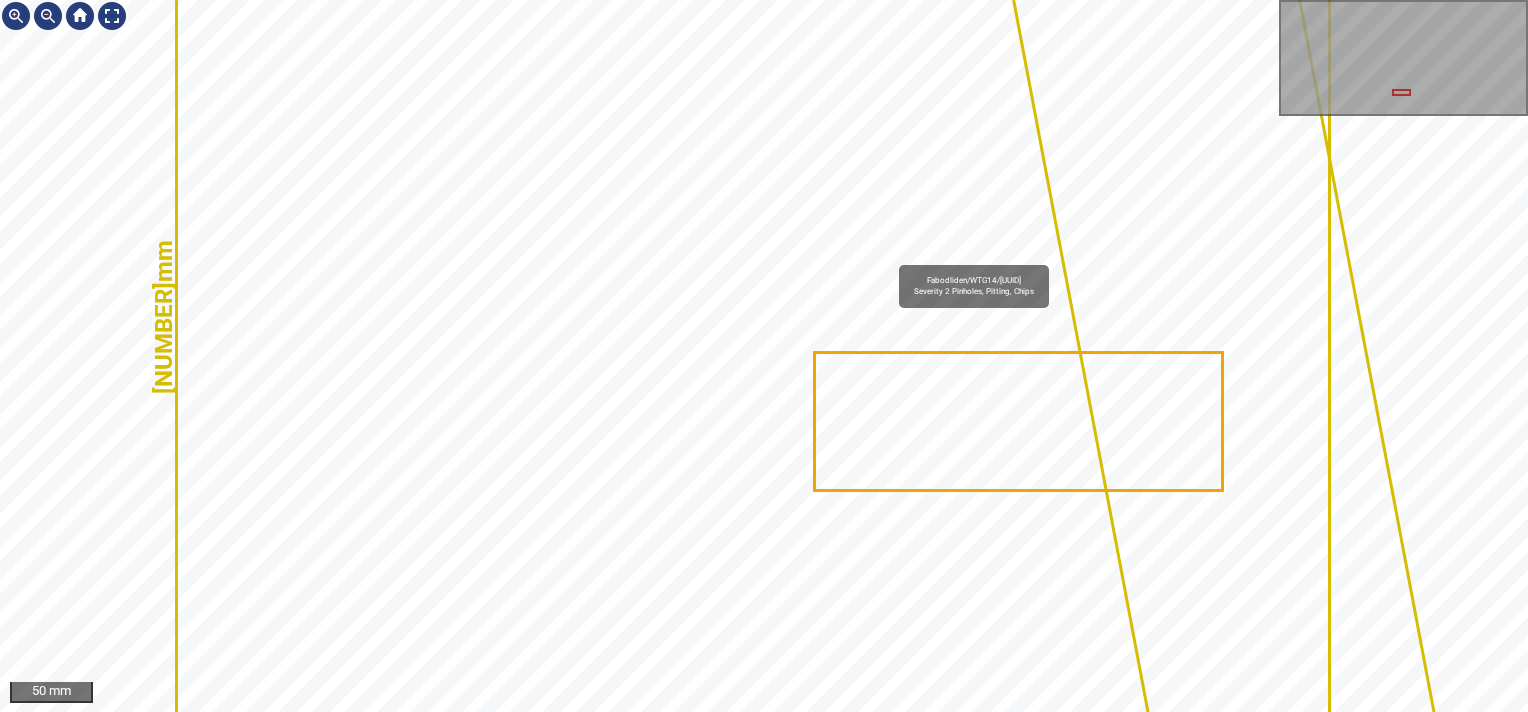 click 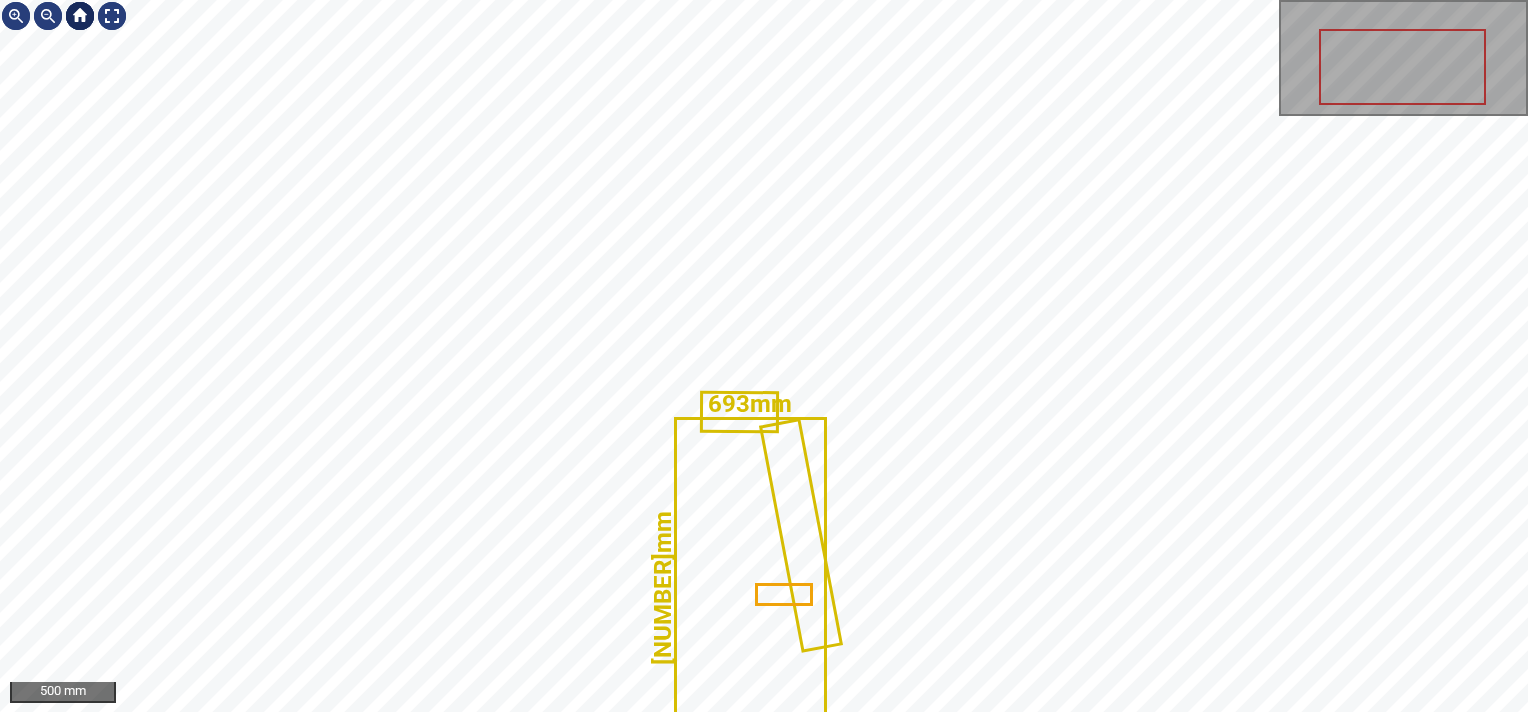 click at bounding box center [80, 16] 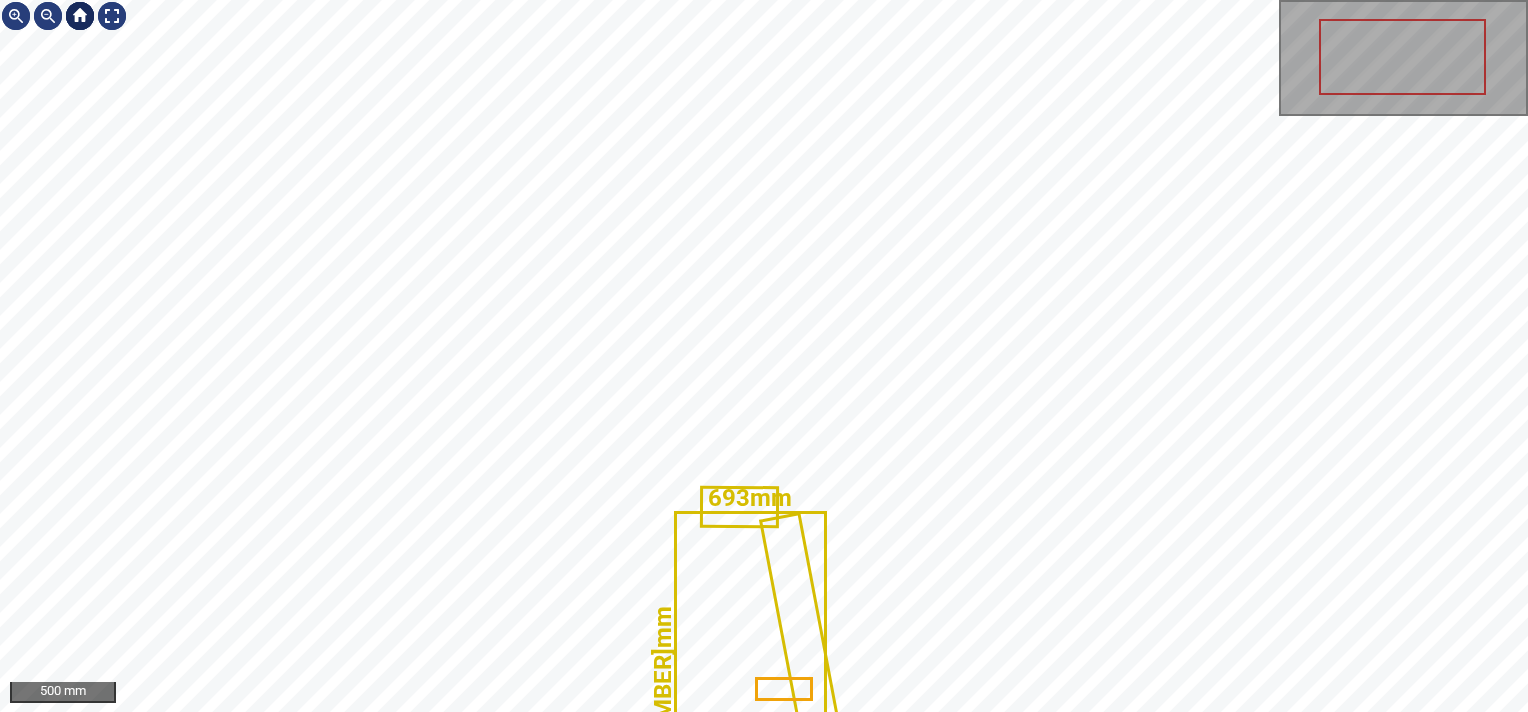 click at bounding box center (80, 16) 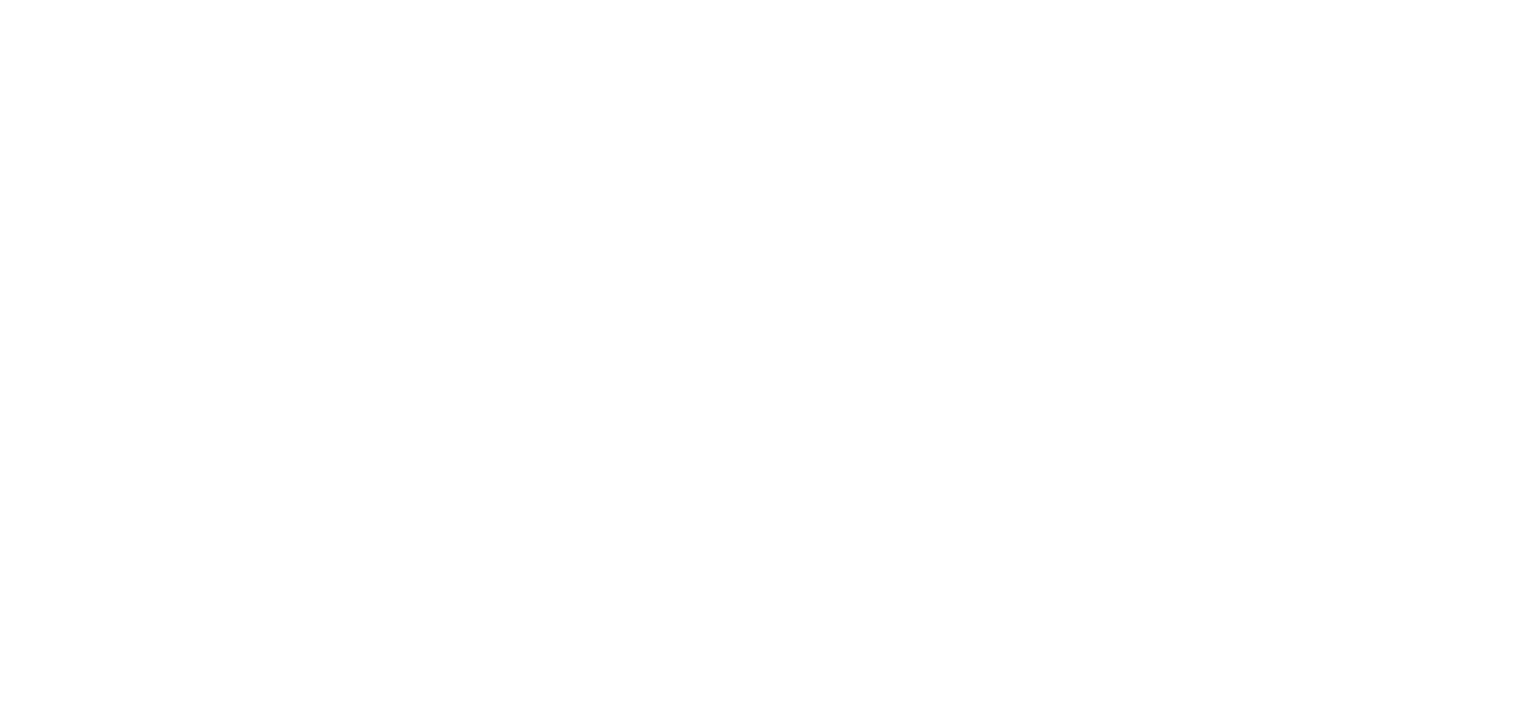 scroll, scrollTop: 0, scrollLeft: 0, axis: both 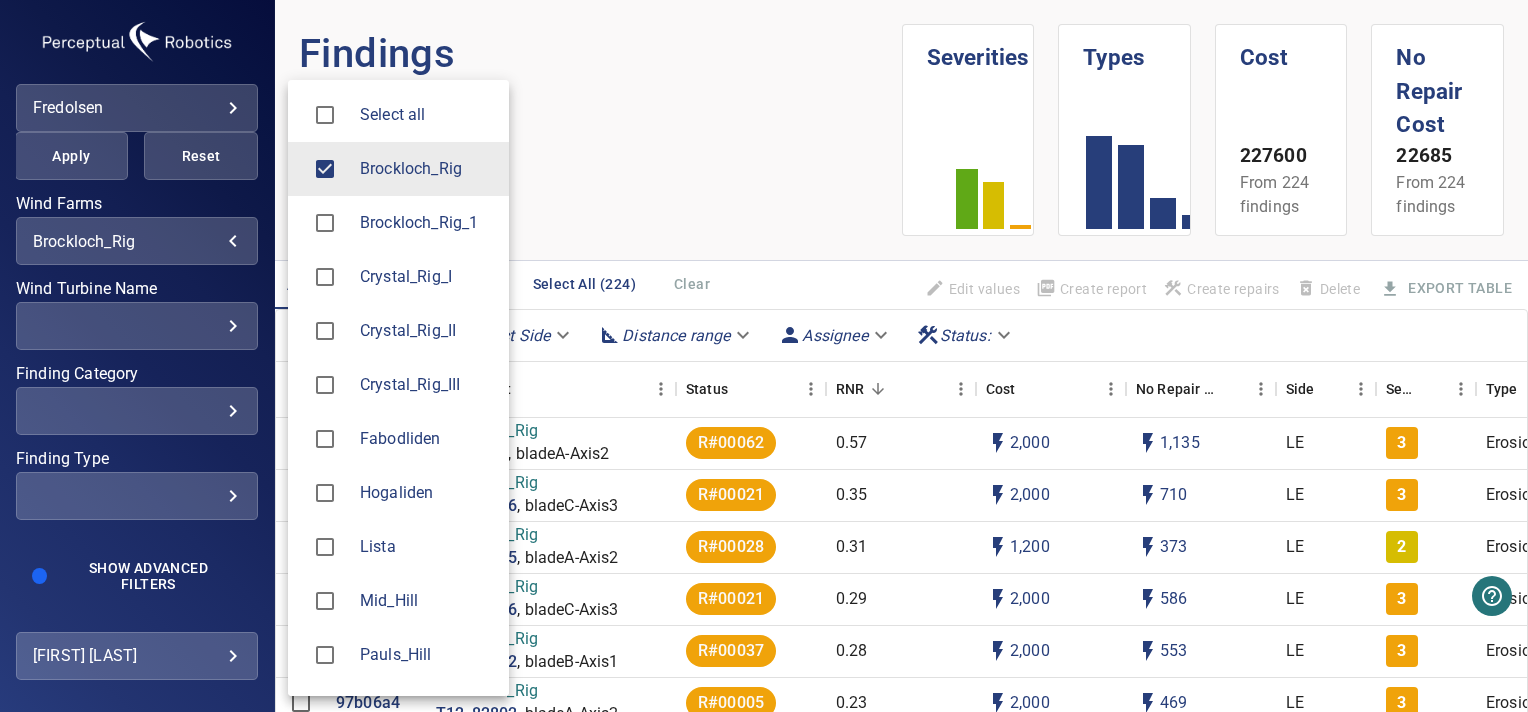click on "**********" at bounding box center [764, 356] 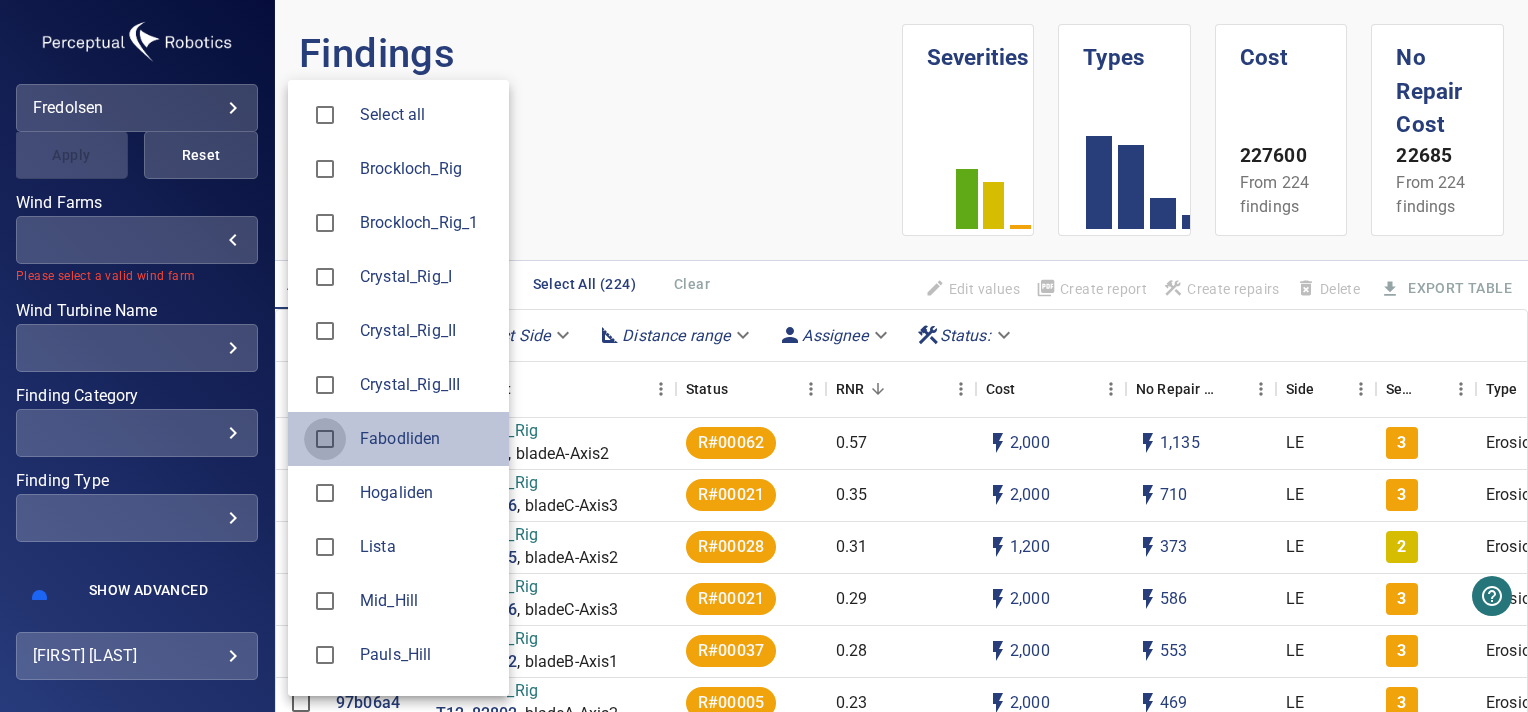 type on "**********" 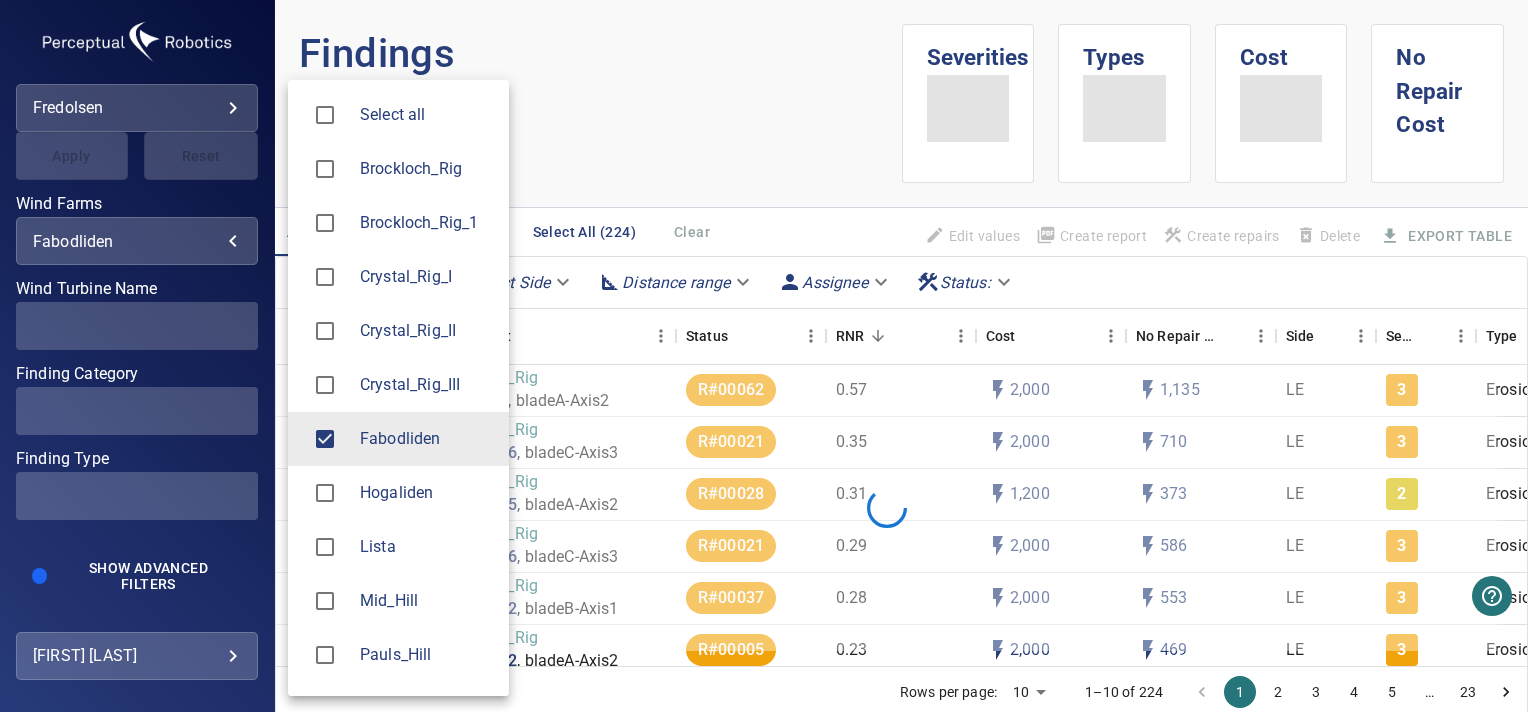 click at bounding box center [764, 356] 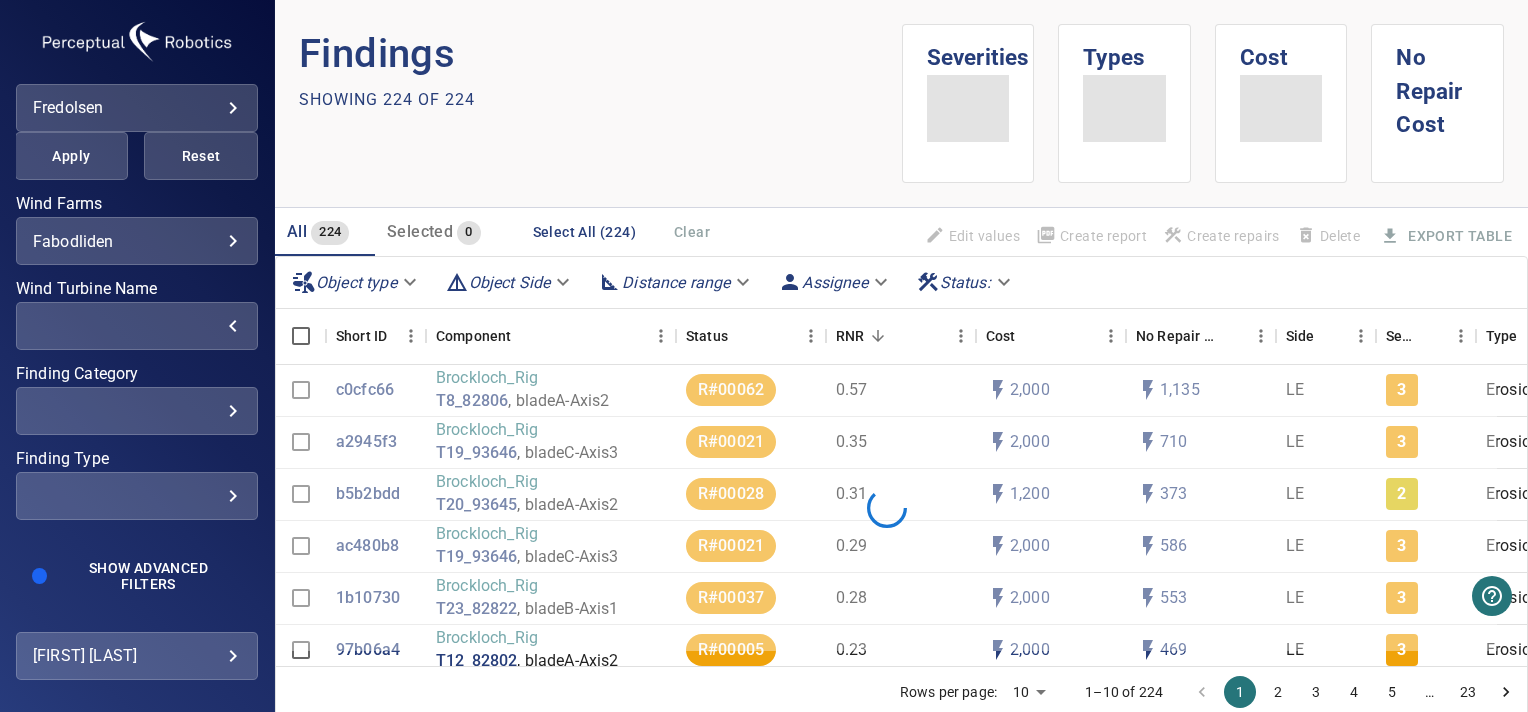 click on "​" at bounding box center (137, 326) 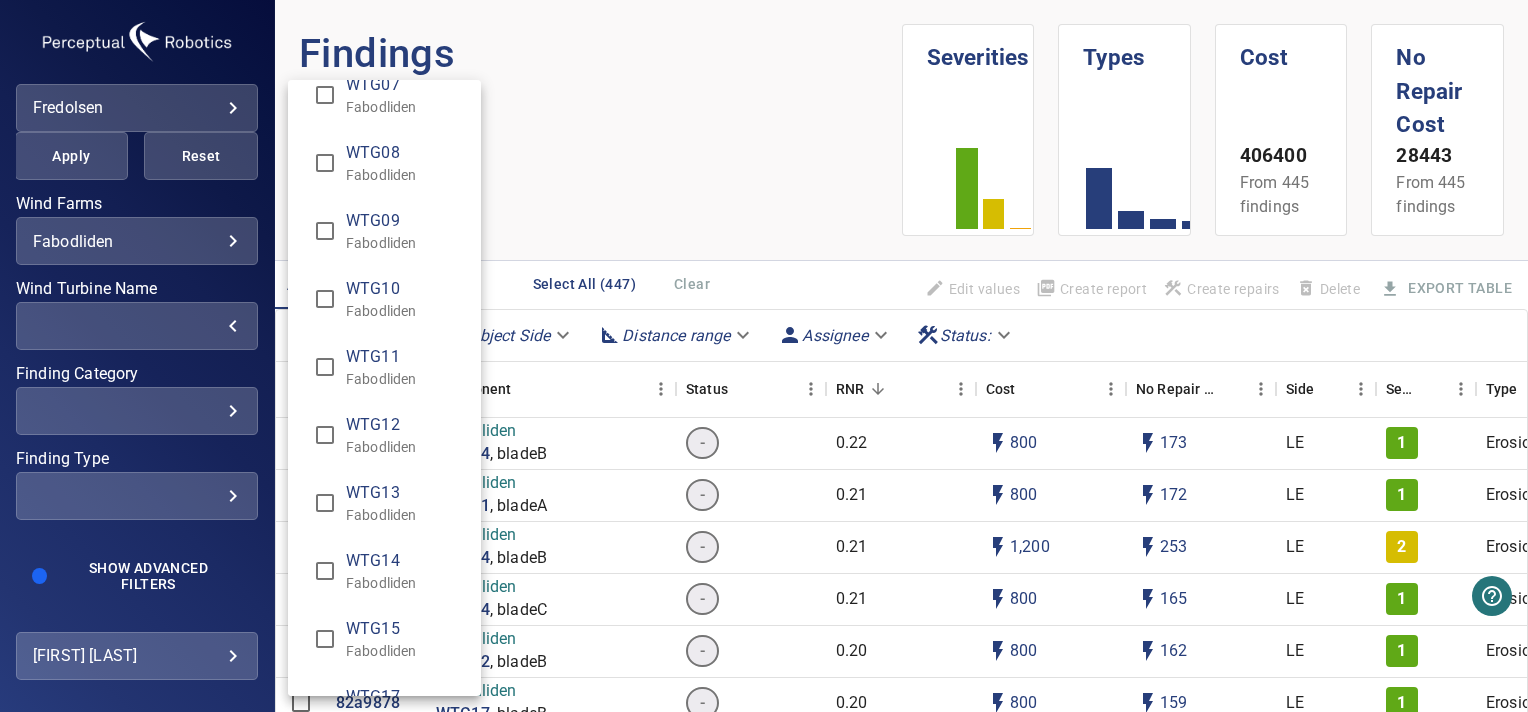 scroll, scrollTop: 436, scrollLeft: 0, axis: vertical 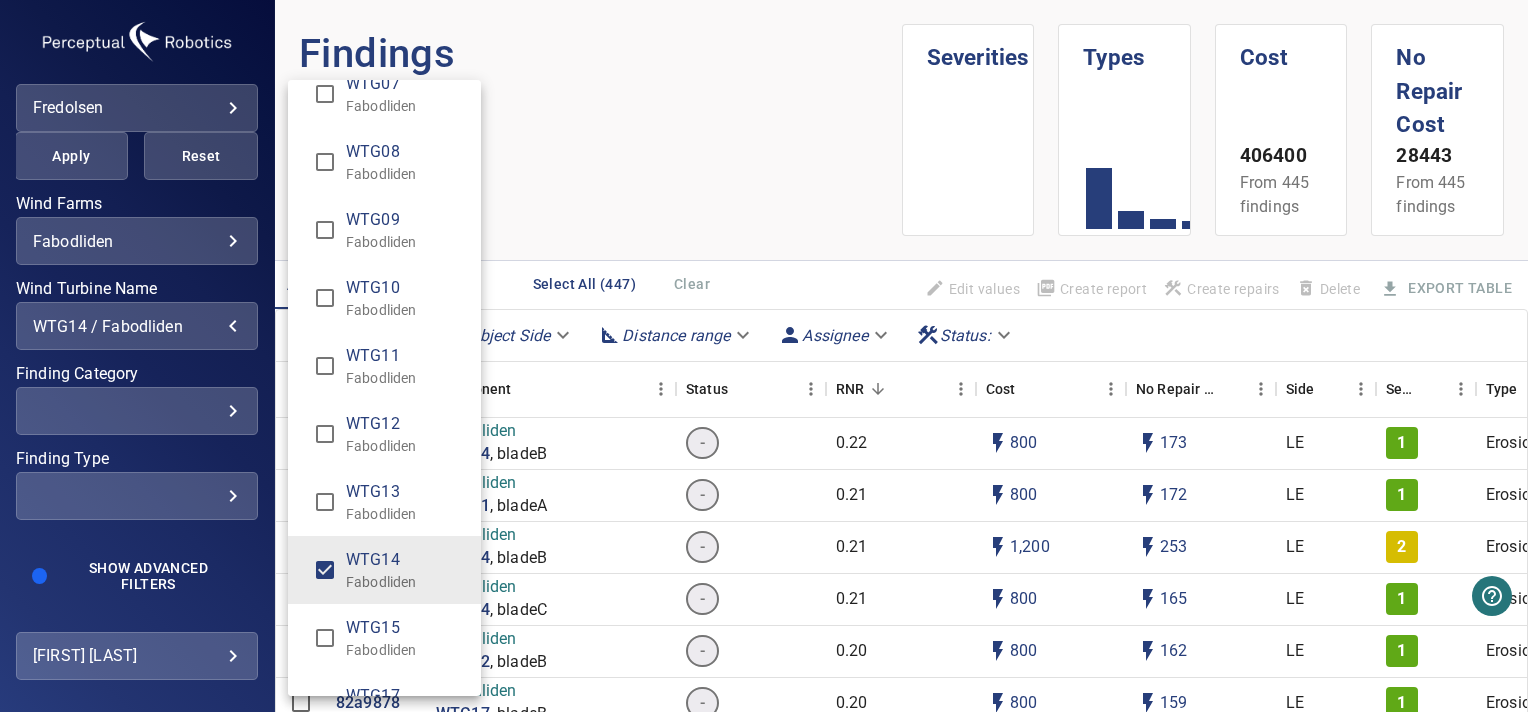 type on "**********" 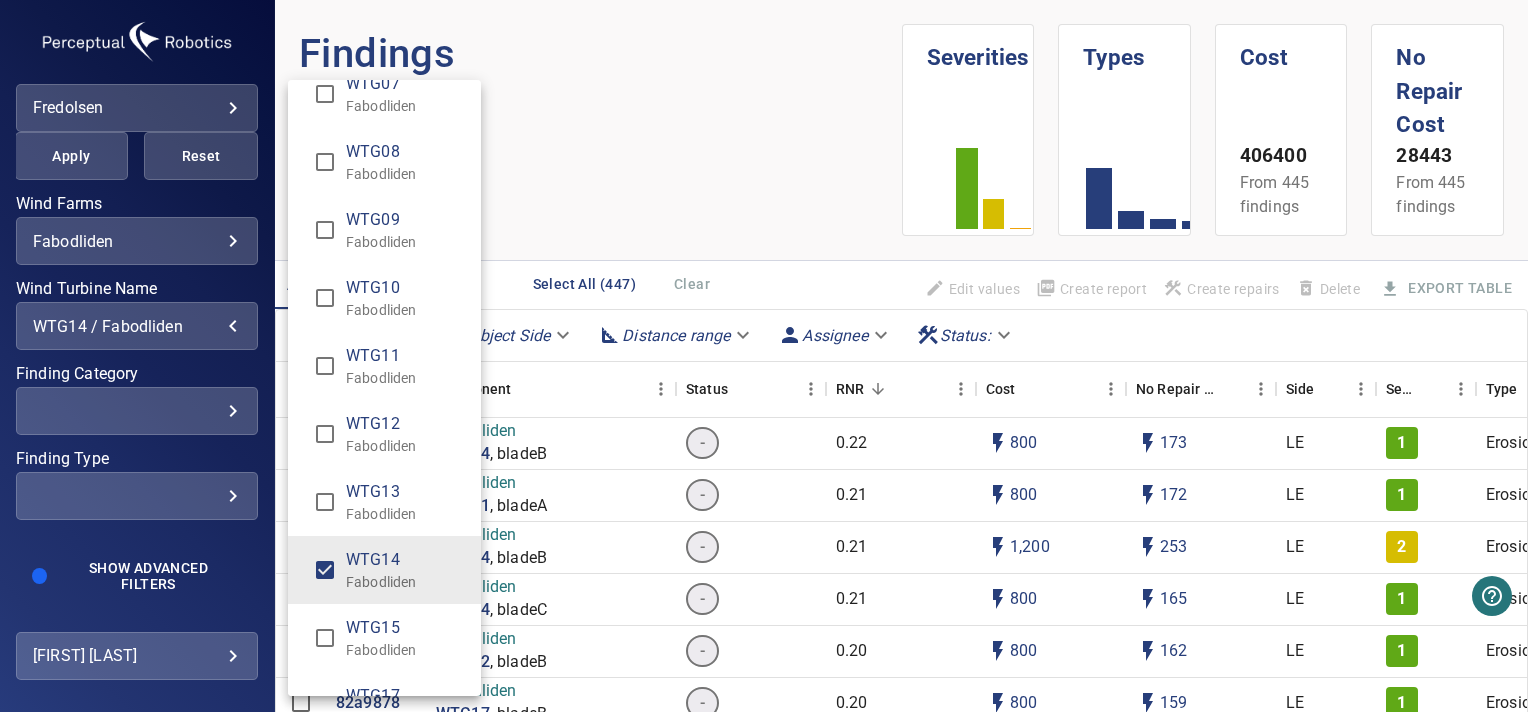 click at bounding box center (764, 356) 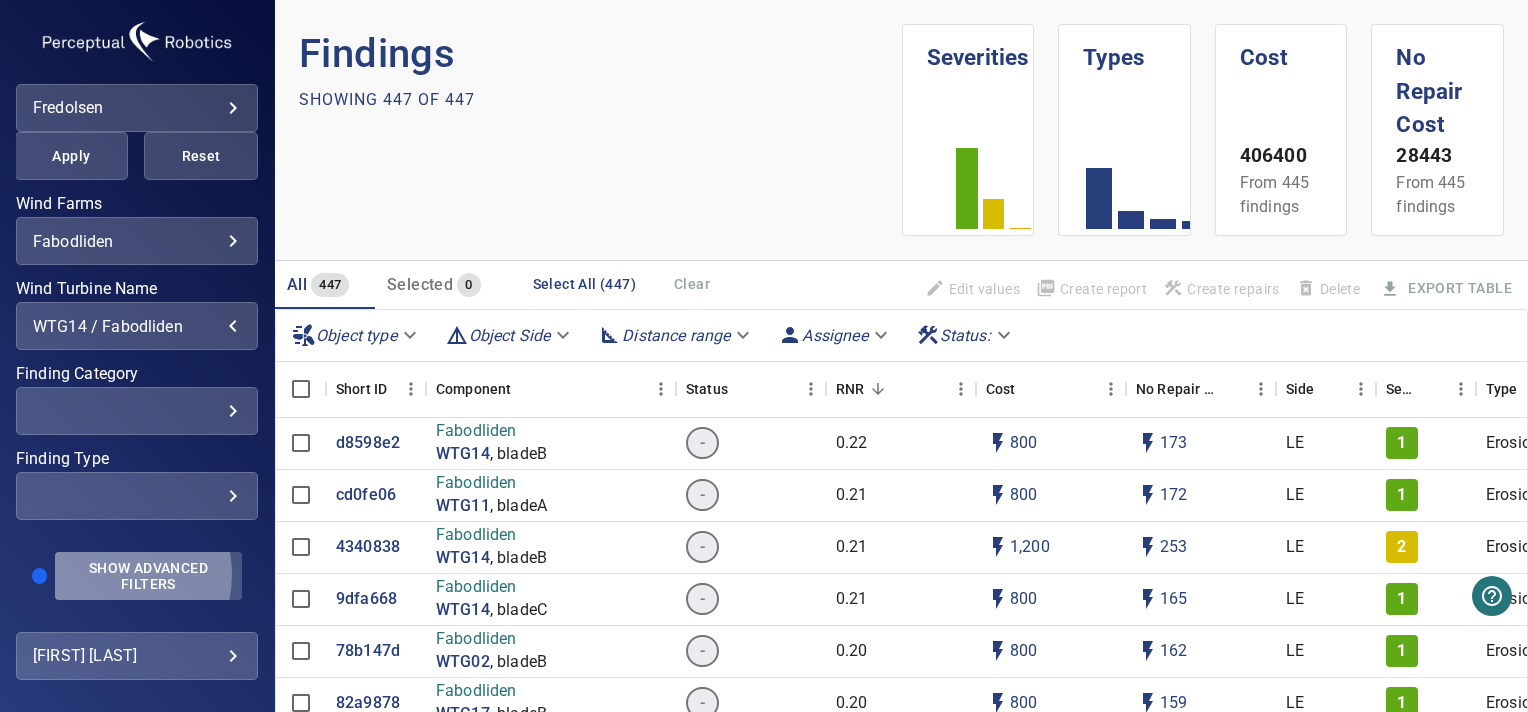 click on "Show Advanced Filters" at bounding box center [148, 576] 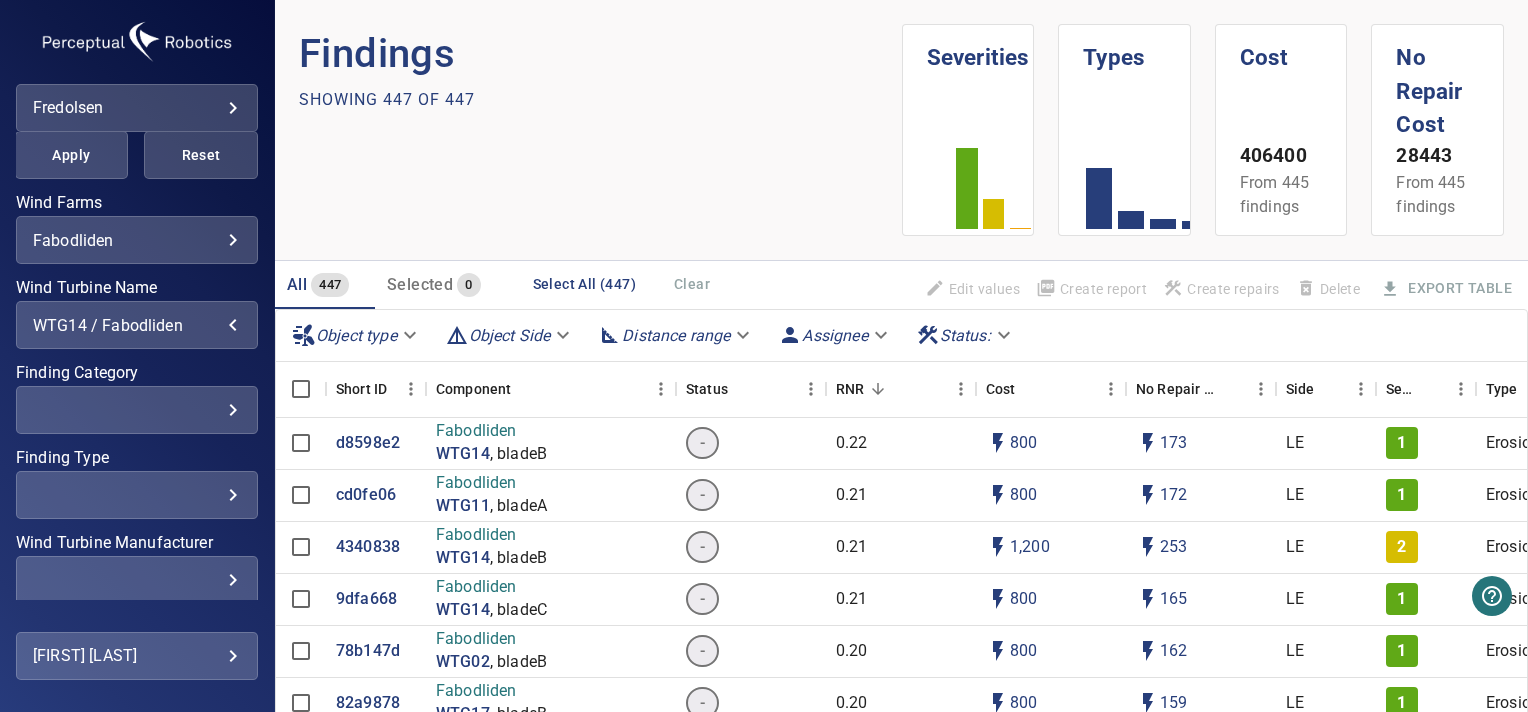scroll, scrollTop: 732, scrollLeft: 0, axis: vertical 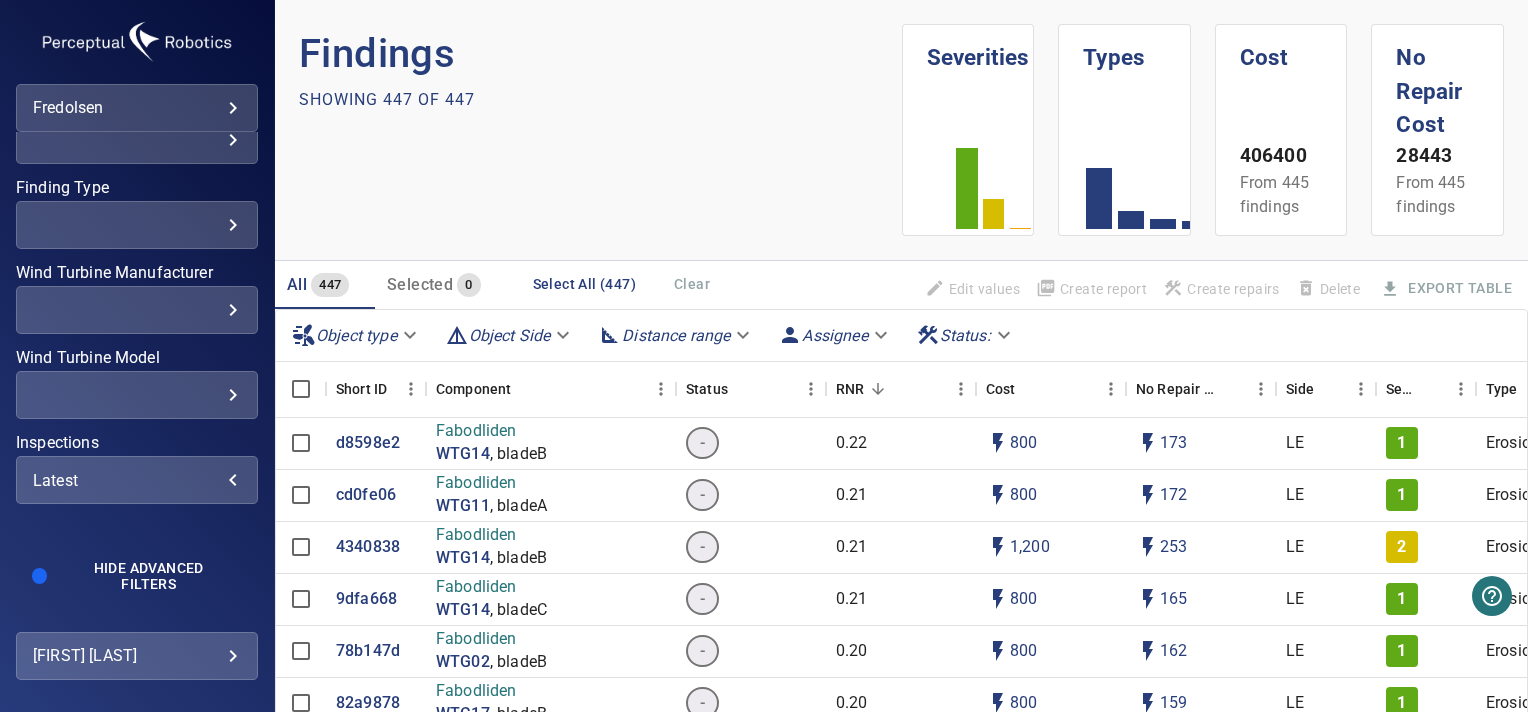 click on "Latest" at bounding box center [137, 480] 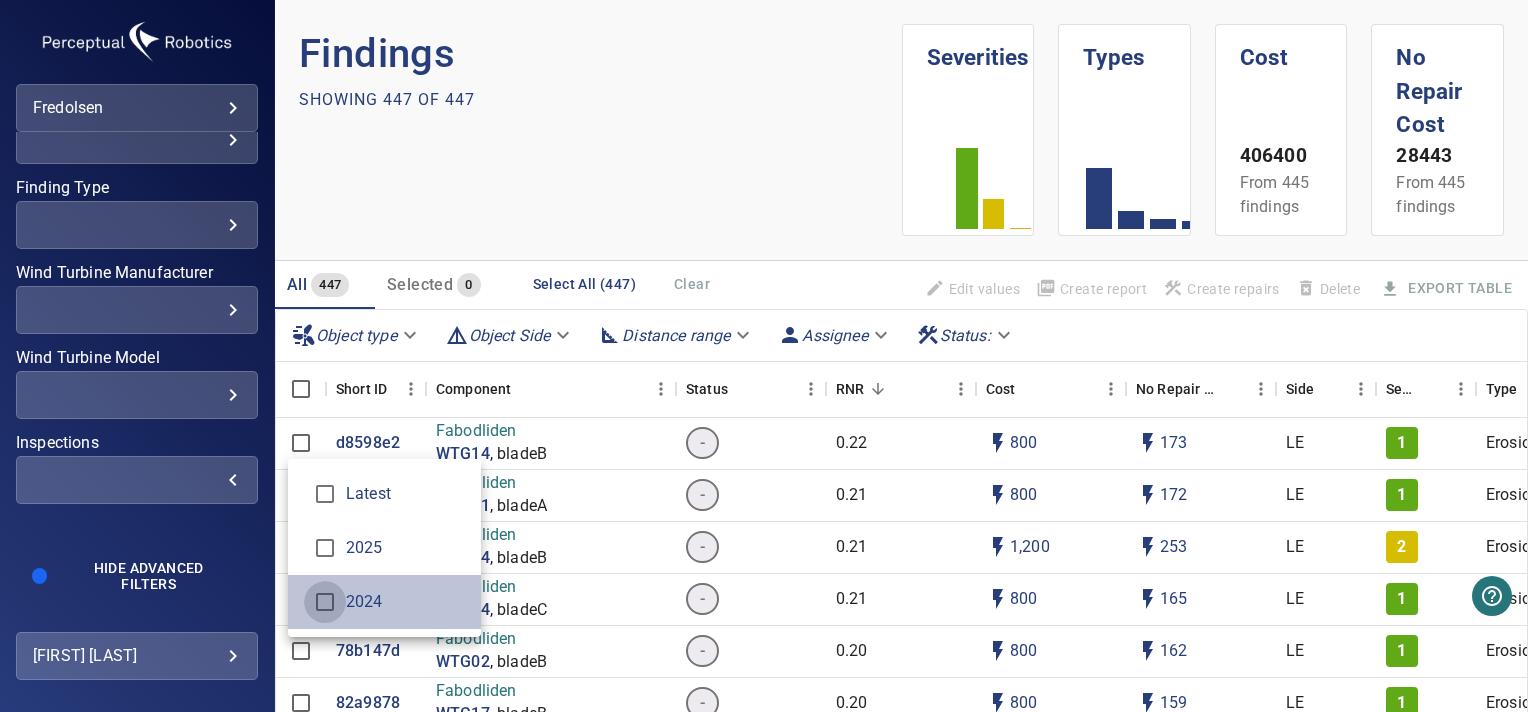 type on "****" 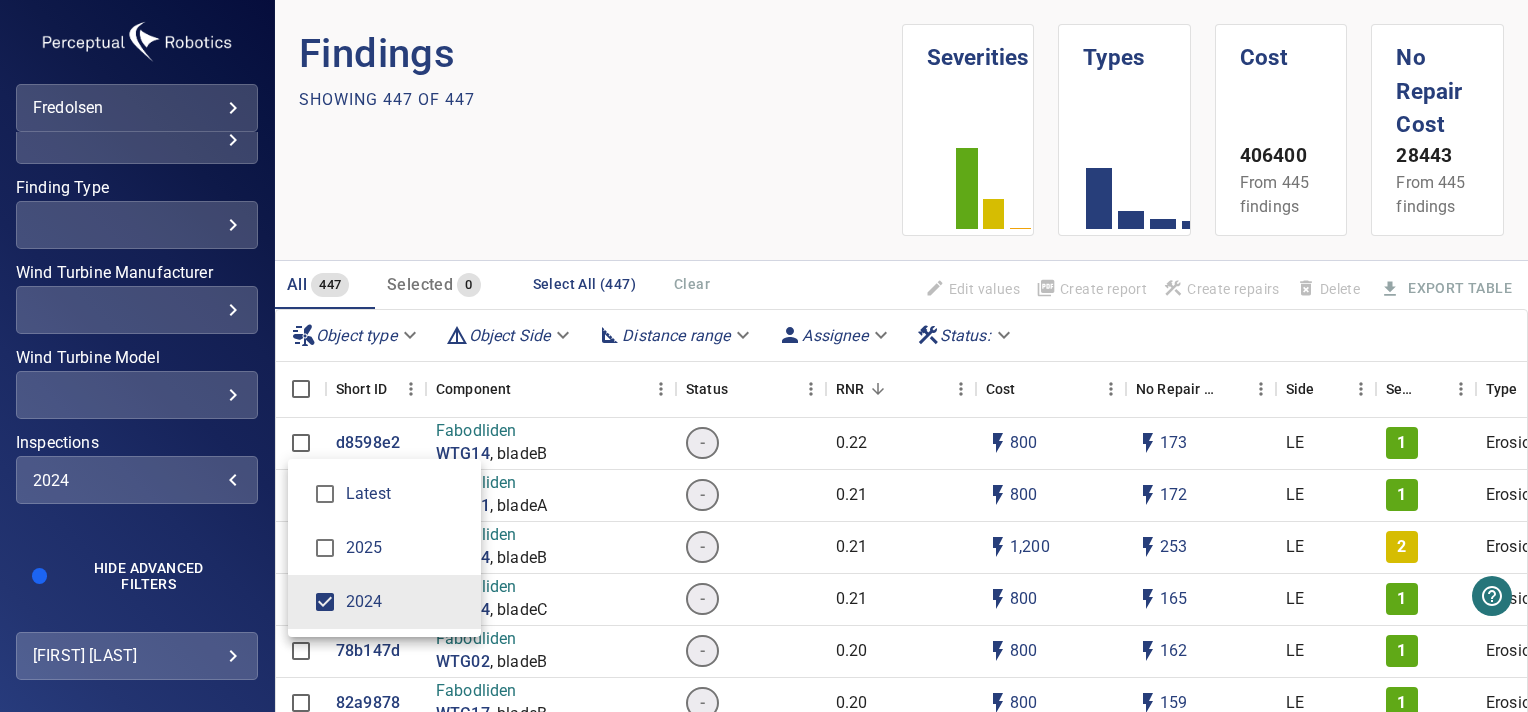 click at bounding box center [764, 356] 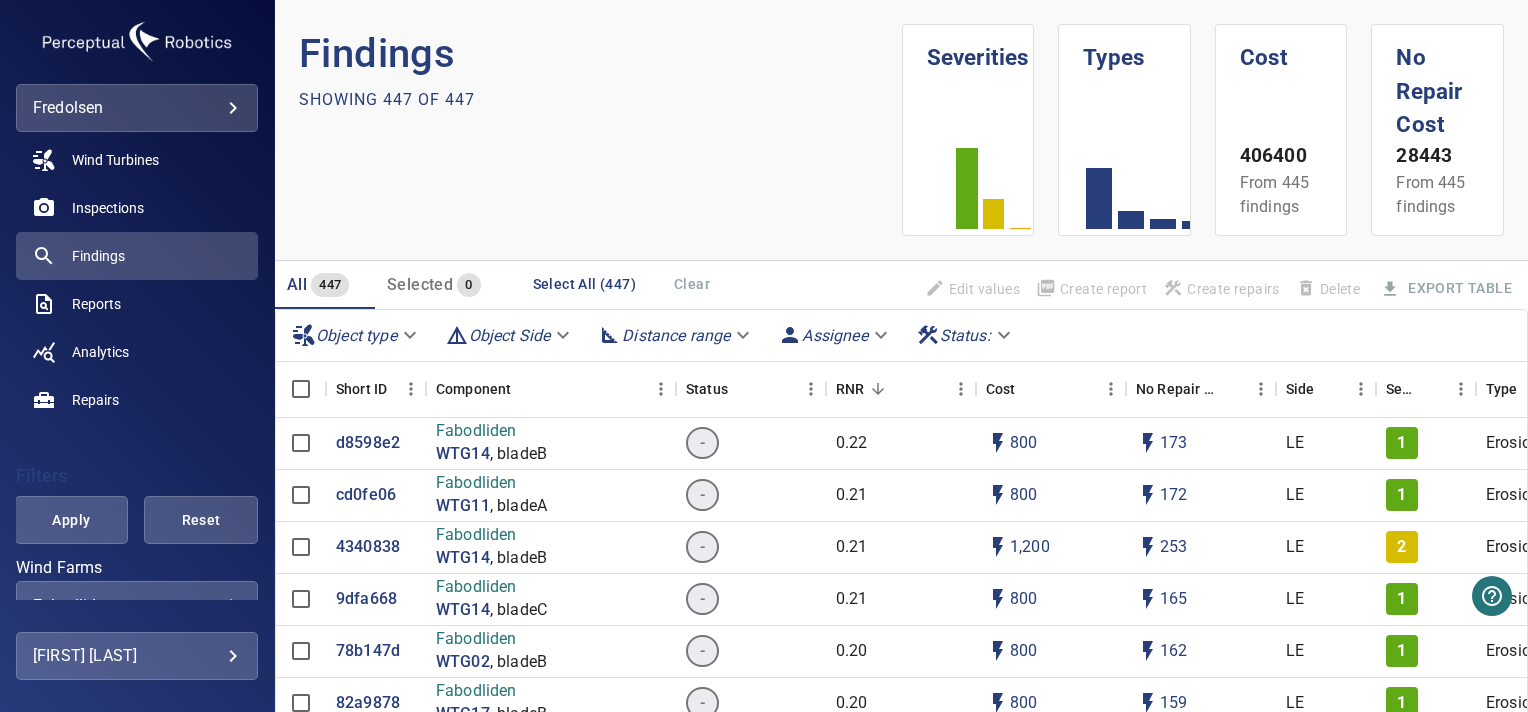 scroll, scrollTop: 80, scrollLeft: 0, axis: vertical 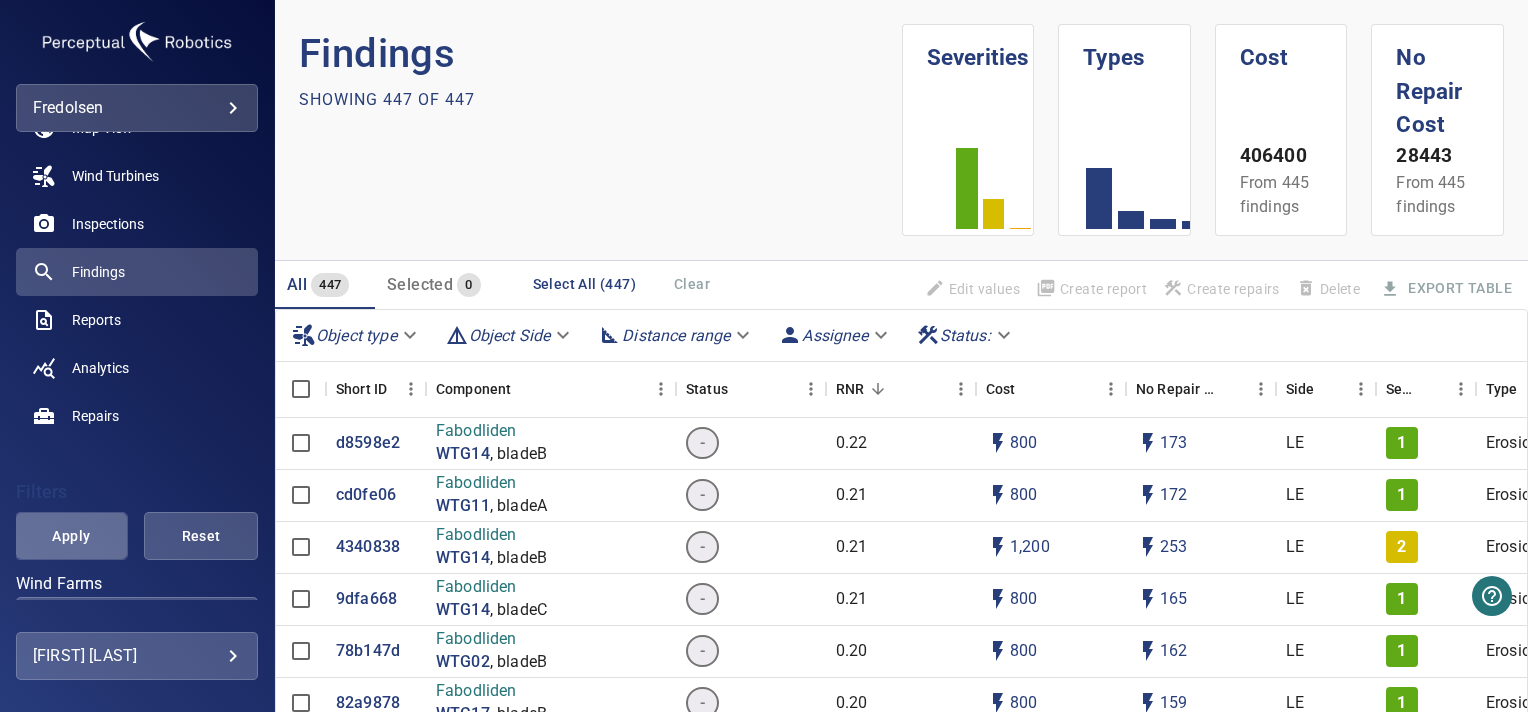 click on "Apply" at bounding box center [72, 536] 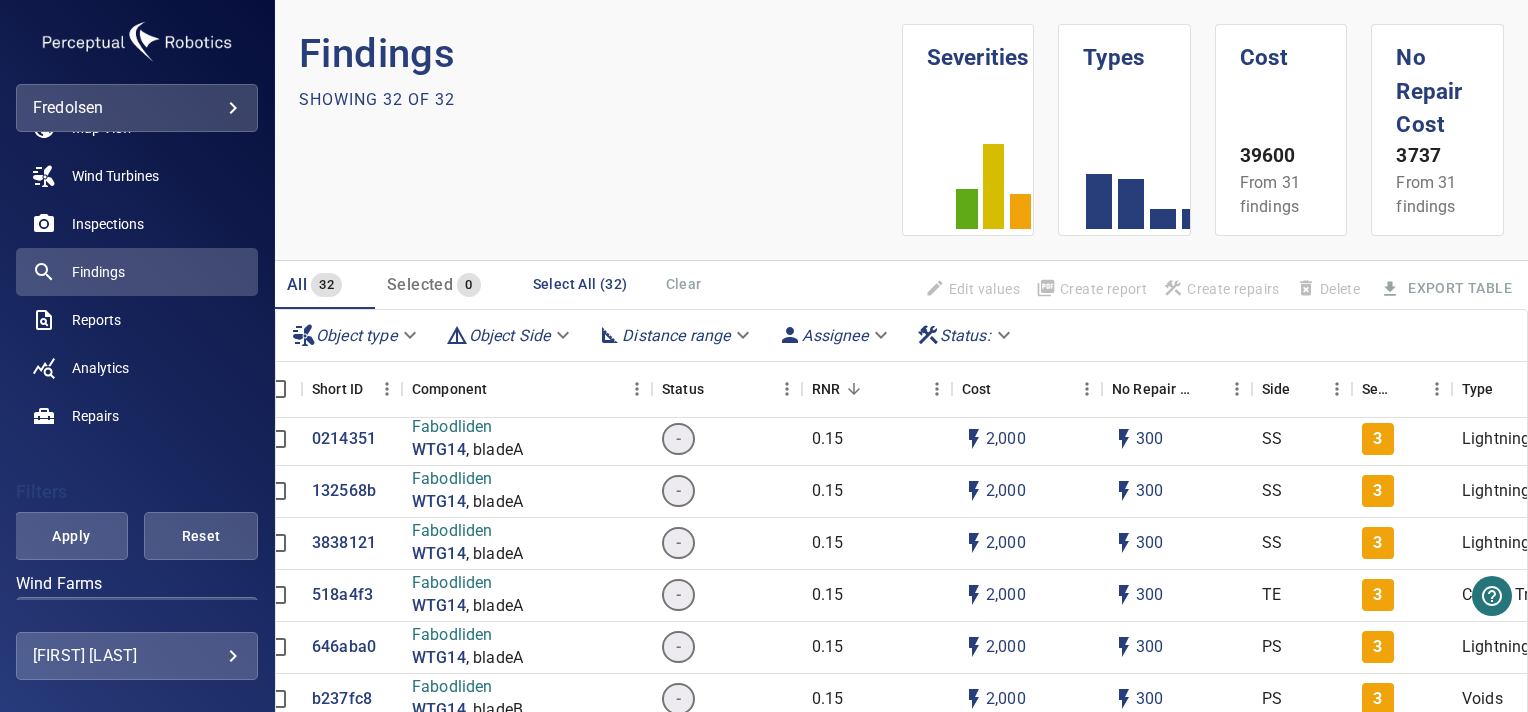 scroll, scrollTop: 4, scrollLeft: 24, axis: both 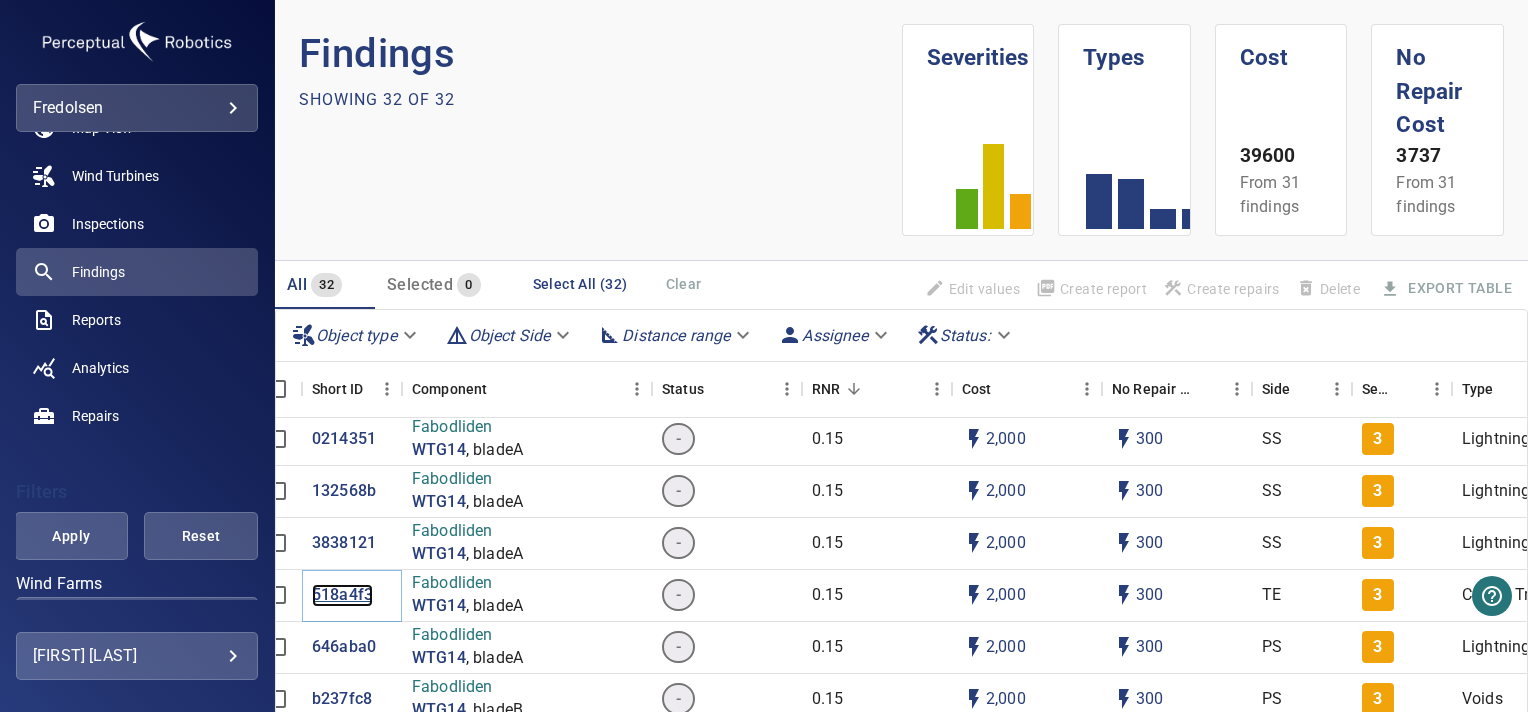 click on "518a4f3" at bounding box center (342, 595) 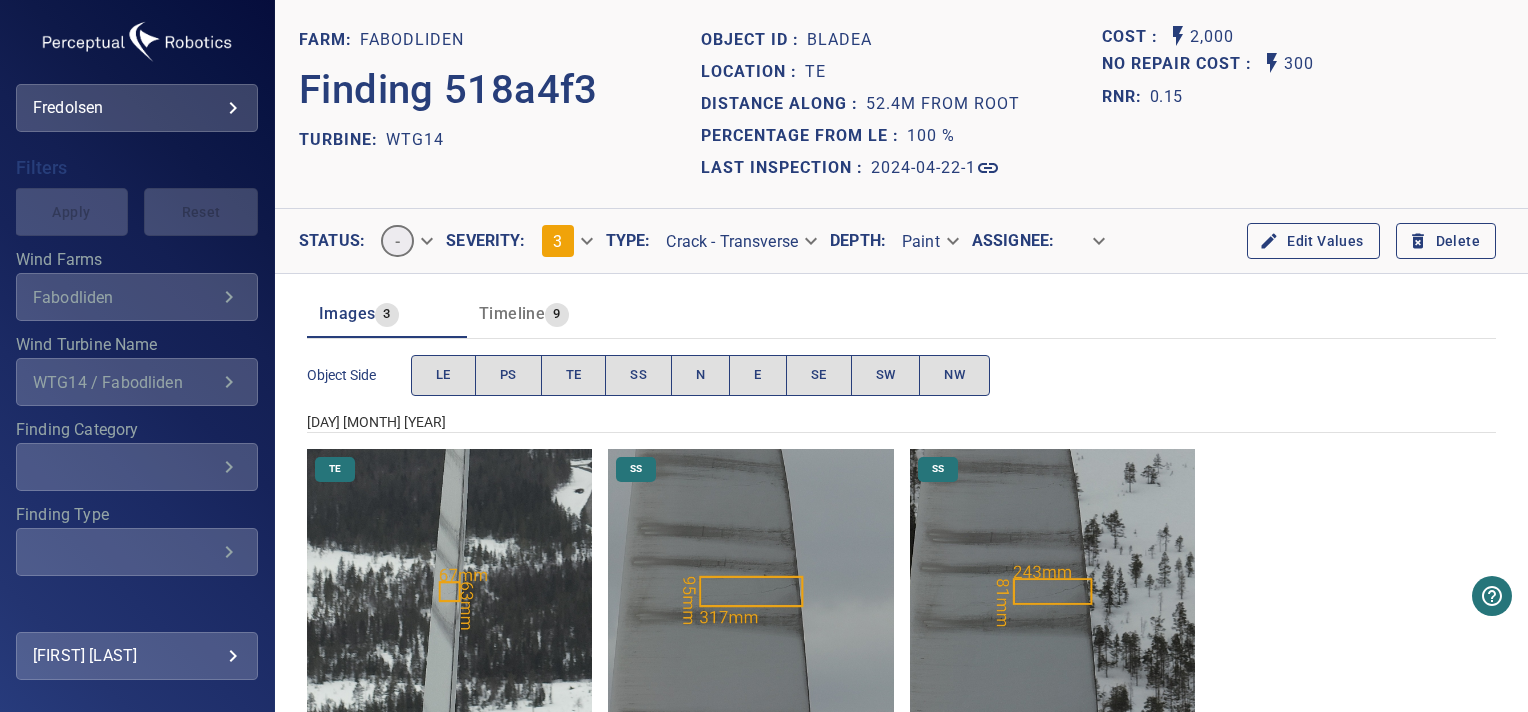 scroll, scrollTop: 406, scrollLeft: 0, axis: vertical 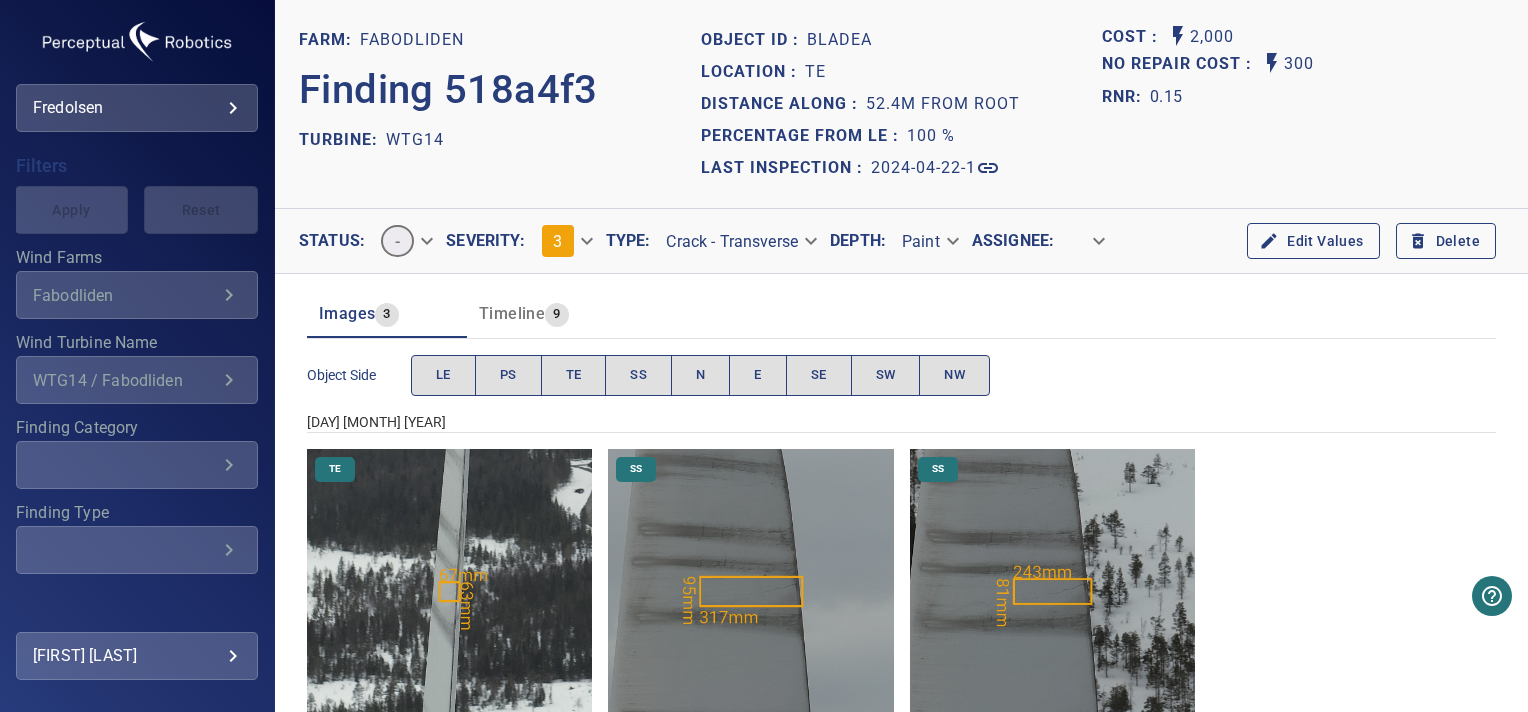 click on "**********" at bounding box center [137, 380] 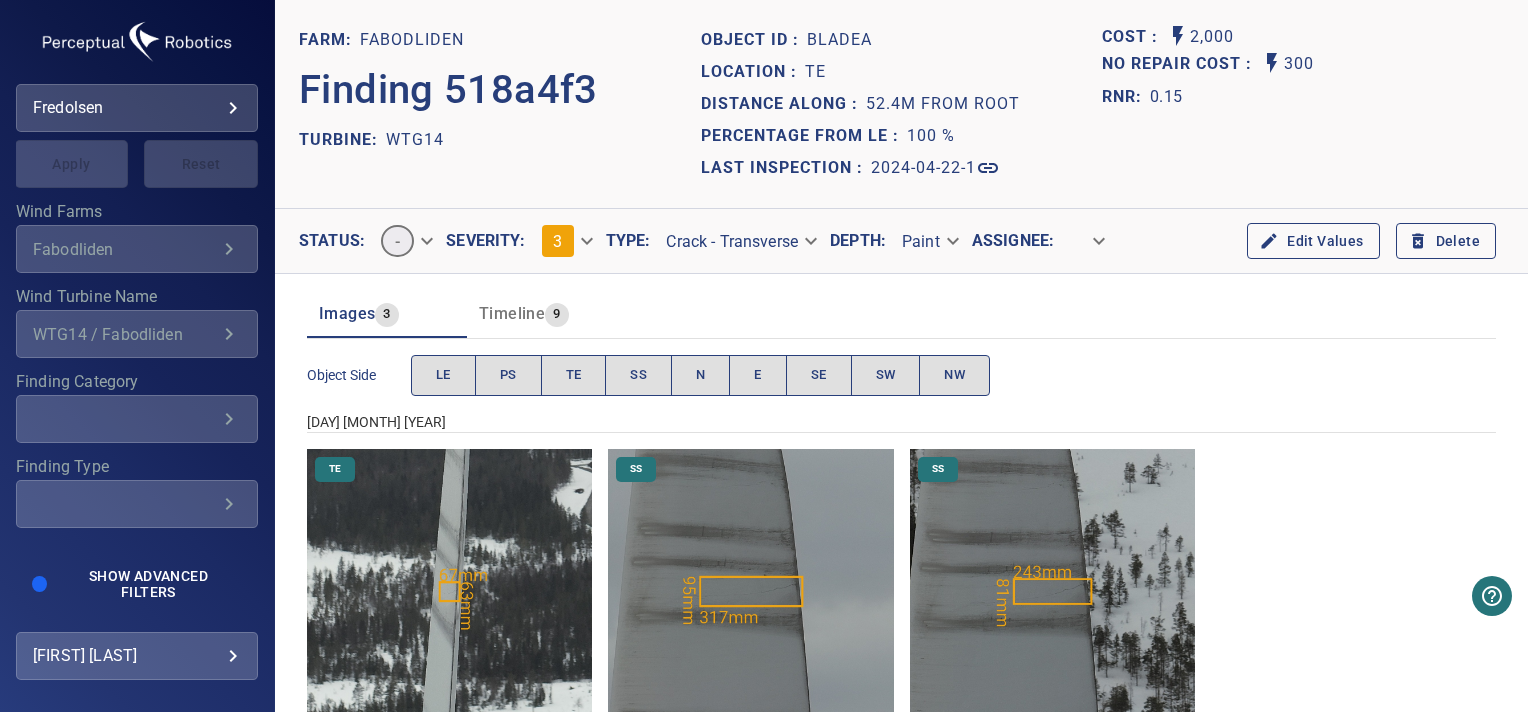 scroll, scrollTop: 452, scrollLeft: 0, axis: vertical 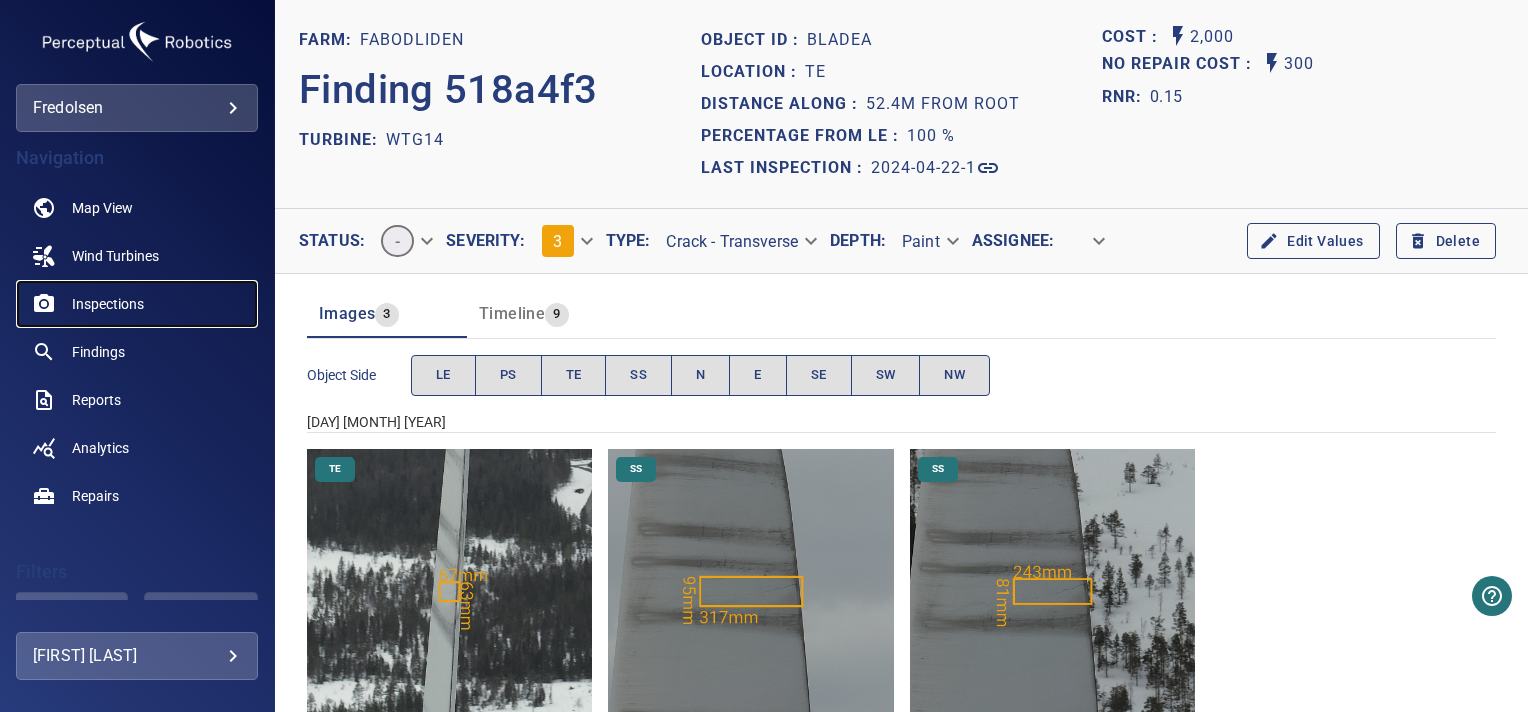 click on "Inspections" at bounding box center (108, 304) 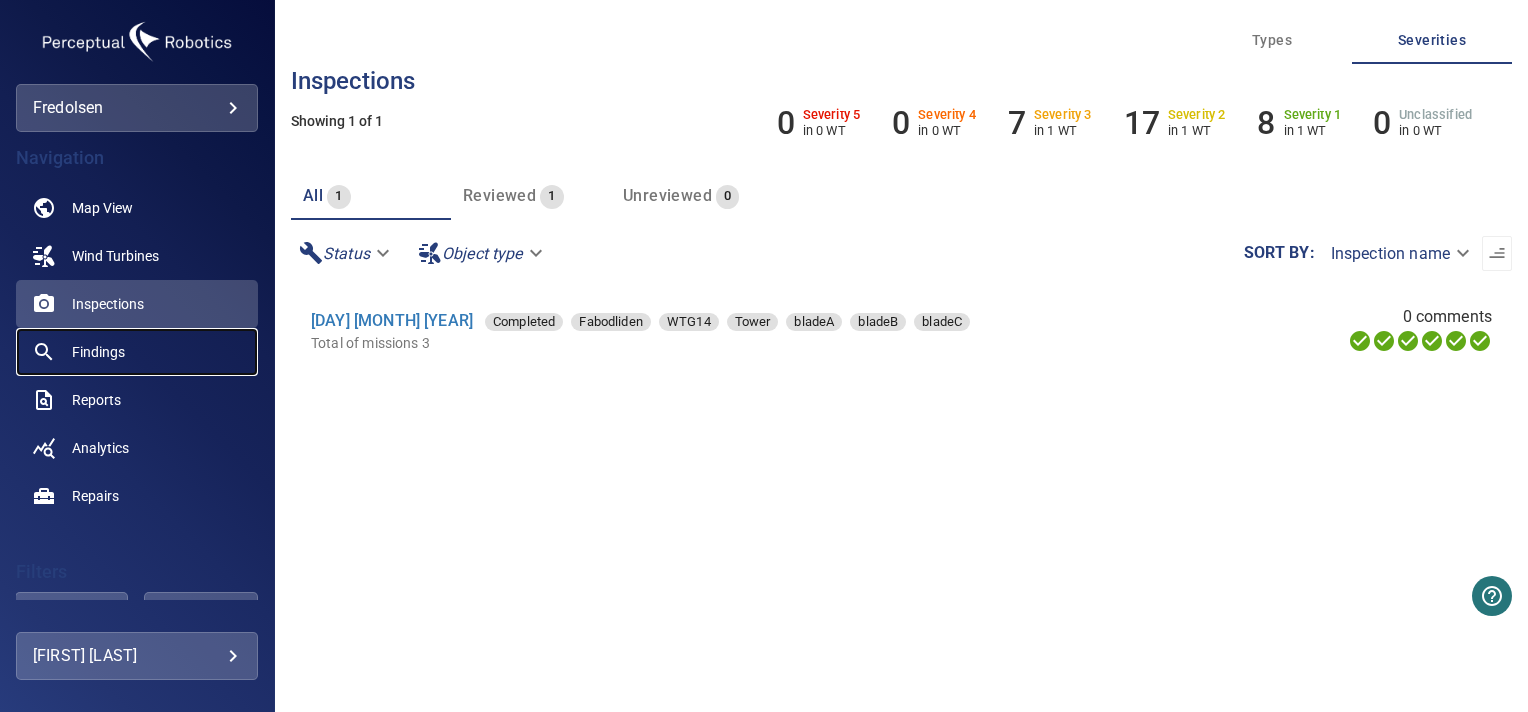 click on "Findings" at bounding box center (98, 352) 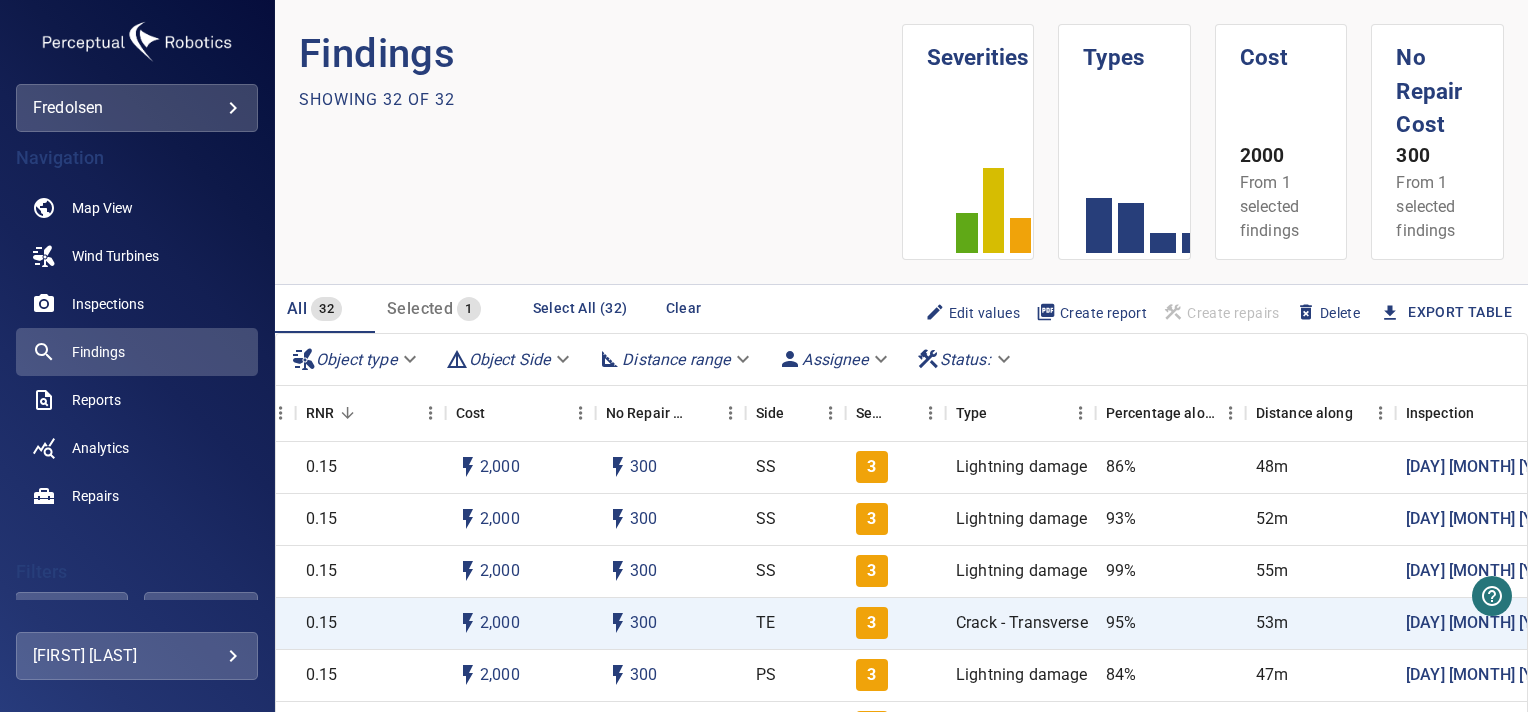 scroll, scrollTop: 0, scrollLeft: 0, axis: both 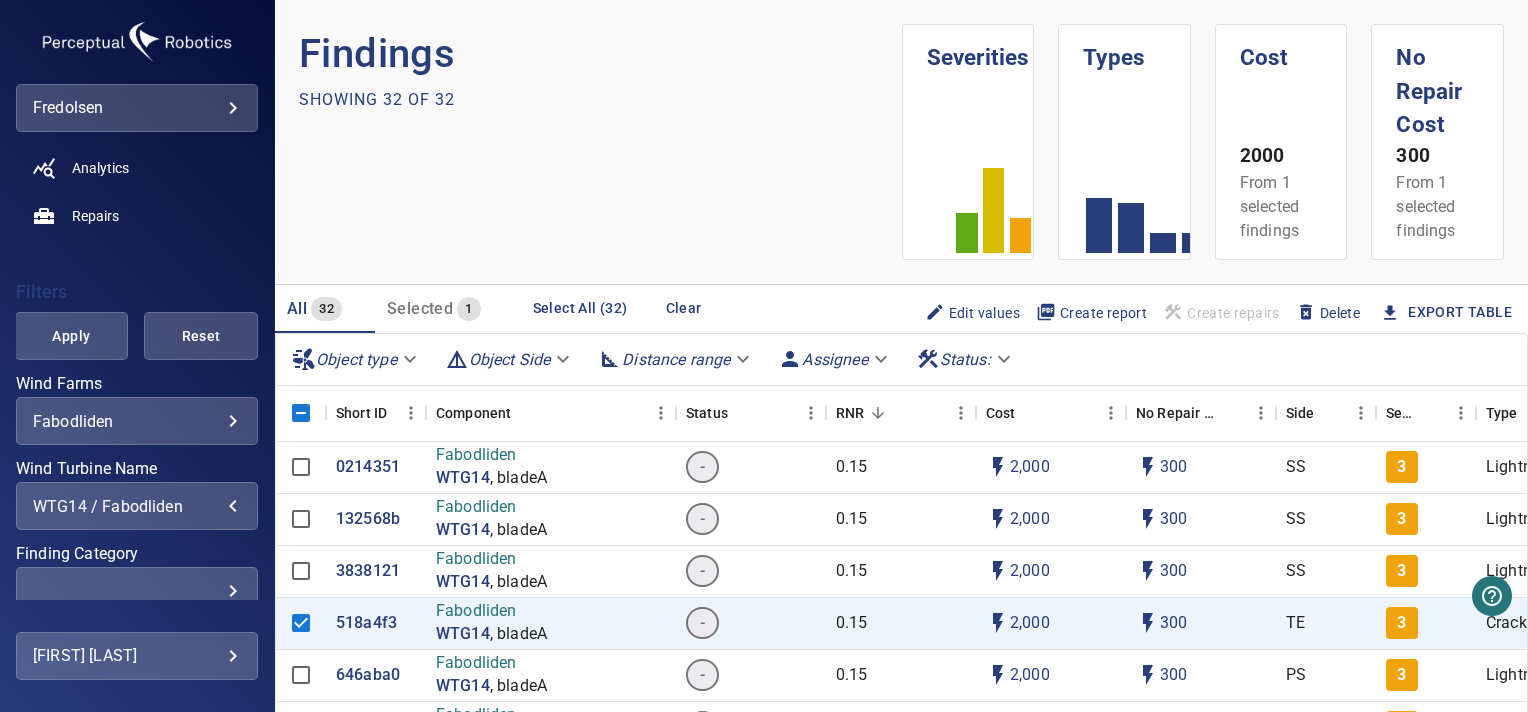click on "WTG14 / Fabodliden" at bounding box center [137, 506] 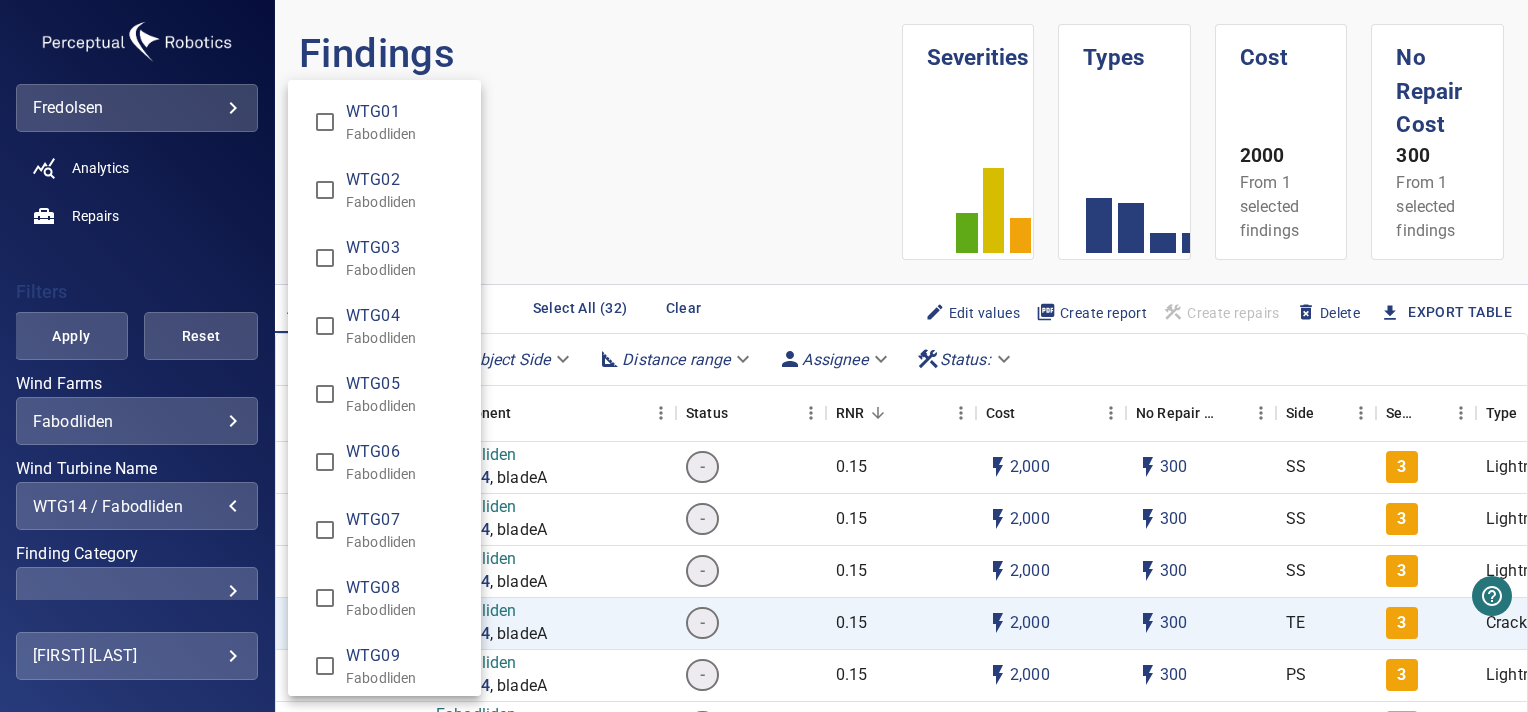 scroll, scrollTop: 618, scrollLeft: 0, axis: vertical 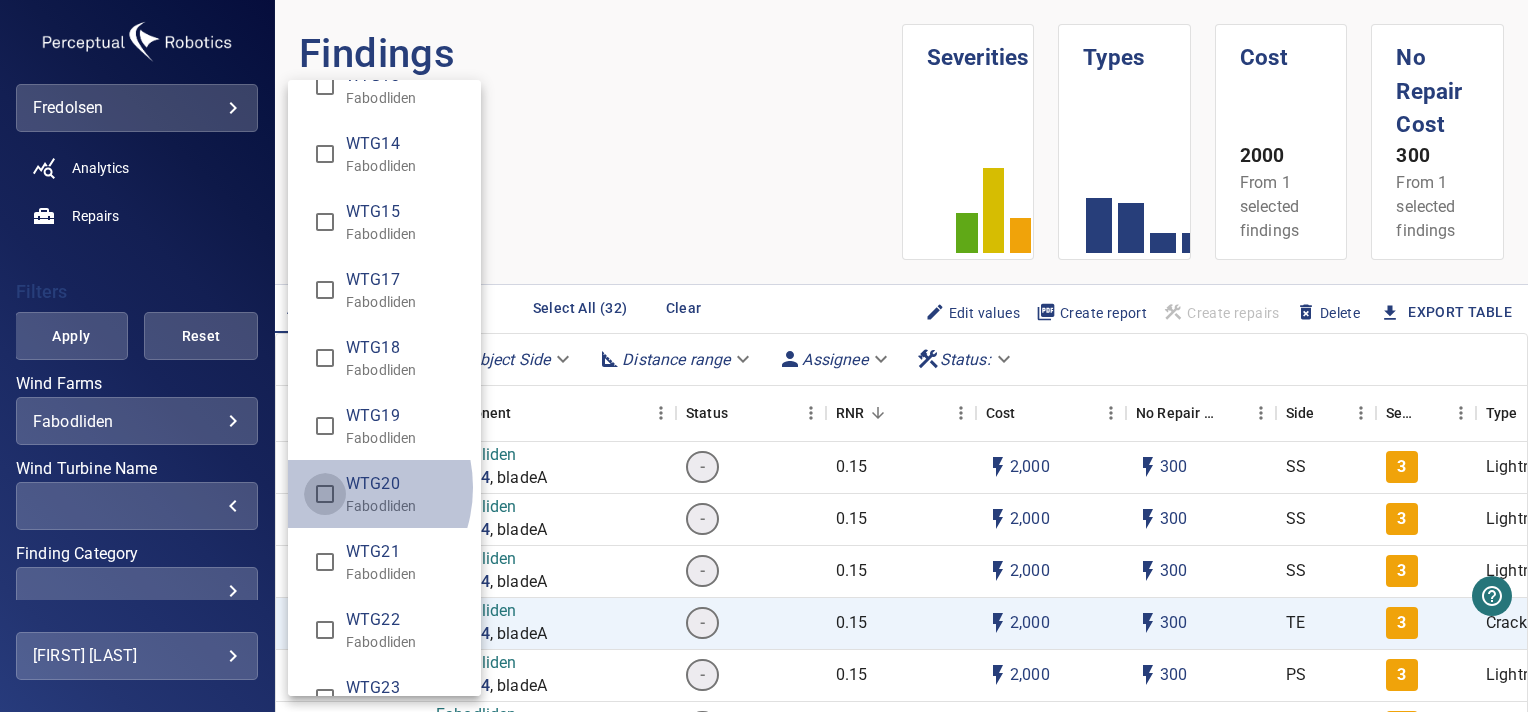 type on "**********" 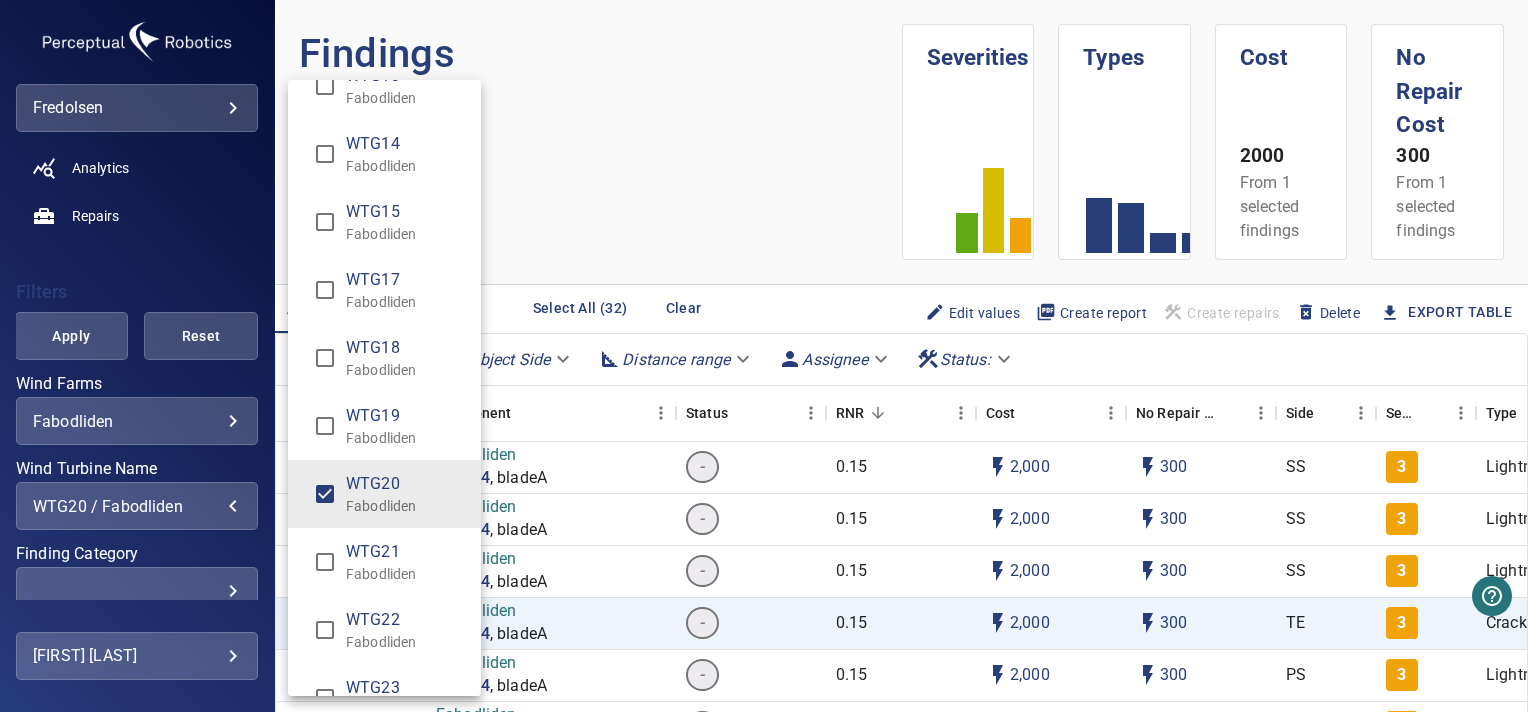 click at bounding box center [764, 356] 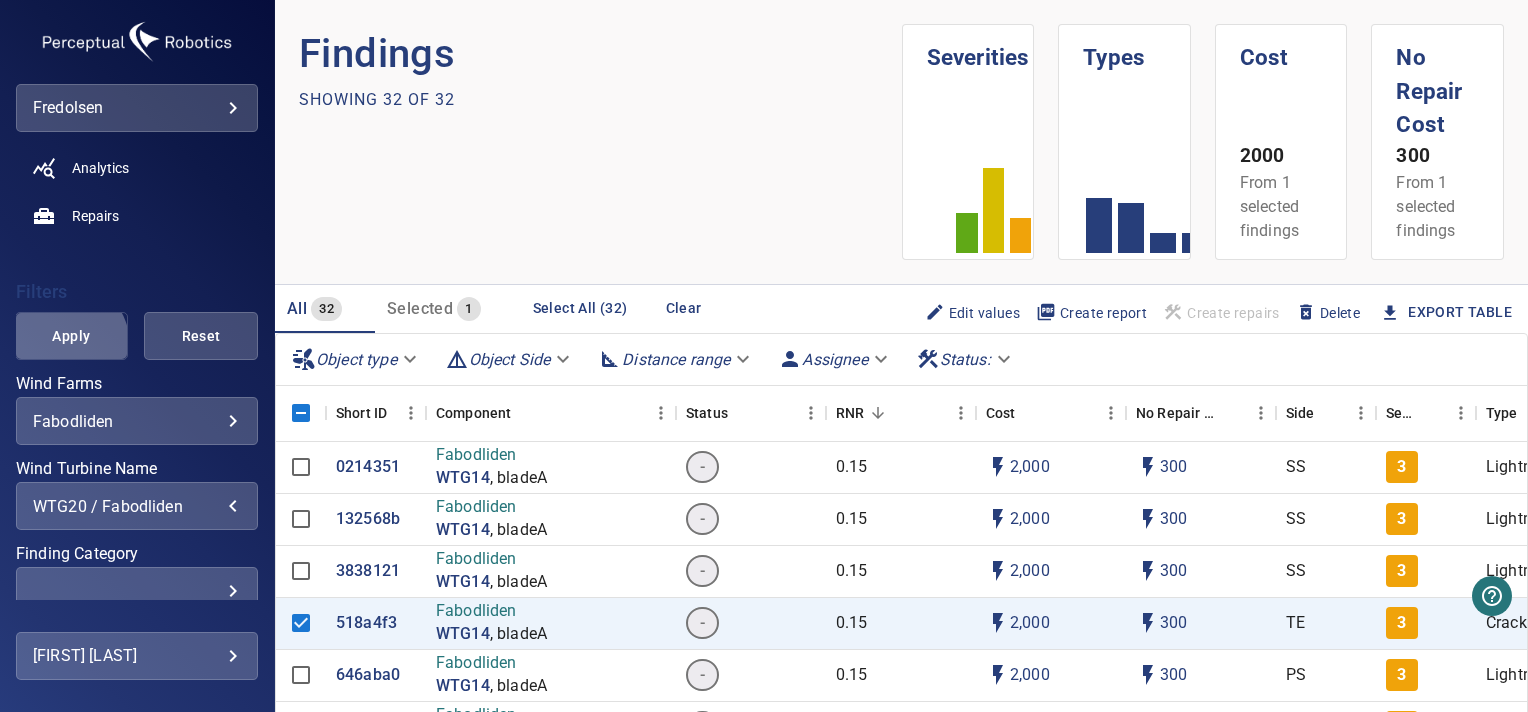 click on "Apply" at bounding box center [72, 336] 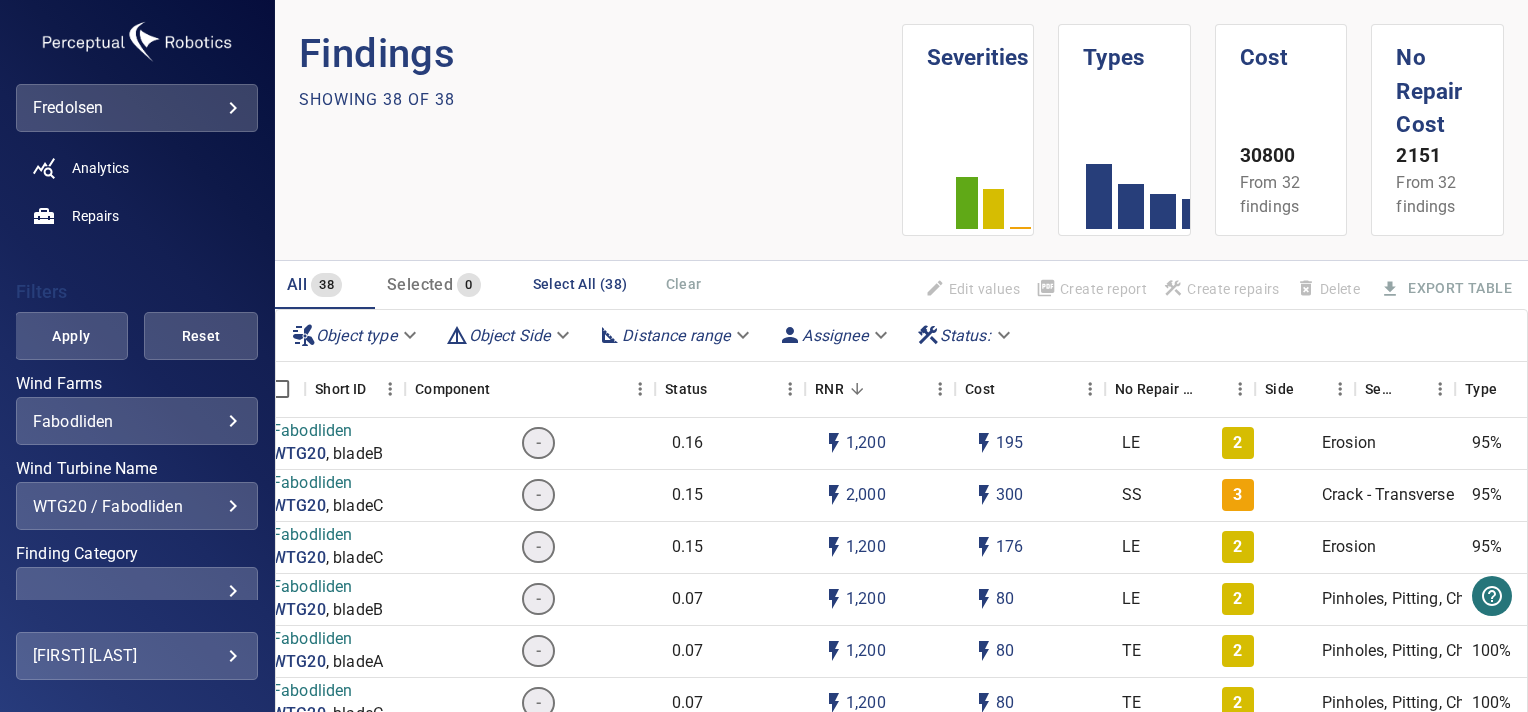 scroll, scrollTop: 0, scrollLeft: 0, axis: both 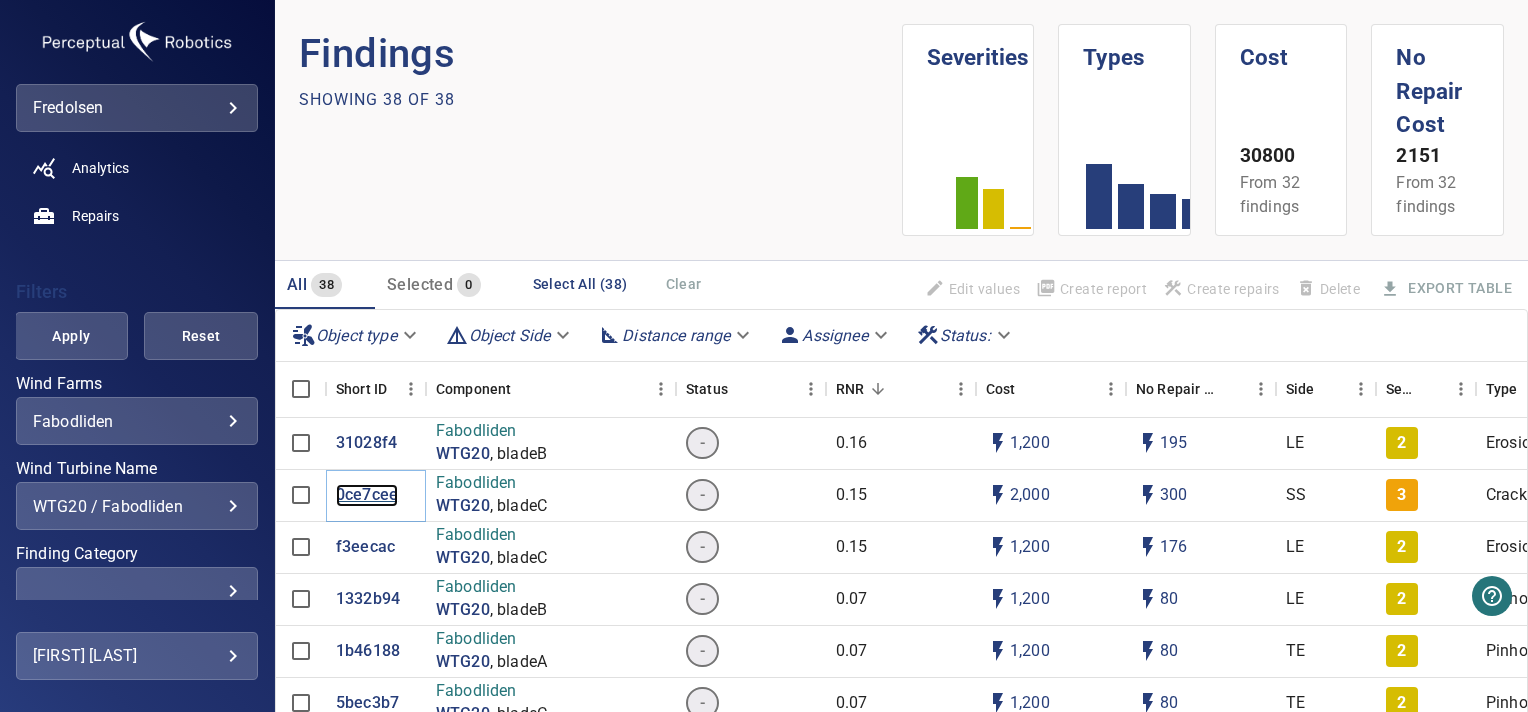 click on "0ce7cee" at bounding box center (367, 495) 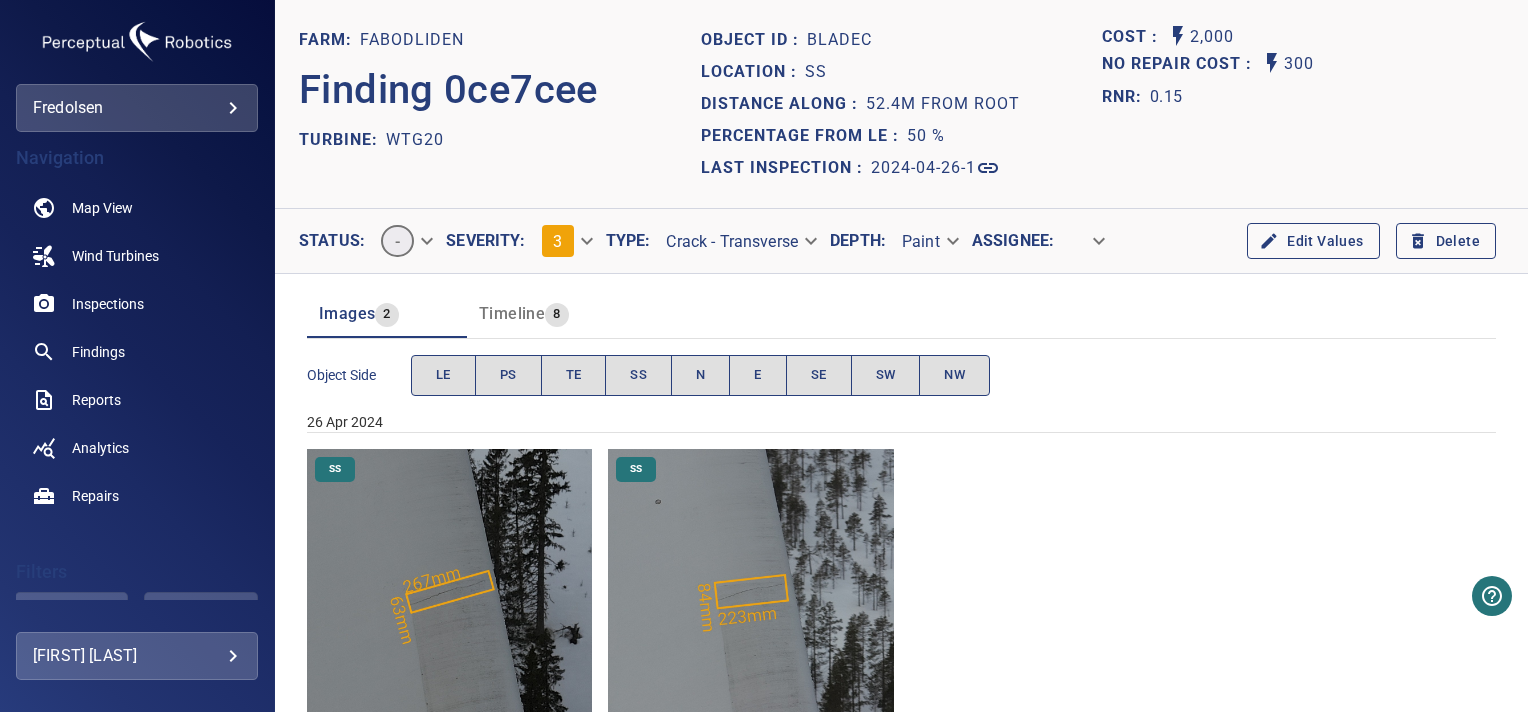 click at bounding box center (750, 591) 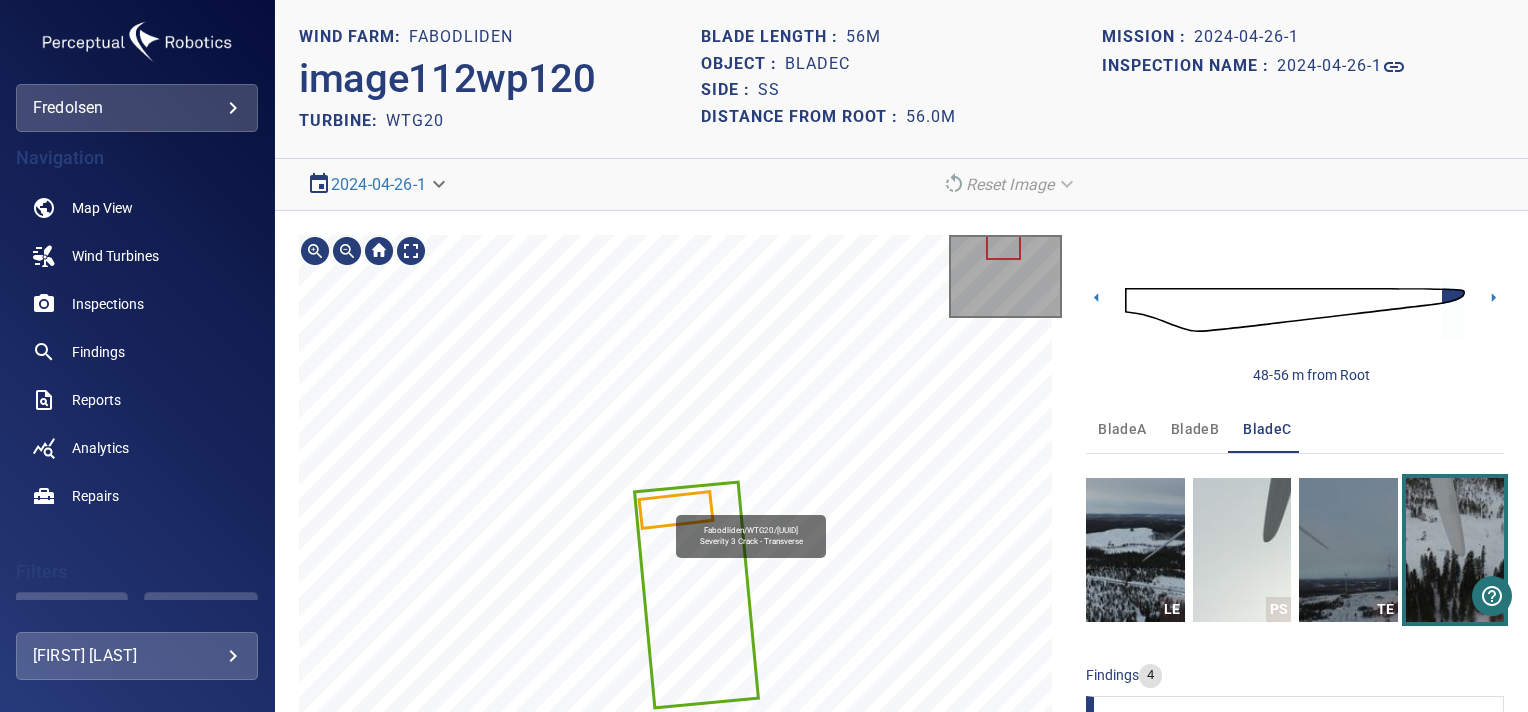 click 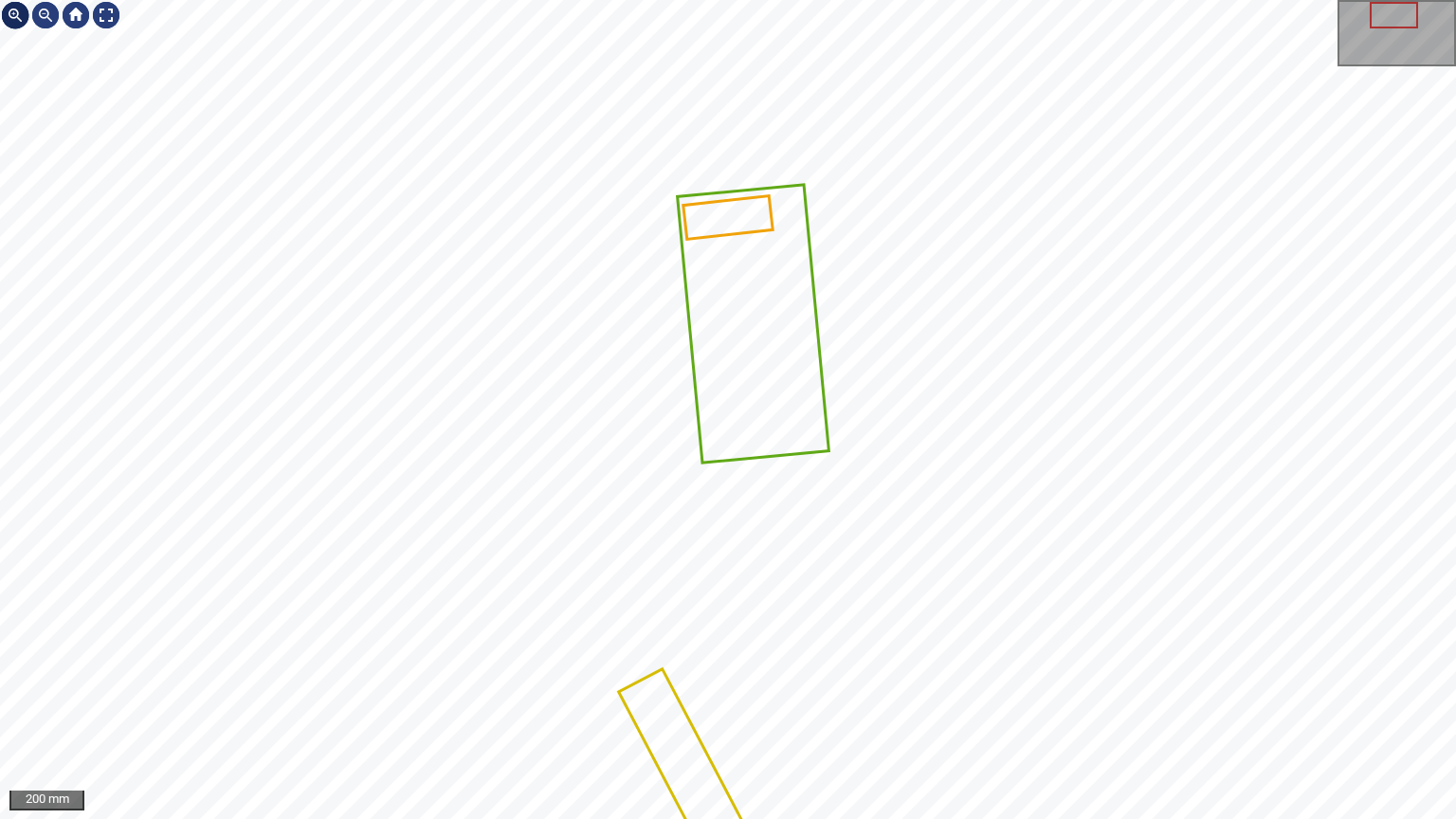 click at bounding box center [15, 15] 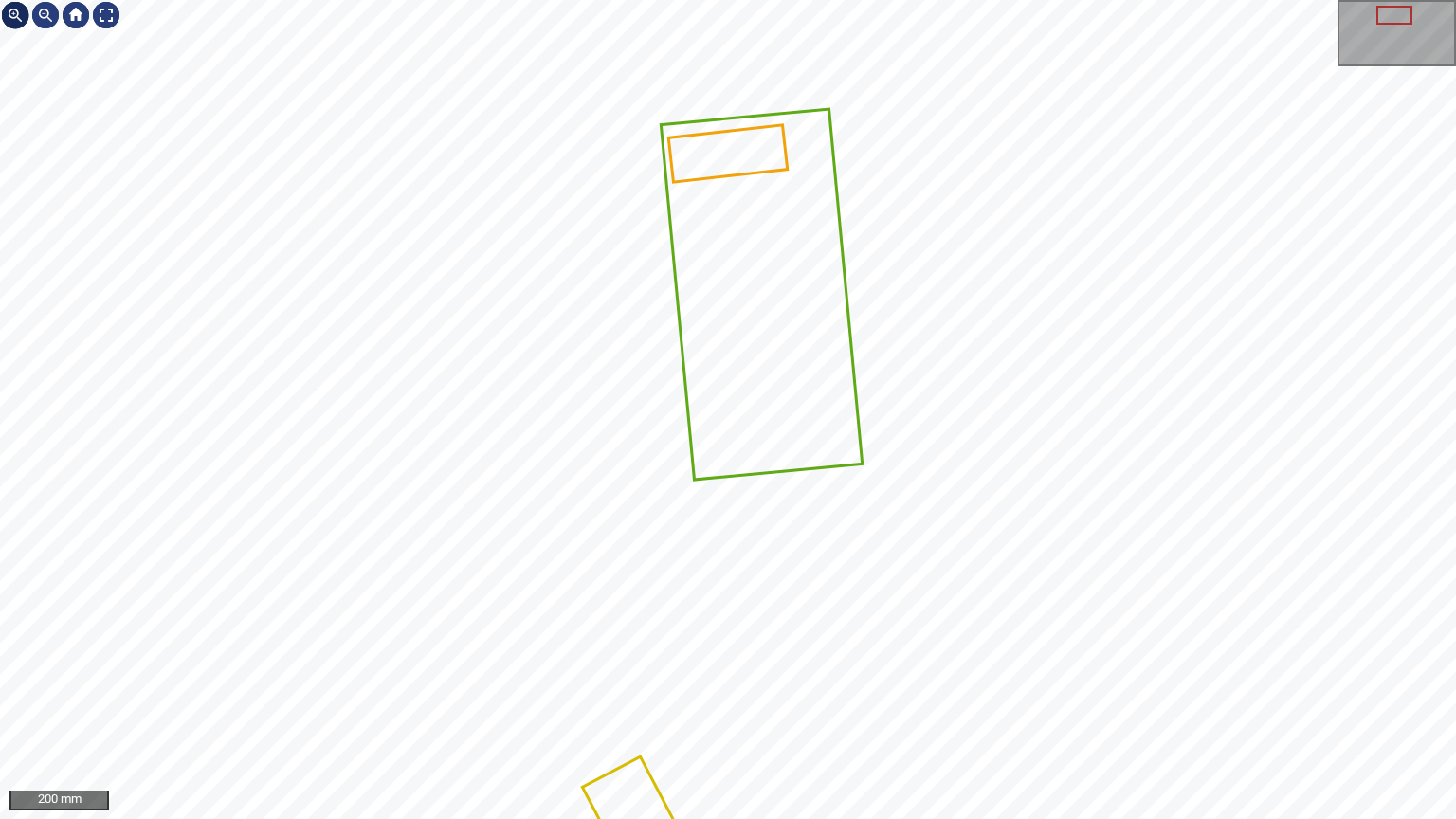 click at bounding box center [15, 15] 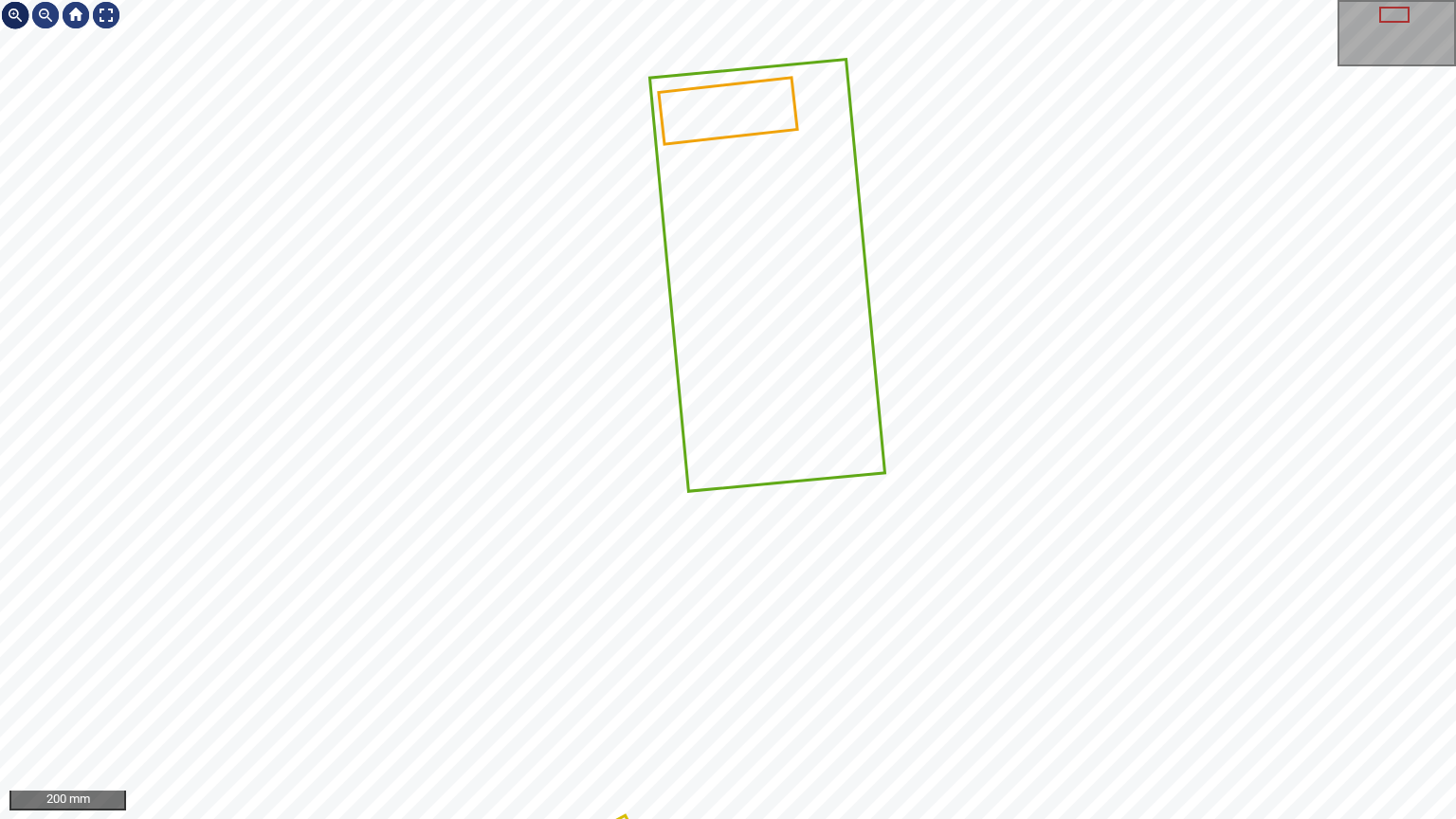 click at bounding box center [15, 15] 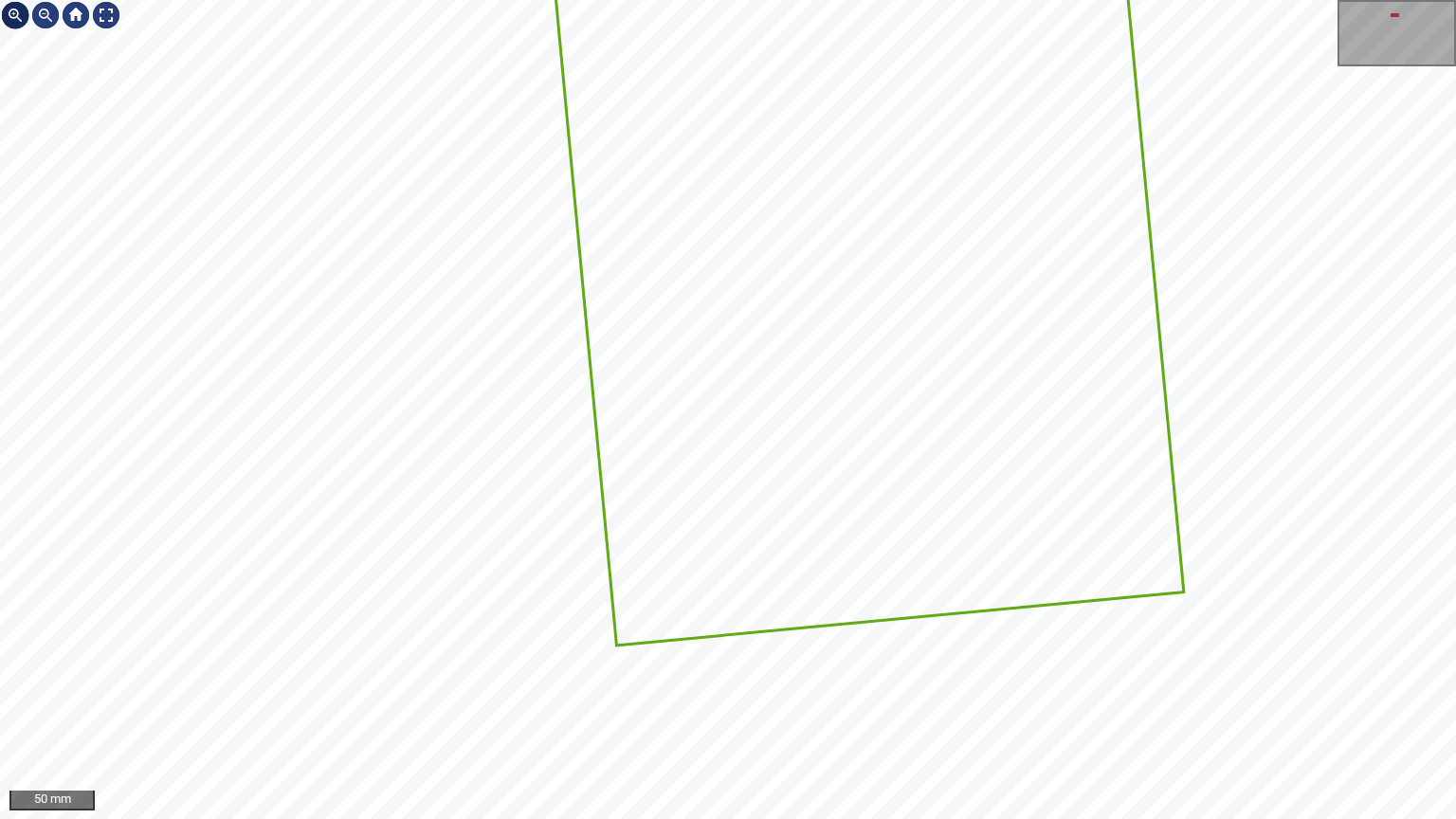 click at bounding box center [15, 15] 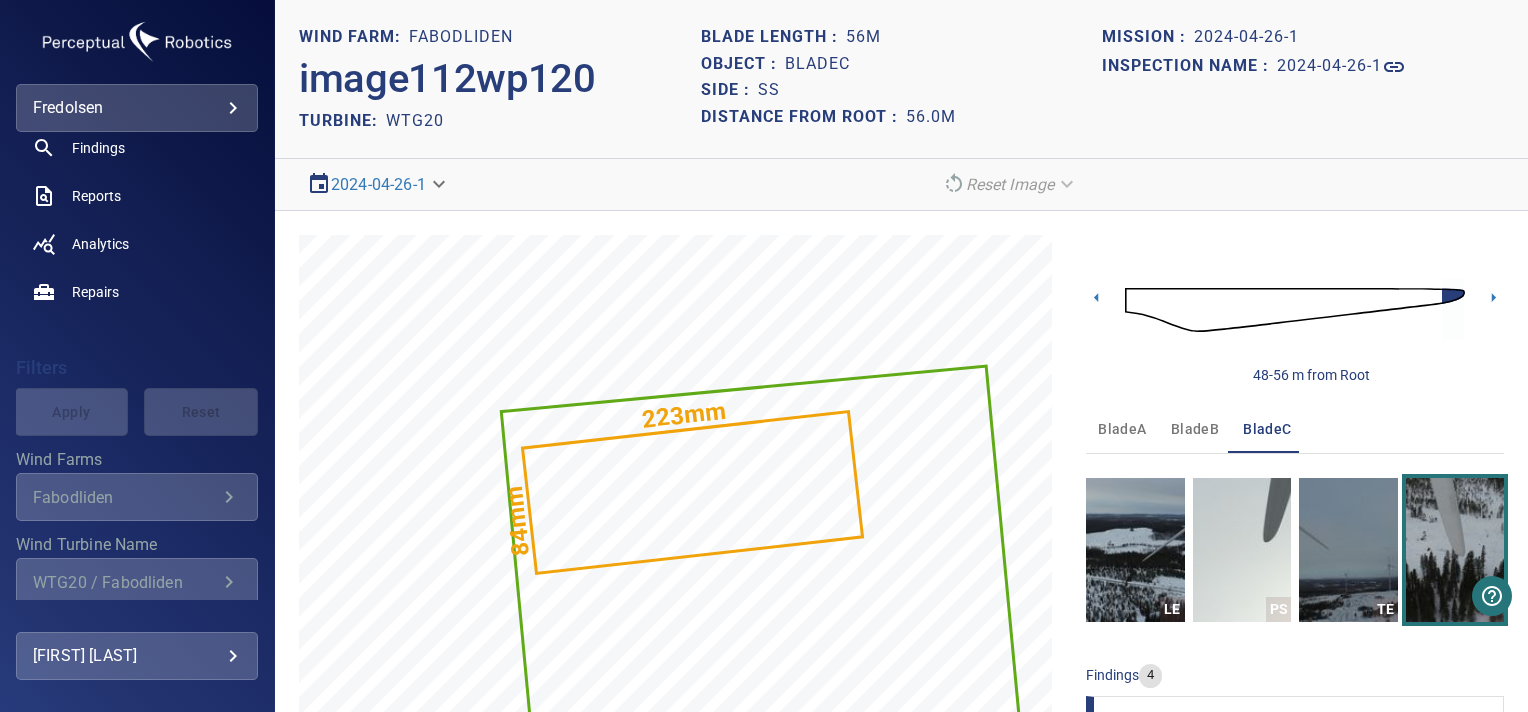 scroll, scrollTop: 188, scrollLeft: 0, axis: vertical 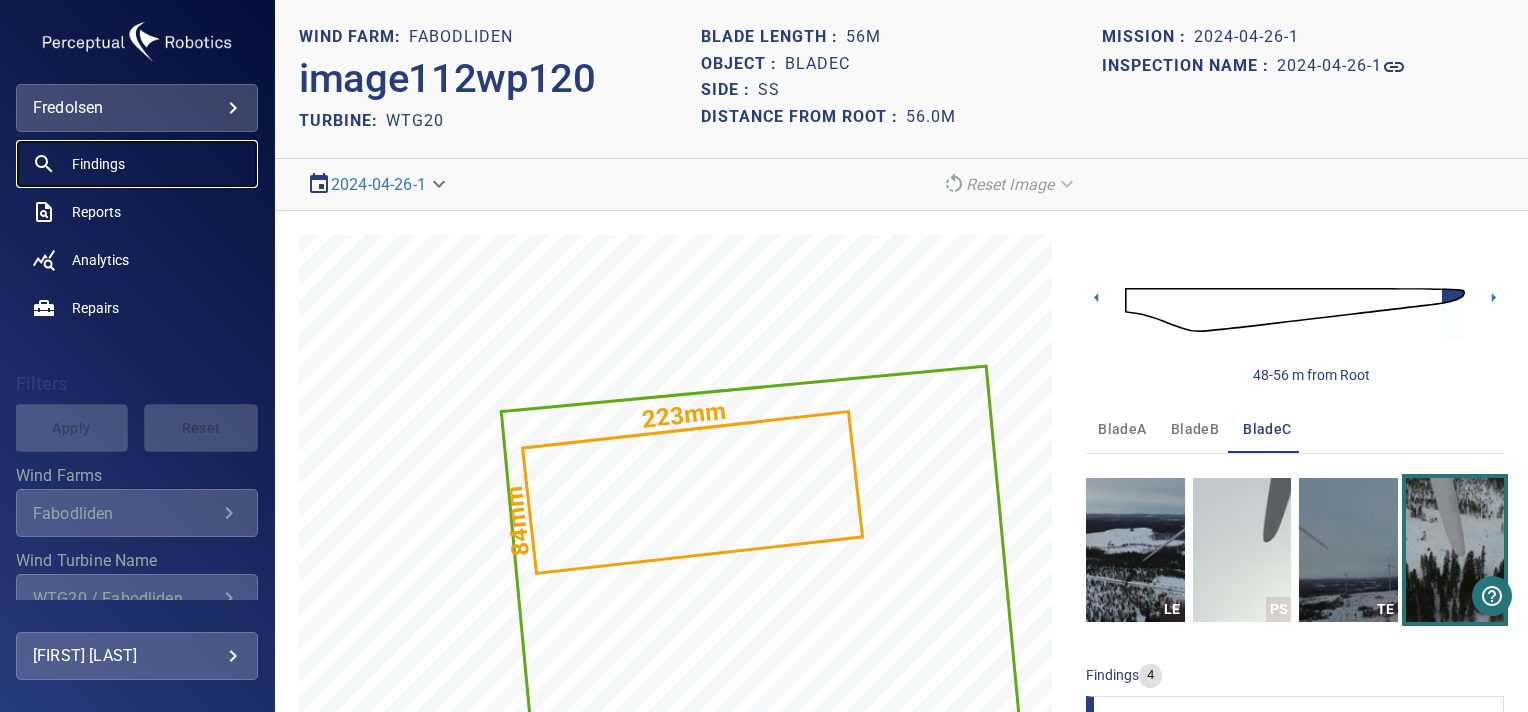 click on "Findings" at bounding box center [98, 164] 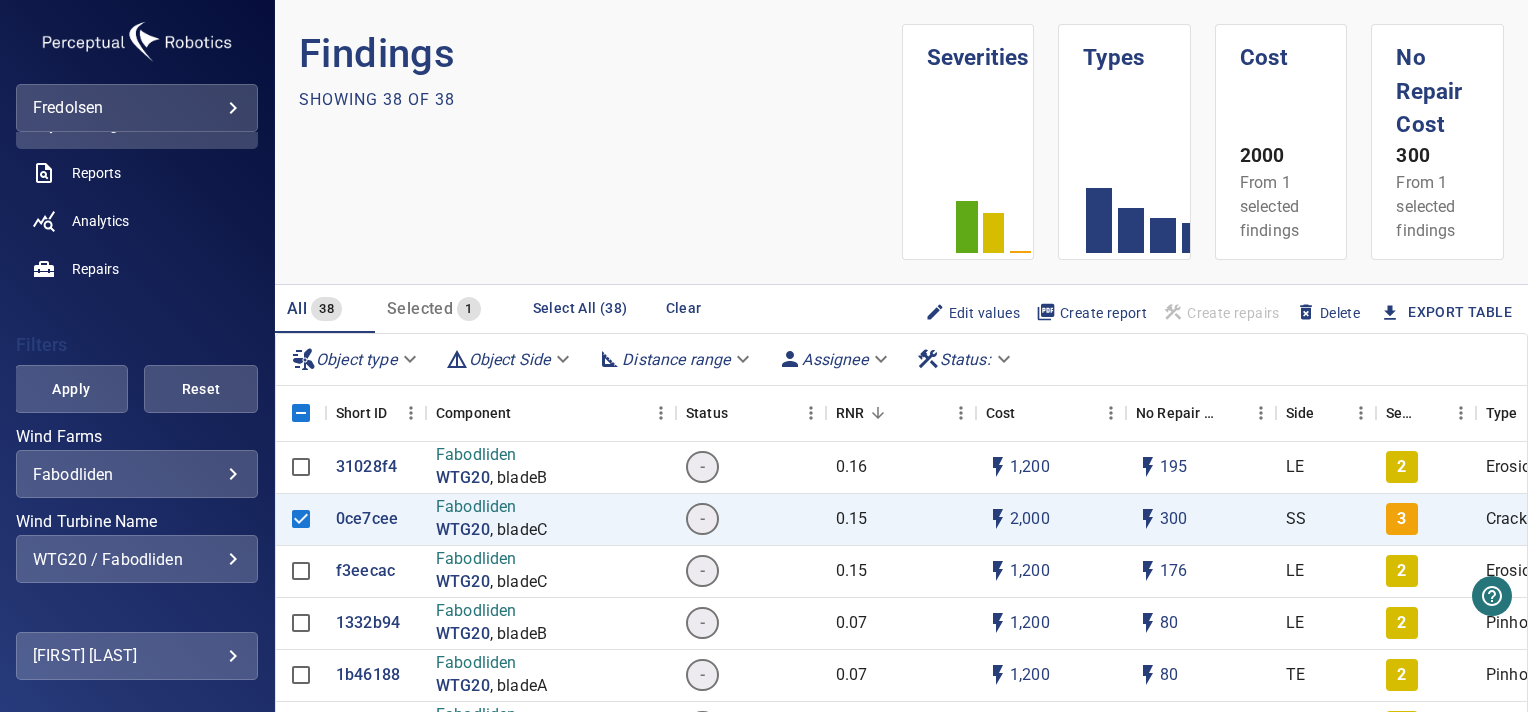 scroll, scrollTop: 250, scrollLeft: 0, axis: vertical 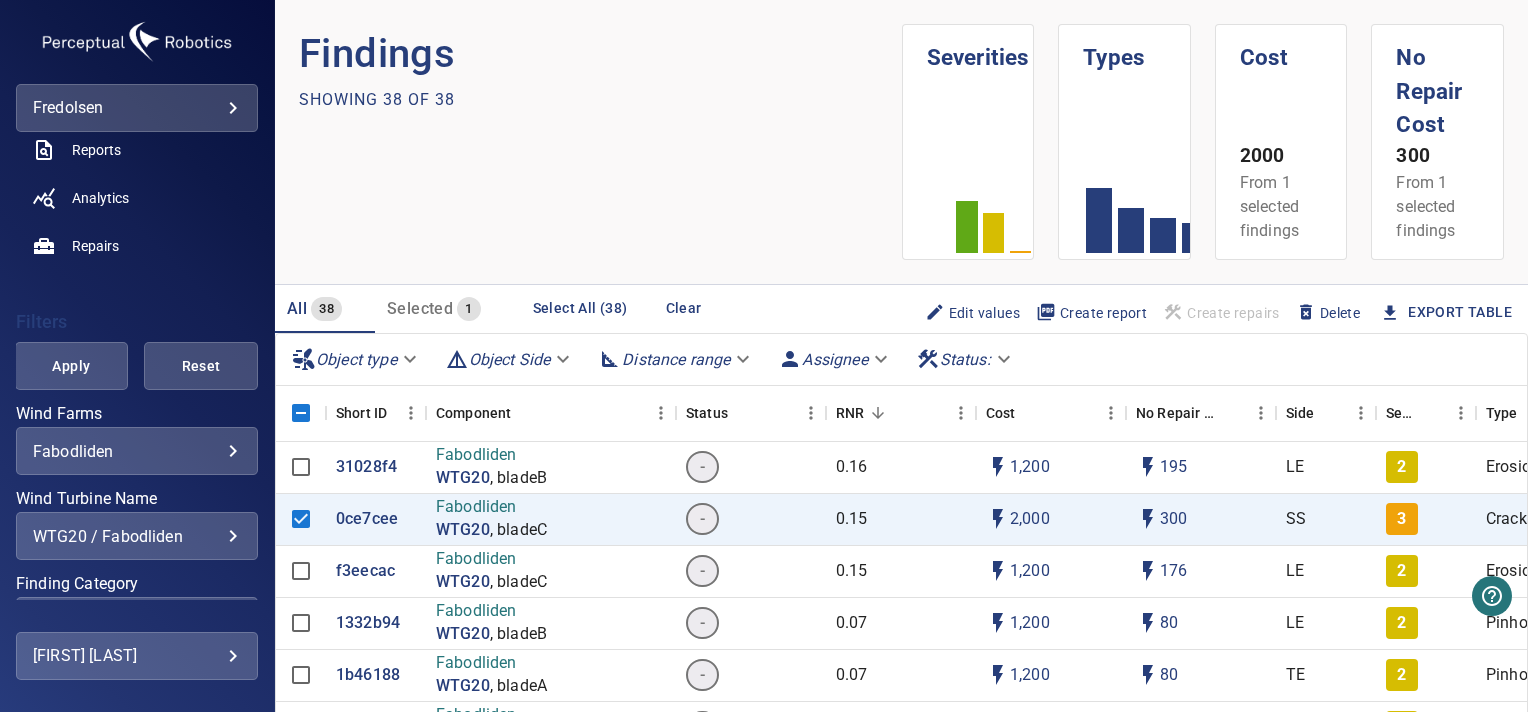 click on "**********" at bounding box center (137, 536) 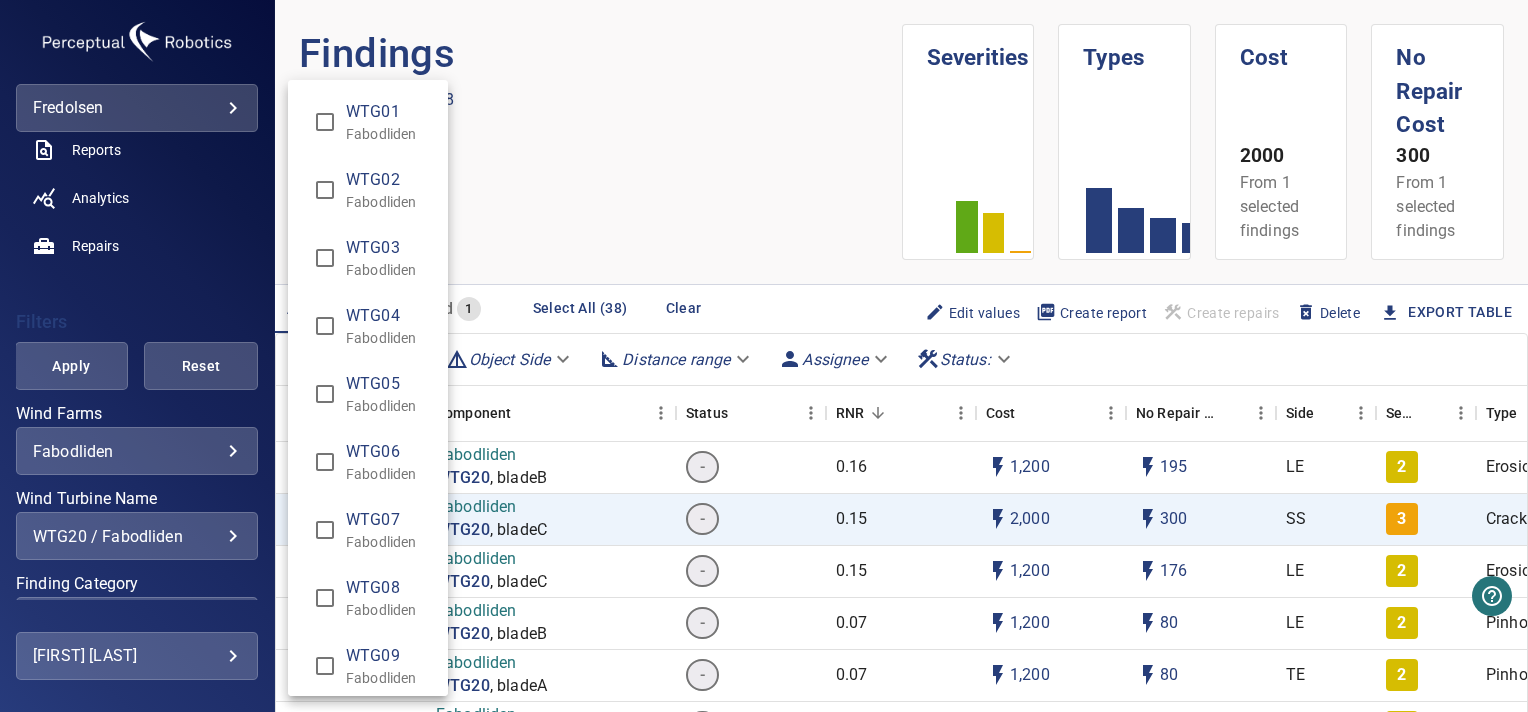 scroll, scrollTop: 958, scrollLeft: 0, axis: vertical 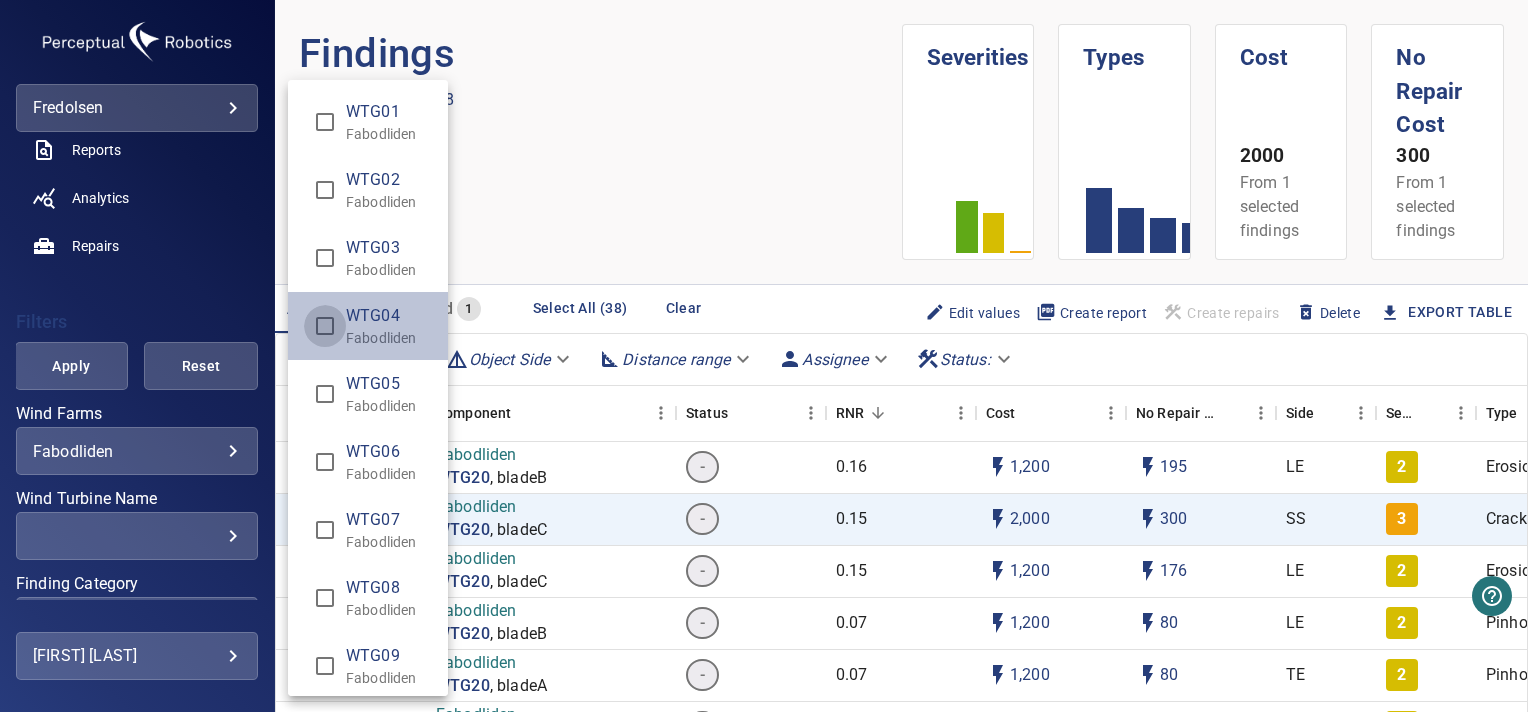 type on "**********" 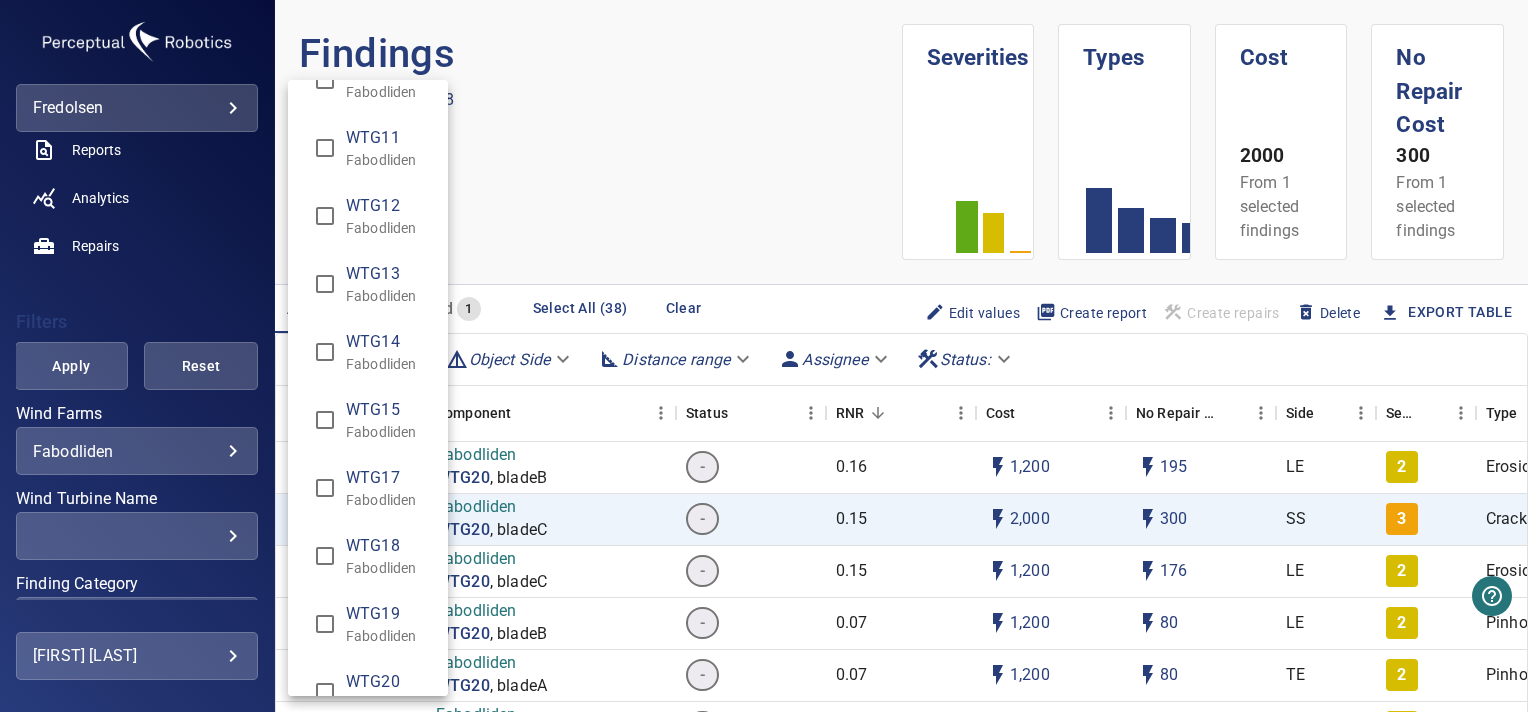 scroll, scrollTop: 760, scrollLeft: 0, axis: vertical 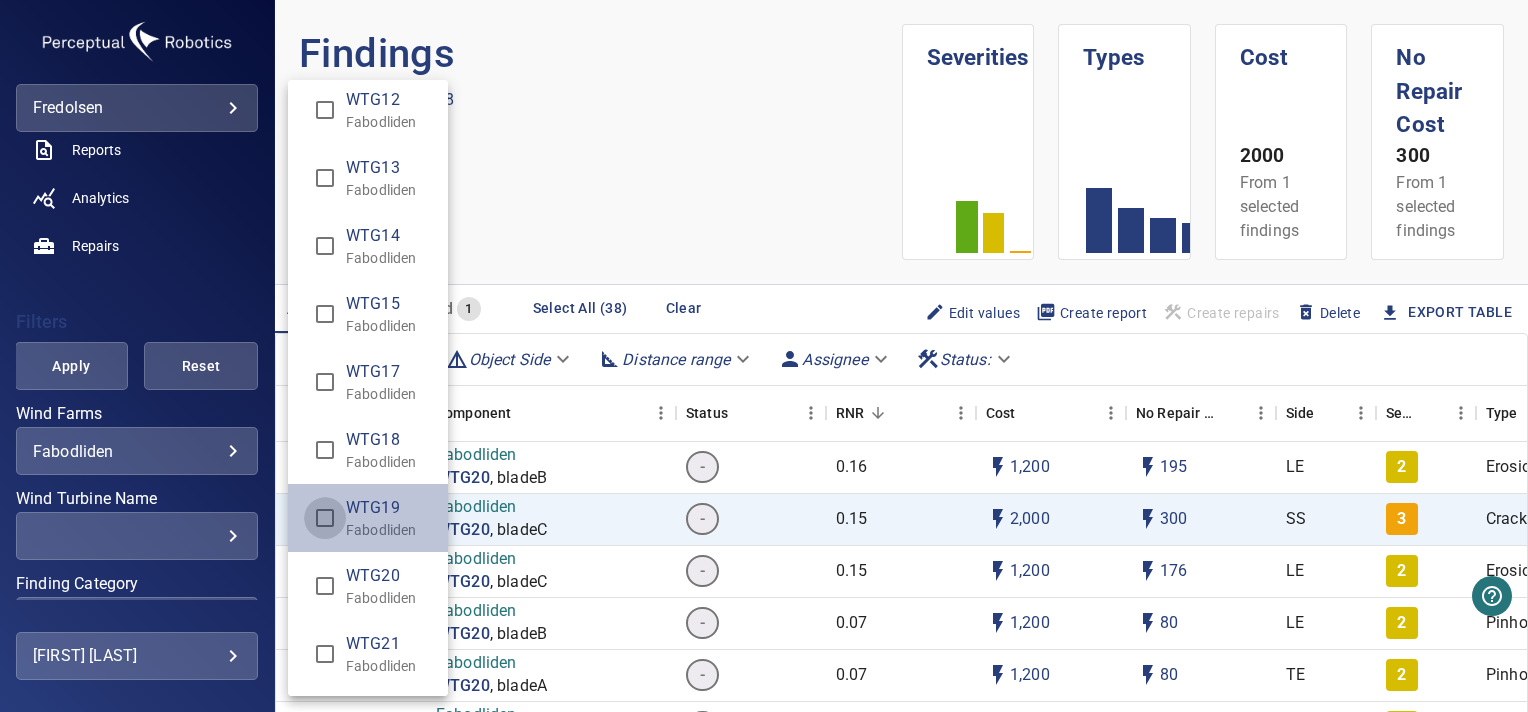 type on "**********" 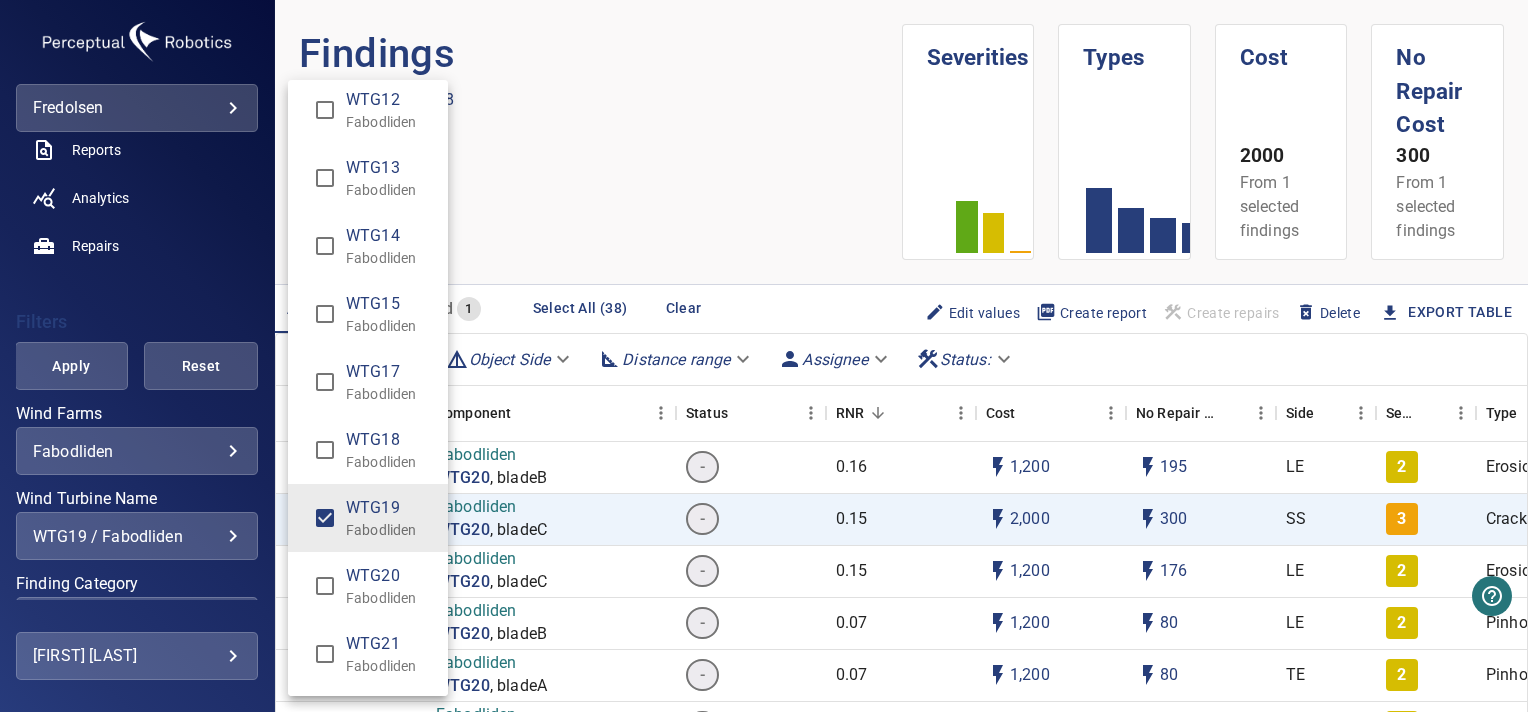 click at bounding box center [764, 356] 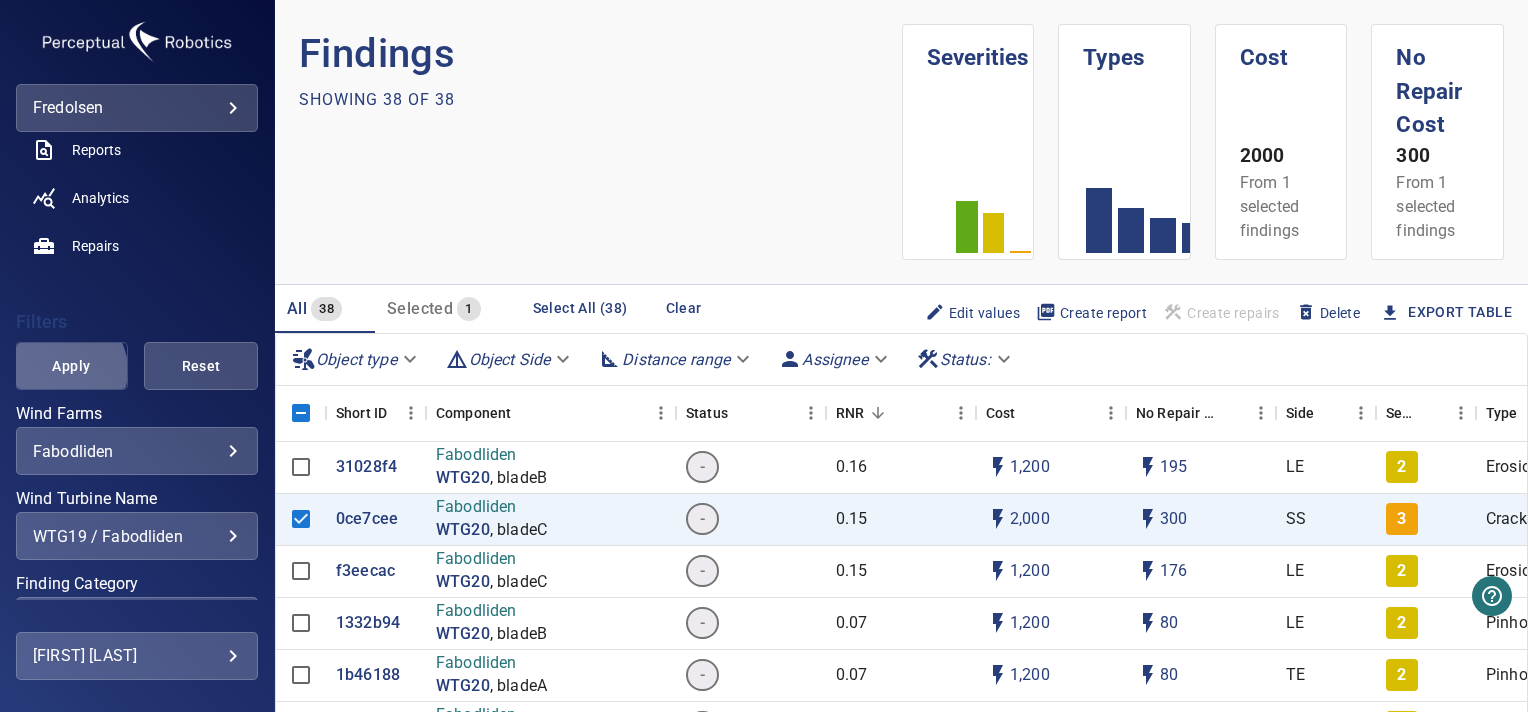 click on "Apply" at bounding box center [72, 366] 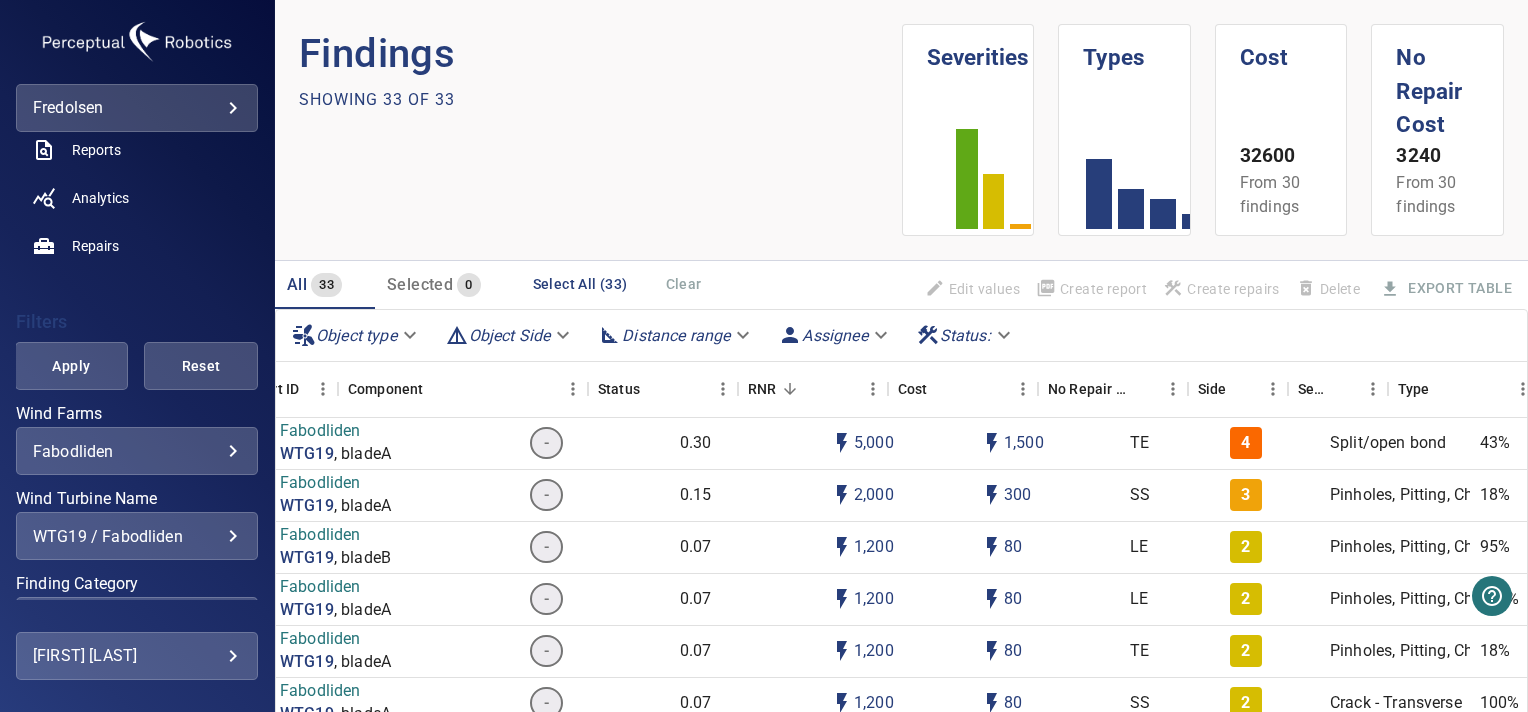 scroll, scrollTop: 0, scrollLeft: 0, axis: both 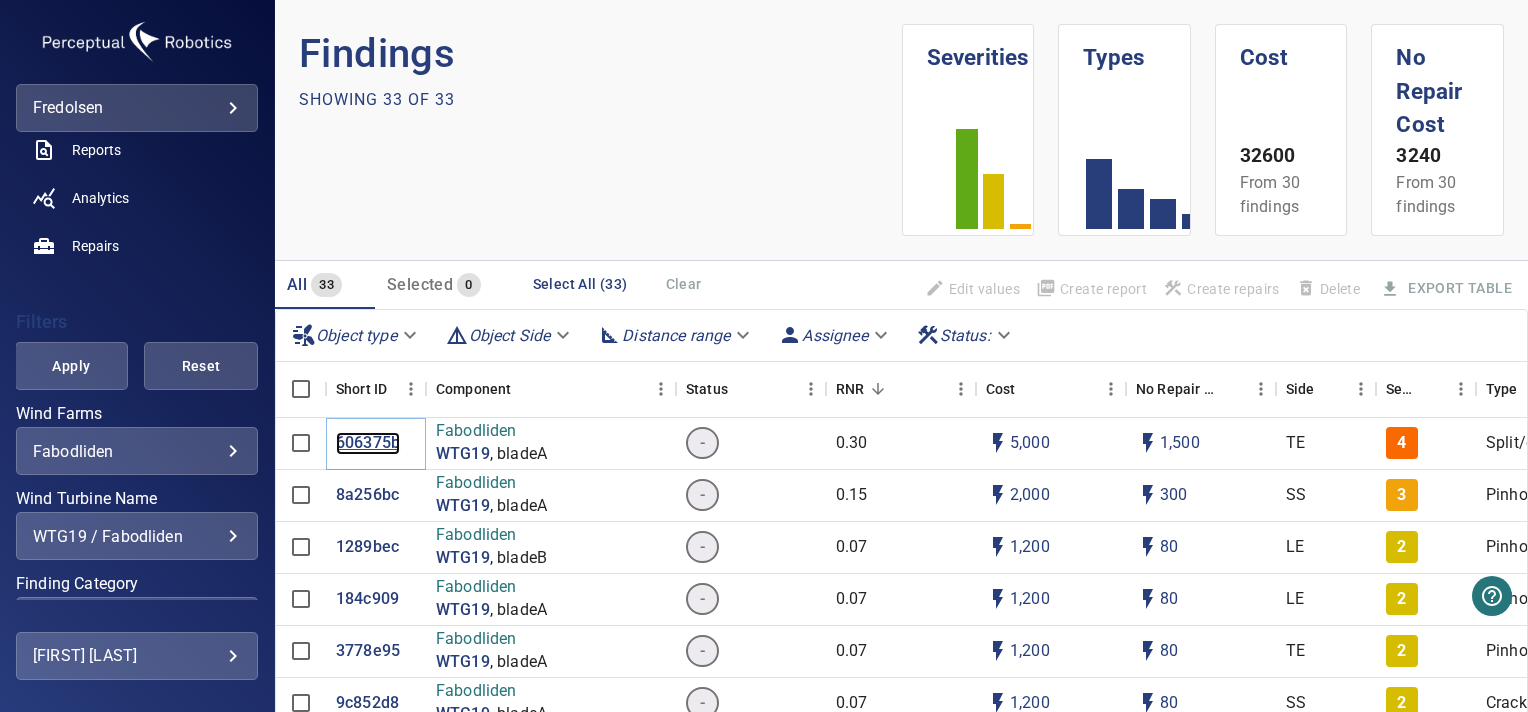 click on "606375b" at bounding box center (368, 443) 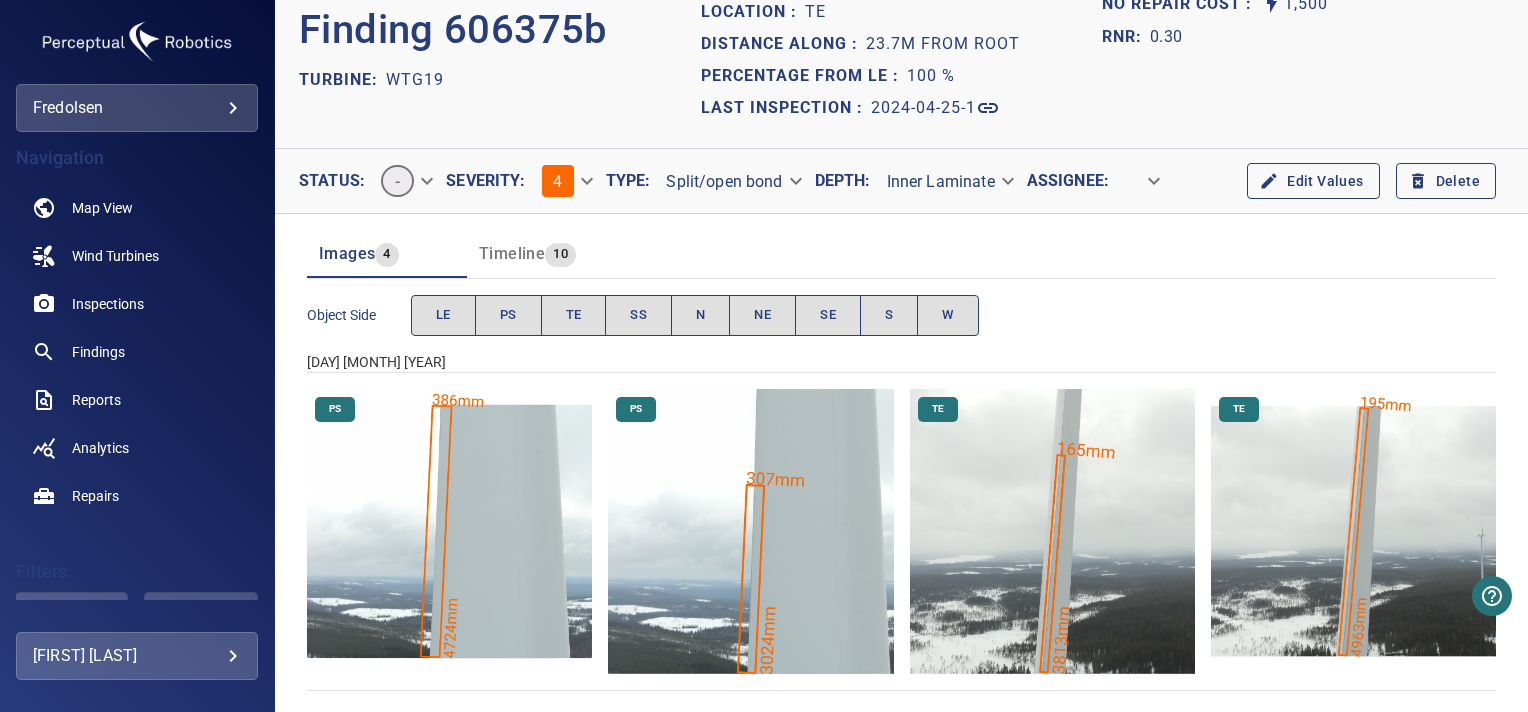 scroll, scrollTop: 66, scrollLeft: 0, axis: vertical 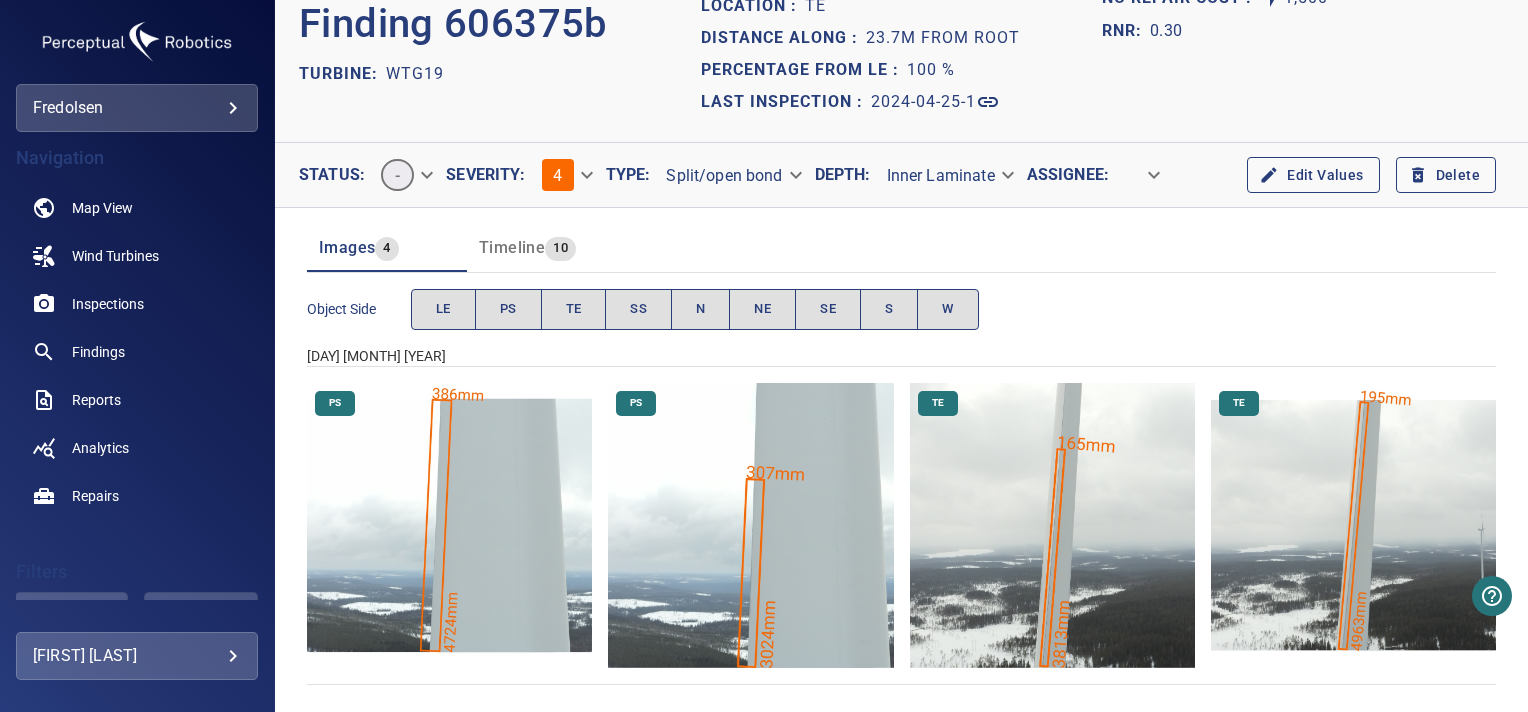 click at bounding box center (449, 525) 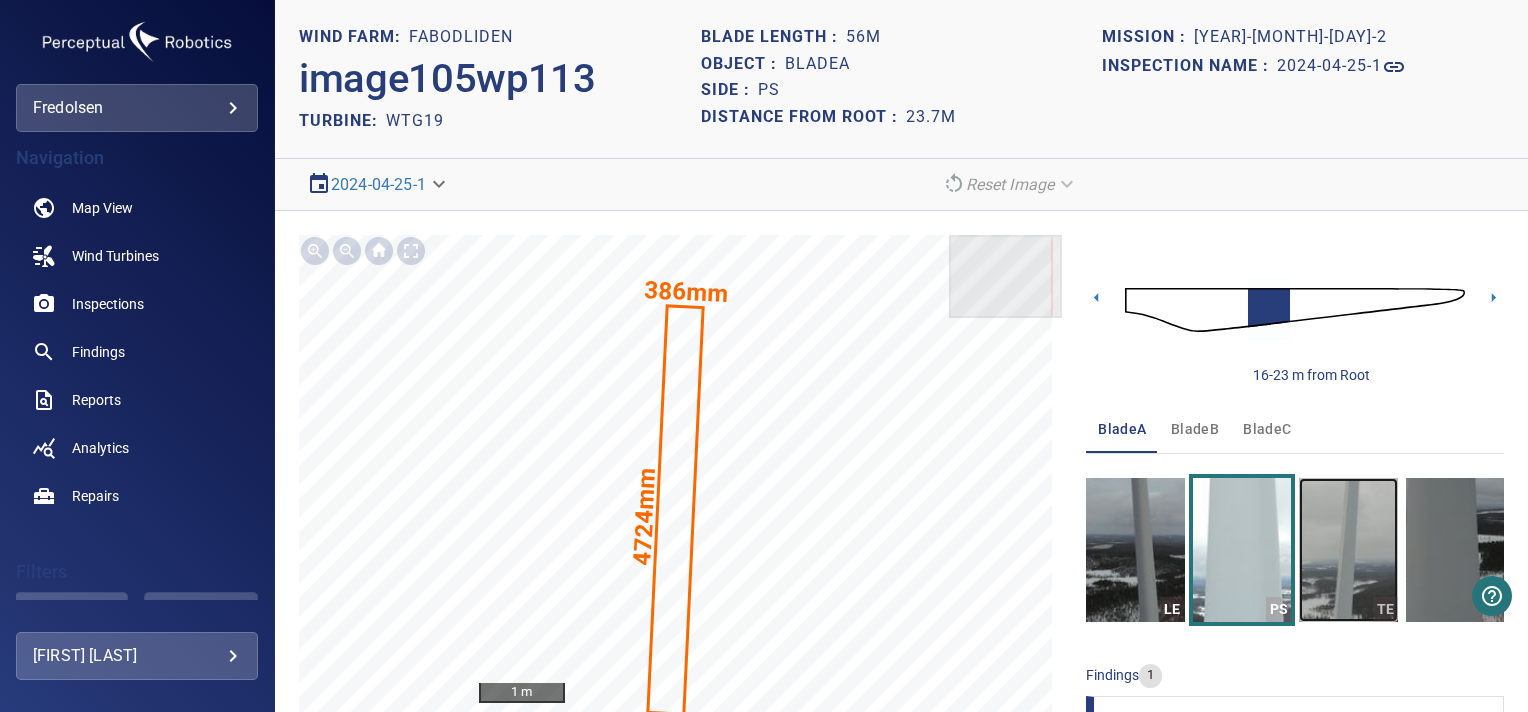 click at bounding box center (1348, 550) 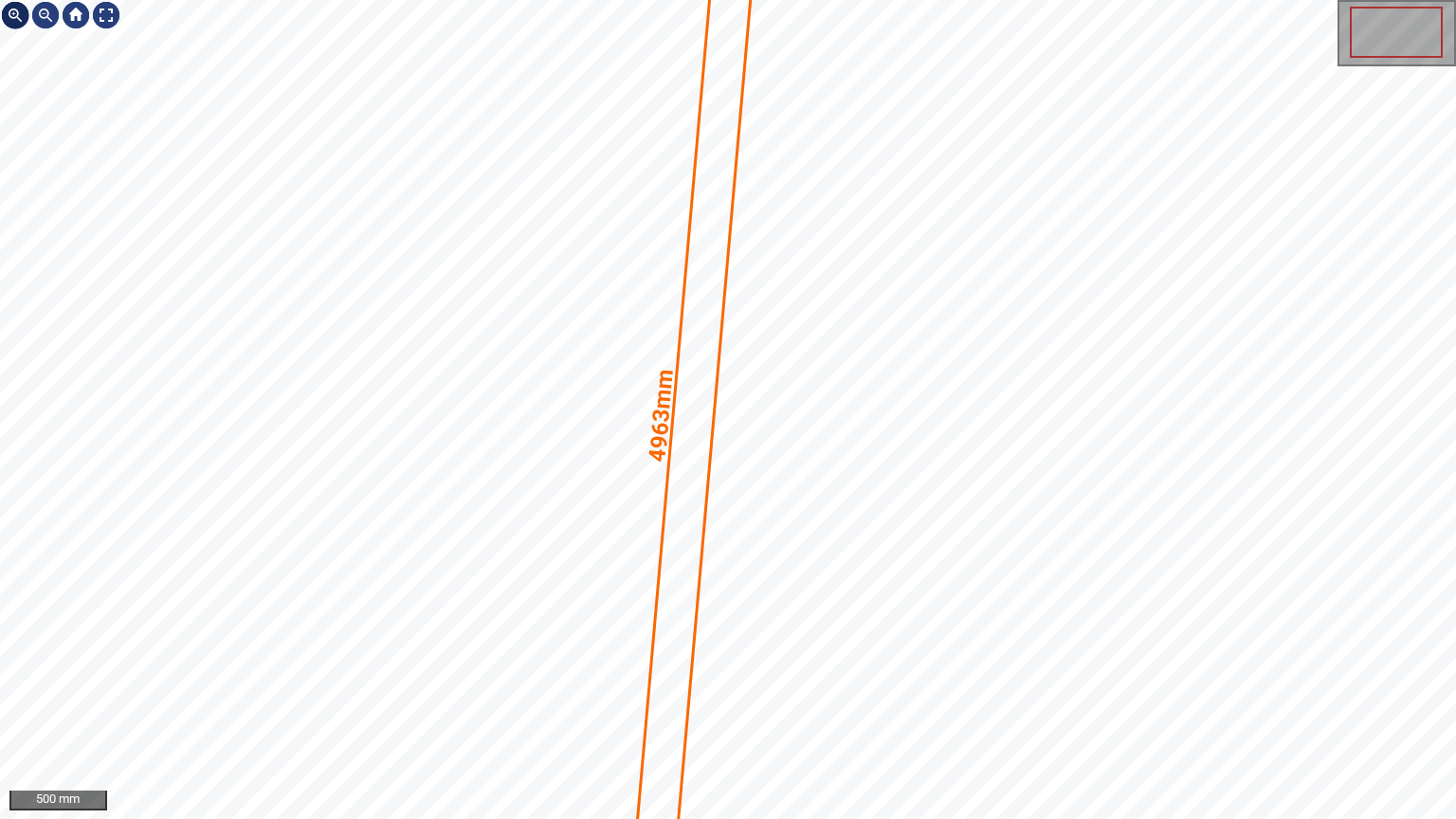 click at bounding box center [15, 15] 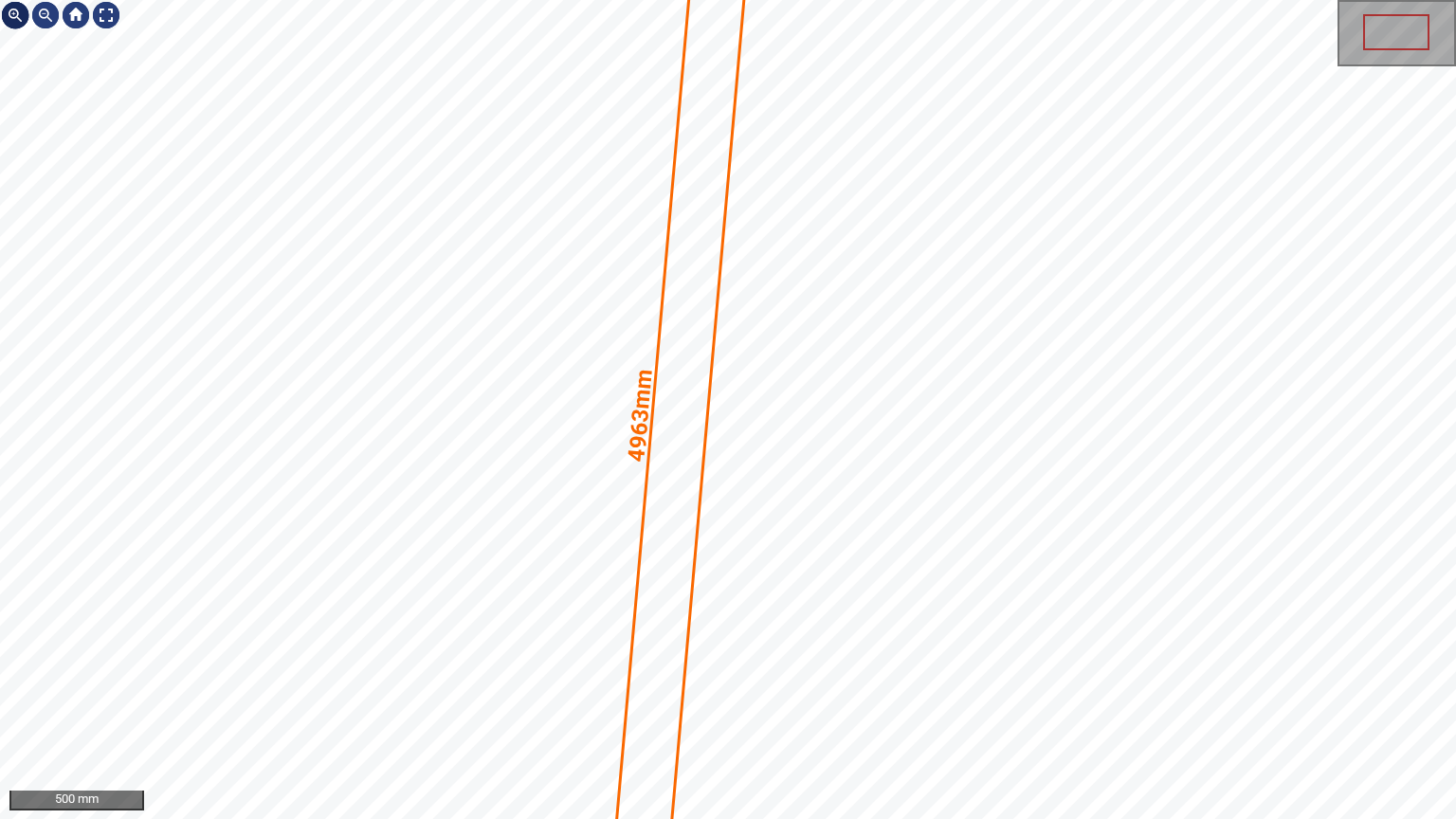 click at bounding box center [15, 15] 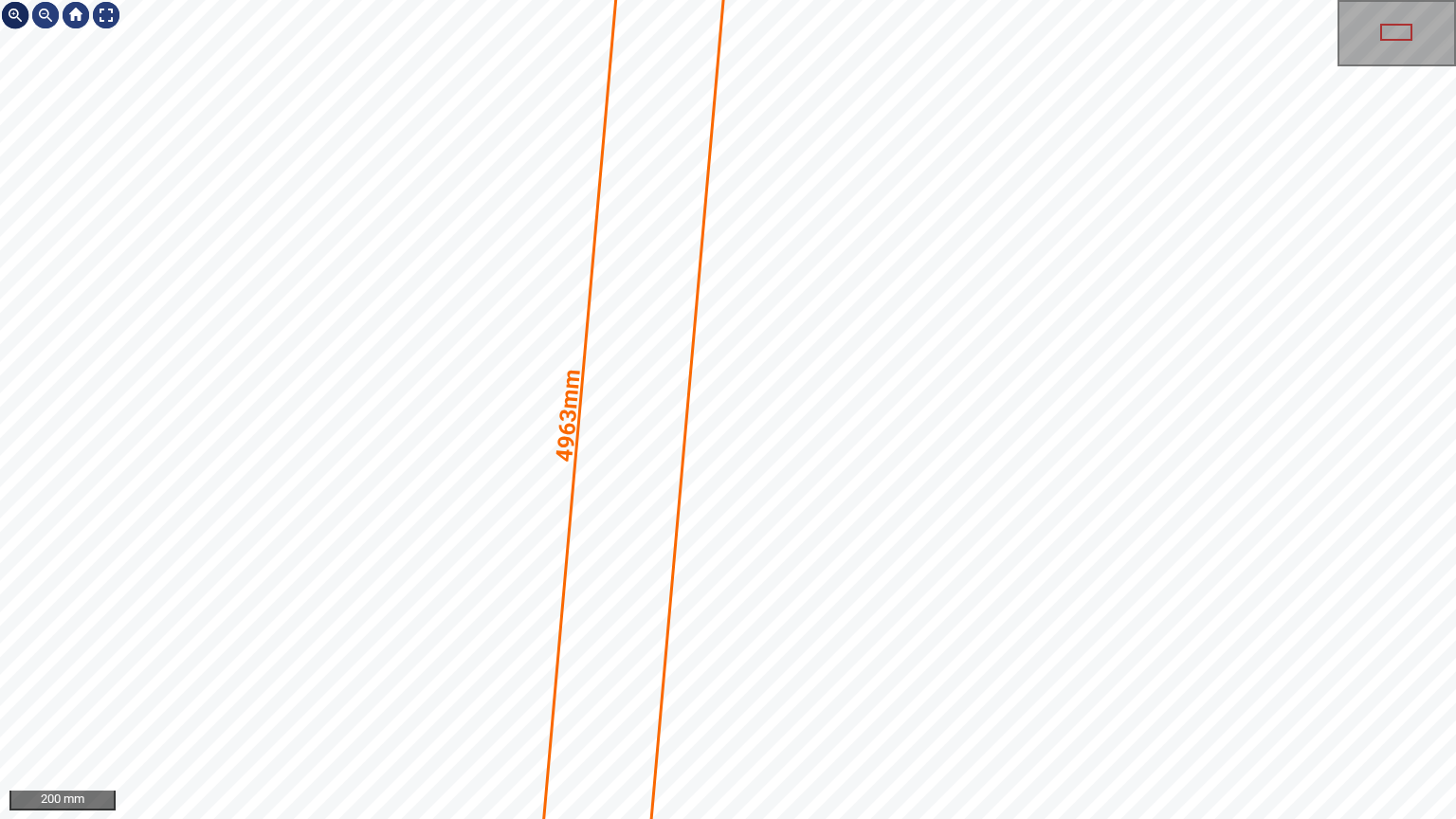 click at bounding box center [15, 15] 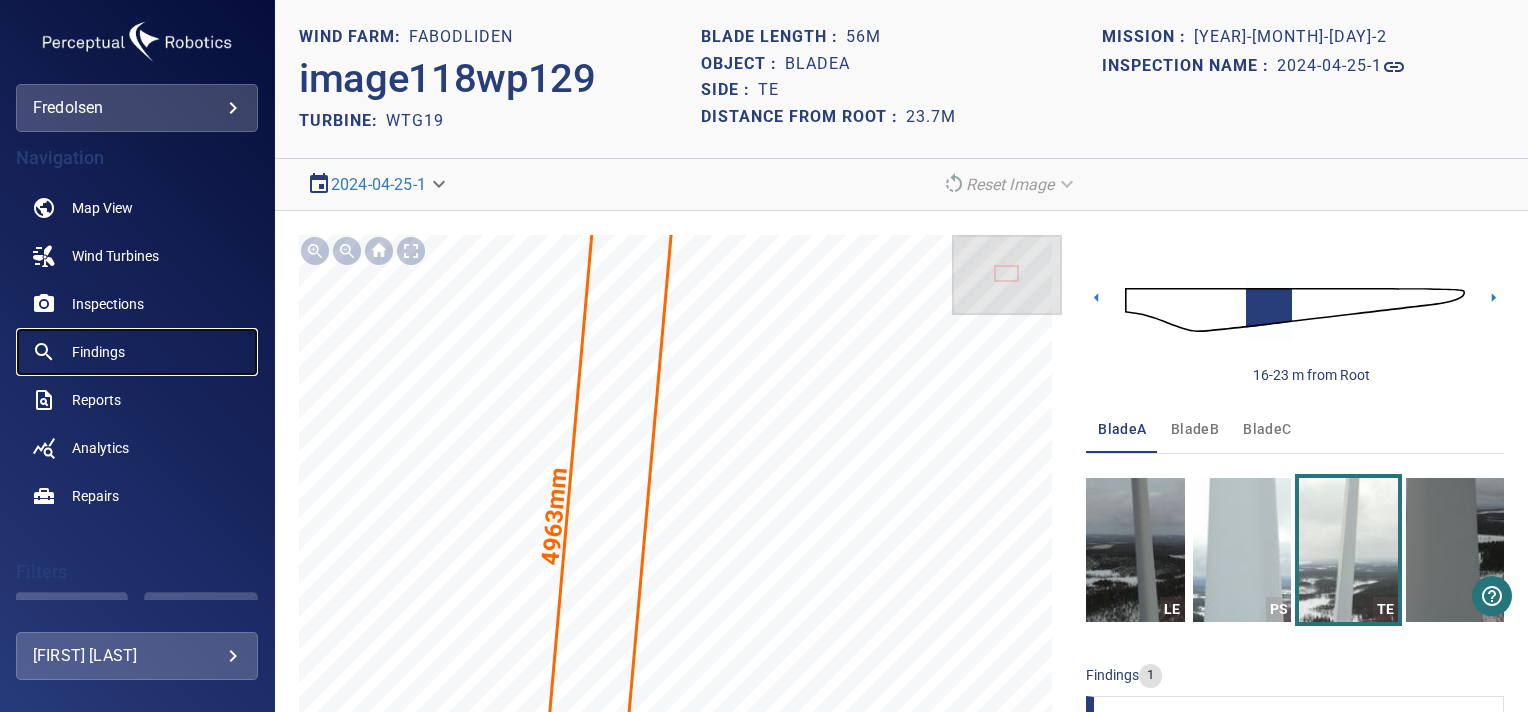 click on "Findings" at bounding box center [98, 352] 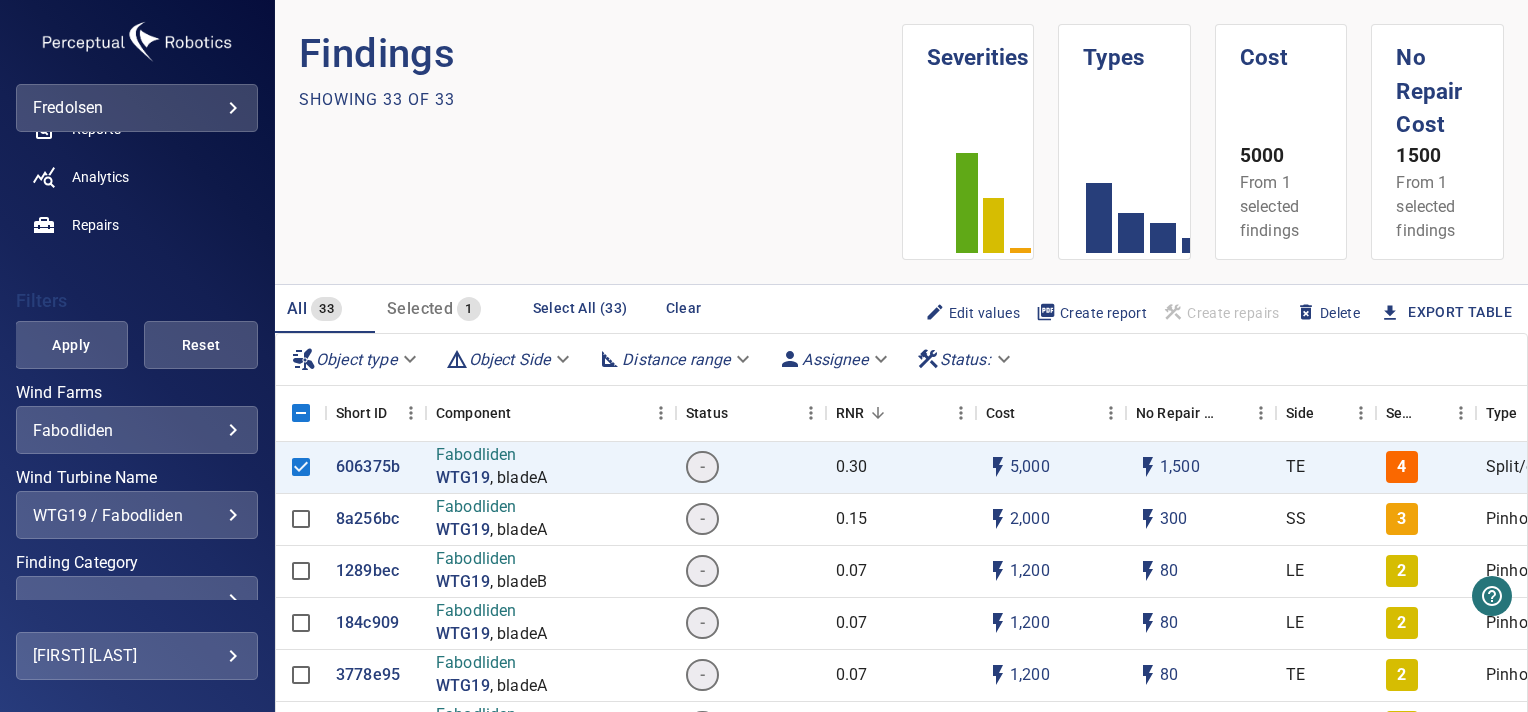 scroll, scrollTop: 272, scrollLeft: 0, axis: vertical 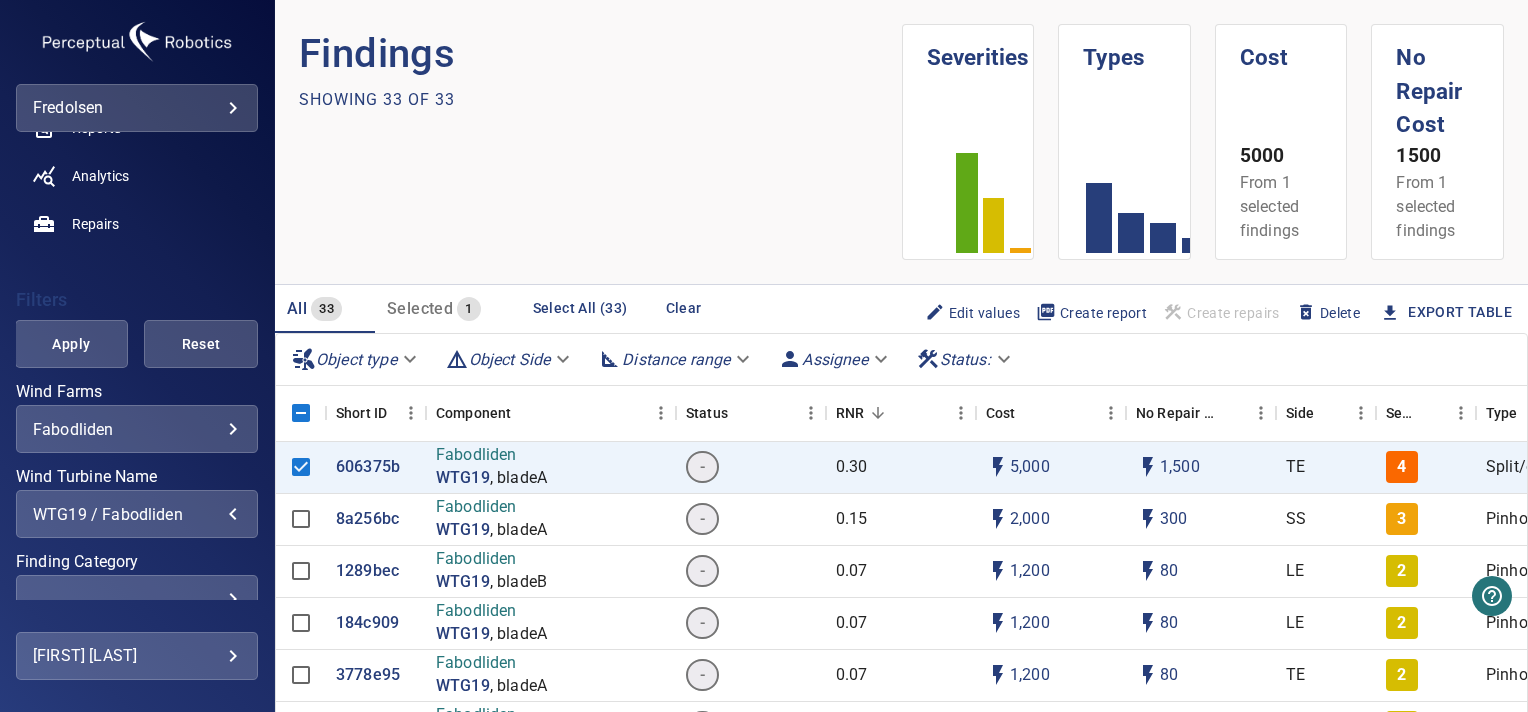 click on "WTG19 / Fabodliden" at bounding box center [137, 514] 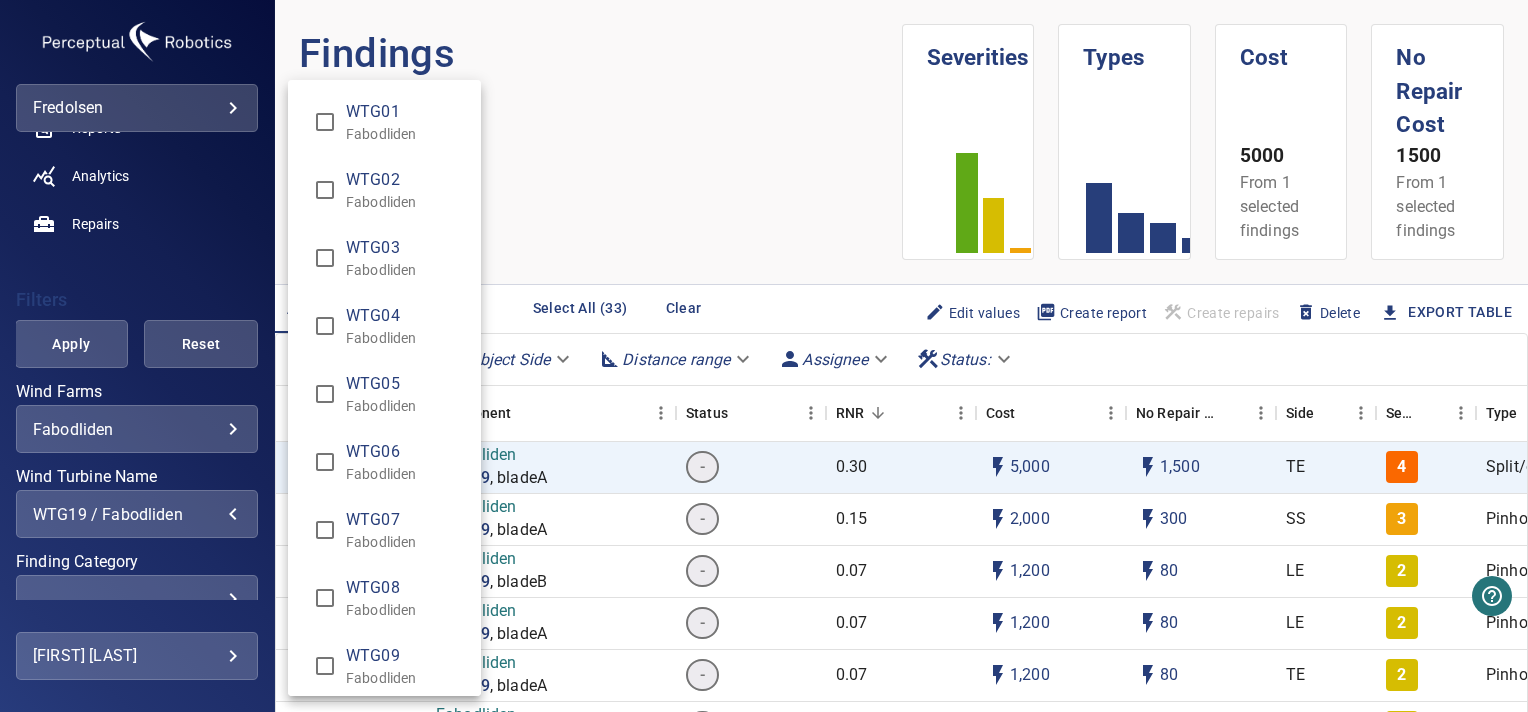 scroll, scrollTop: 890, scrollLeft: 0, axis: vertical 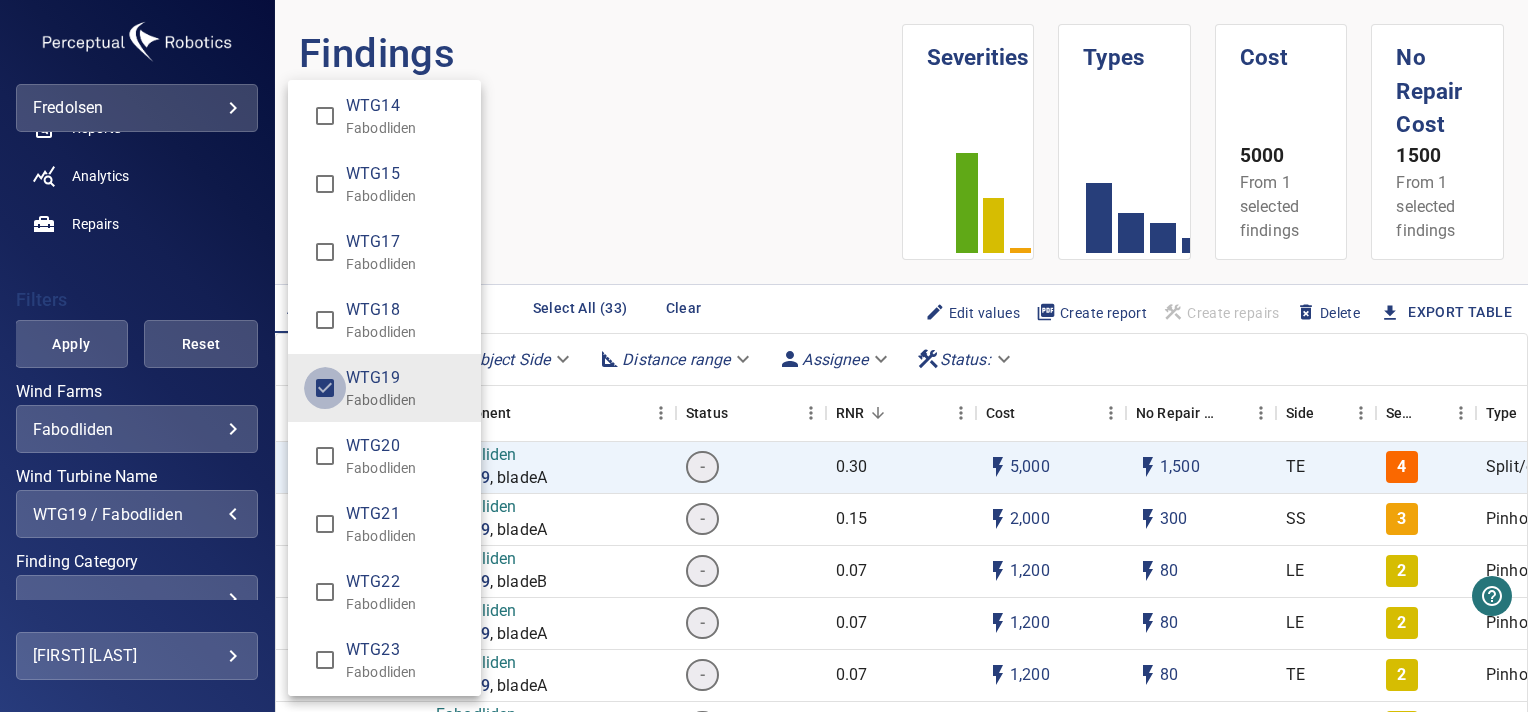 type 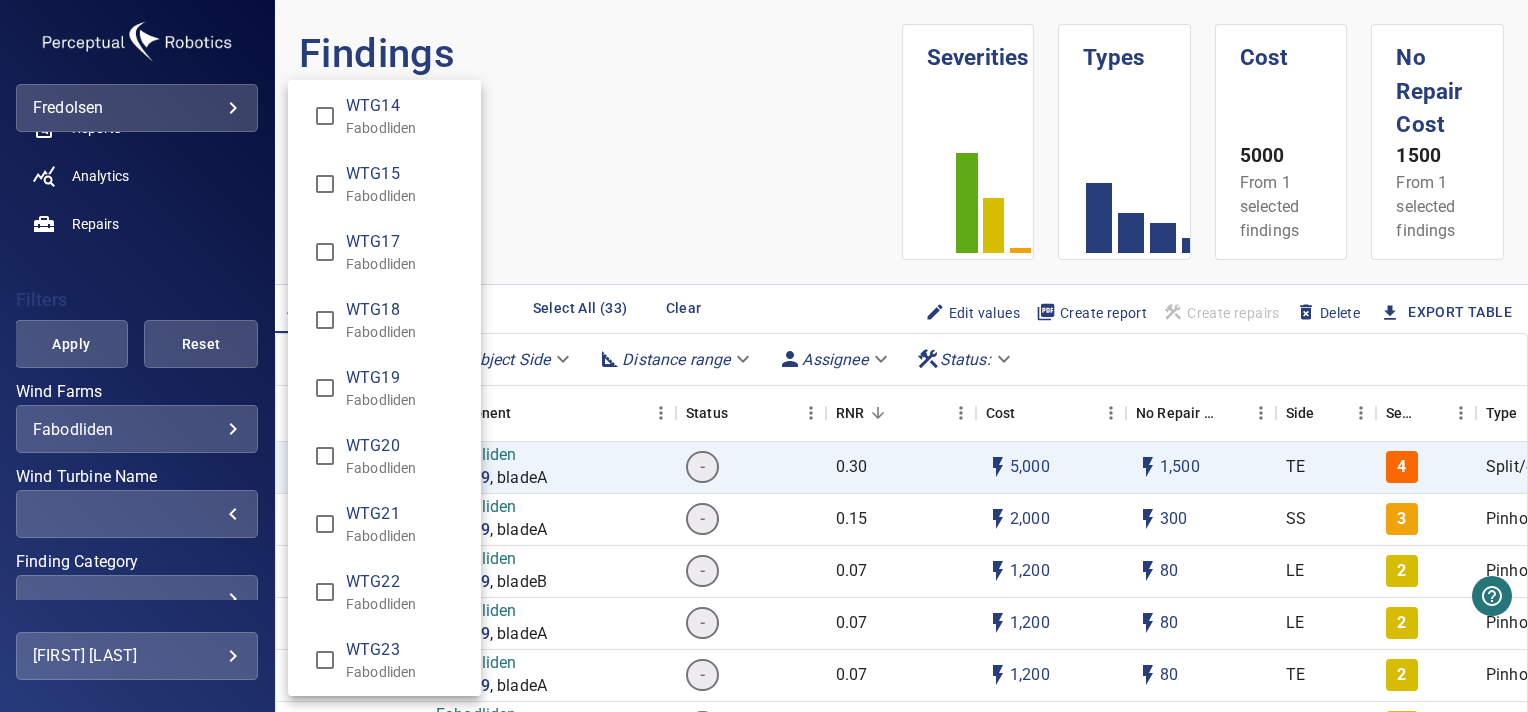 scroll, scrollTop: 0, scrollLeft: 0, axis: both 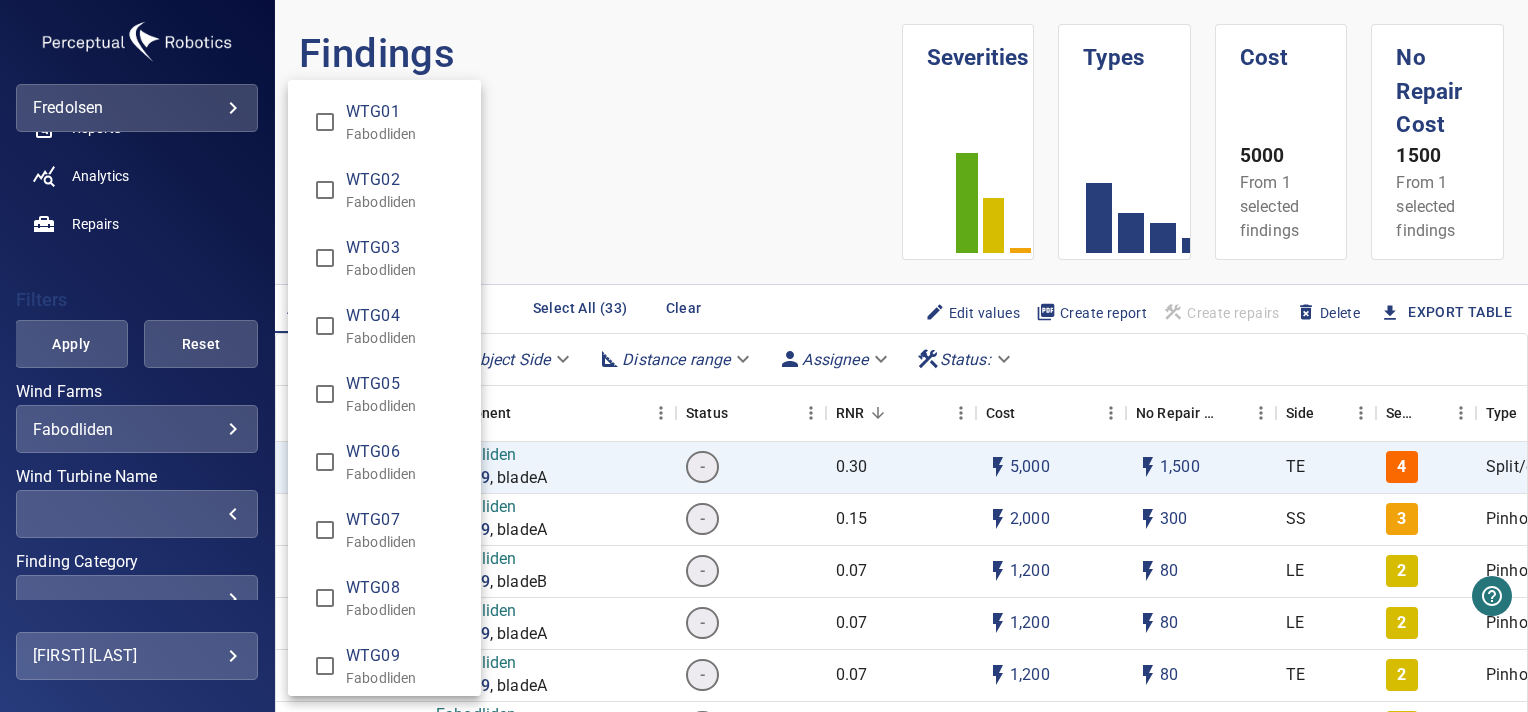 click at bounding box center (764, 356) 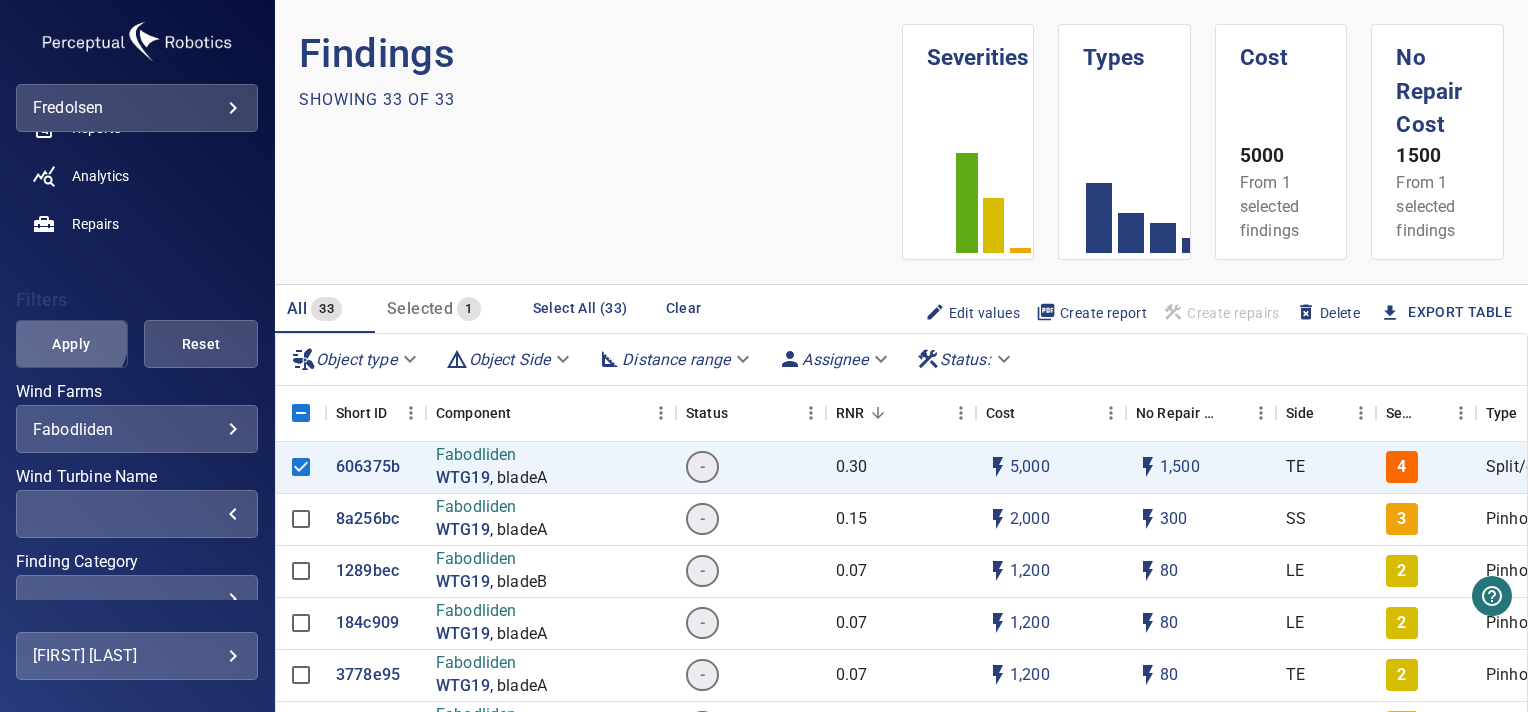 click on "Apply" at bounding box center (72, 344) 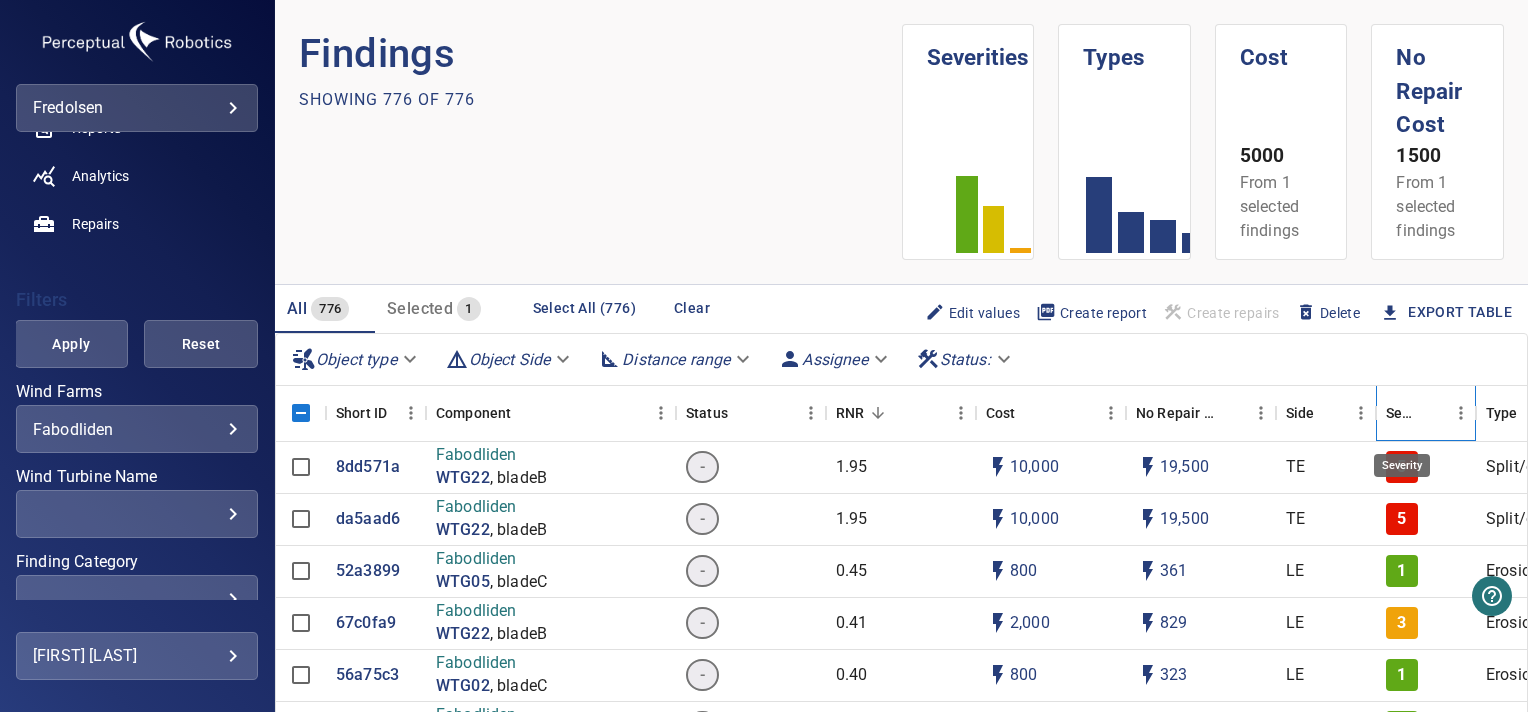 click on "Severity" at bounding box center (1402, 413) 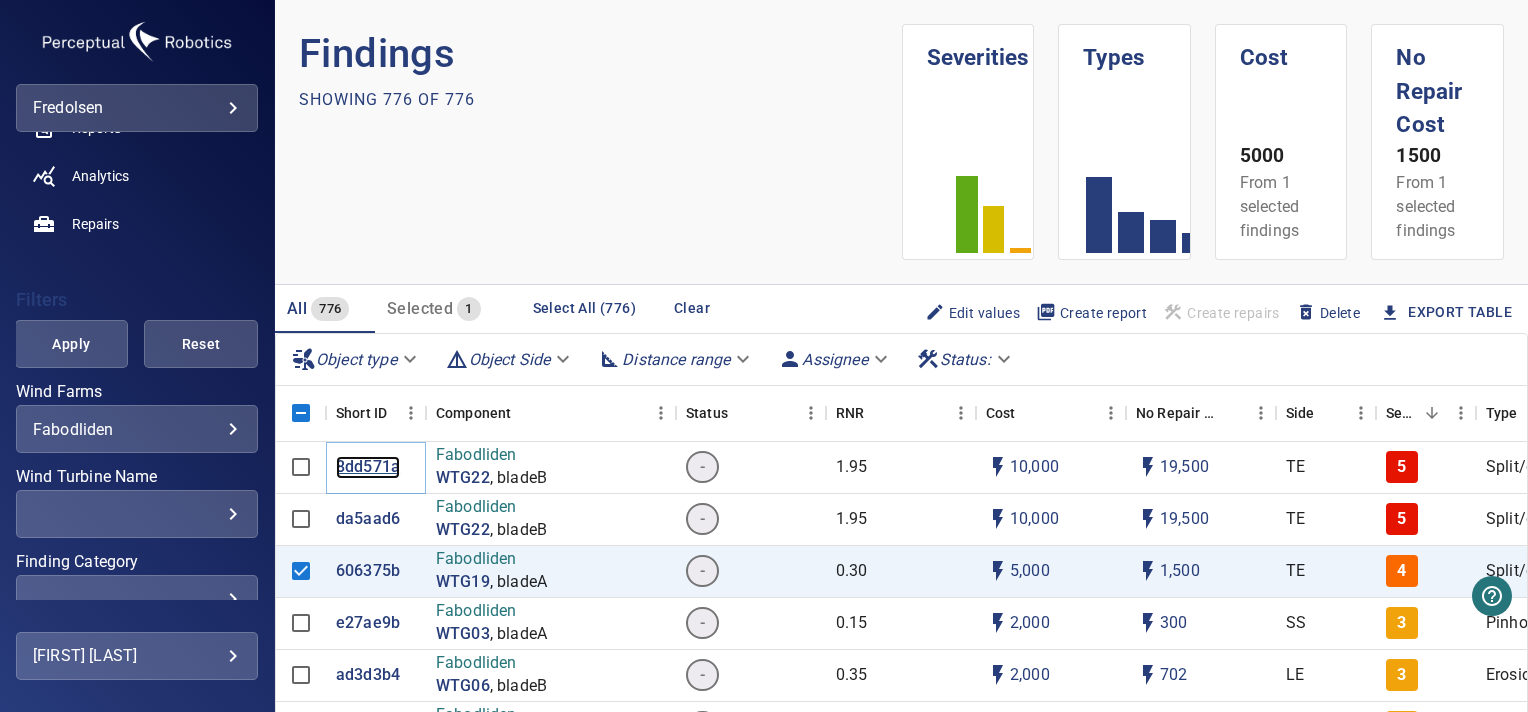 click on "8dd571a" at bounding box center [368, 467] 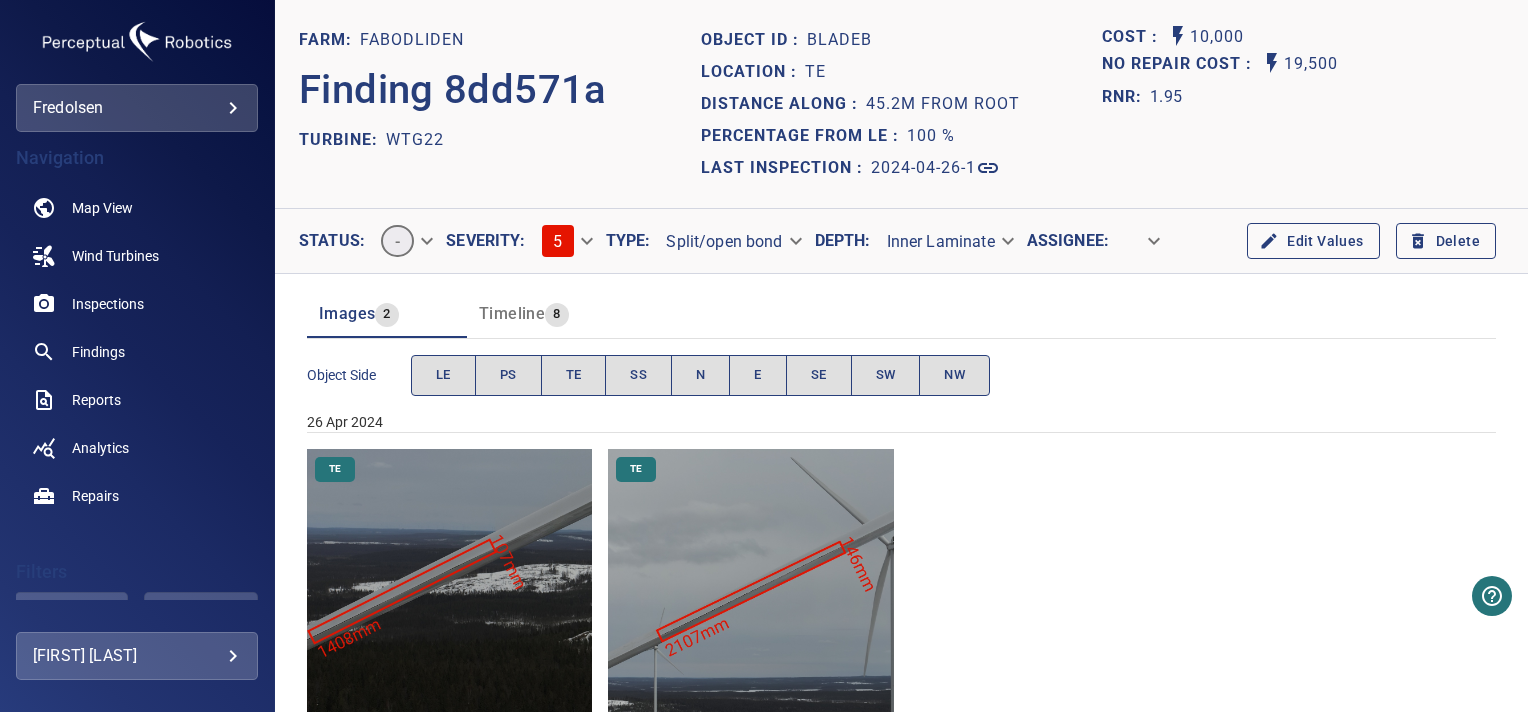 click at bounding box center (449, 591) 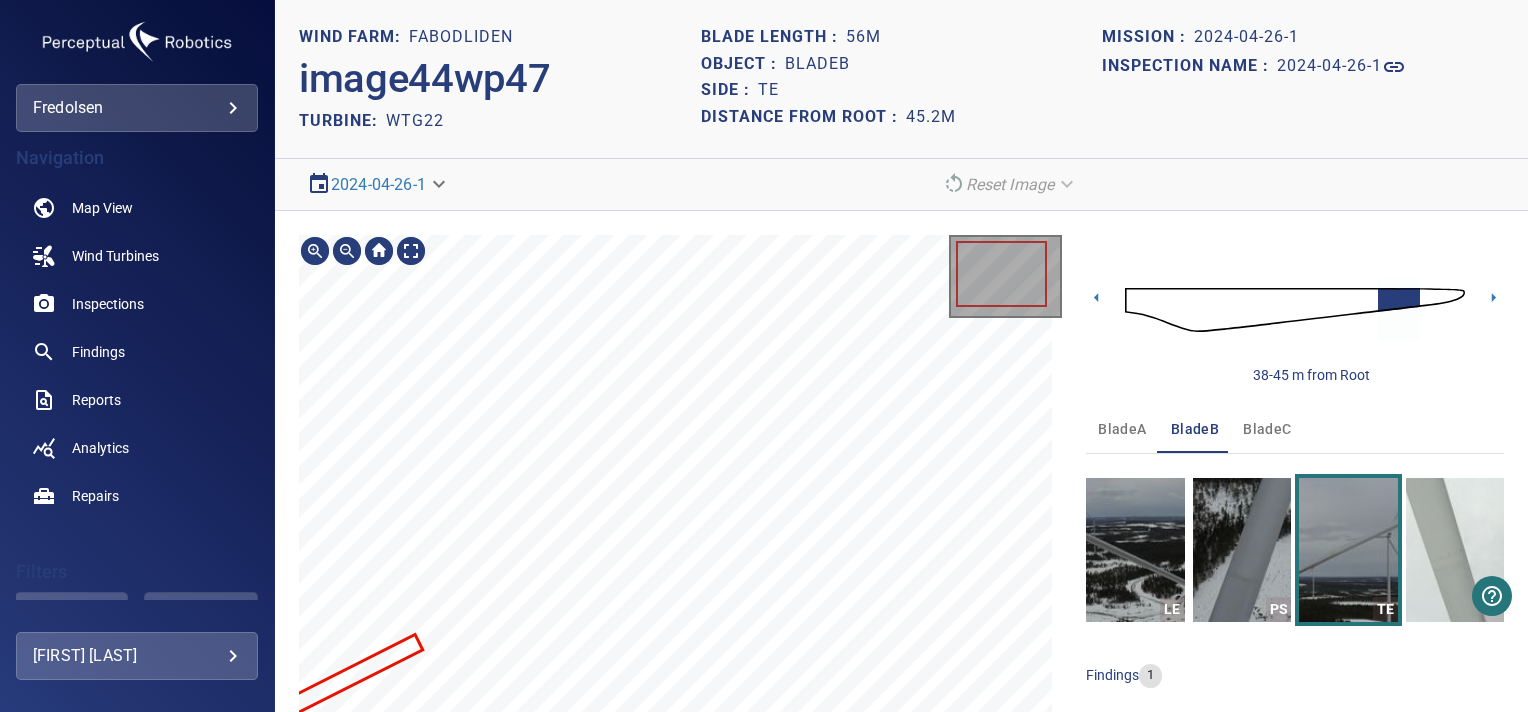 scroll, scrollTop: 72, scrollLeft: 0, axis: vertical 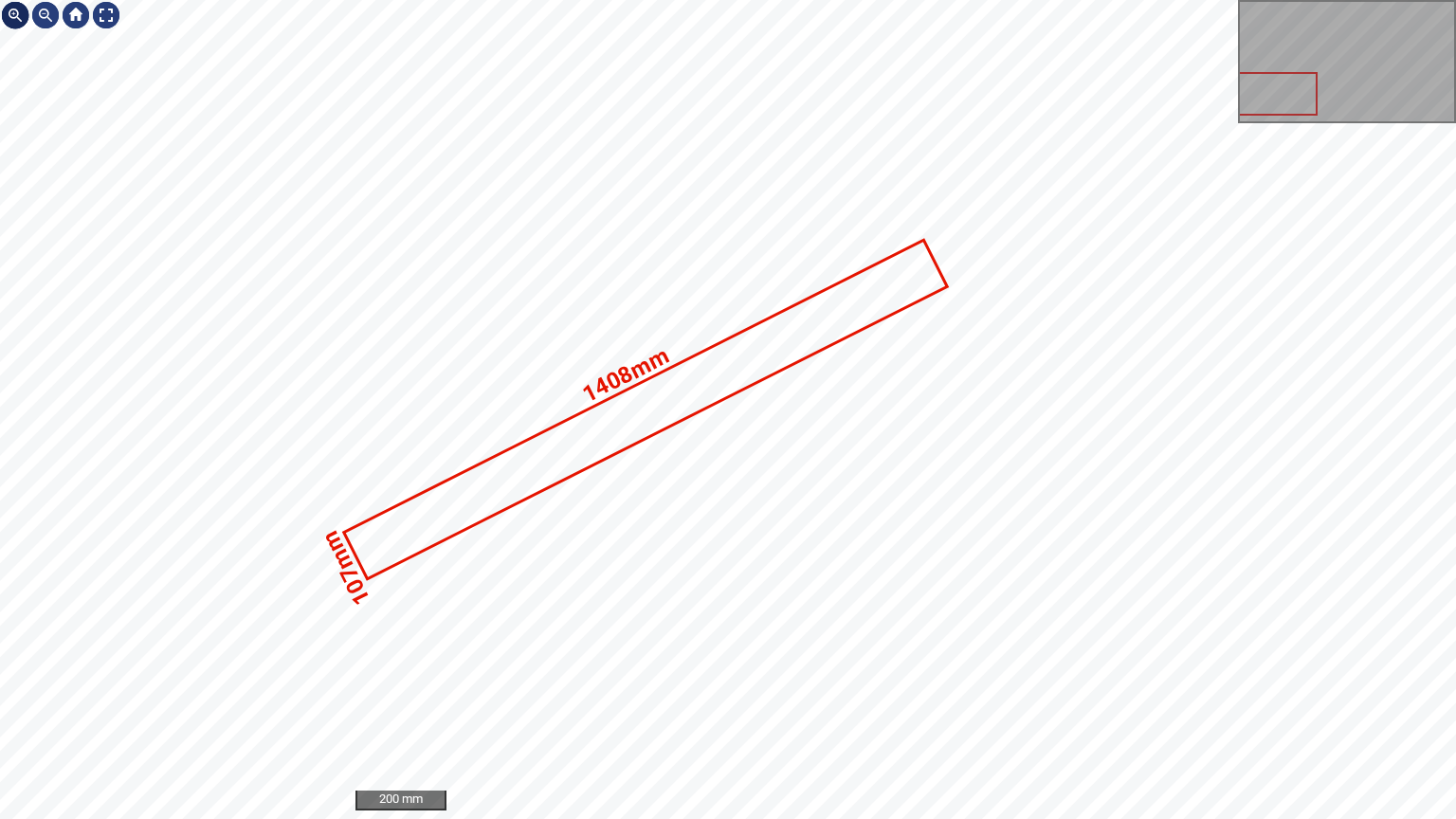 click at bounding box center [15, 15] 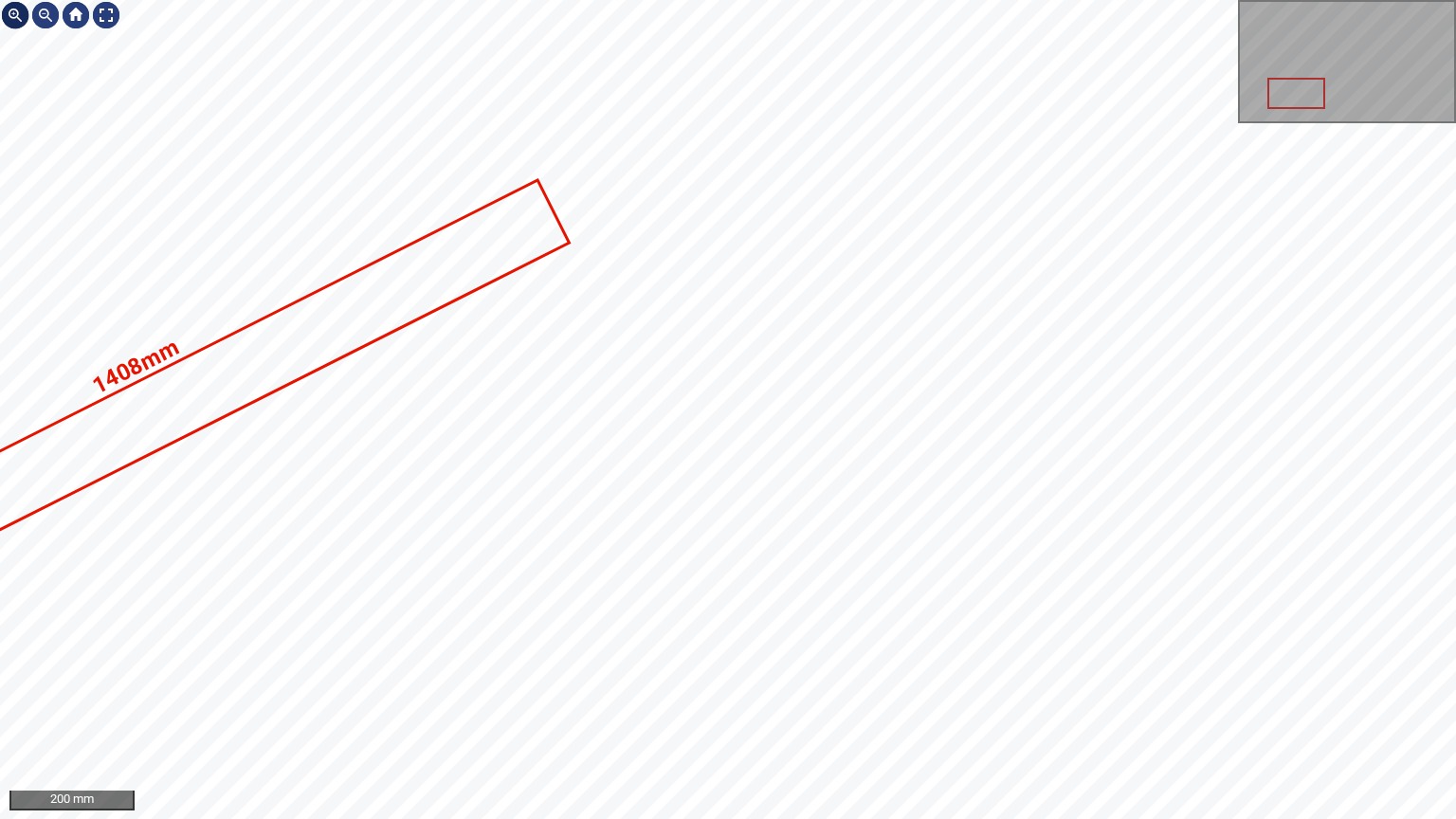 click at bounding box center [15, 15] 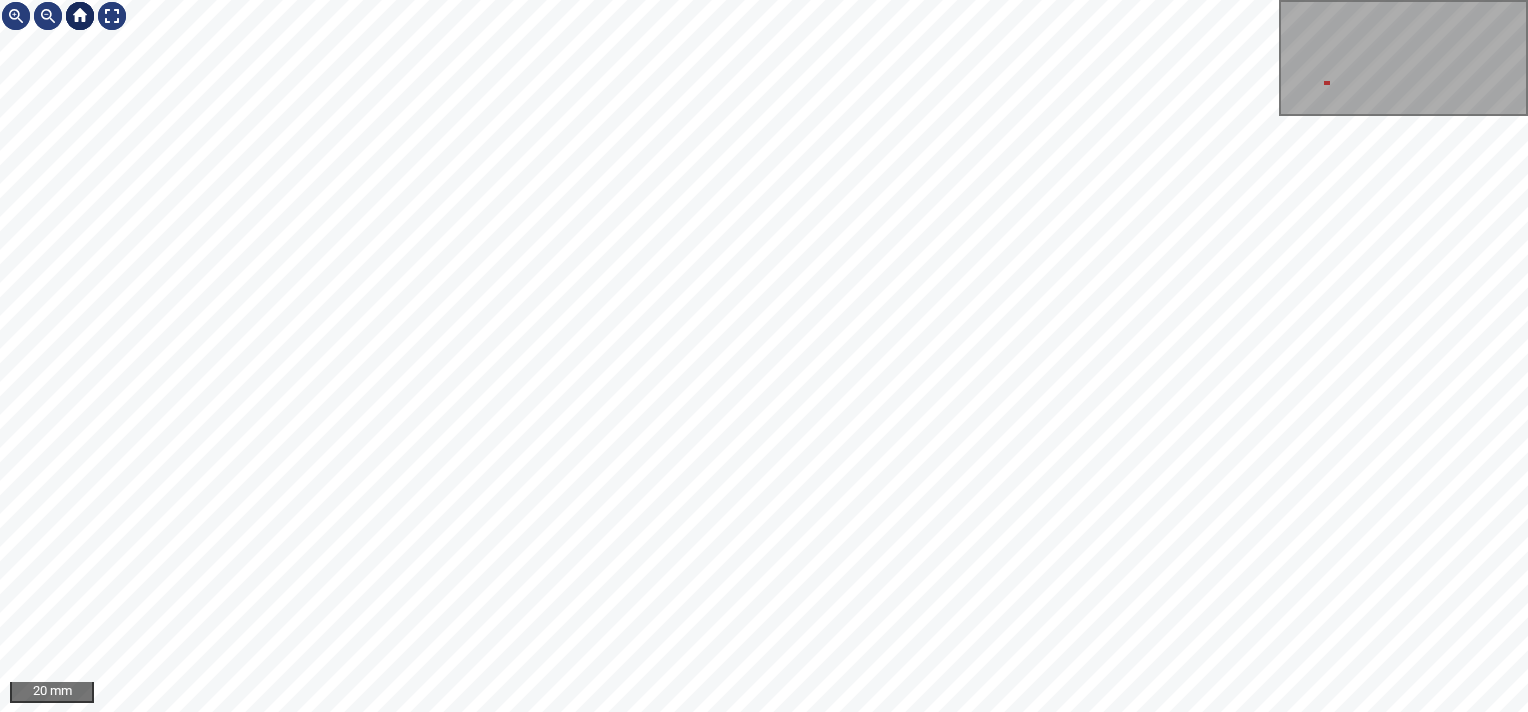 click at bounding box center [80, 16] 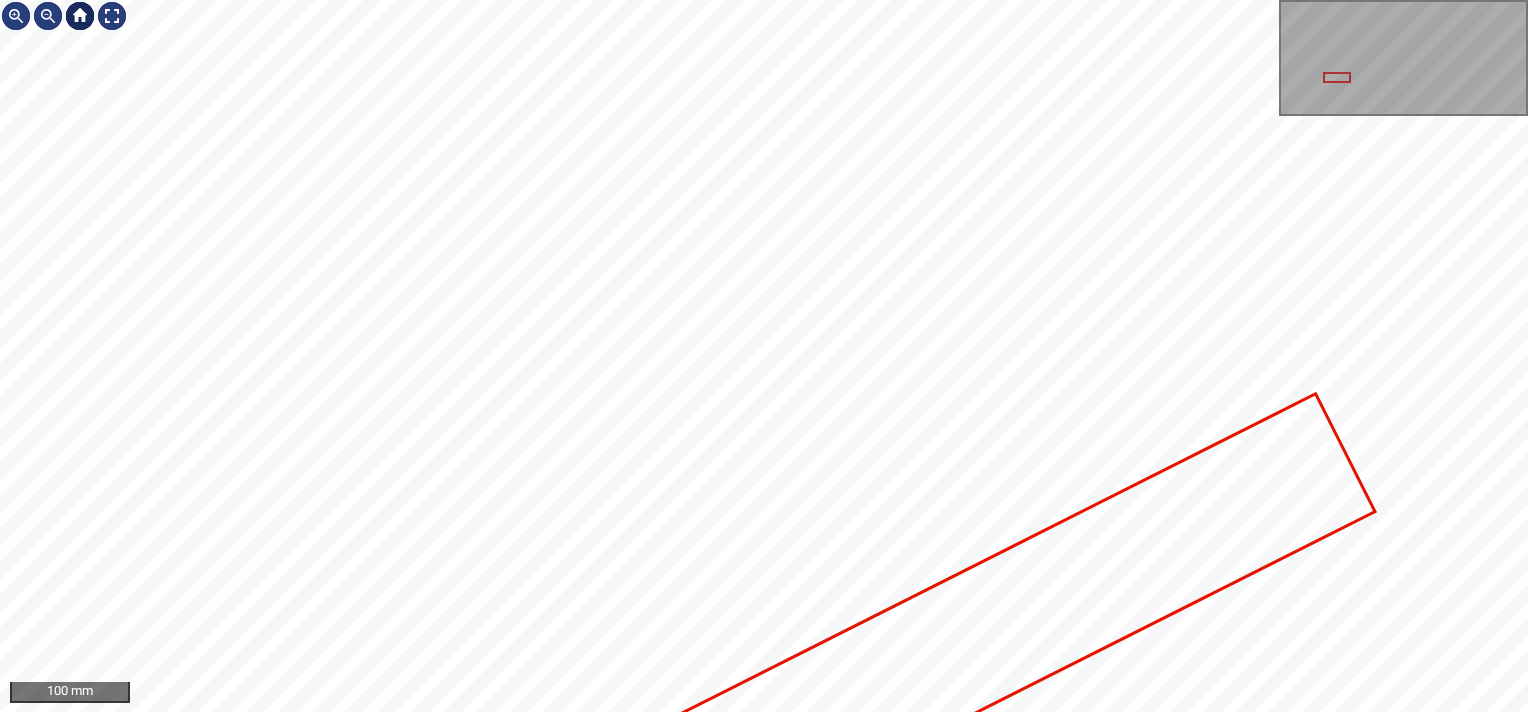 click at bounding box center [80, 16] 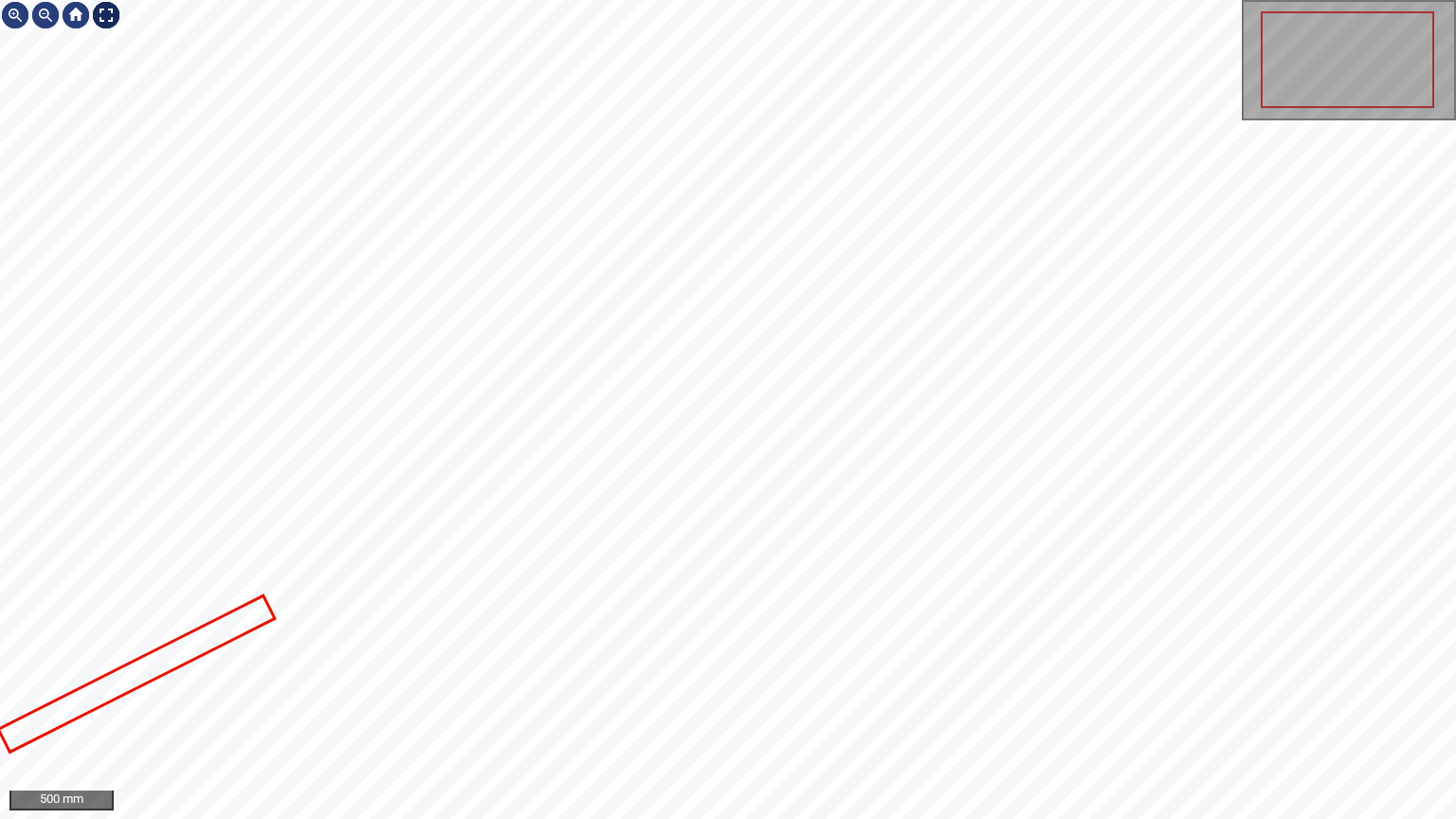 click at bounding box center (106, 15) 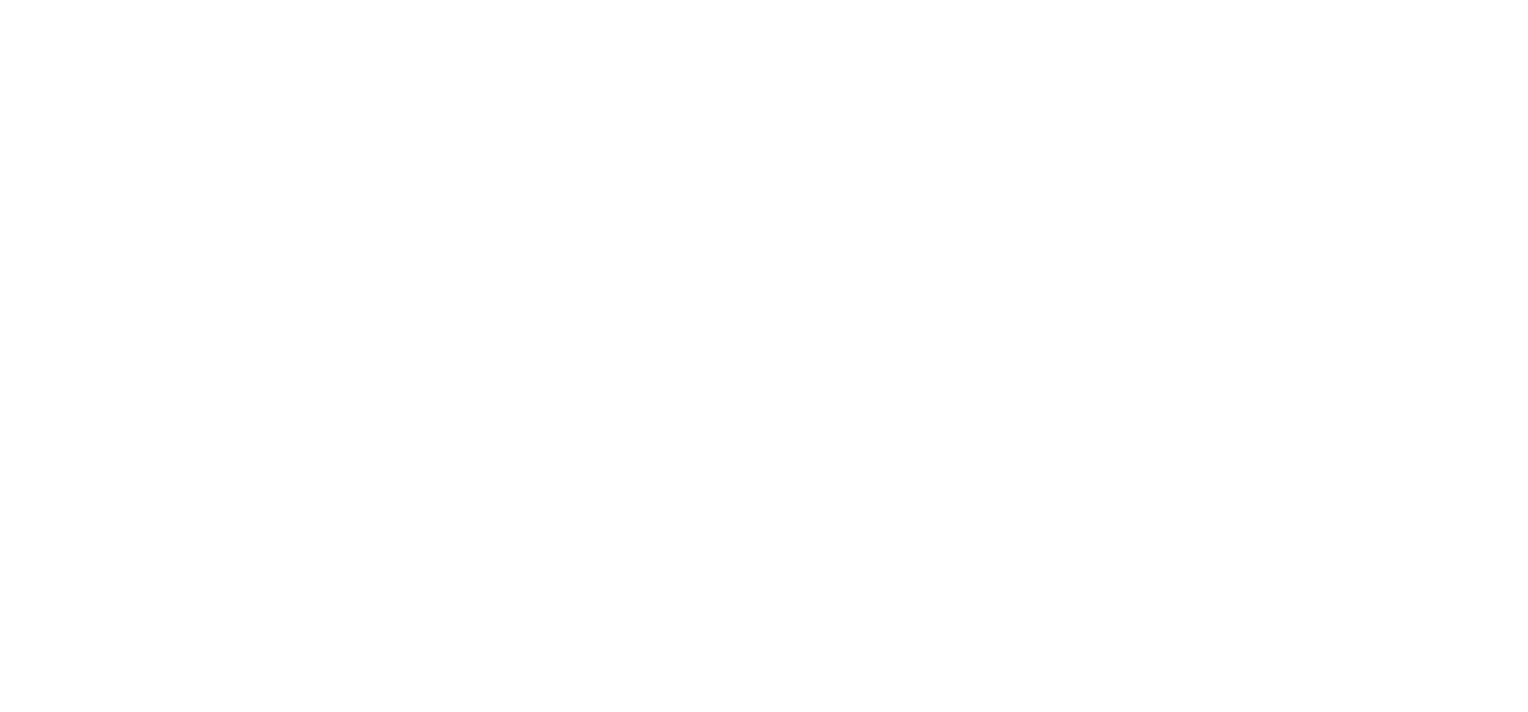 scroll, scrollTop: 0, scrollLeft: 0, axis: both 